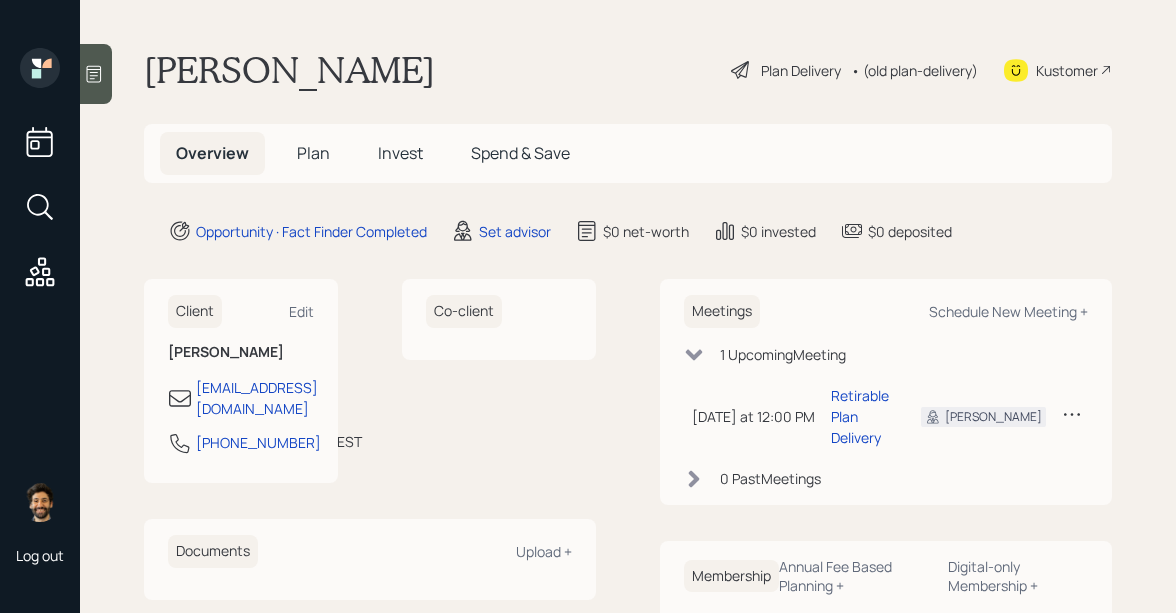 scroll, scrollTop: 0, scrollLeft: 0, axis: both 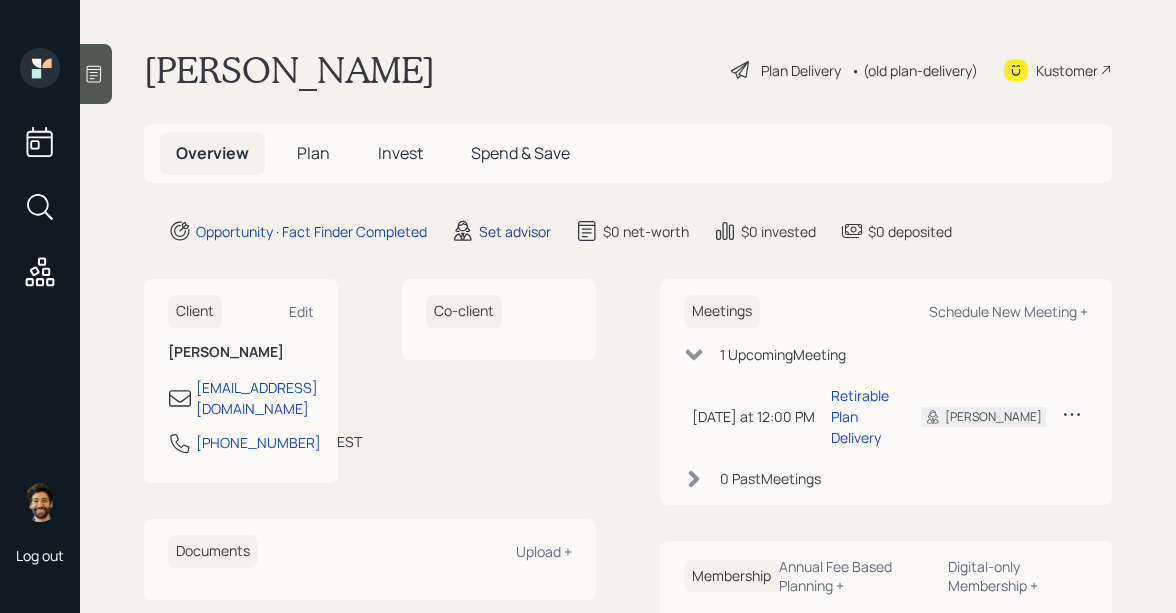 click on "Set advisor" at bounding box center [515, 231] 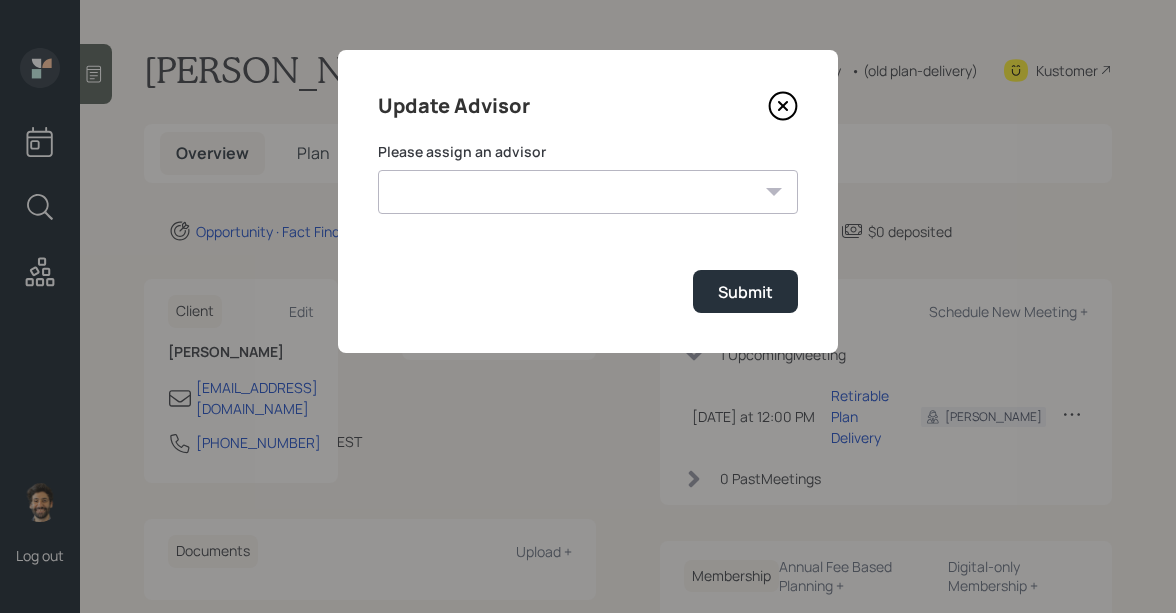 click on "Jonah Coleman Tyler End Michael Russo Treva Nostdahl Eric Schwartz James DiStasi Hunter Neumayer Sami Boghos Harrison Schaefer" at bounding box center [588, 192] 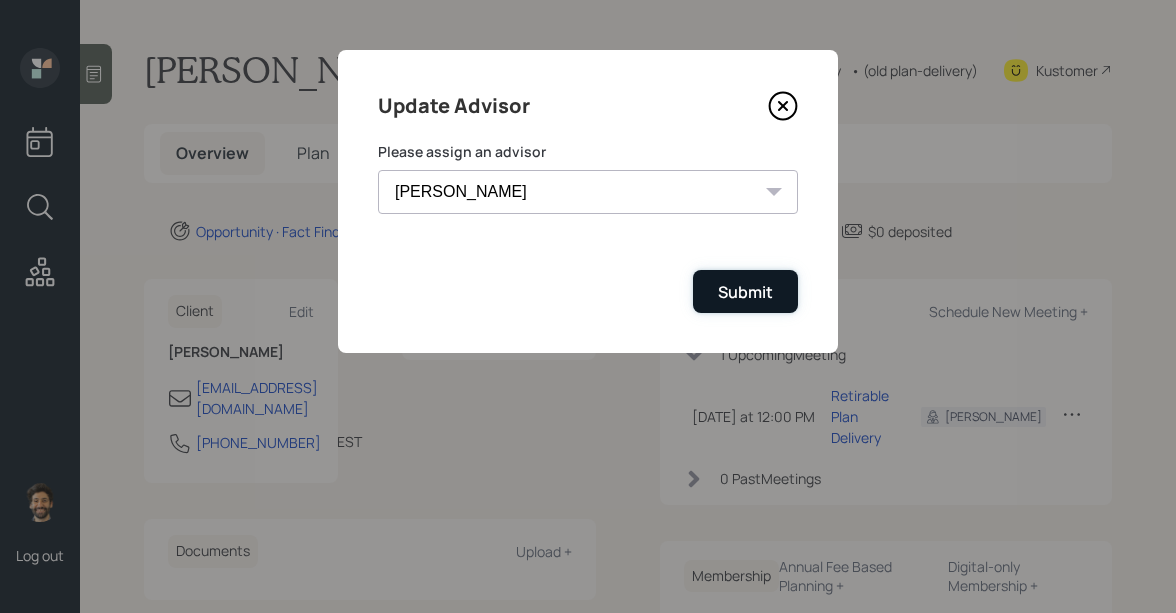 click on "Submit" at bounding box center (745, 291) 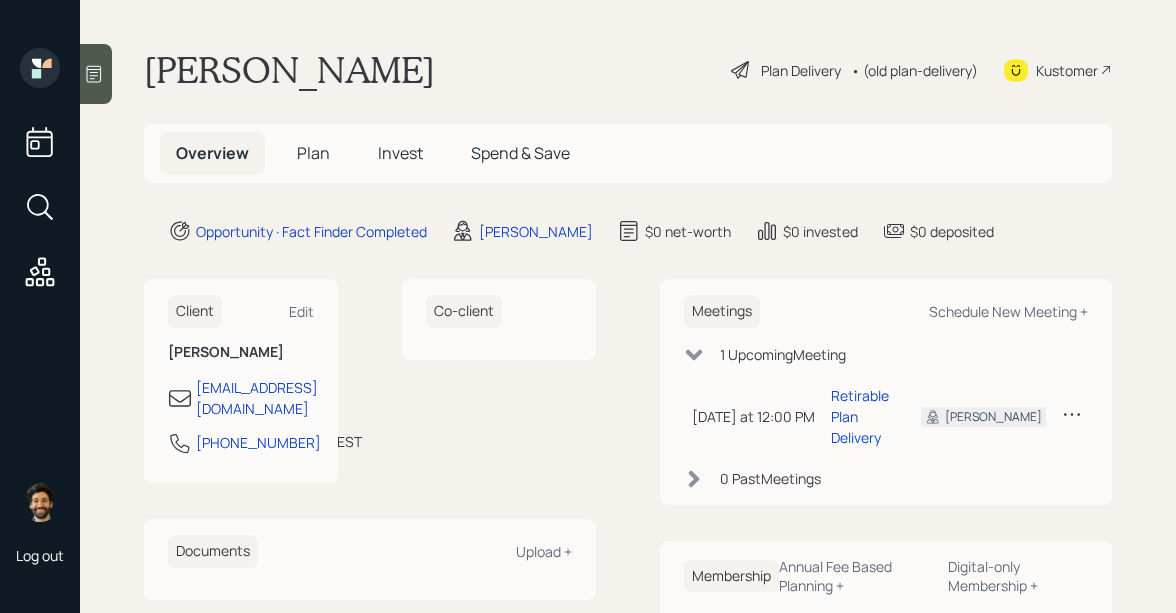 click 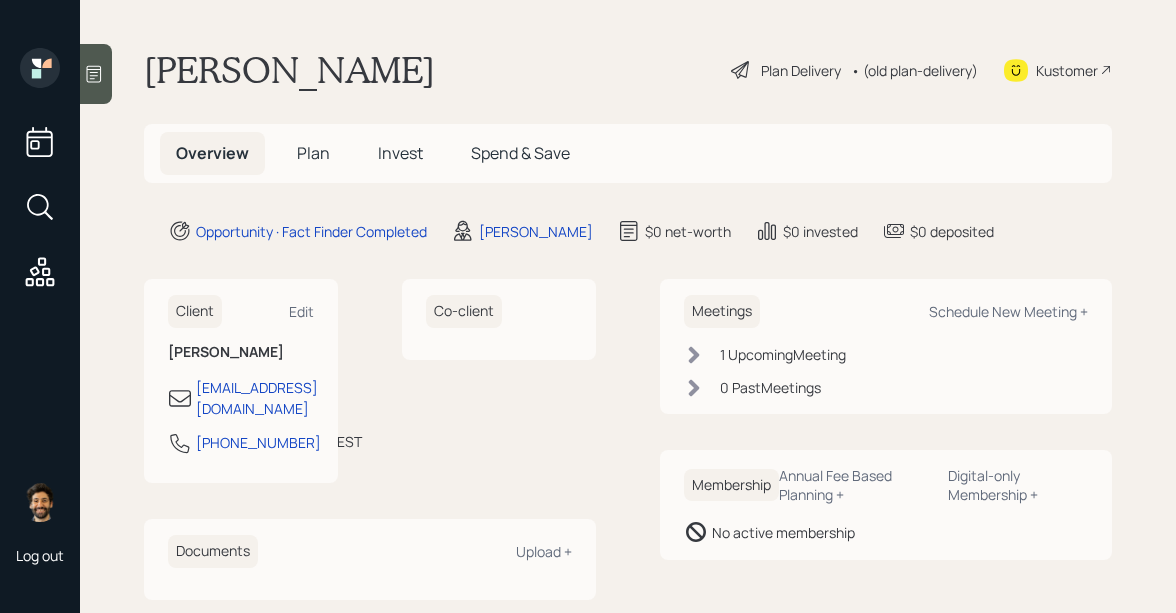 click 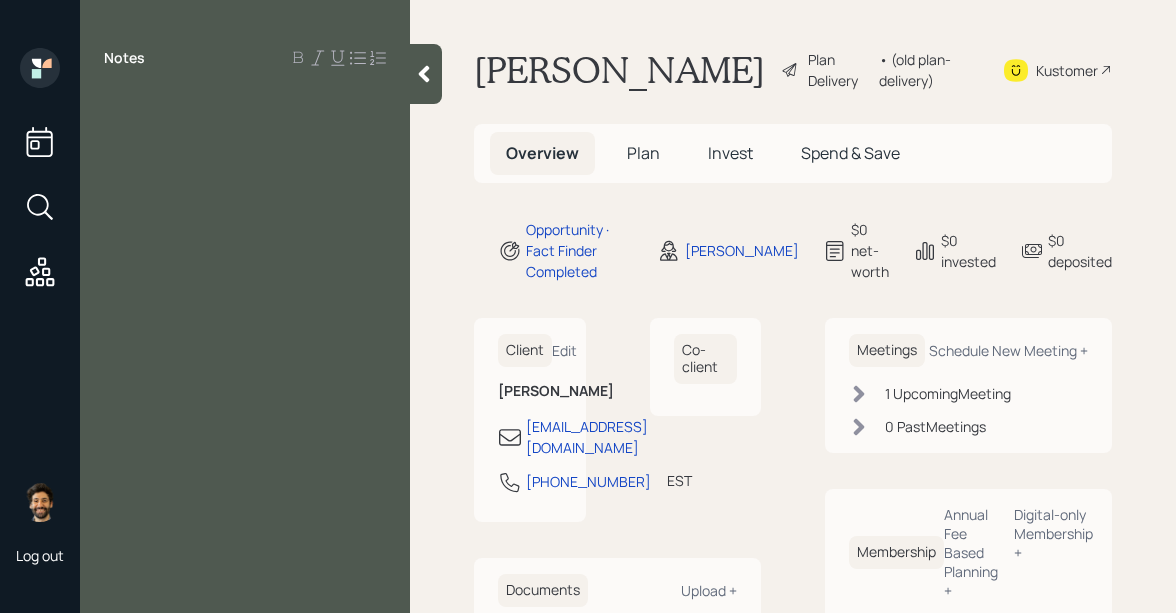 click 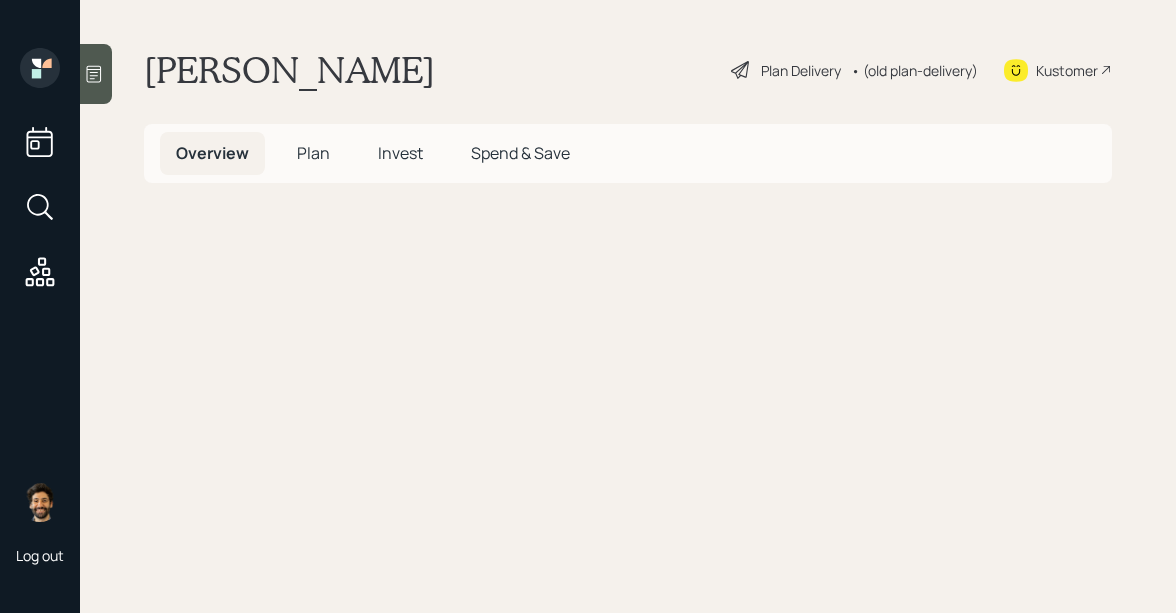 scroll, scrollTop: 0, scrollLeft: 0, axis: both 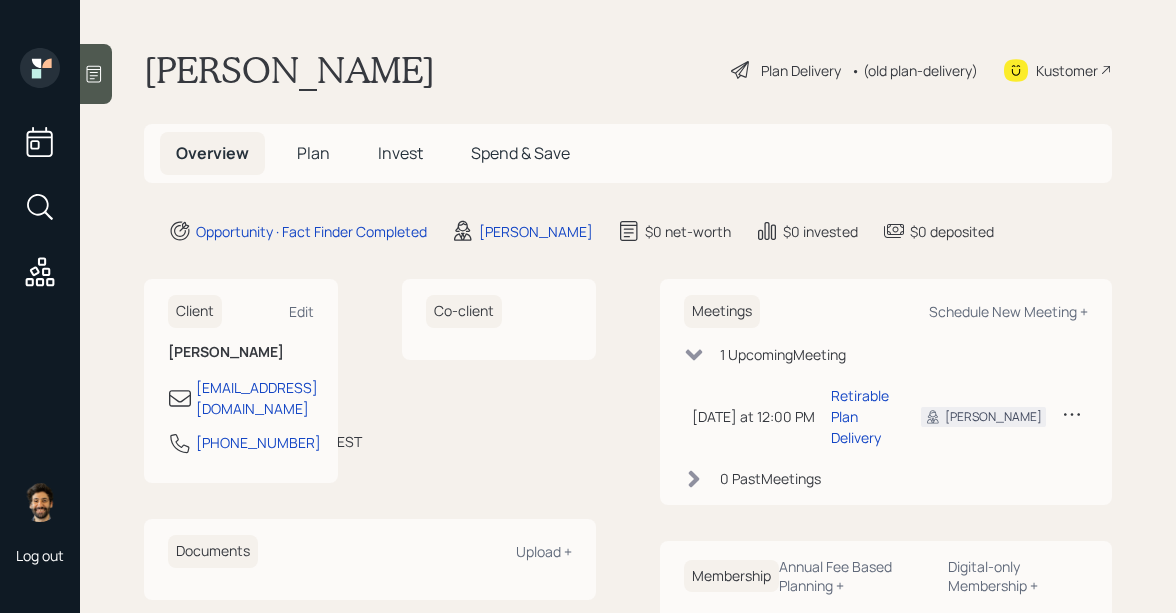click on "[PERSON_NAME]" at bounding box center [289, 70] 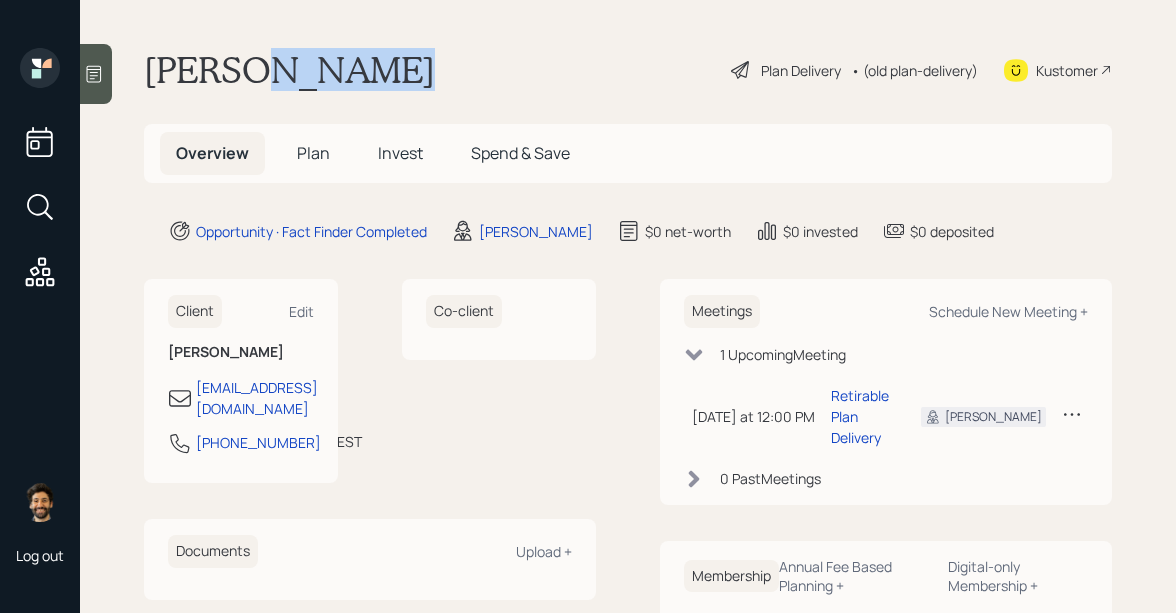 click on "[PERSON_NAME]" at bounding box center (289, 70) 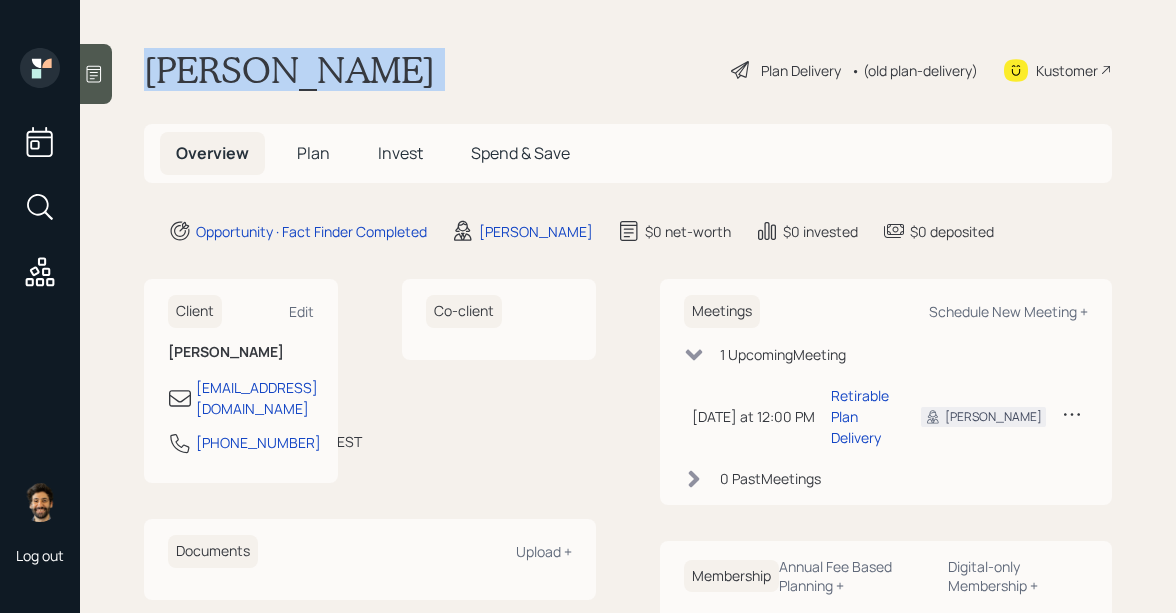 click on "[PERSON_NAME]" at bounding box center [289, 70] 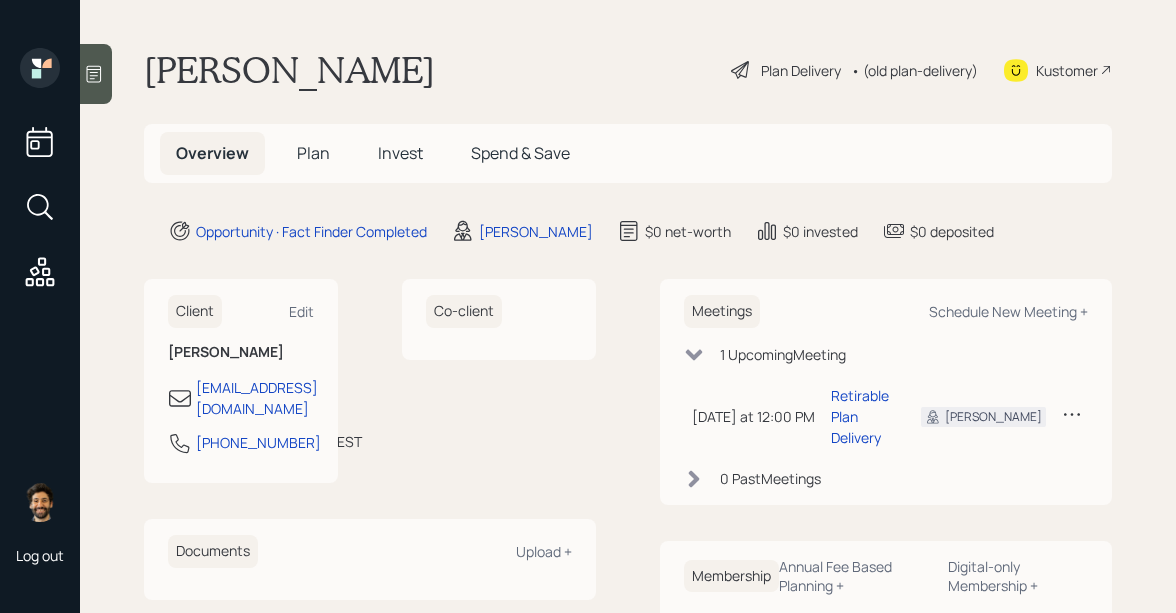 click on "Plan" at bounding box center (313, 153) 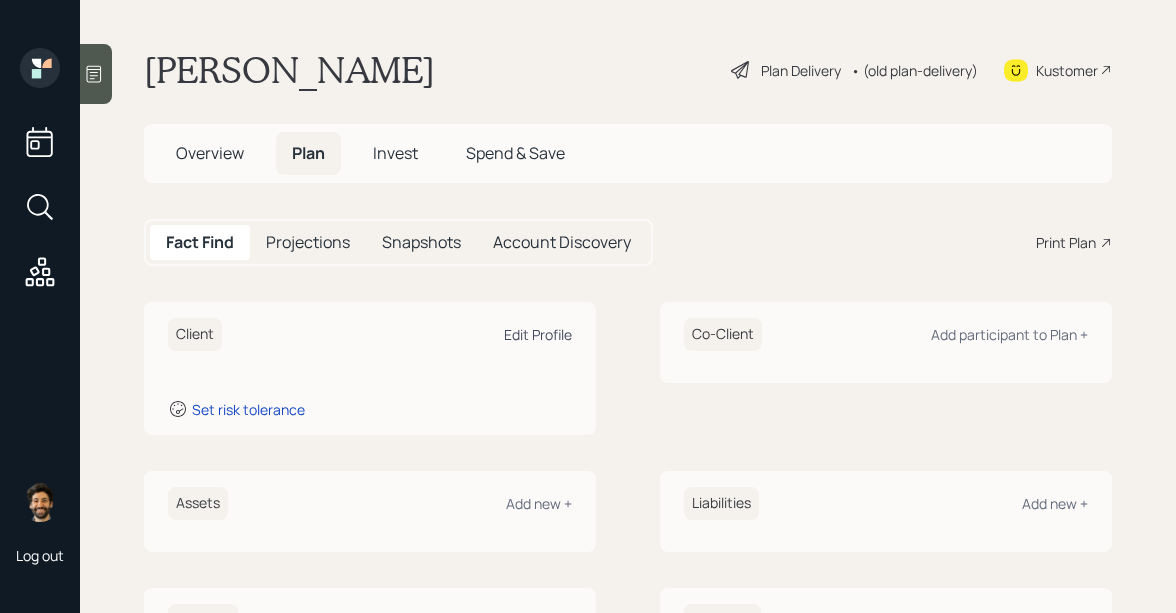 click on "Edit Profile" at bounding box center [538, 334] 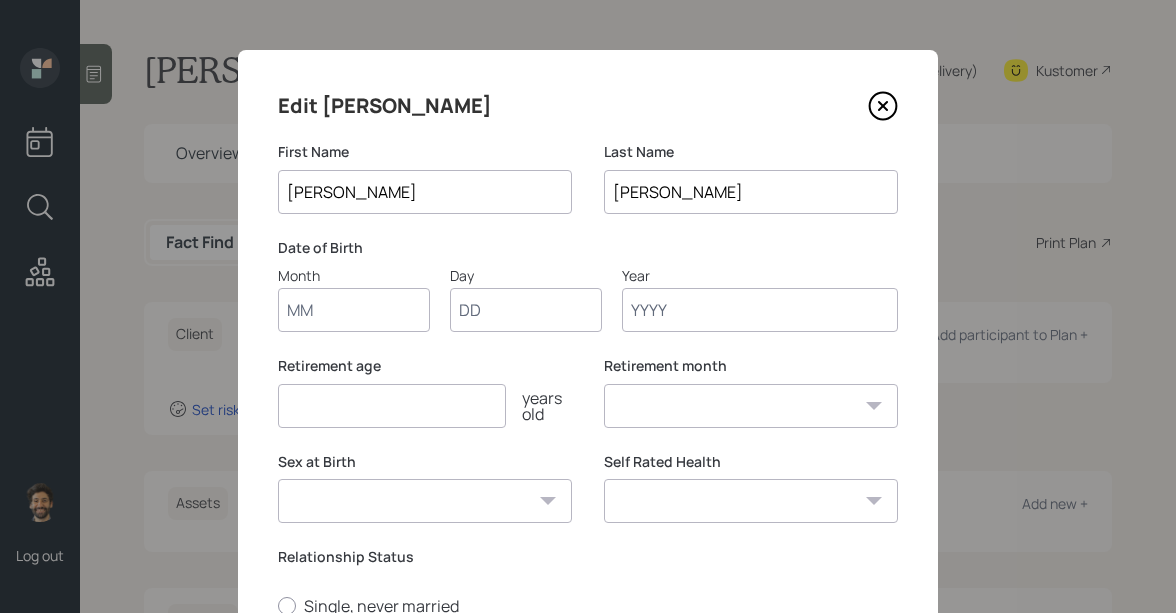 click on "Month" at bounding box center (354, 310) 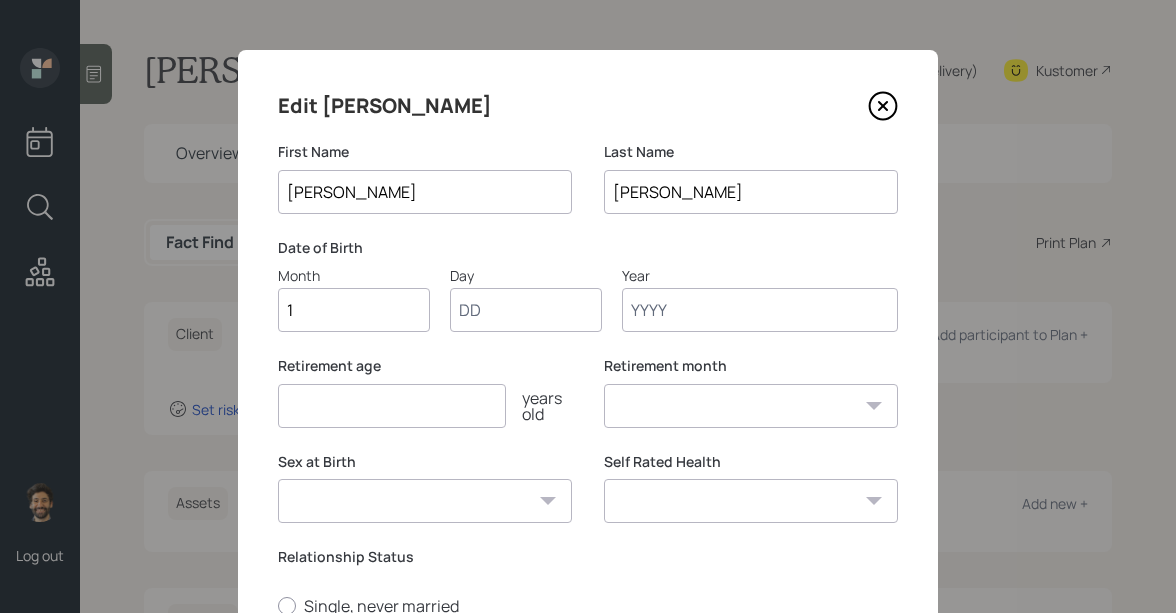 type on "12" 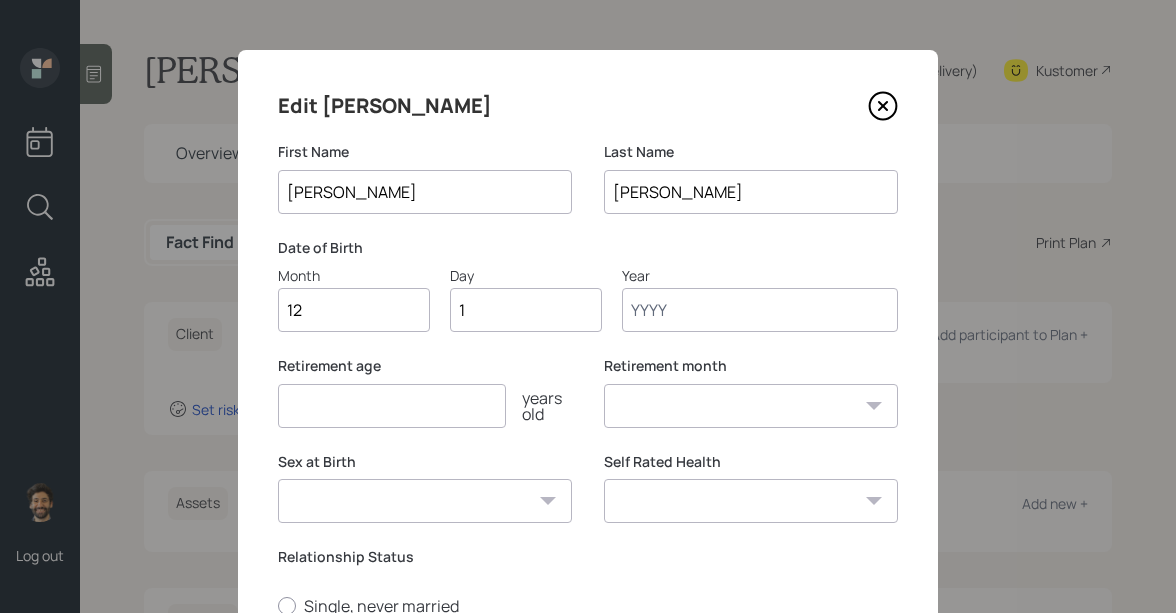 type on "17" 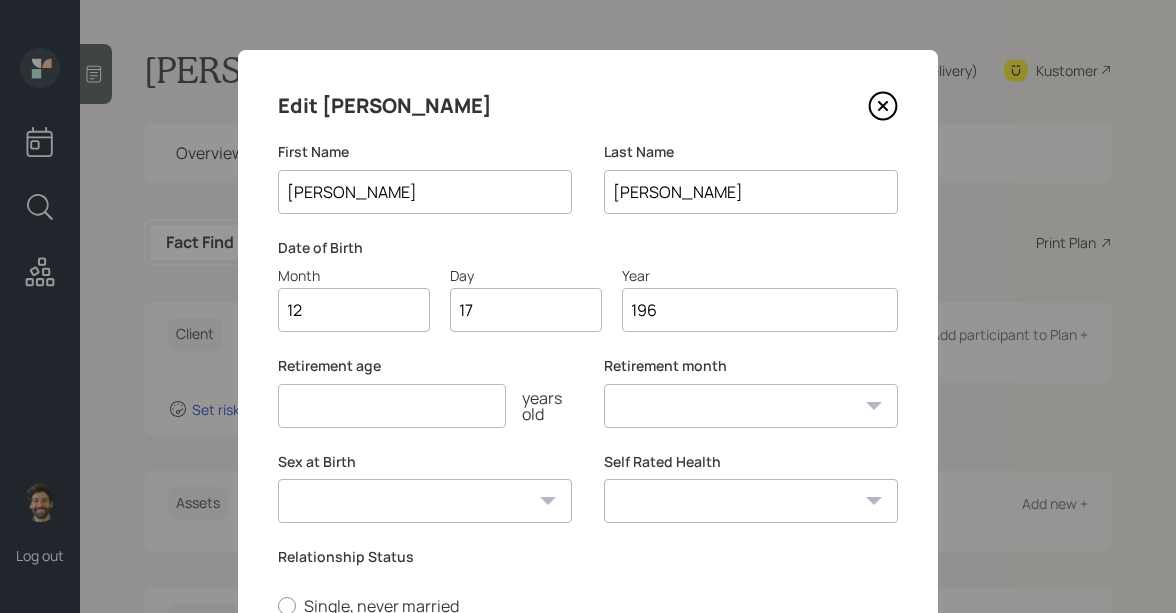 type on "1960" 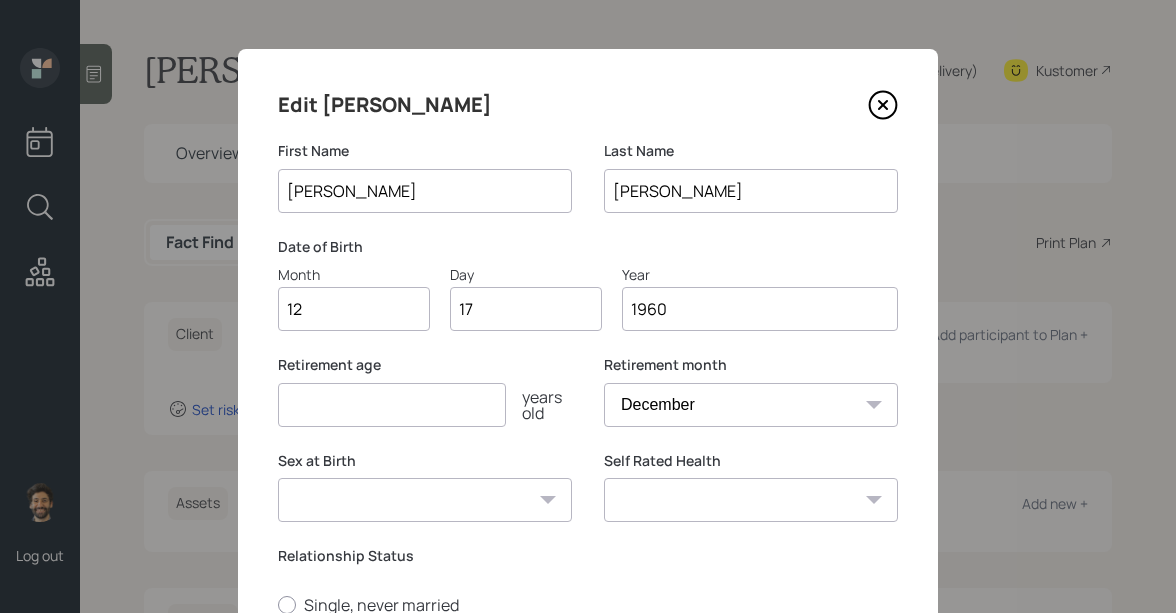 scroll, scrollTop: 0, scrollLeft: 0, axis: both 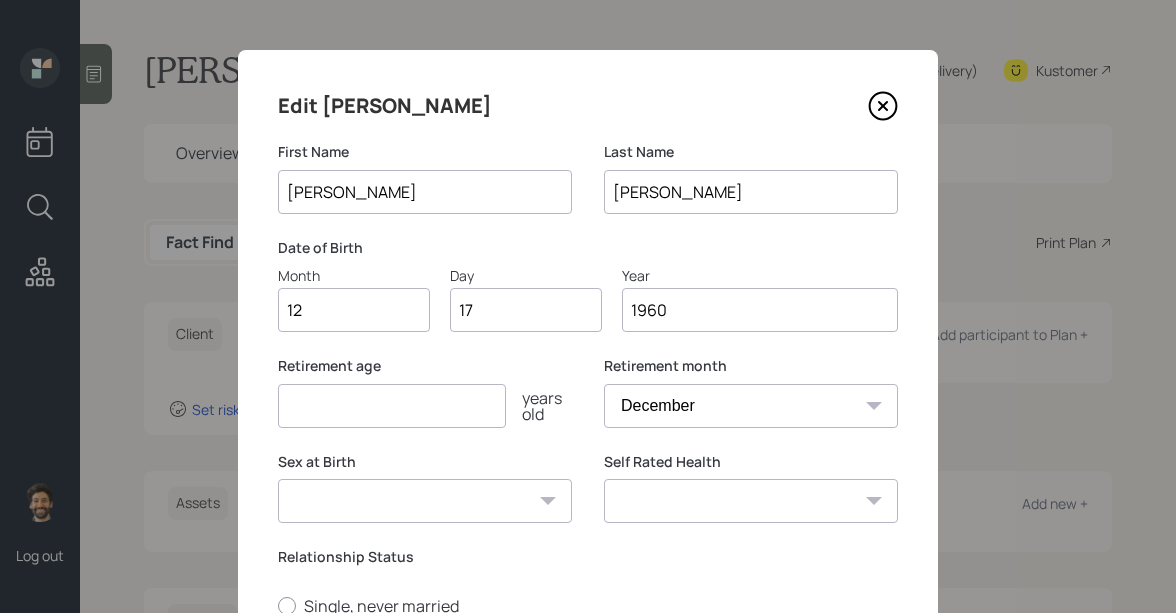 type on "1960" 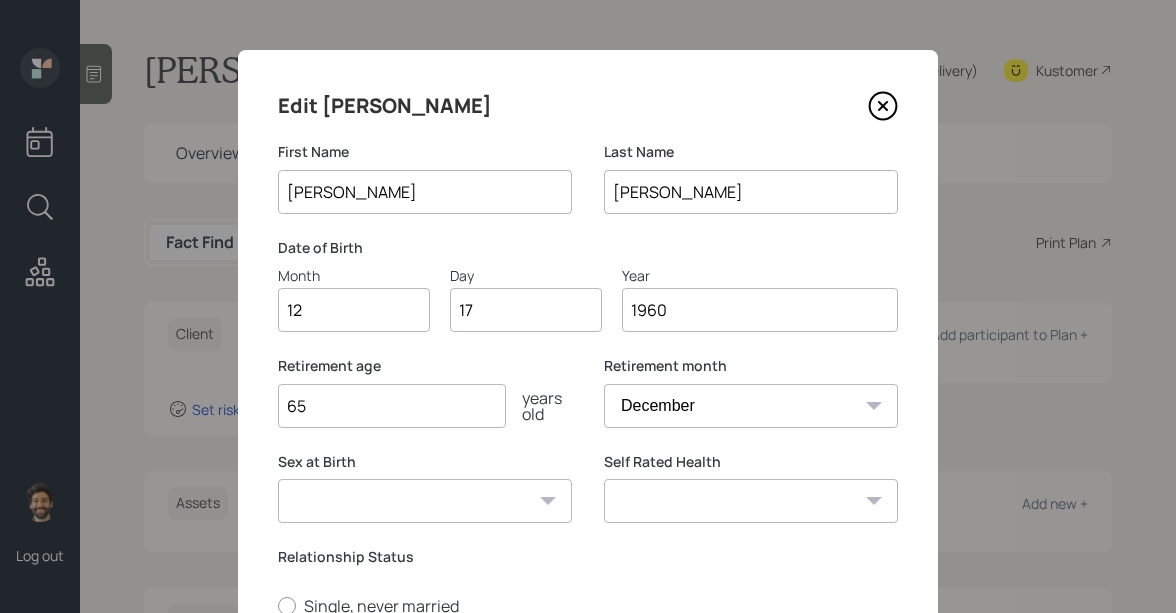 type on "65" 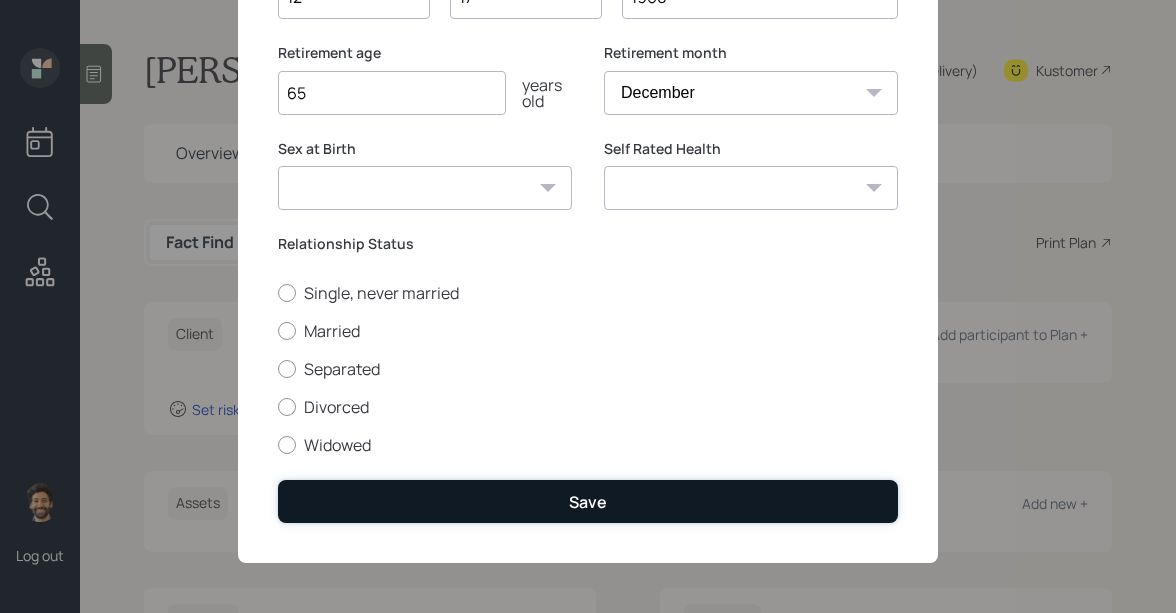 click on "Save" at bounding box center (588, 501) 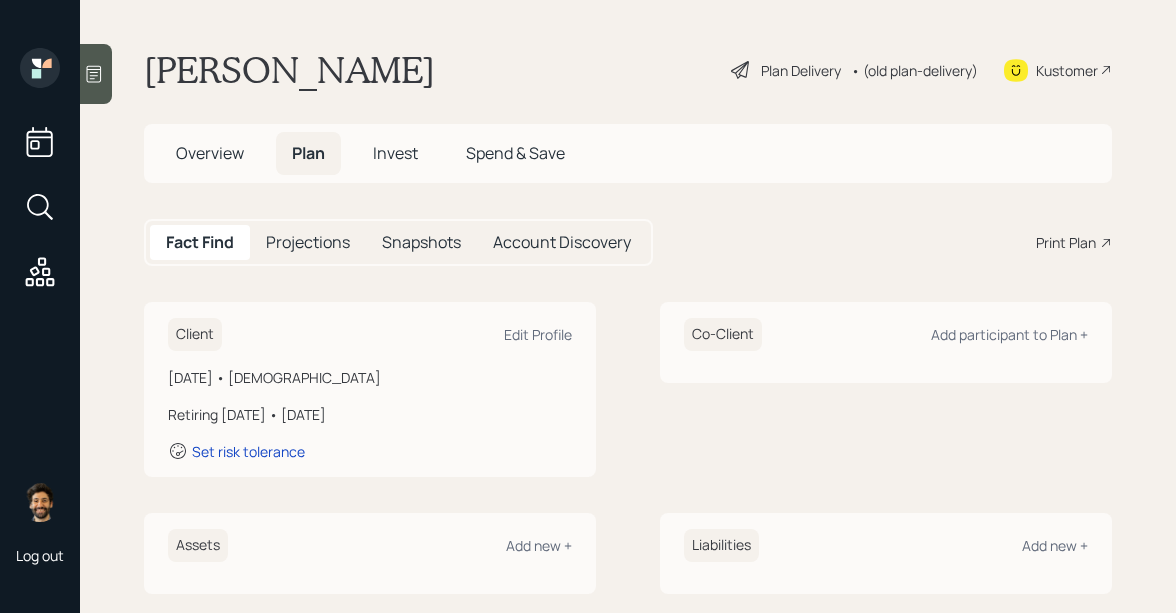 drag, startPoint x: 295, startPoint y: 418, endPoint x: 431, endPoint y: 405, distance: 136.6199 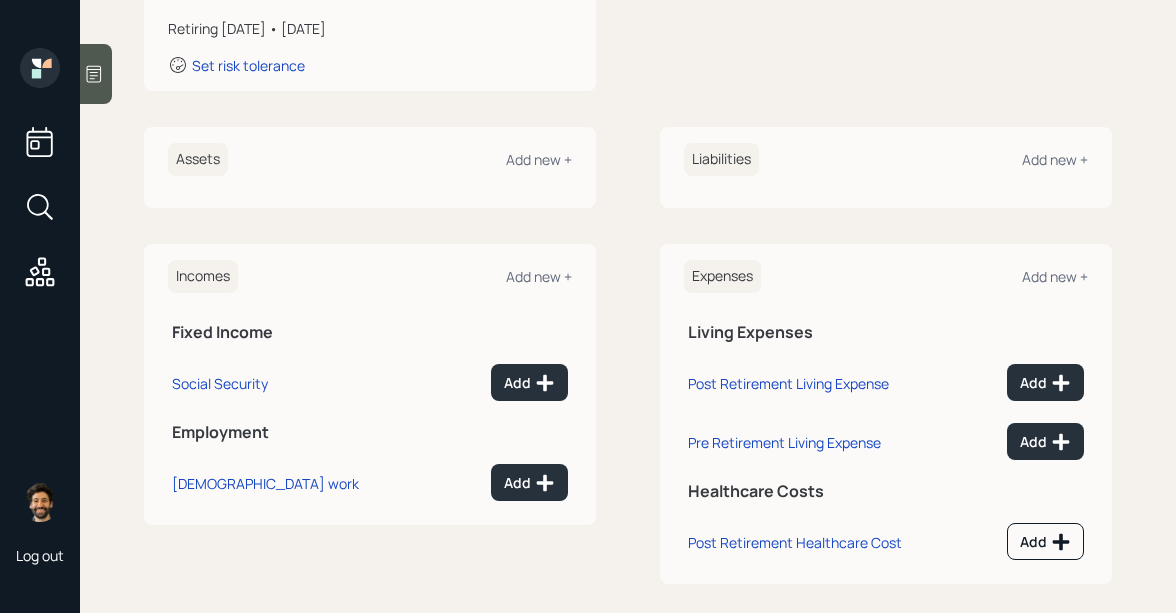 scroll, scrollTop: 404, scrollLeft: 0, axis: vertical 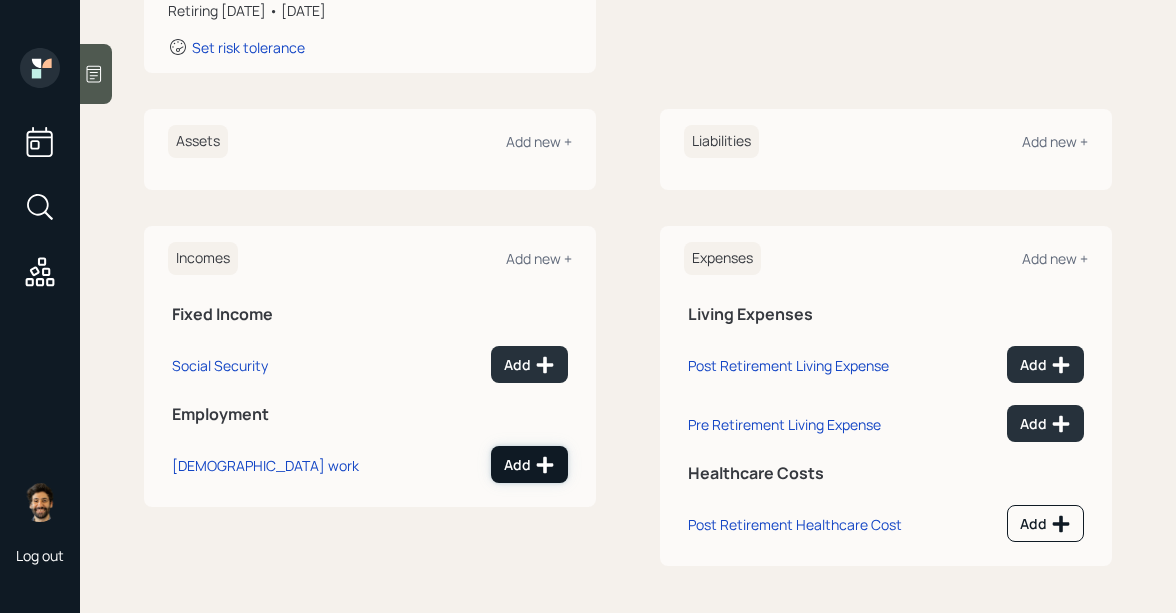 click on "Add" at bounding box center (529, 465) 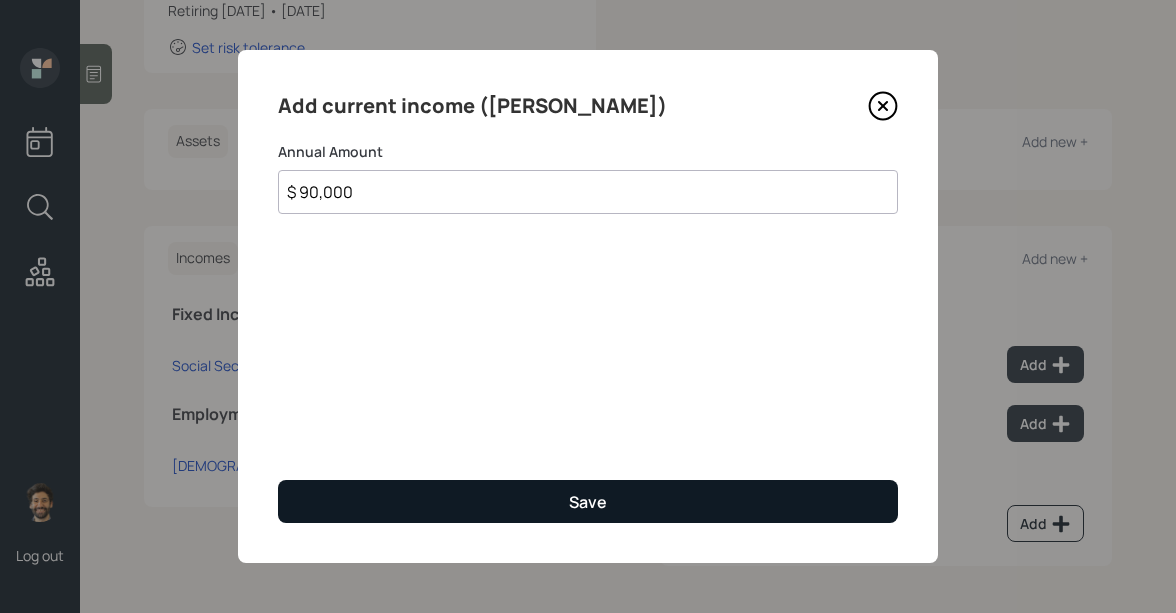 type on "$ 90,000" 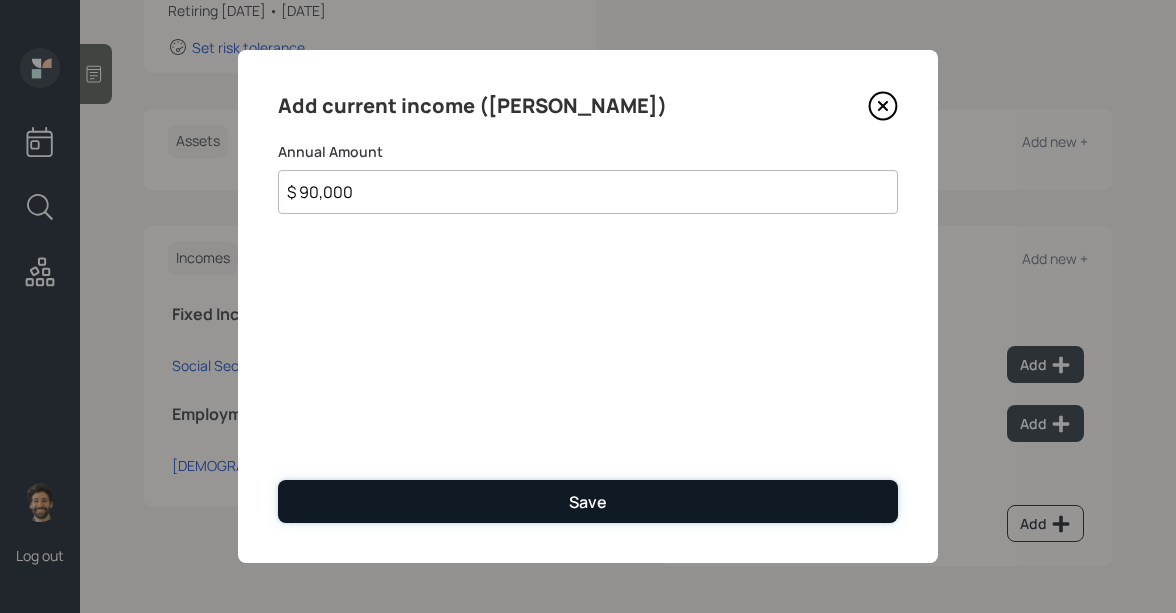 click on "Save" at bounding box center [588, 501] 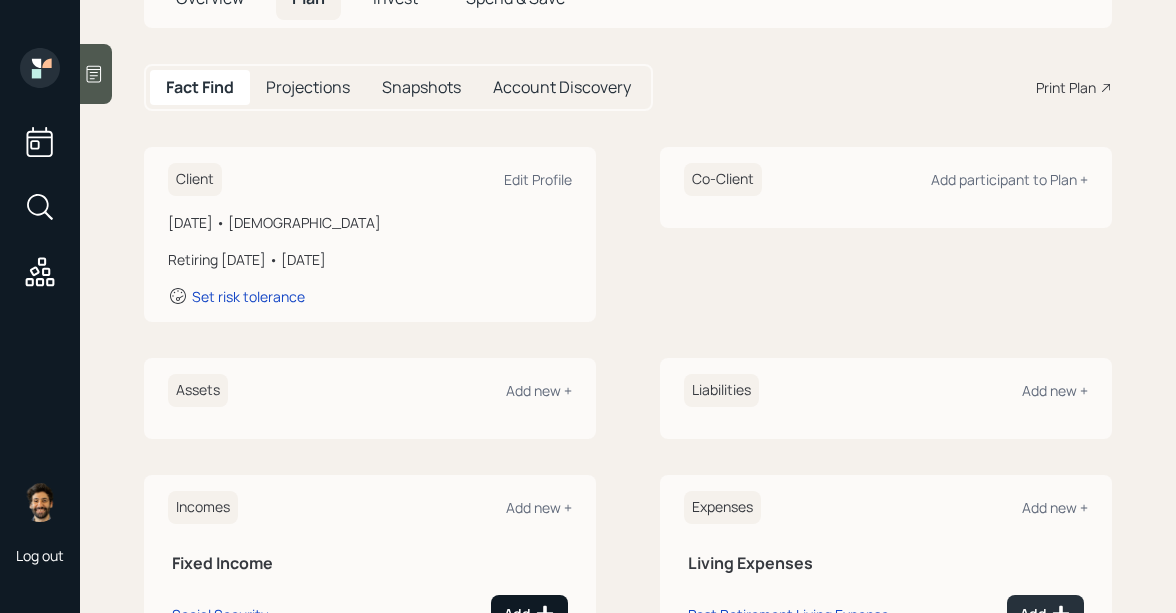 scroll, scrollTop: 0, scrollLeft: 0, axis: both 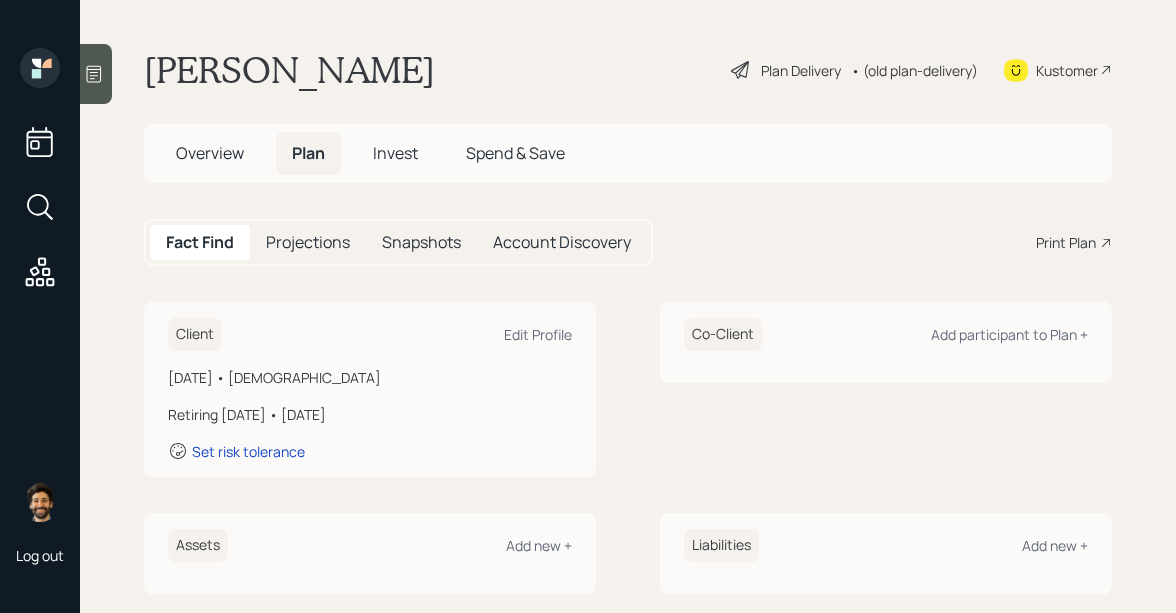 click on "Projections" at bounding box center [308, 242] 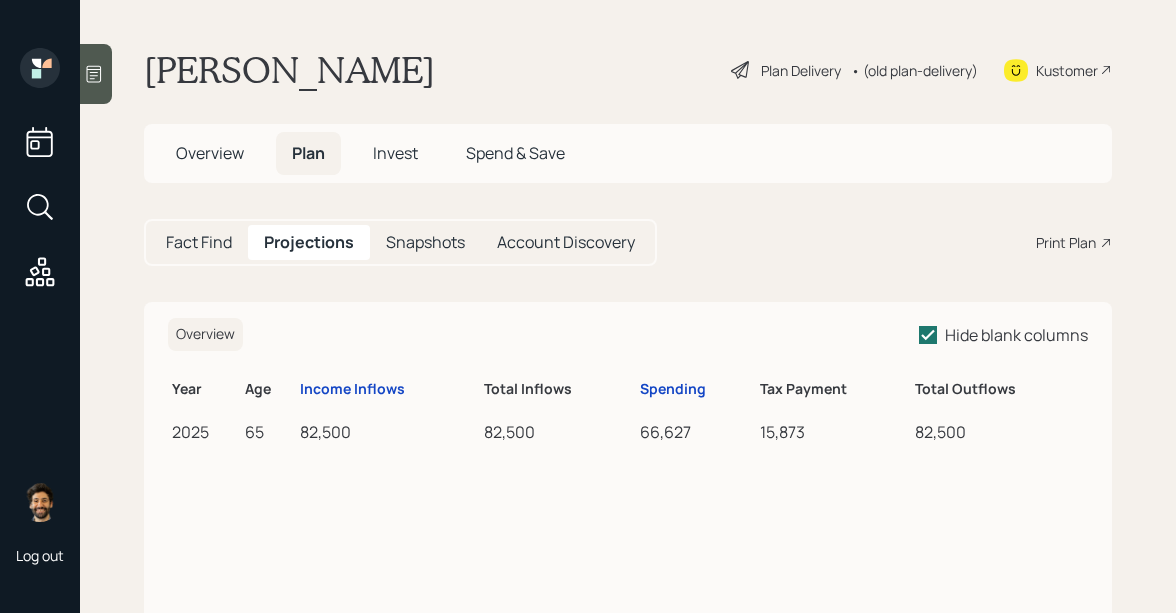 click on "Fact Find" at bounding box center [199, 242] 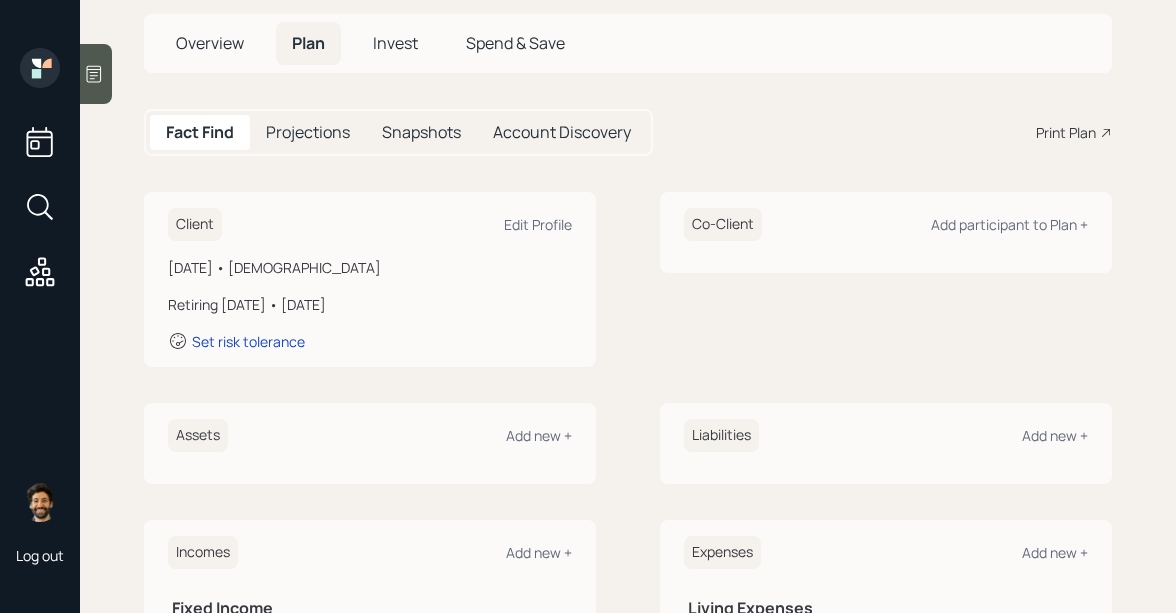 scroll, scrollTop: 131, scrollLeft: 0, axis: vertical 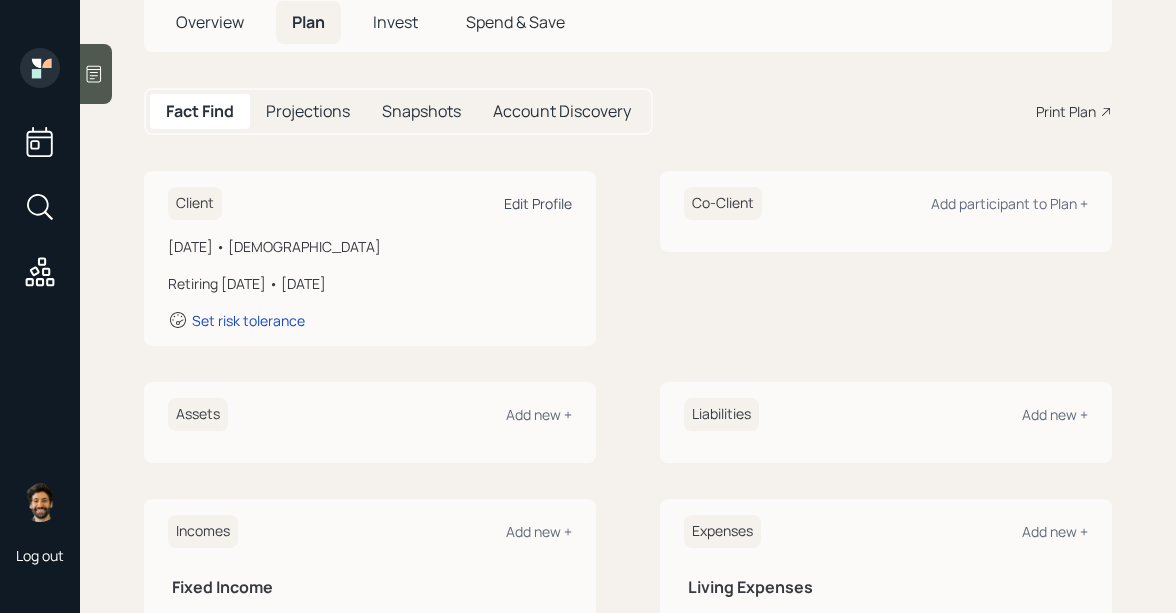 click on "Edit Profile" at bounding box center (538, 203) 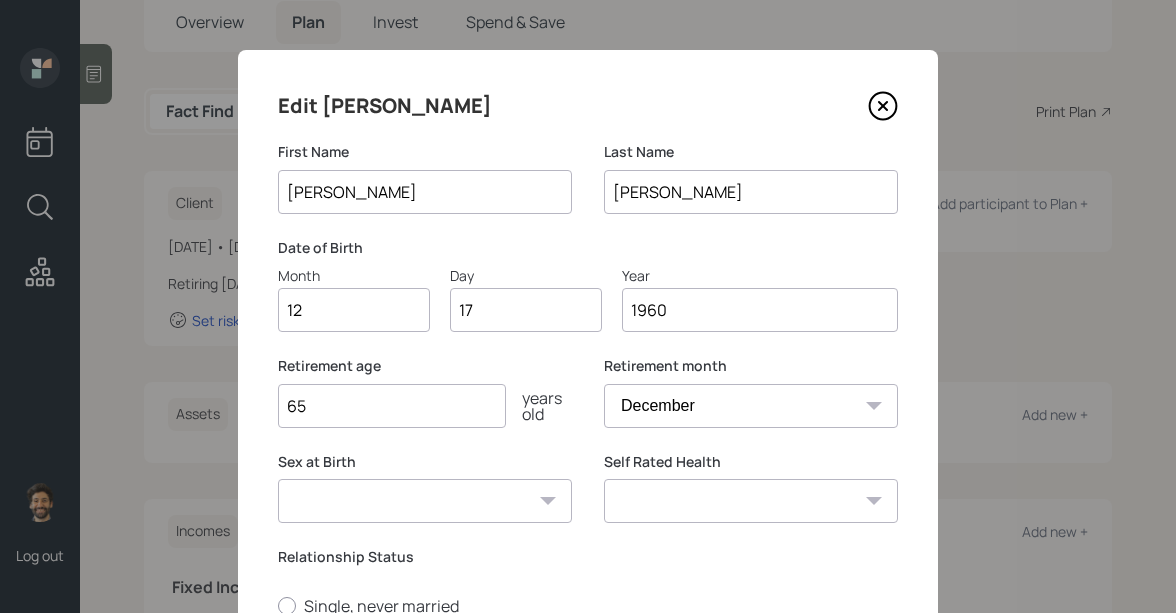 click on "January February March April May June July August September October November December" at bounding box center (751, 406) 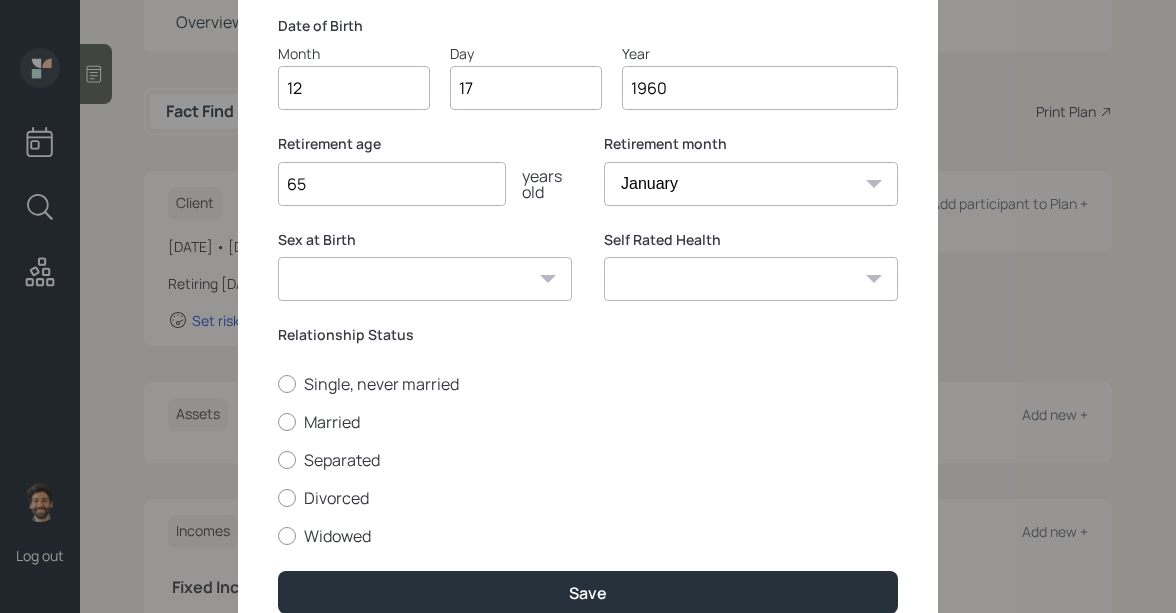 scroll, scrollTop: 314, scrollLeft: 0, axis: vertical 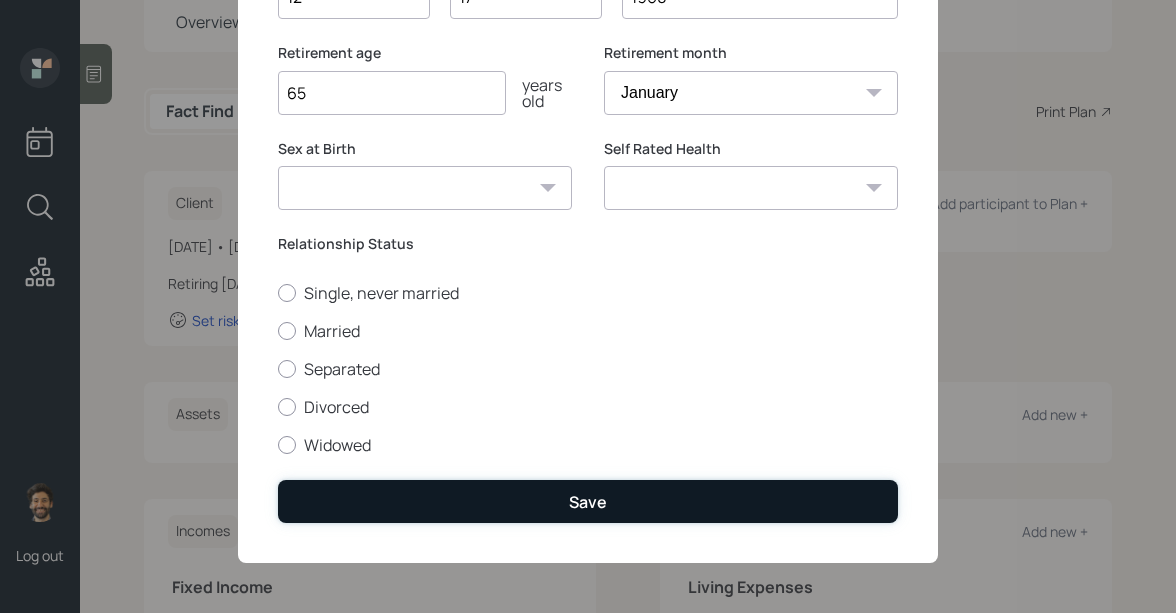 click on "Save" at bounding box center [588, 501] 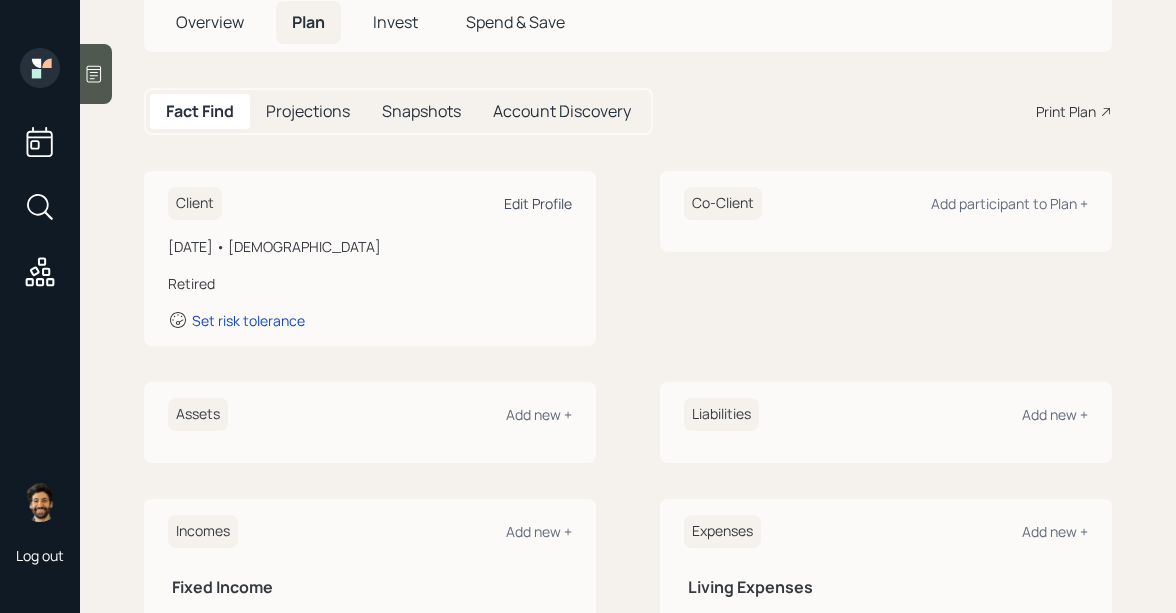 click on "Edit Profile" at bounding box center (538, 203) 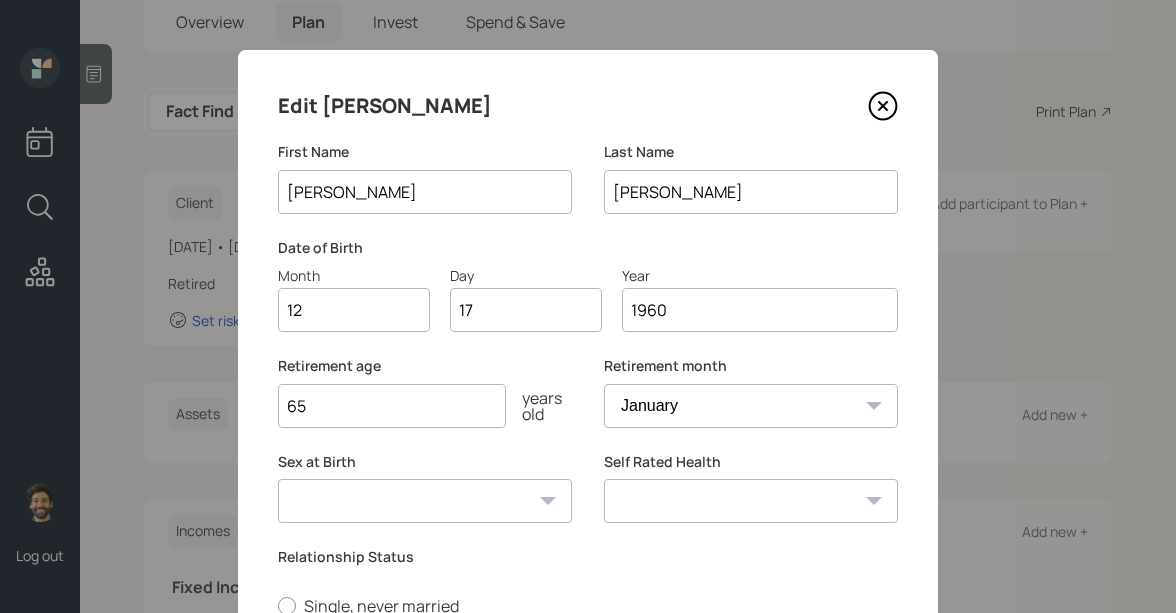 click on "65" at bounding box center (392, 406) 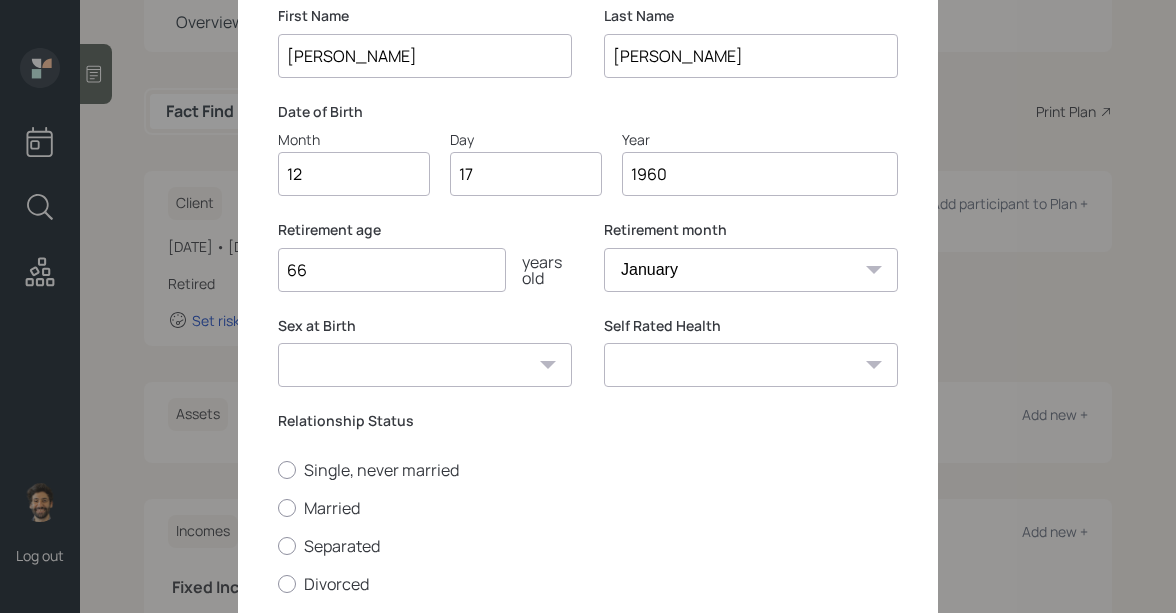 scroll, scrollTop: 314, scrollLeft: 0, axis: vertical 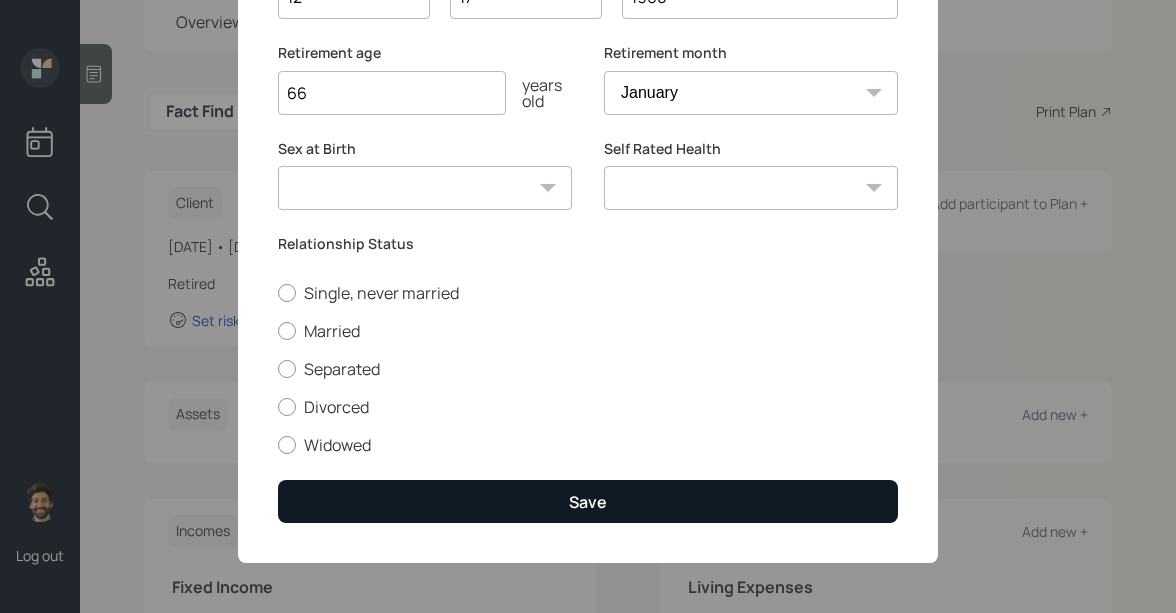 type on "66" 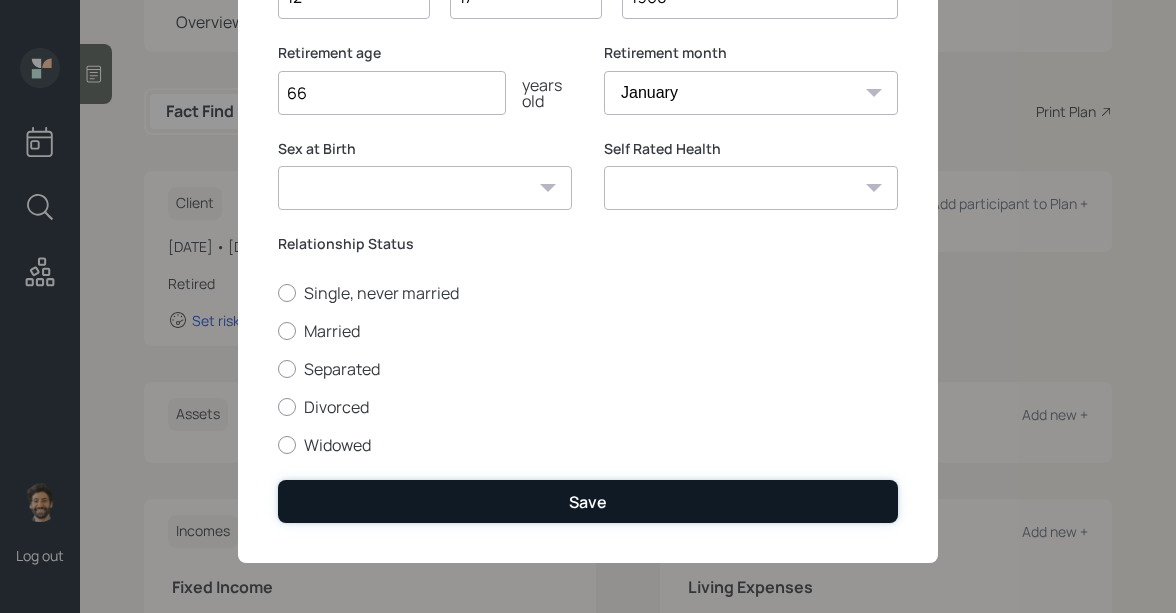 click on "Save" at bounding box center (588, 501) 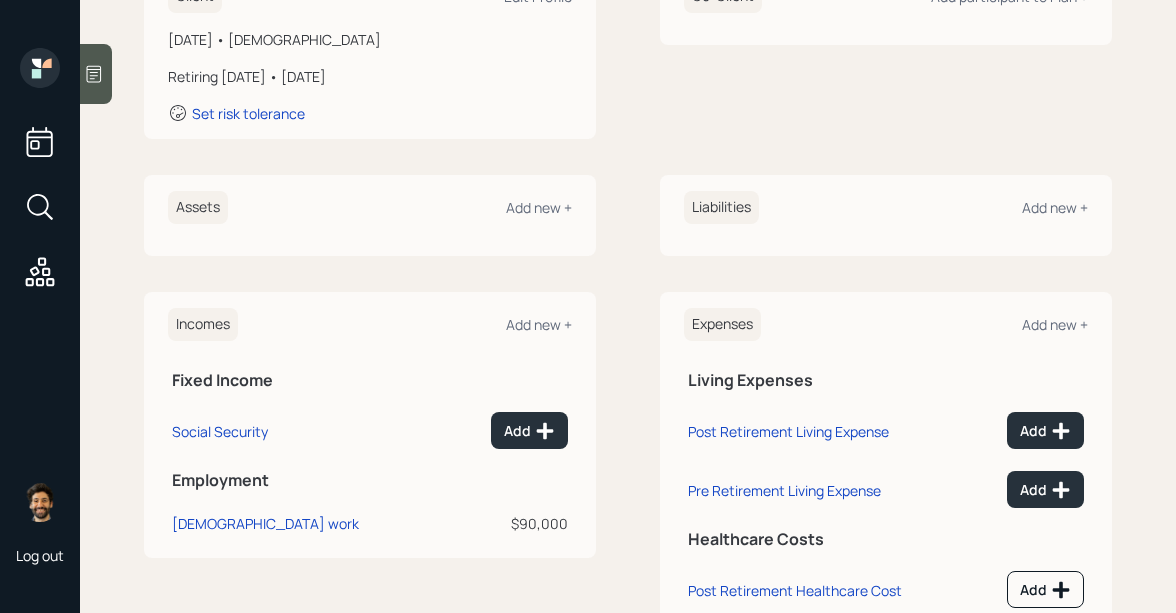 scroll, scrollTop: 348, scrollLeft: 0, axis: vertical 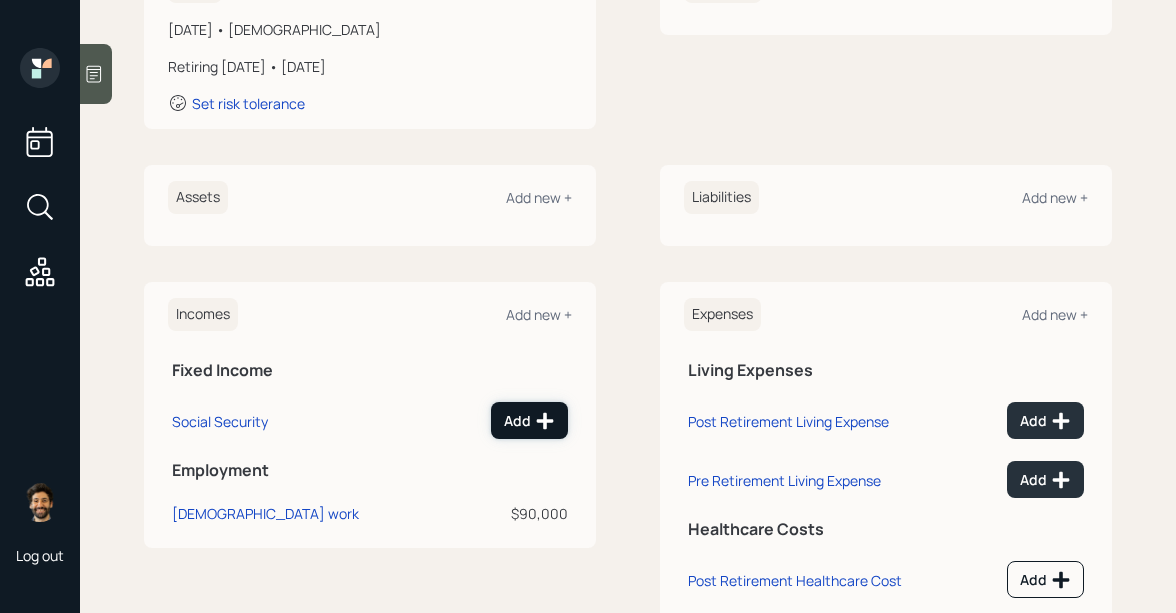 click 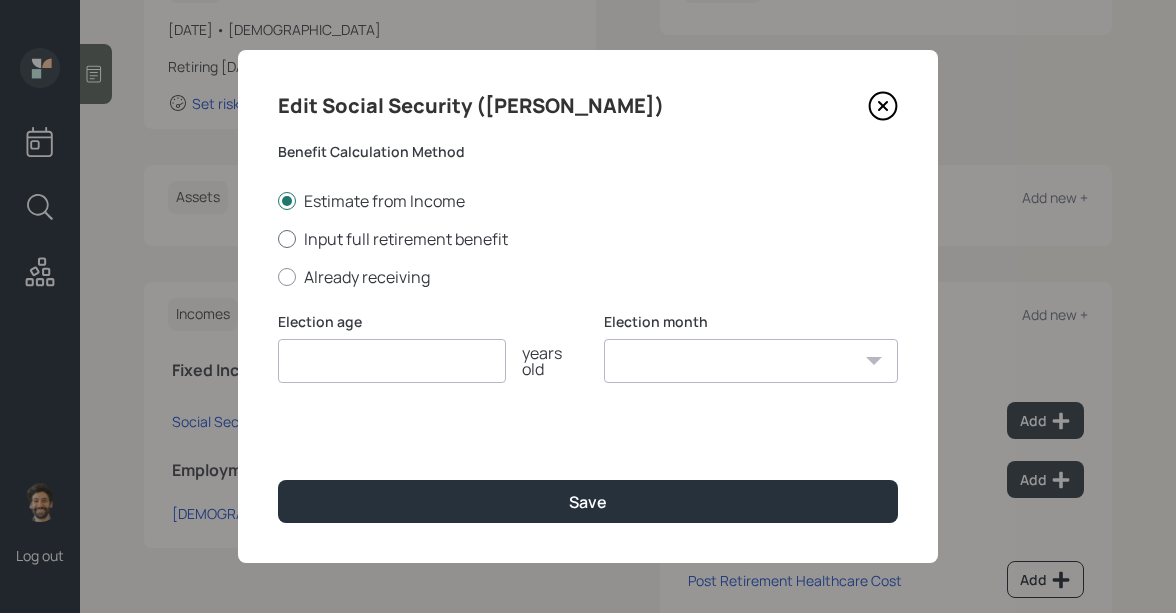click on "Input full retirement benefit" at bounding box center (588, 239) 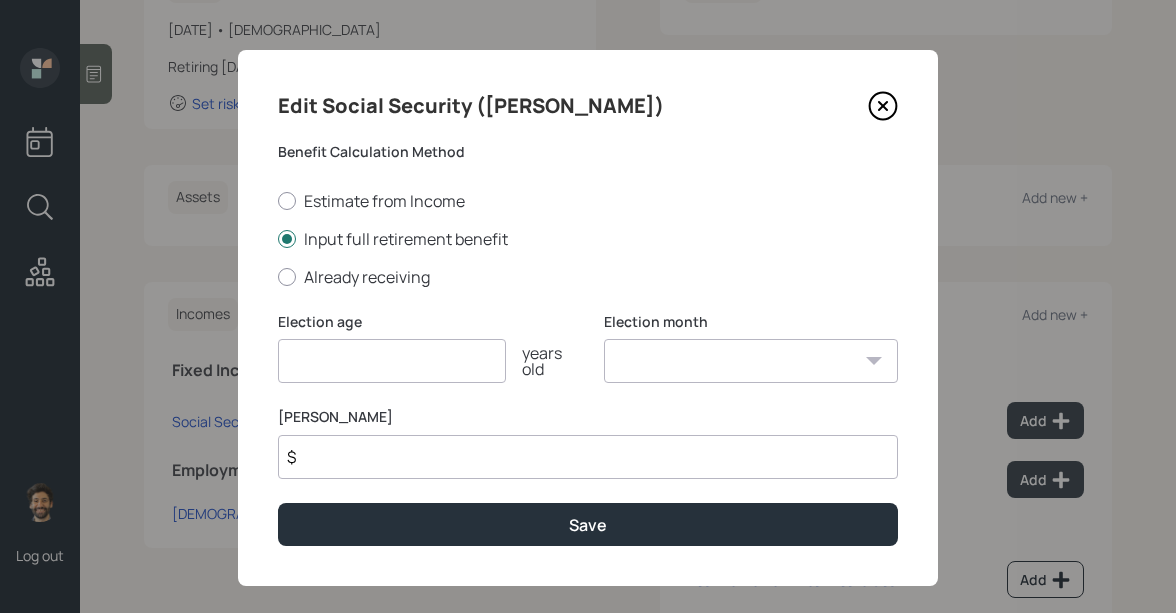click on "$" at bounding box center (588, 457) 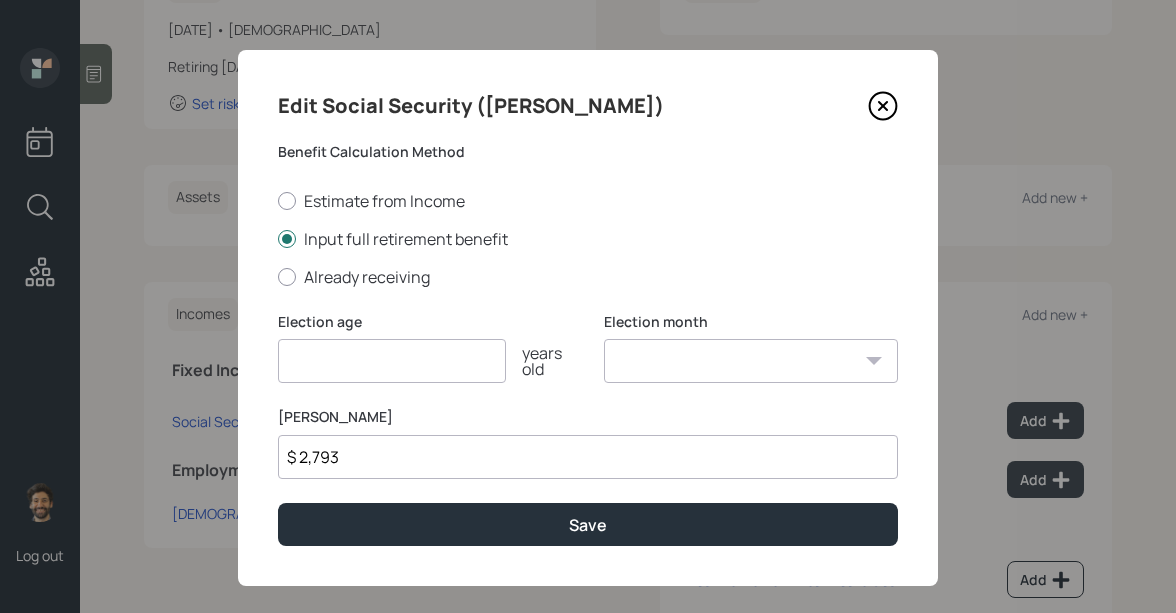 type on "$ 2,793" 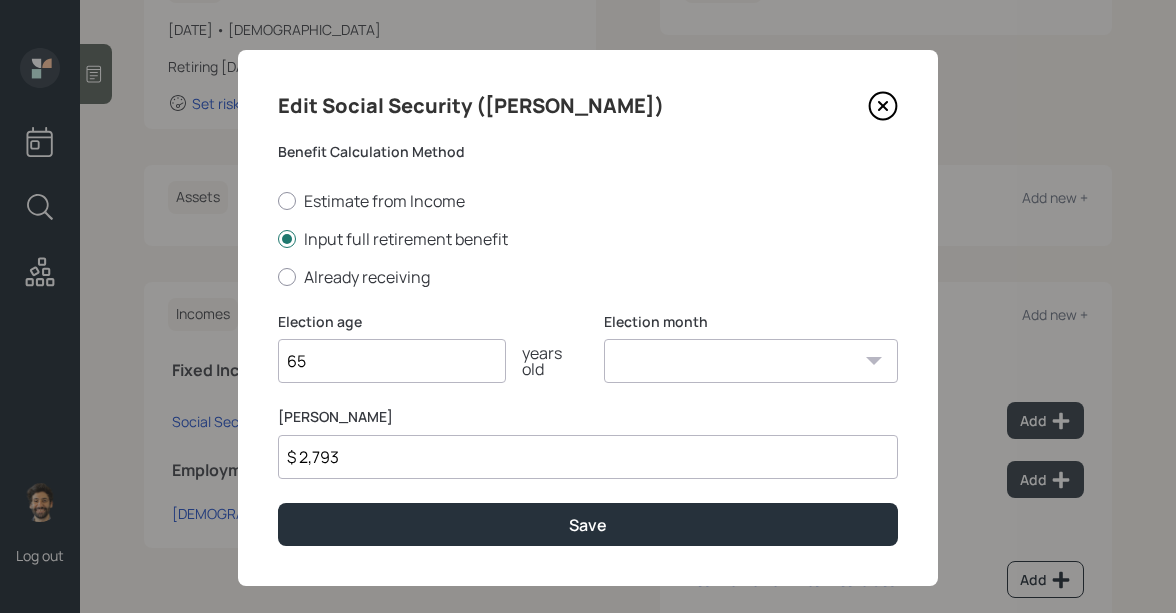 type on "65" 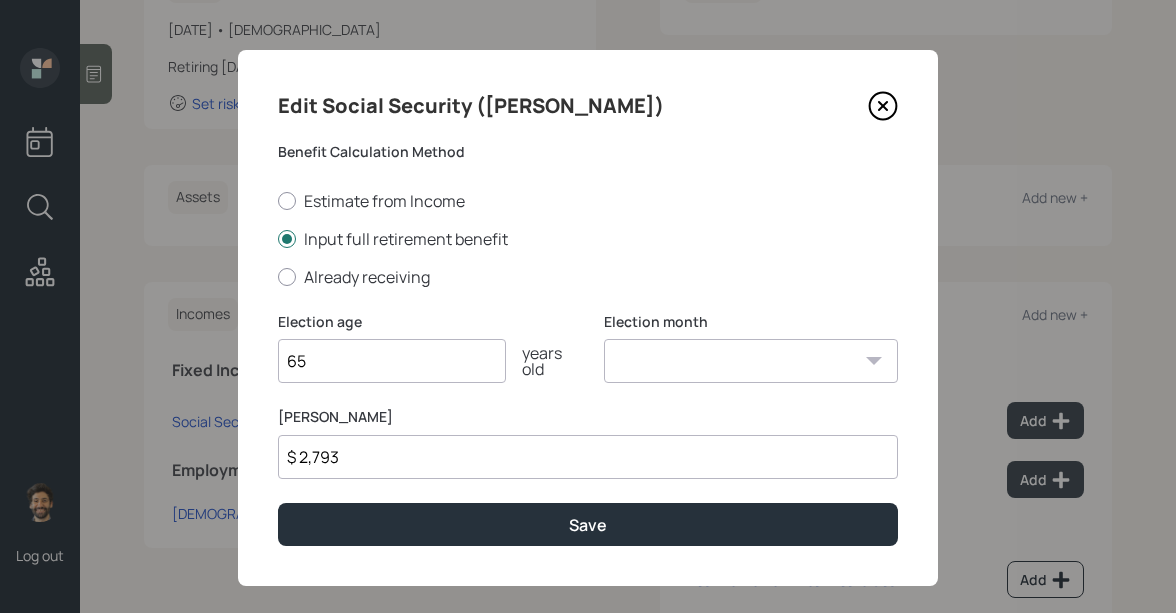 click on "January February March April May June July August September October November December" at bounding box center [751, 361] 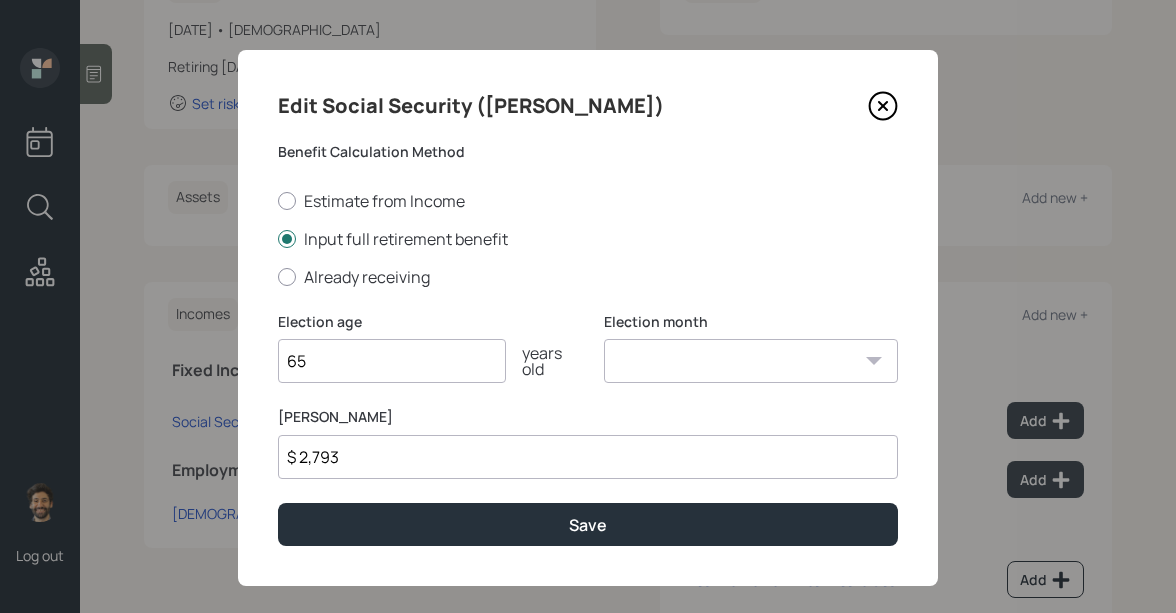 select on "12" 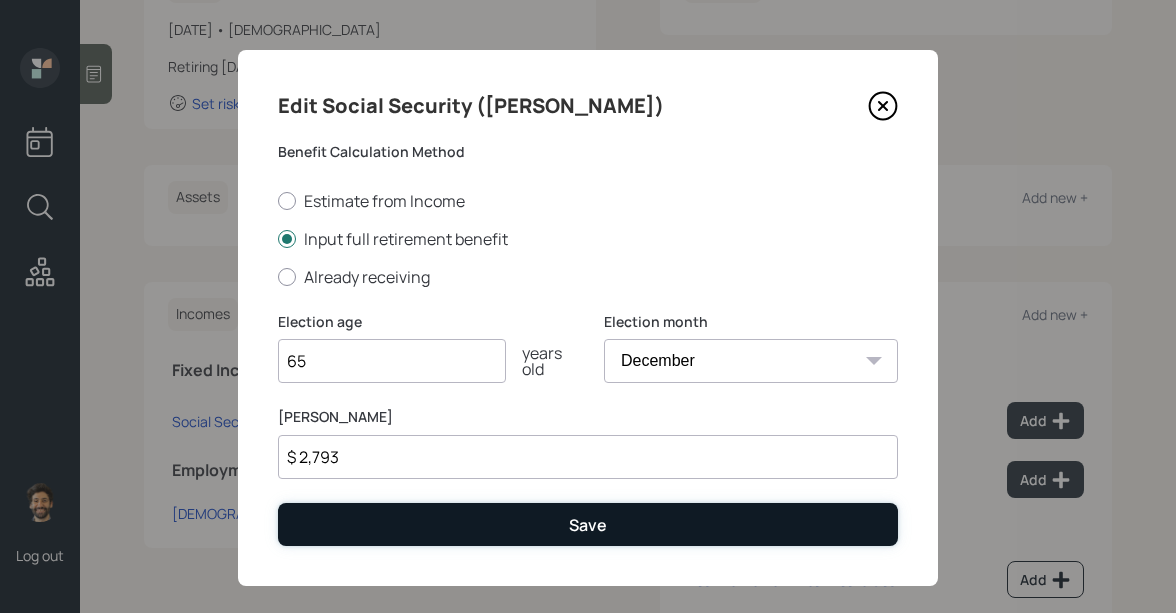 click on "Save" at bounding box center [588, 524] 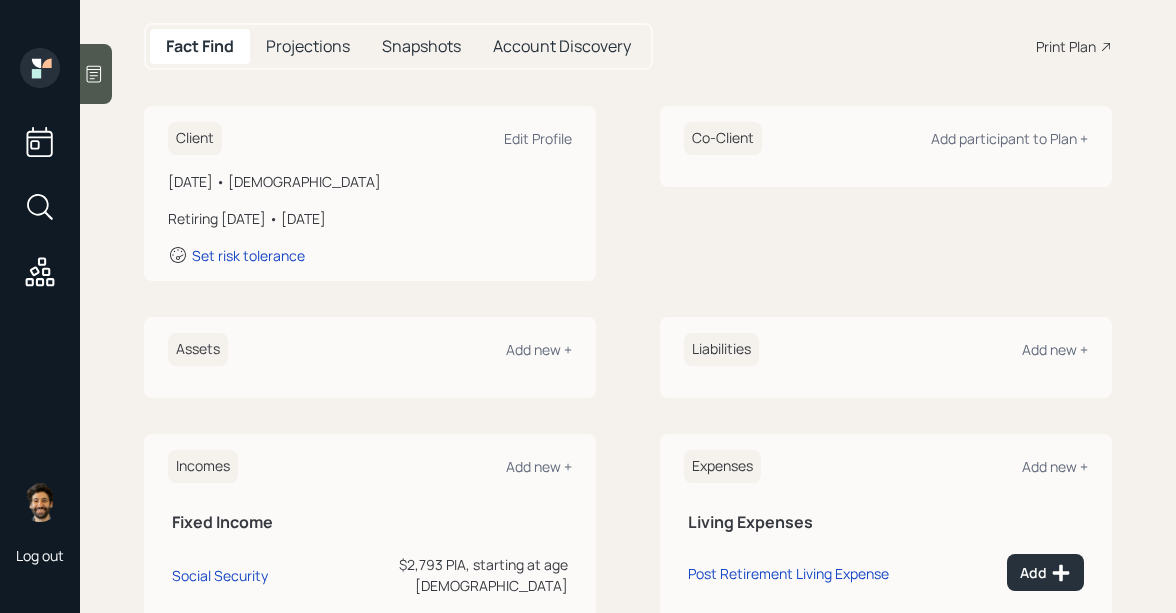 scroll, scrollTop: 0, scrollLeft: 0, axis: both 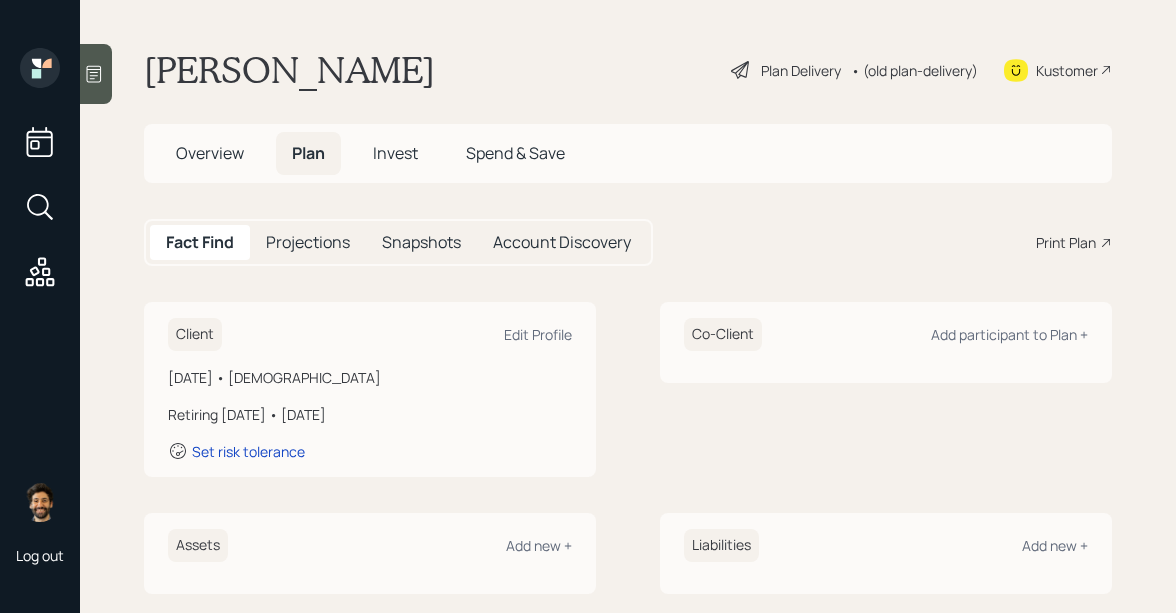 click on "Projections" at bounding box center (308, 242) 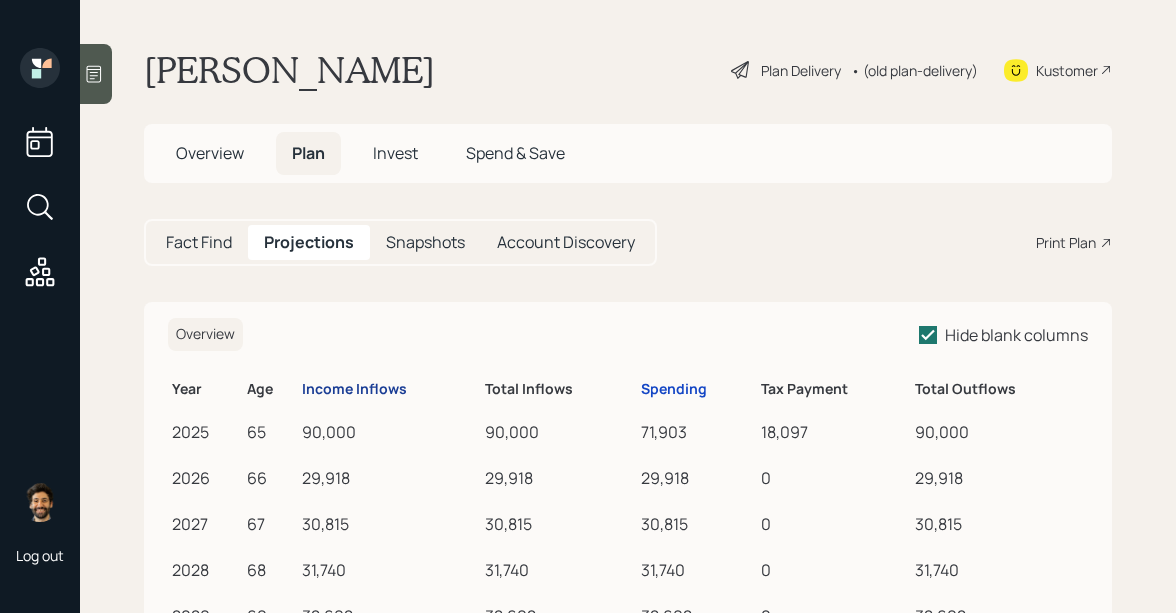 click on "Income Inflows" at bounding box center [354, 389] 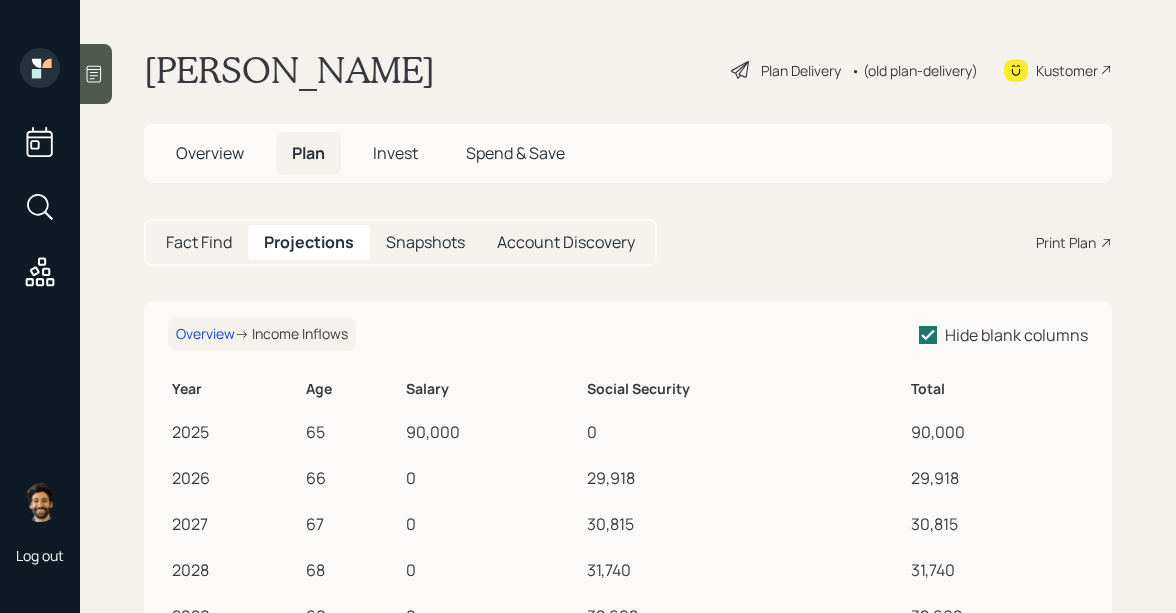 click on "Fact Find" at bounding box center (199, 242) 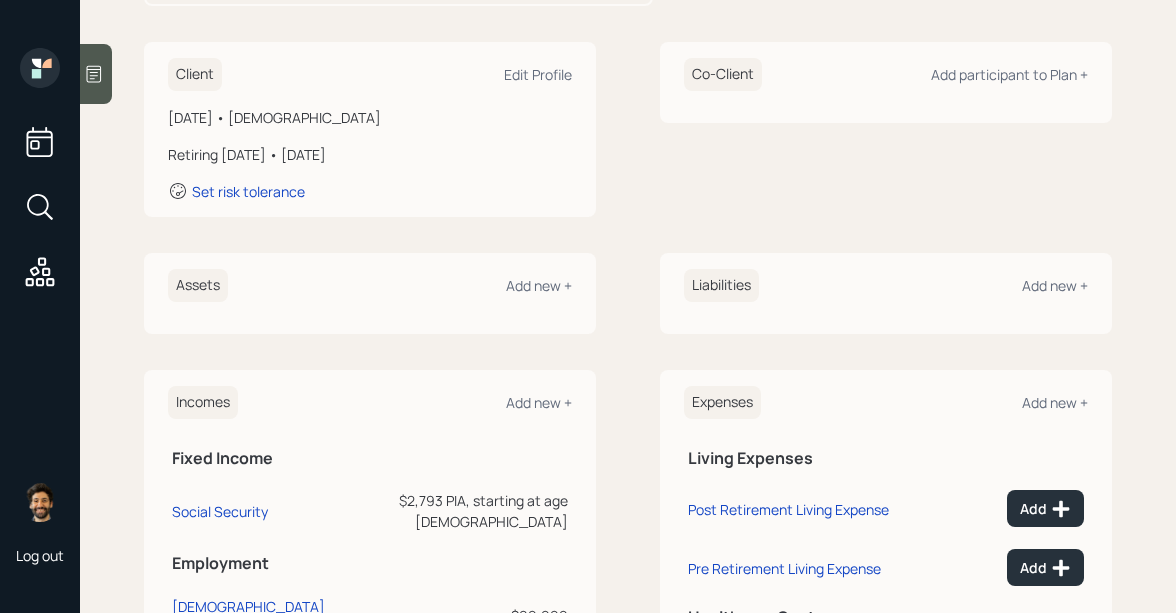 scroll, scrollTop: 404, scrollLeft: 0, axis: vertical 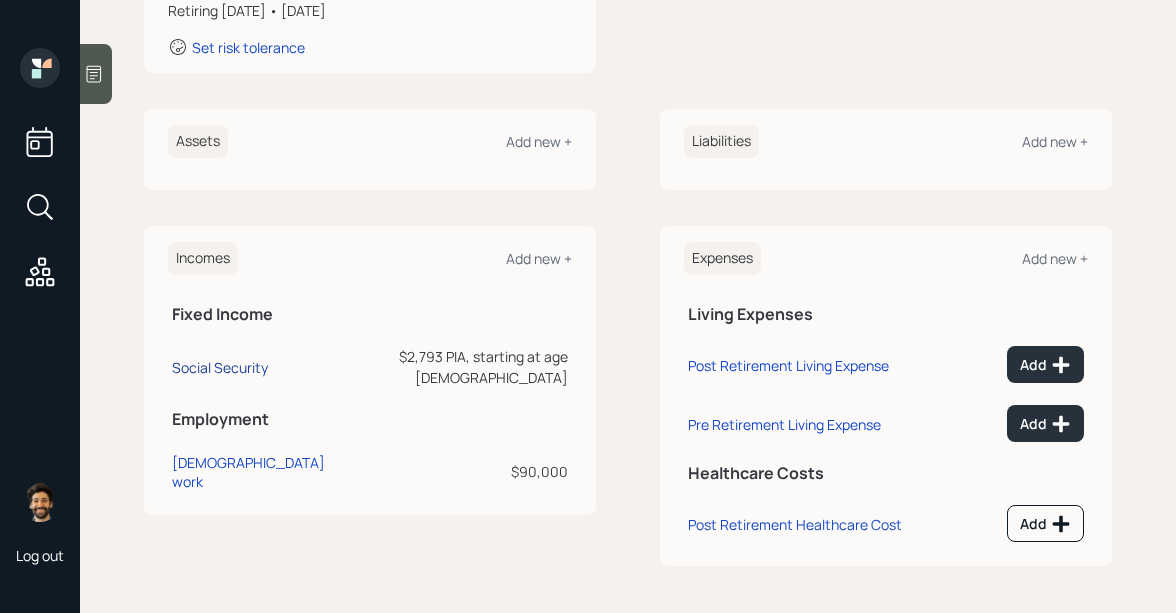 click on "Social Security" at bounding box center (220, 367) 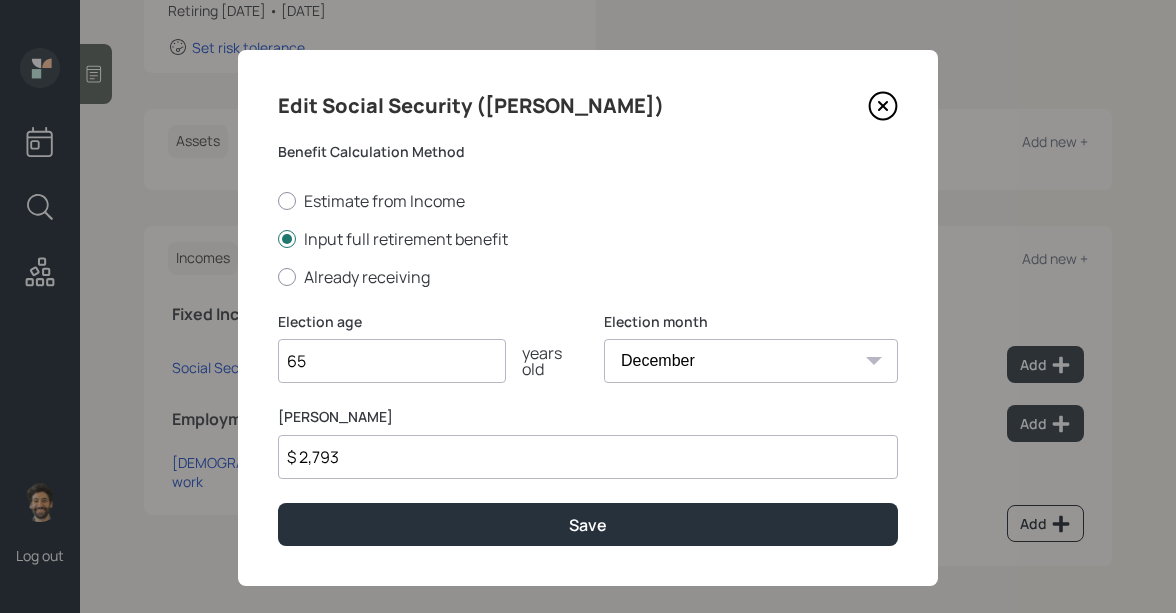 click on "$ 2,793" at bounding box center (588, 457) 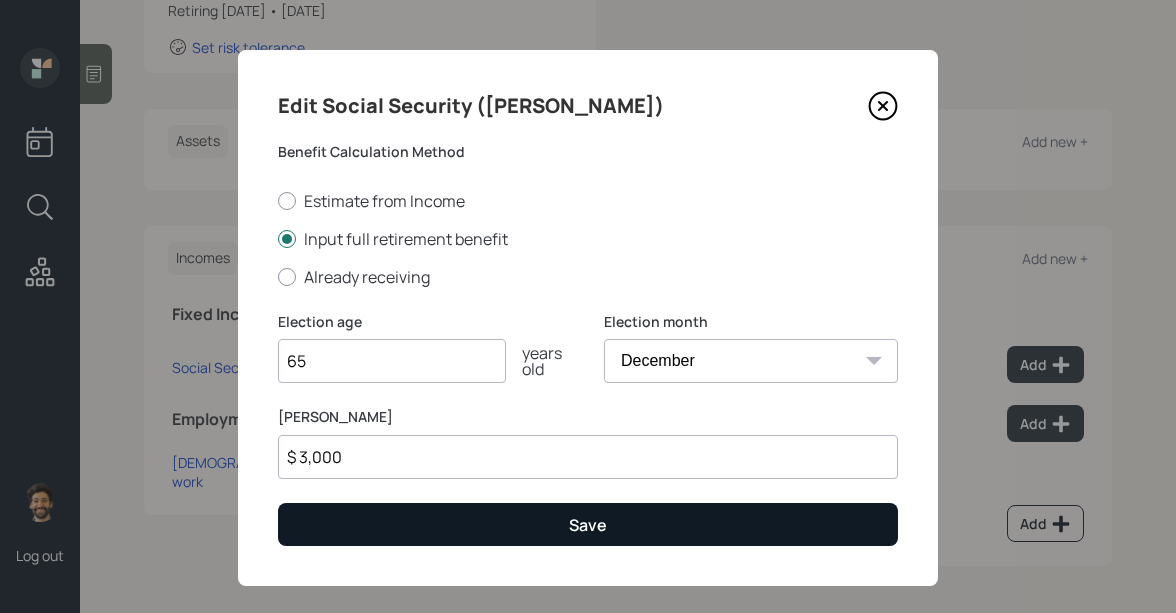 type on "$ 3,000" 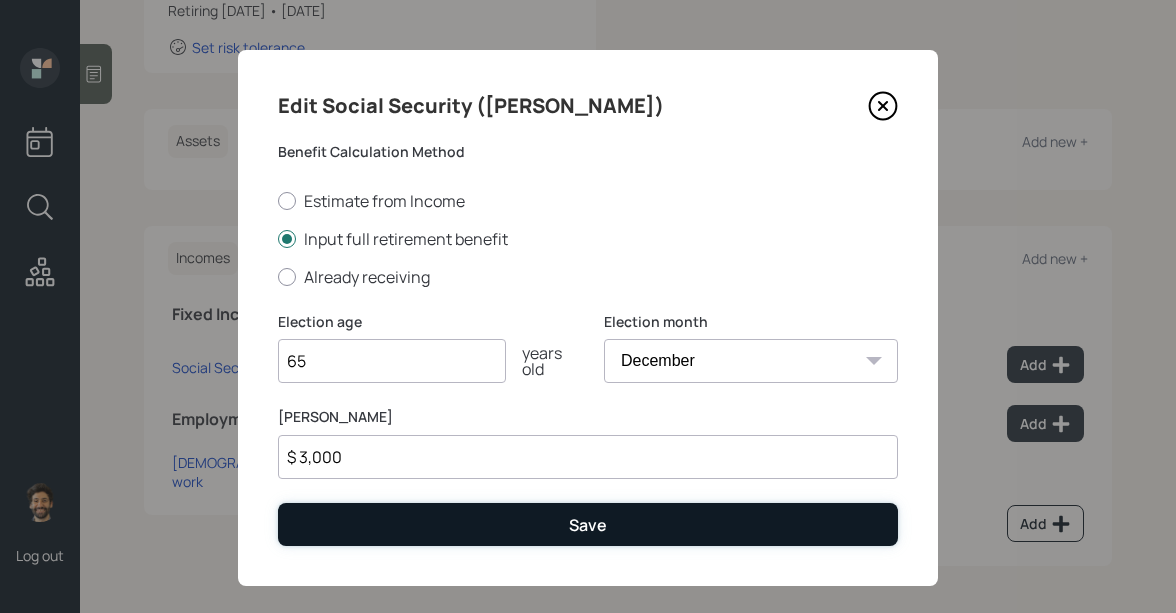 click on "Save" at bounding box center [588, 524] 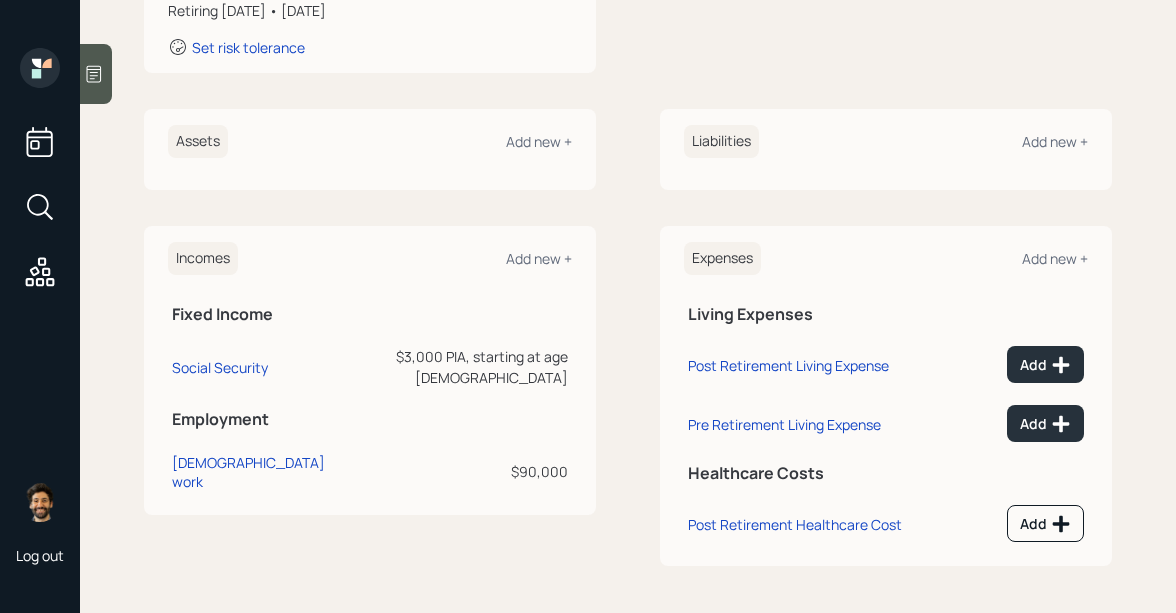 scroll, scrollTop: 0, scrollLeft: 0, axis: both 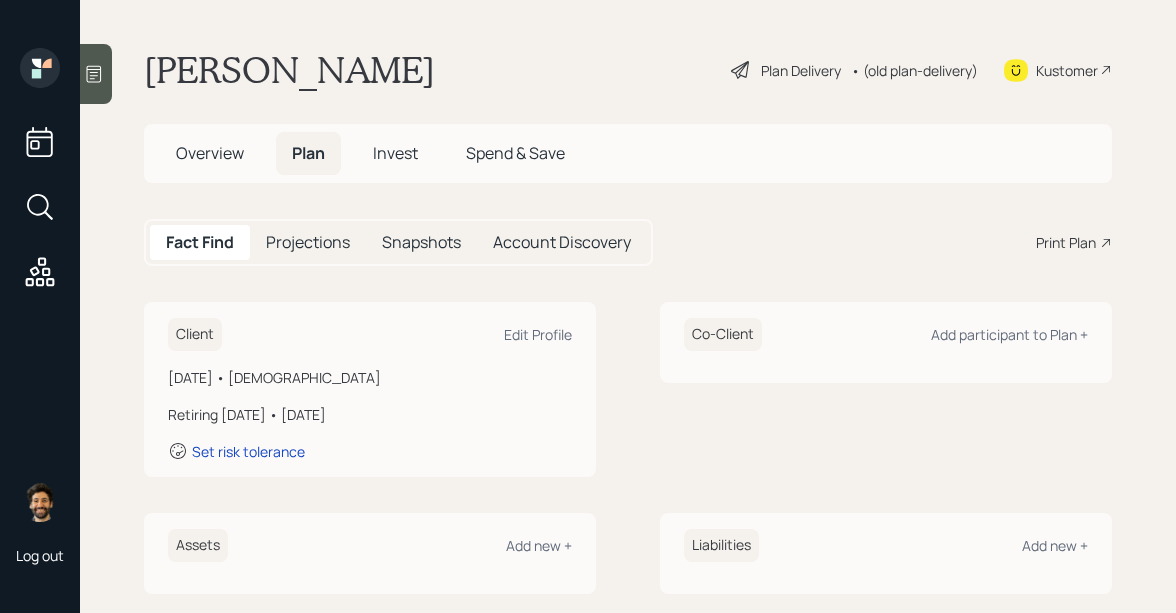click on "Projections" at bounding box center [308, 242] 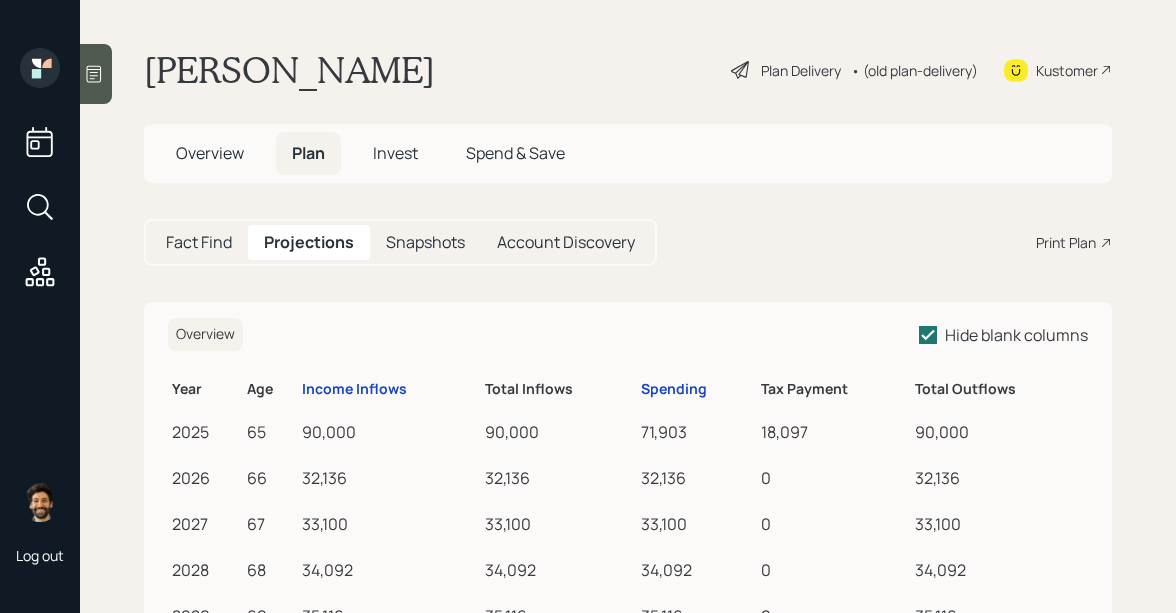 click on "Fact Find" at bounding box center (199, 242) 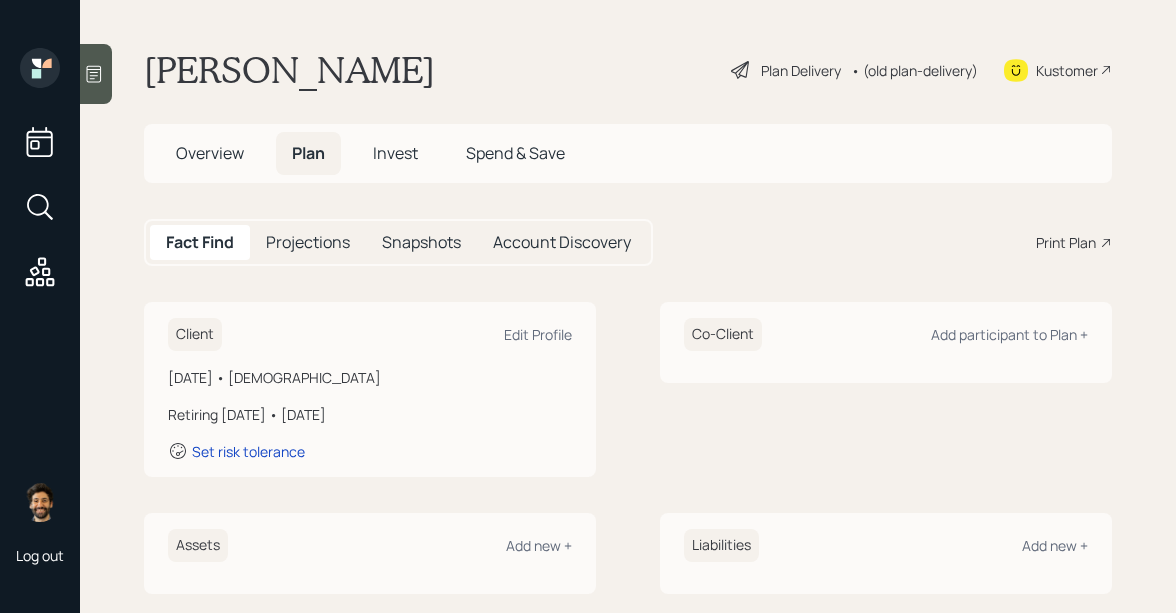 scroll, scrollTop: 404, scrollLeft: 0, axis: vertical 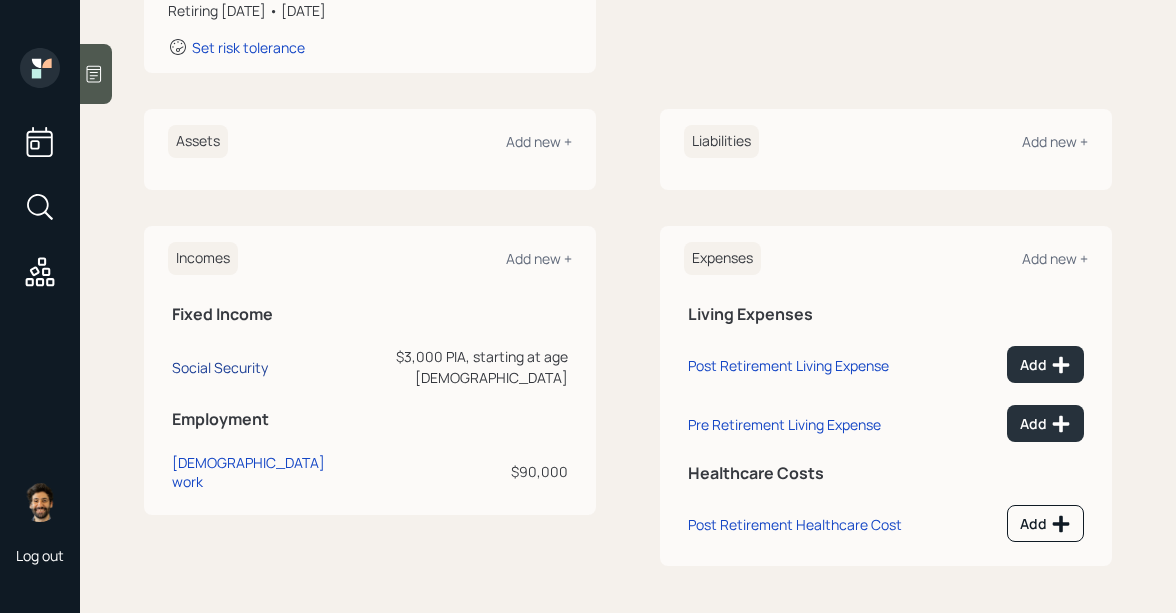 click on "Social Security" at bounding box center (220, 367) 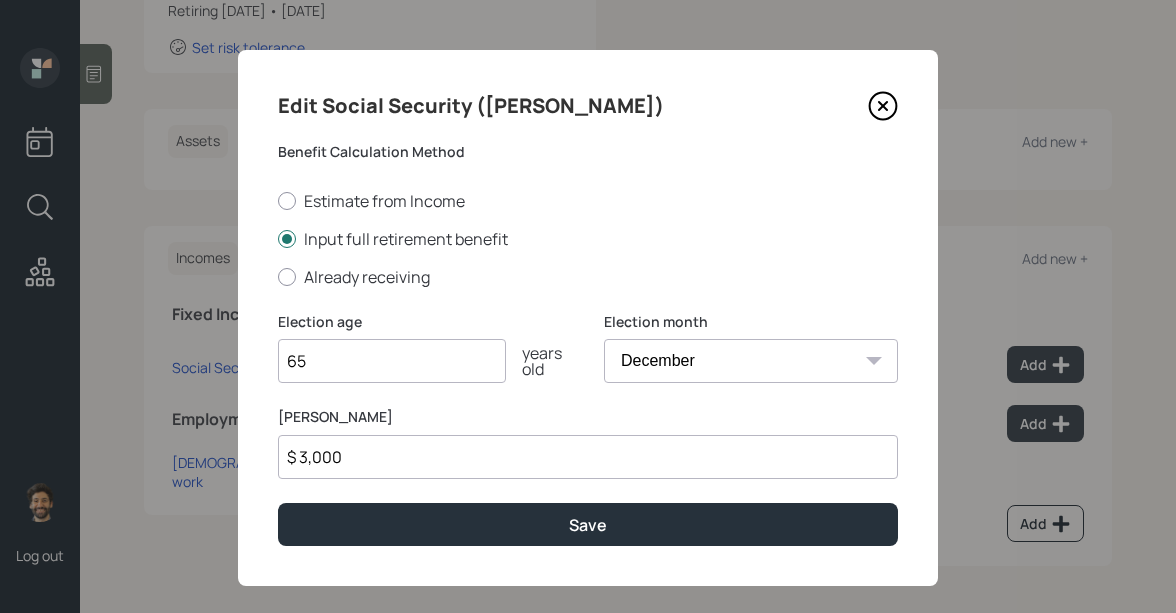 click on "$ 3,000" at bounding box center [588, 457] 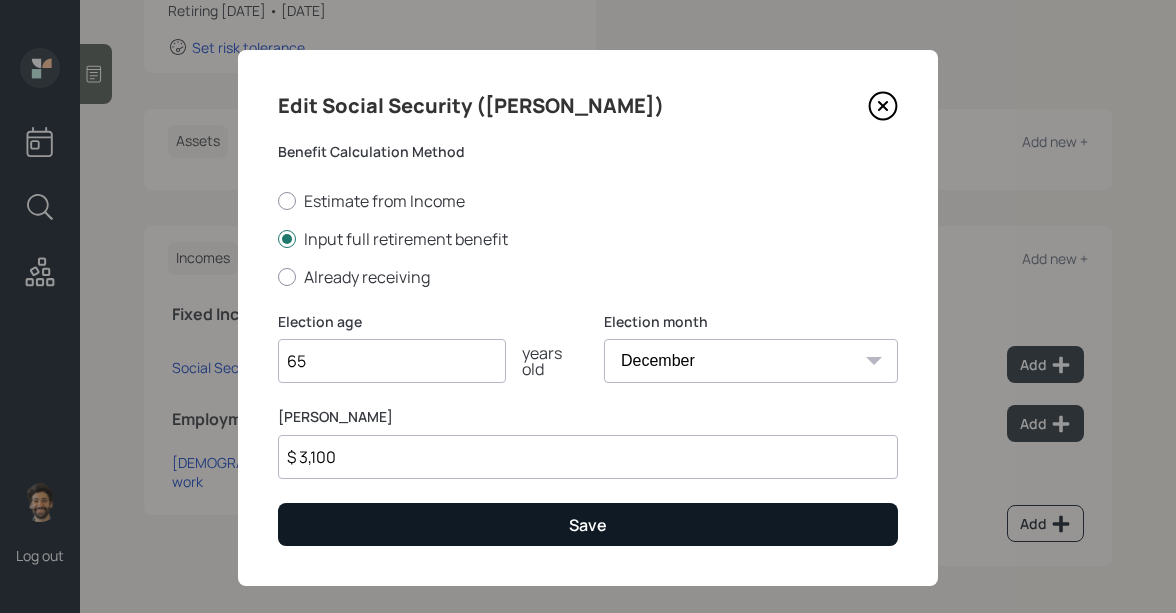 type on "$ 3,100" 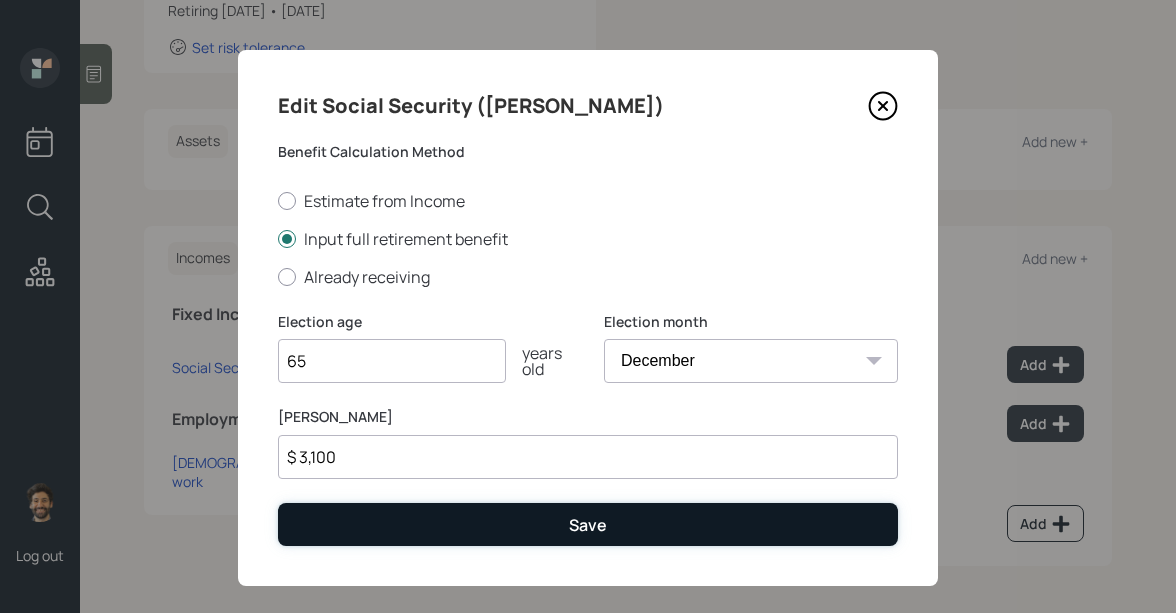 click on "Save" at bounding box center (588, 524) 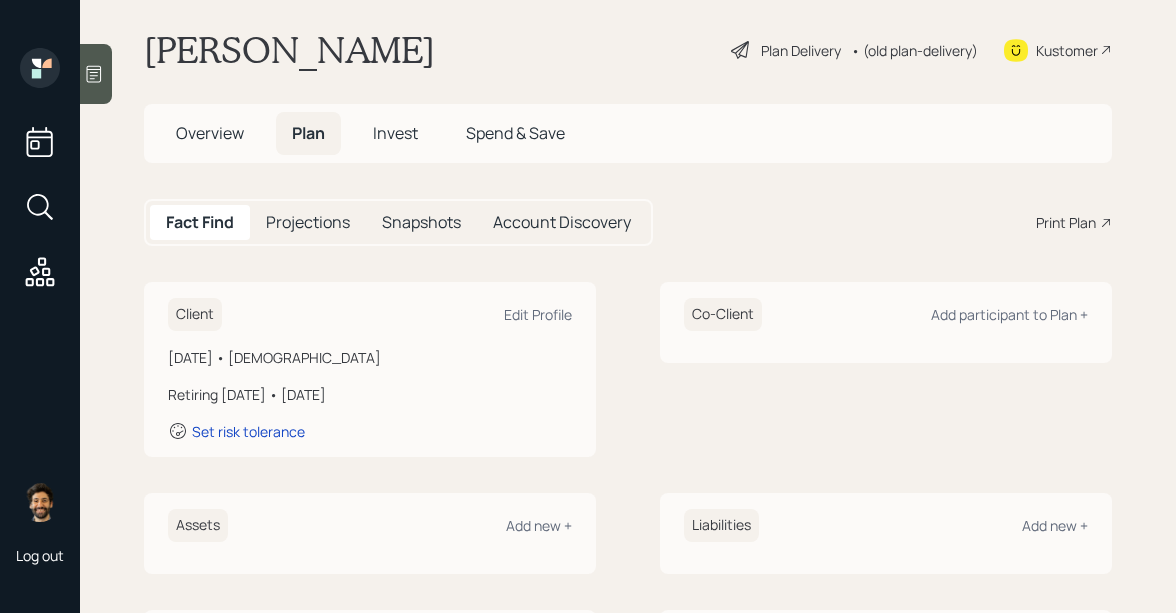scroll, scrollTop: 0, scrollLeft: 0, axis: both 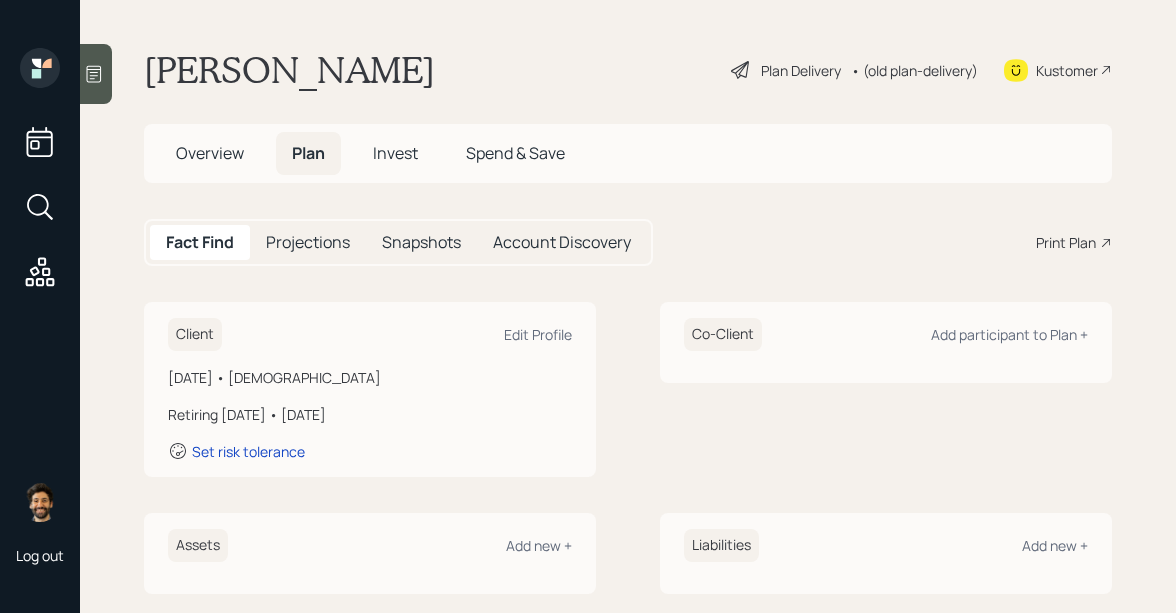 click on "Projections" at bounding box center (308, 242) 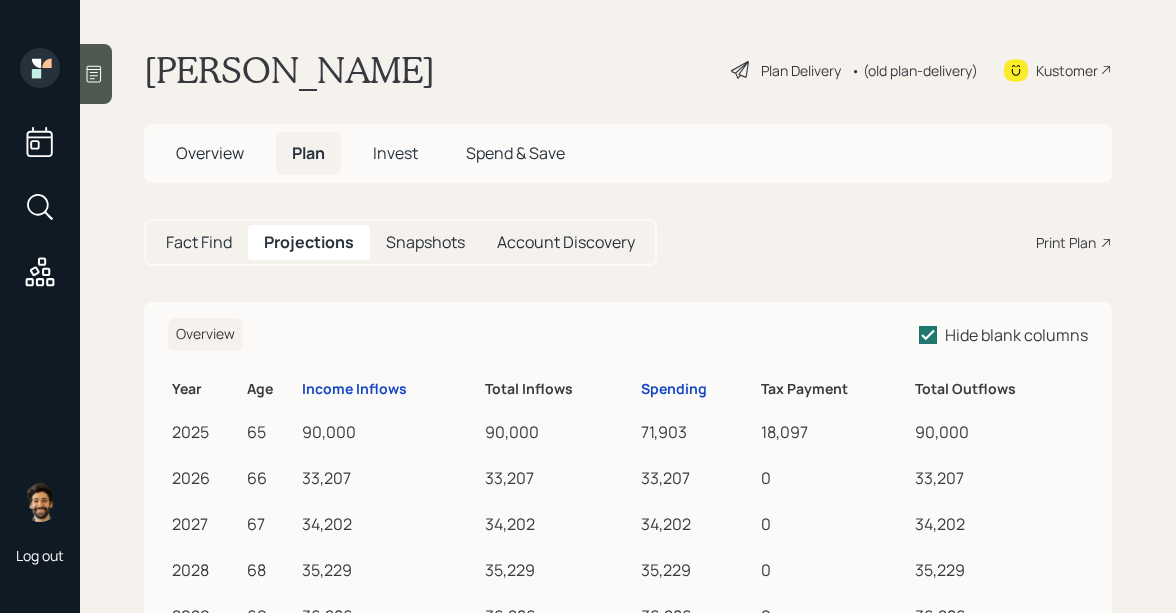 click on "Fact Find" at bounding box center (199, 242) 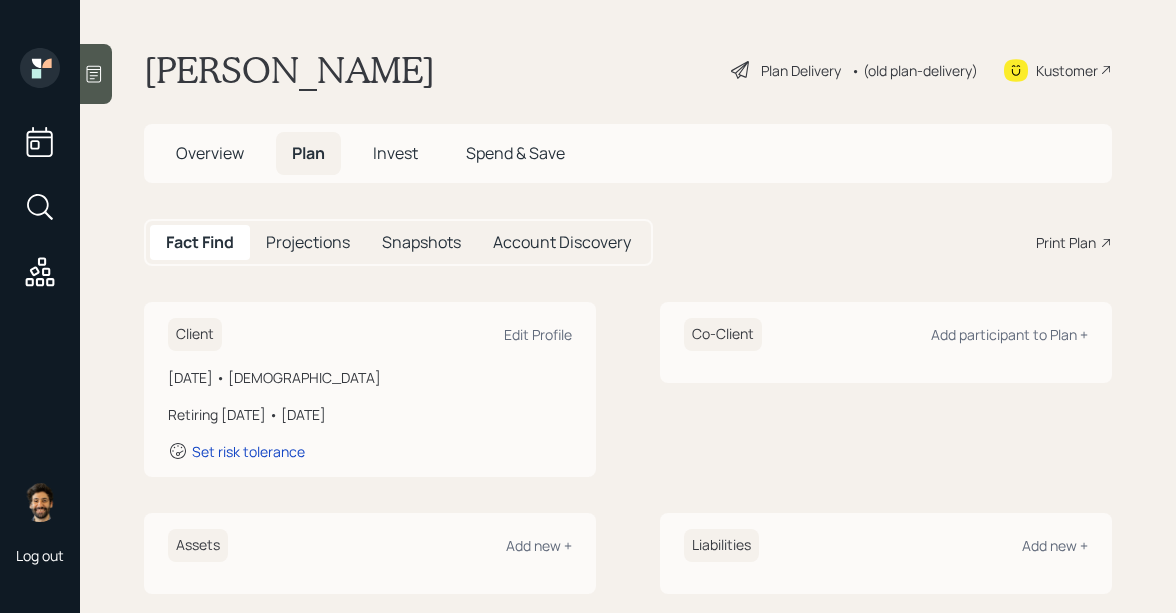 scroll, scrollTop: 404, scrollLeft: 0, axis: vertical 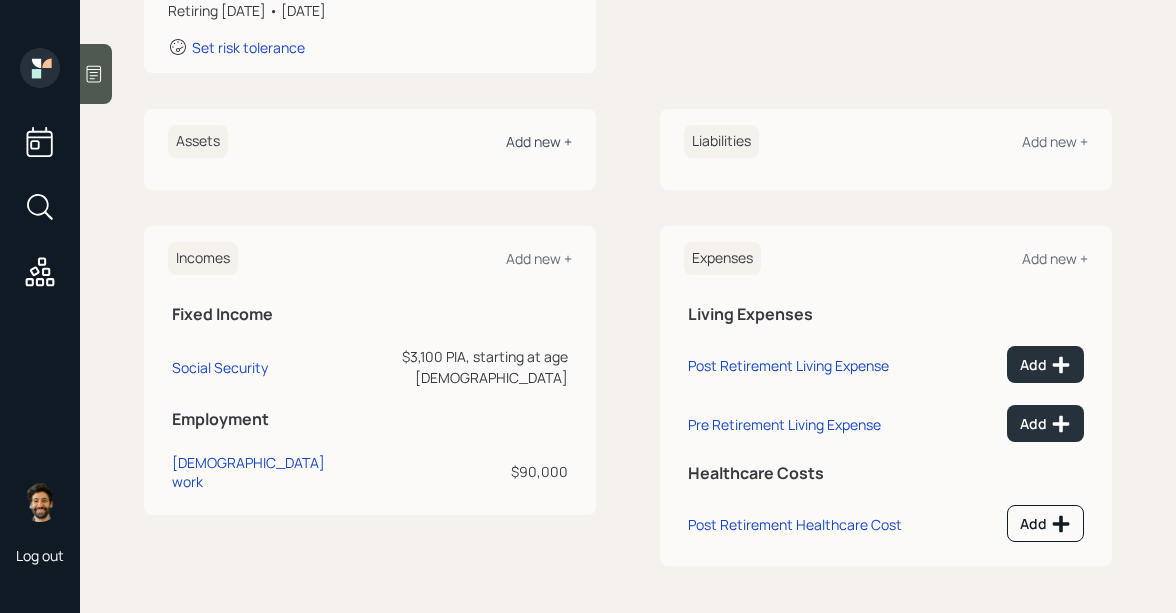click on "Add new +" at bounding box center (539, 141) 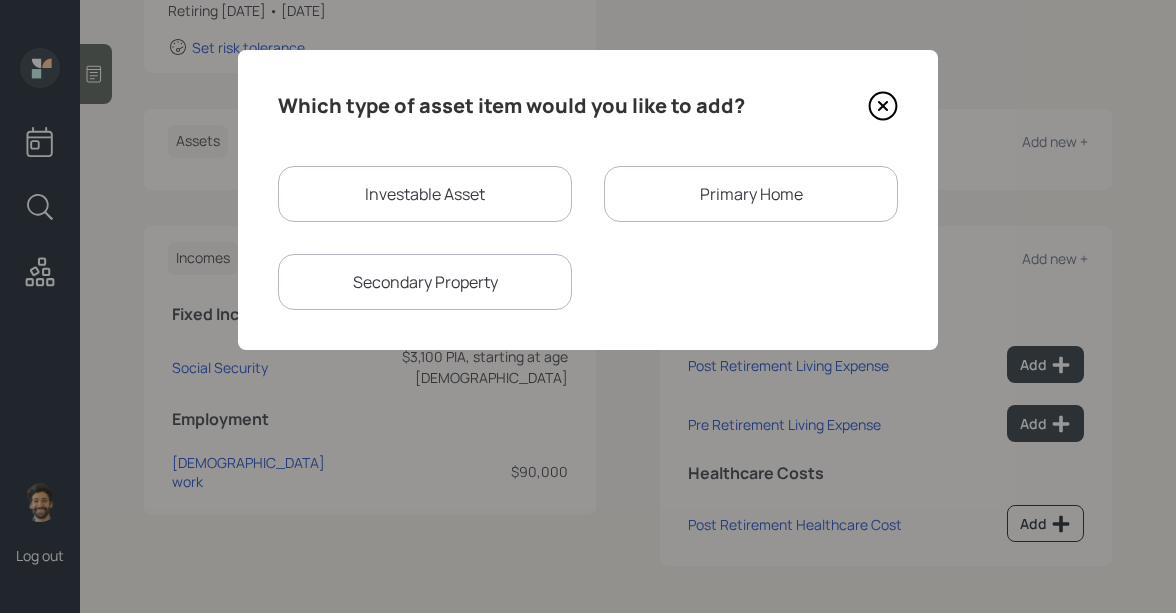 click on "Investable Asset" at bounding box center [425, 194] 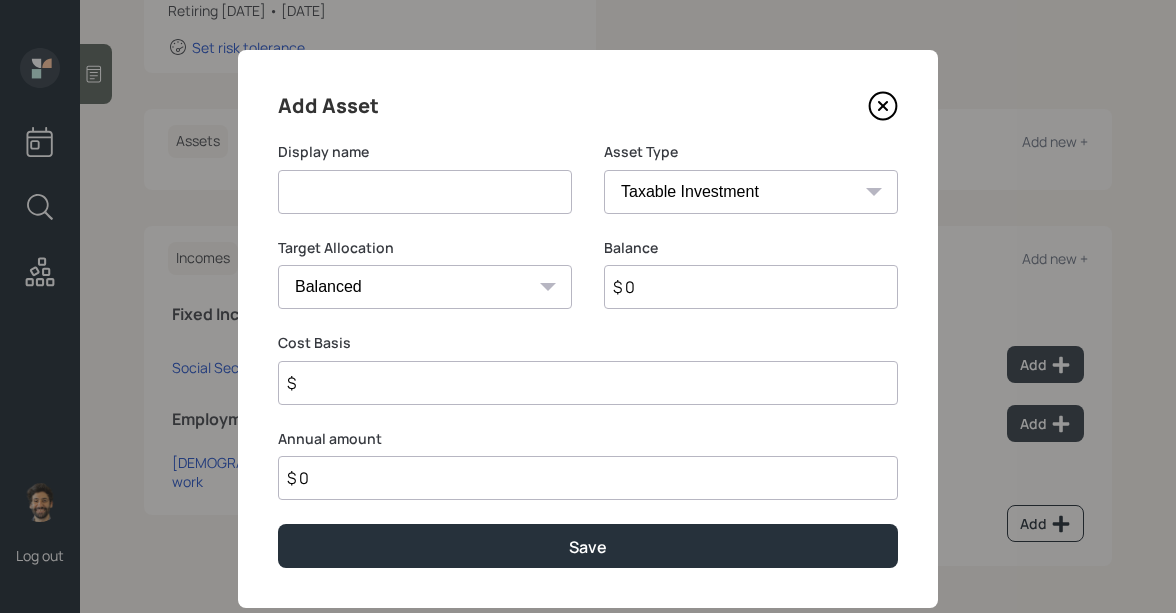 click at bounding box center [425, 192] 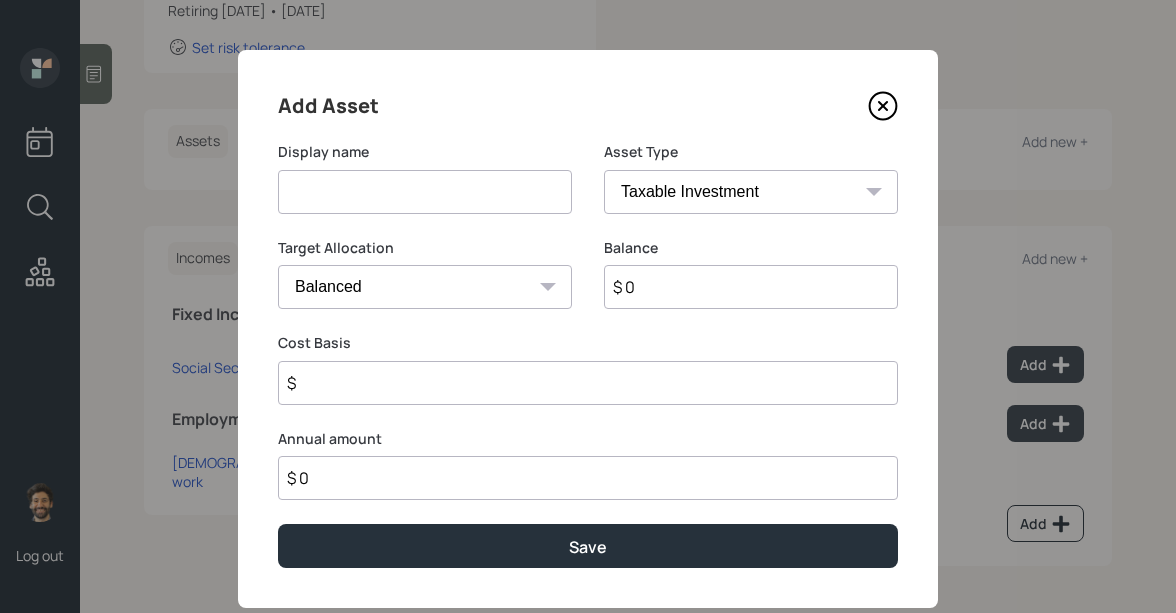 click on "SEP IRA IRA Roth IRA 401(k) Roth 401(k) 403(b) Roth 403(b) 457(b) Roth 457(b) Health Savings Account 529 Taxable Investment Checking / Savings Emergency Fund" at bounding box center (751, 192) 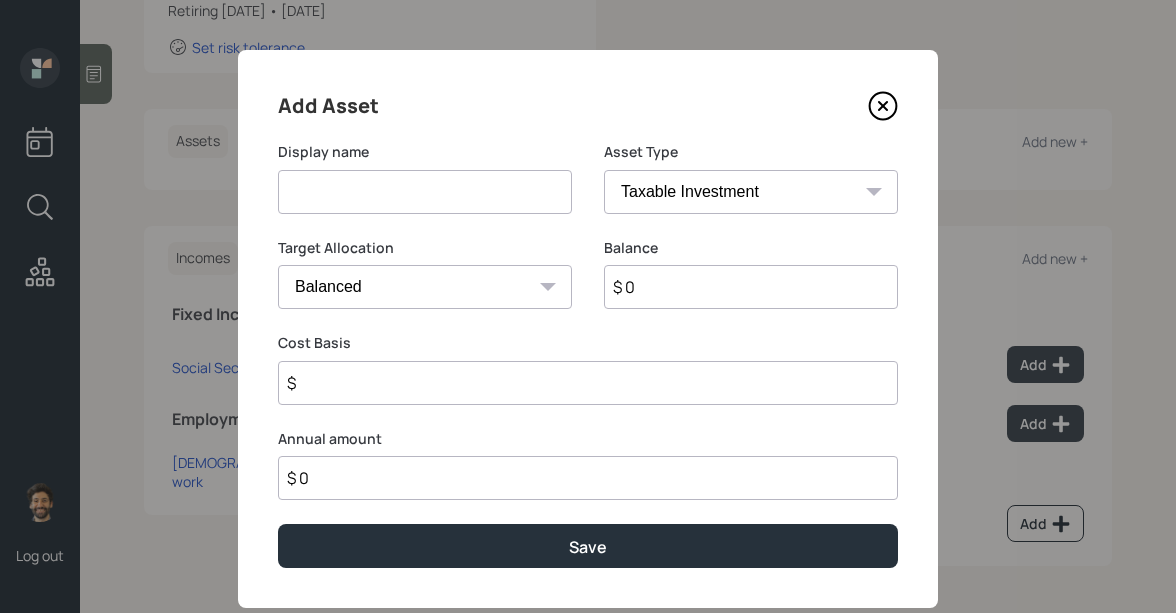 select on "ira" 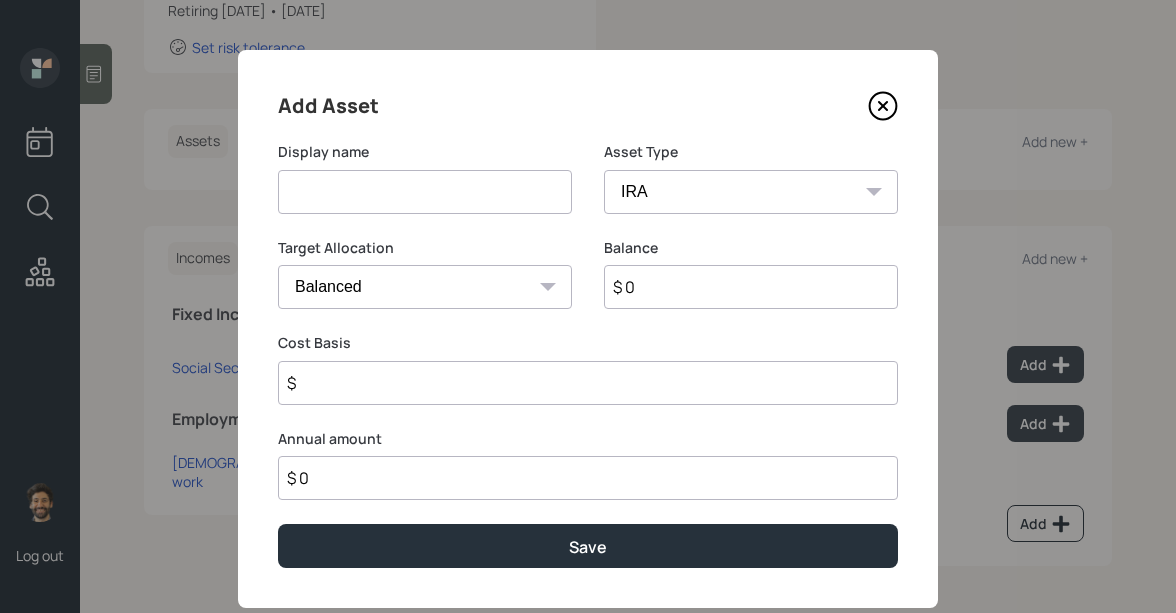 type on "$" 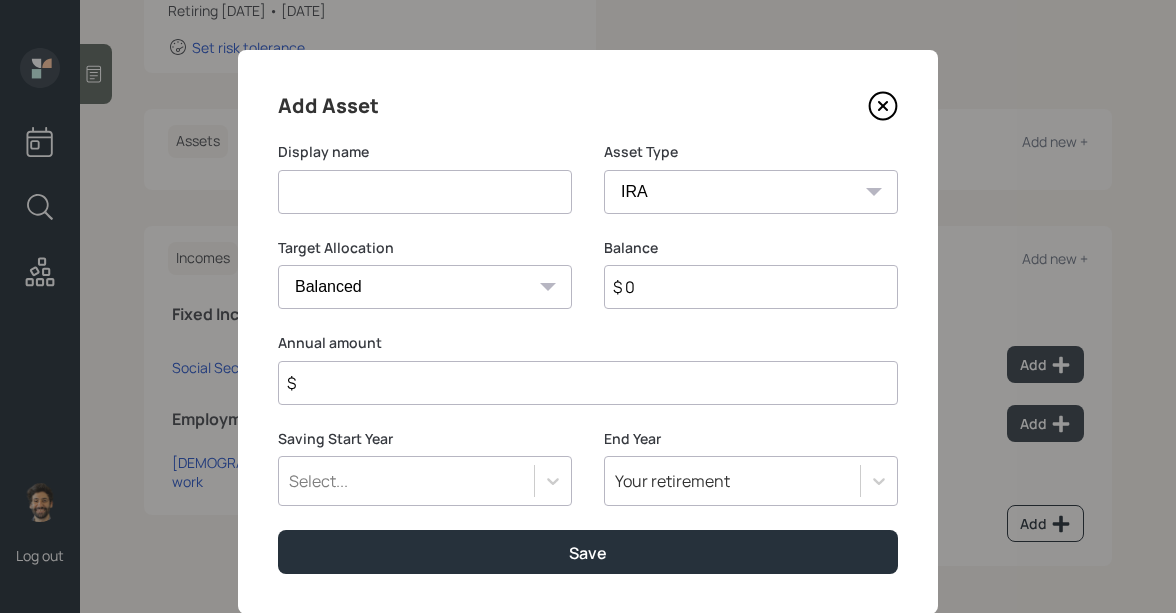 click at bounding box center [425, 192] 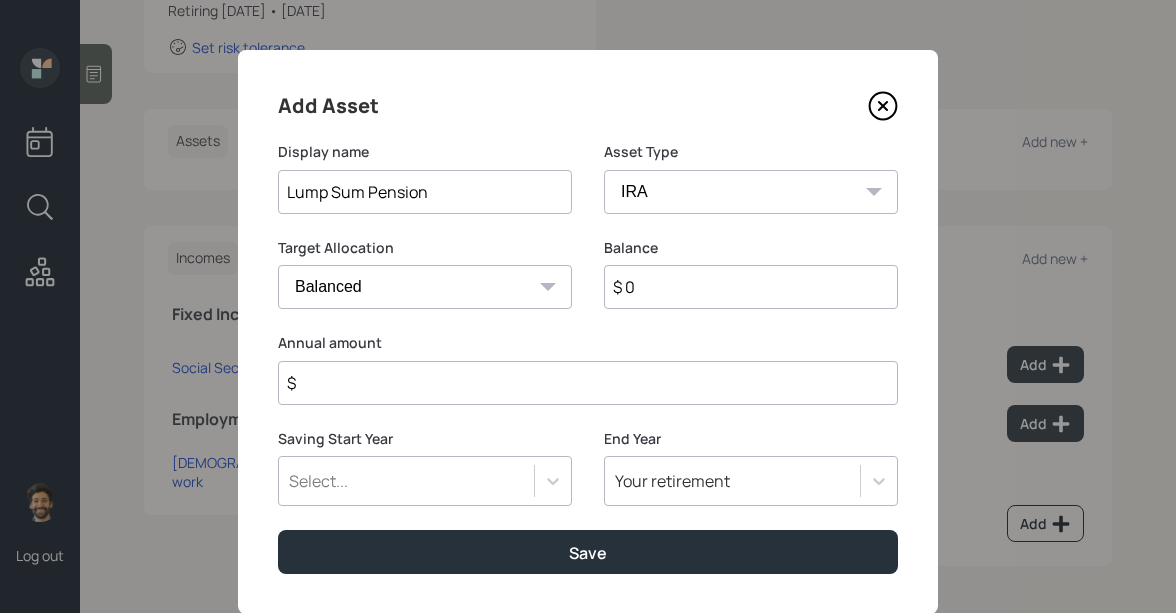 type on "Lump Sum Pension" 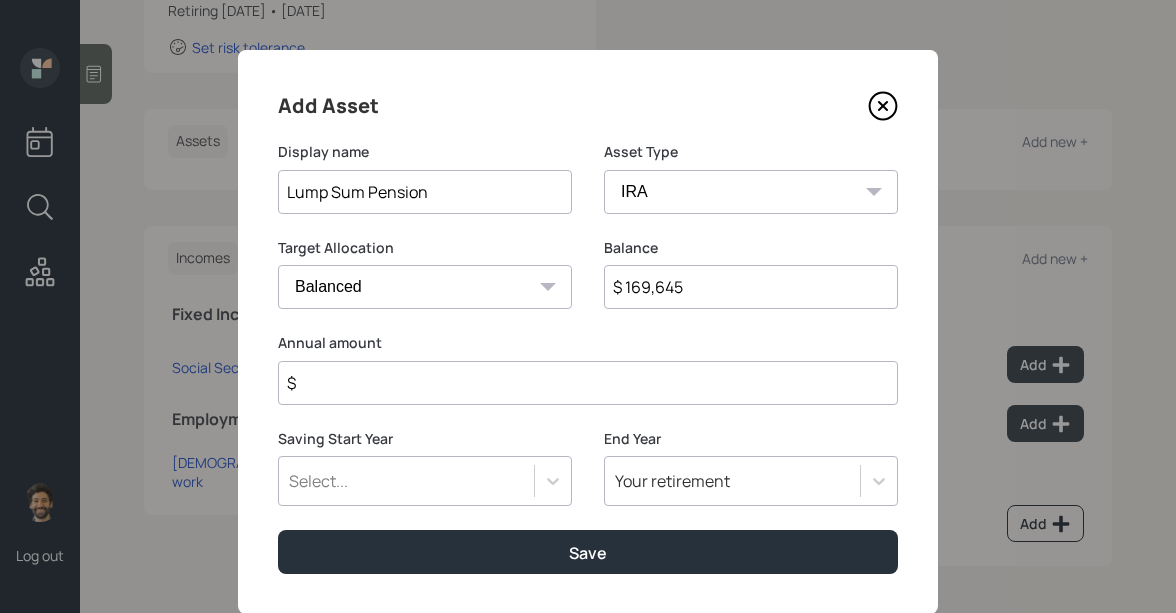 type on "$ 169,645" 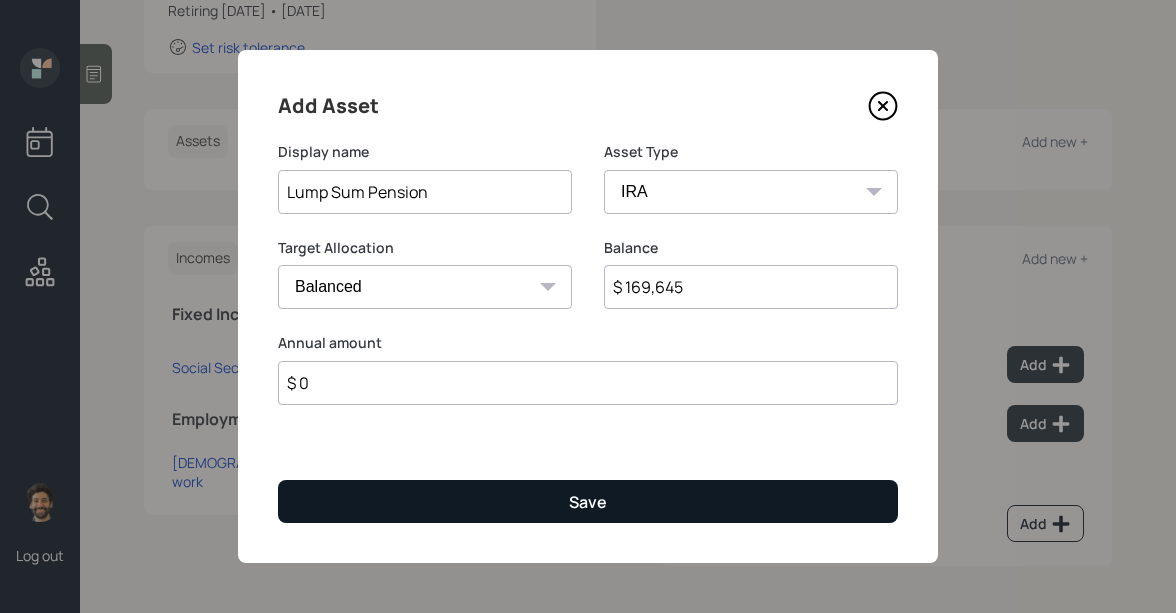 type on "$ 0" 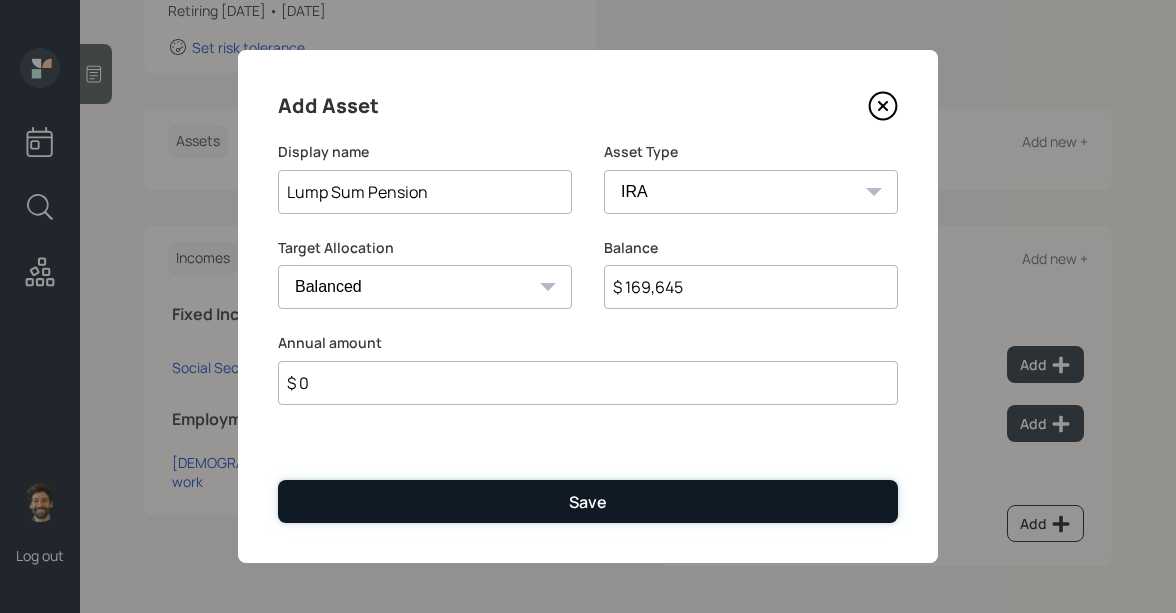 click on "Save" at bounding box center (588, 501) 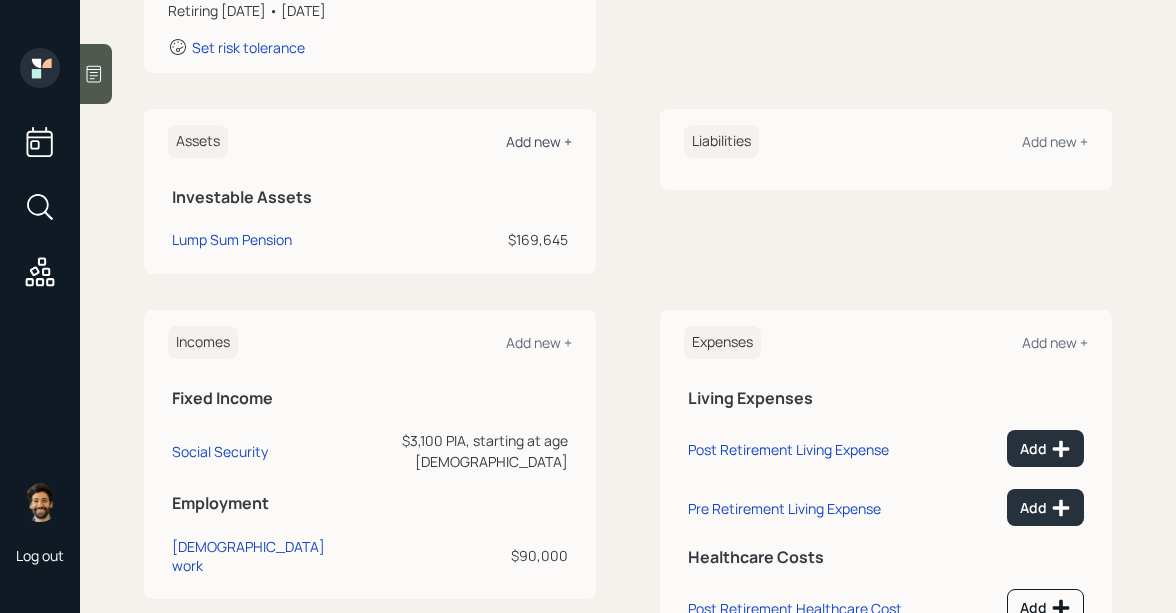 click on "Add new +" at bounding box center (539, 141) 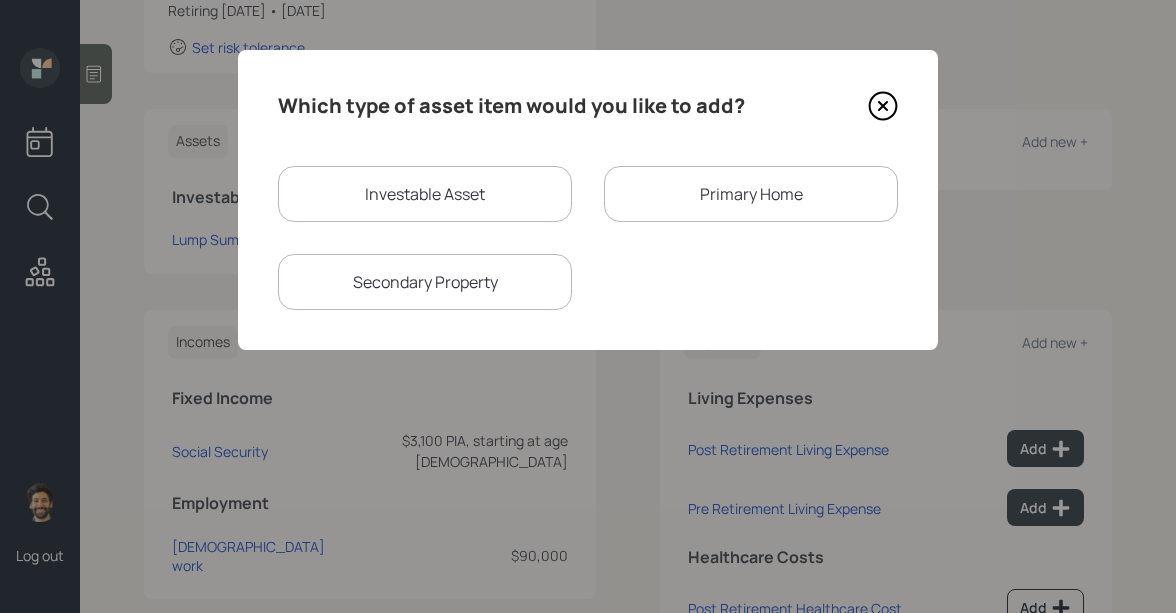 click on "Investable Asset" at bounding box center [425, 194] 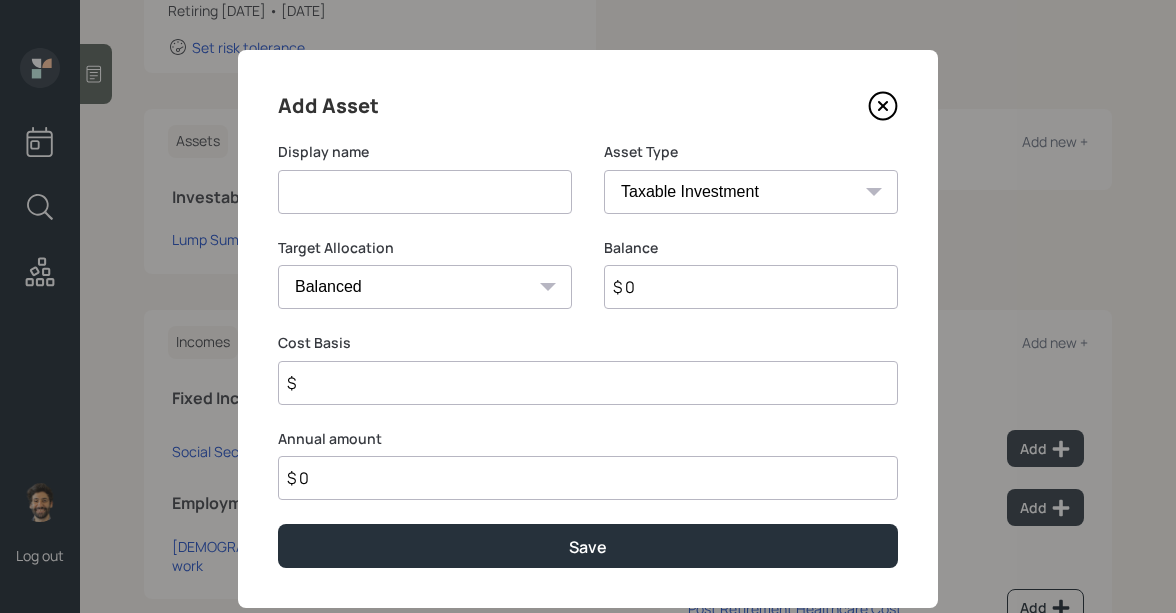 click at bounding box center (425, 192) 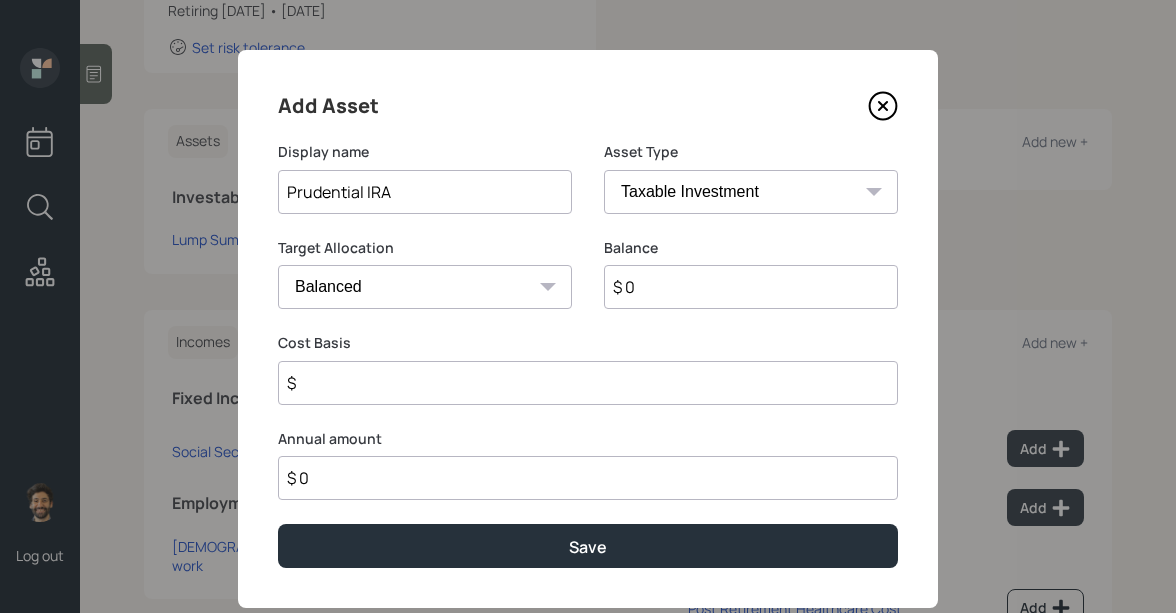 type on "Prudential IRA" 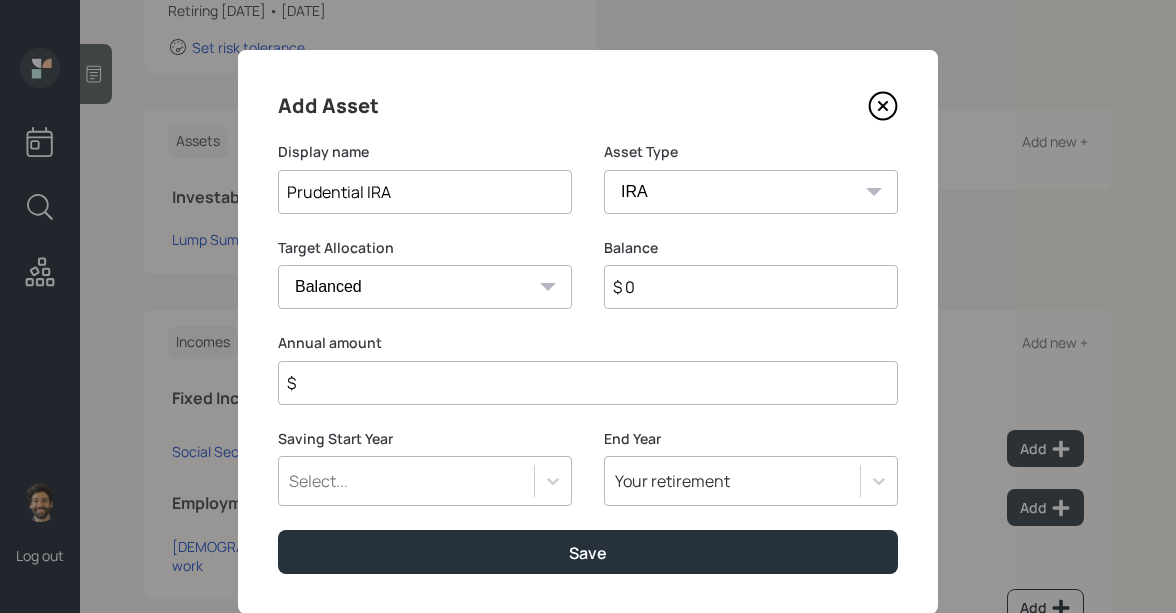 click on "$ 0" at bounding box center [751, 287] 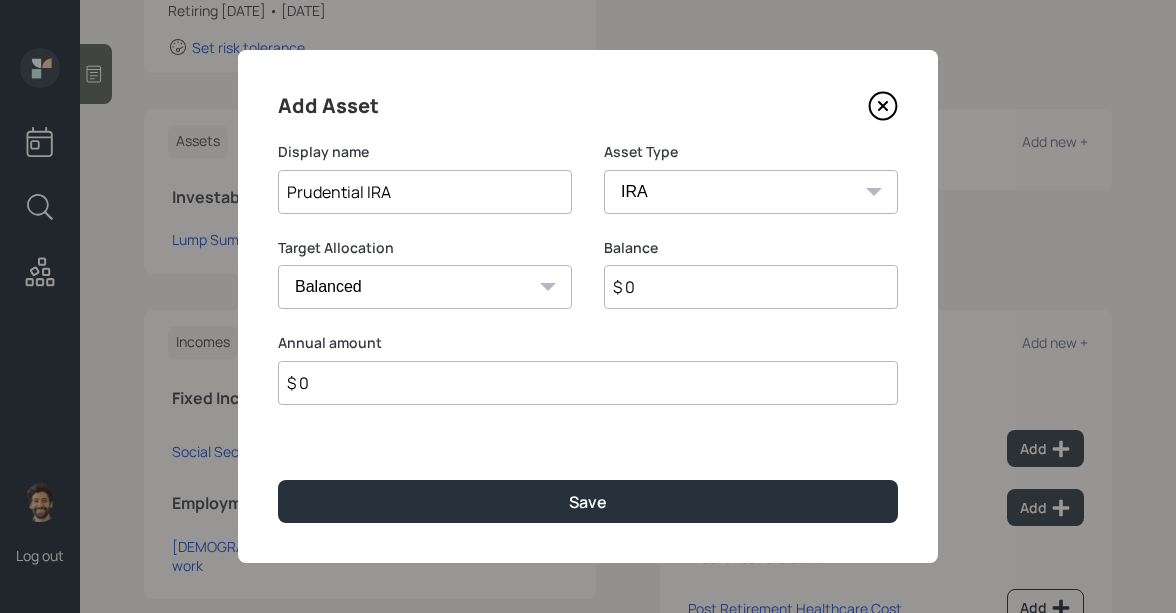 type on "$ 0" 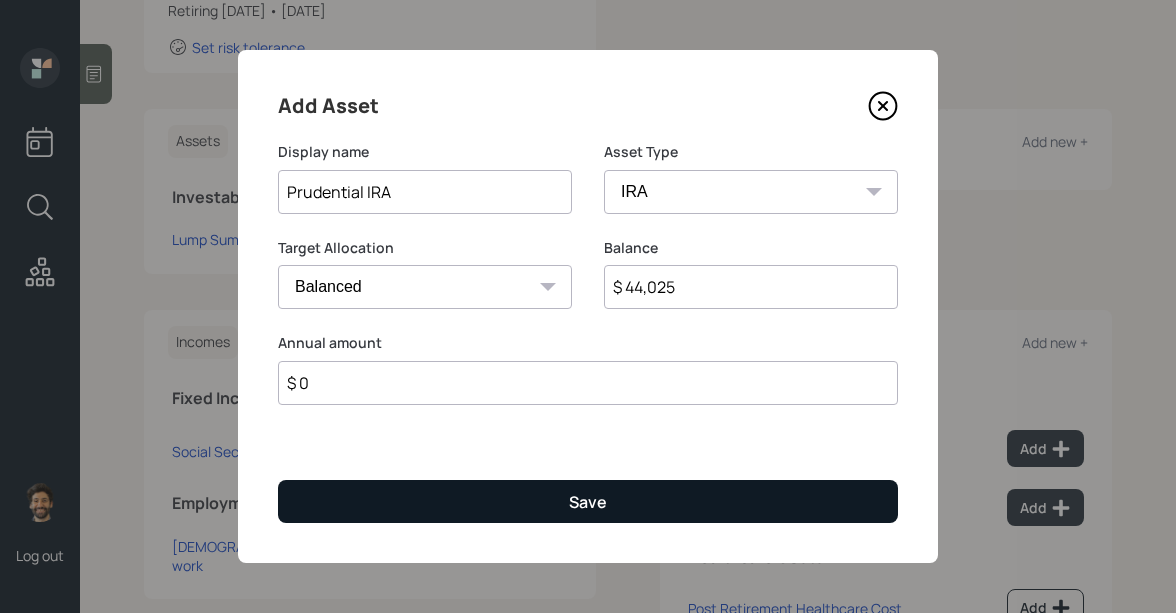 type on "$ 44,025" 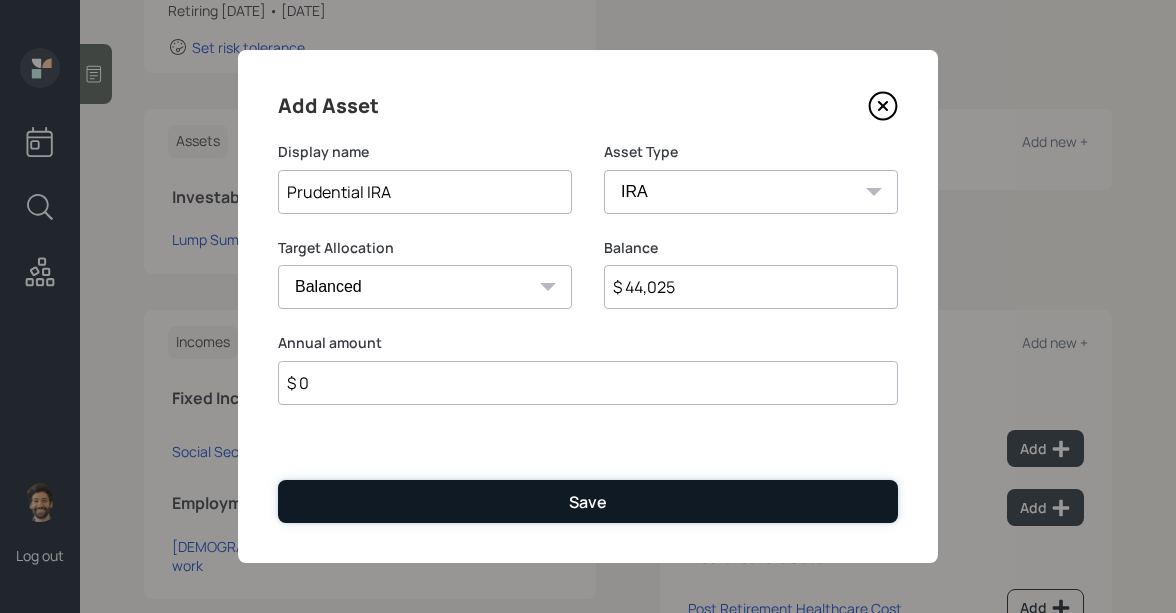 click on "Save" at bounding box center (588, 501) 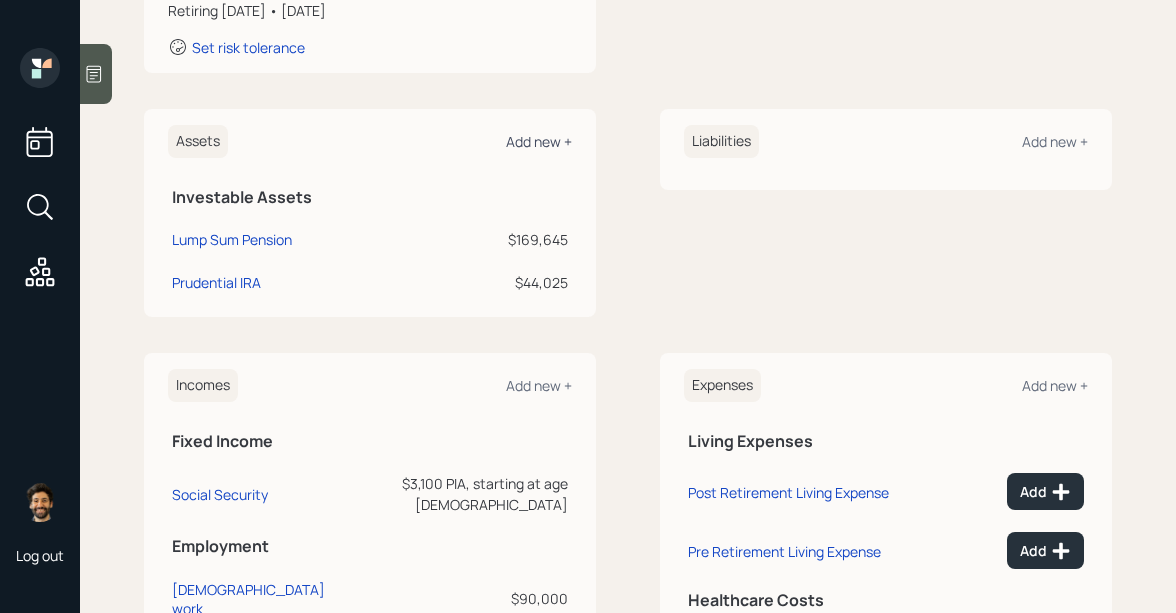 click on "Add new +" at bounding box center (539, 141) 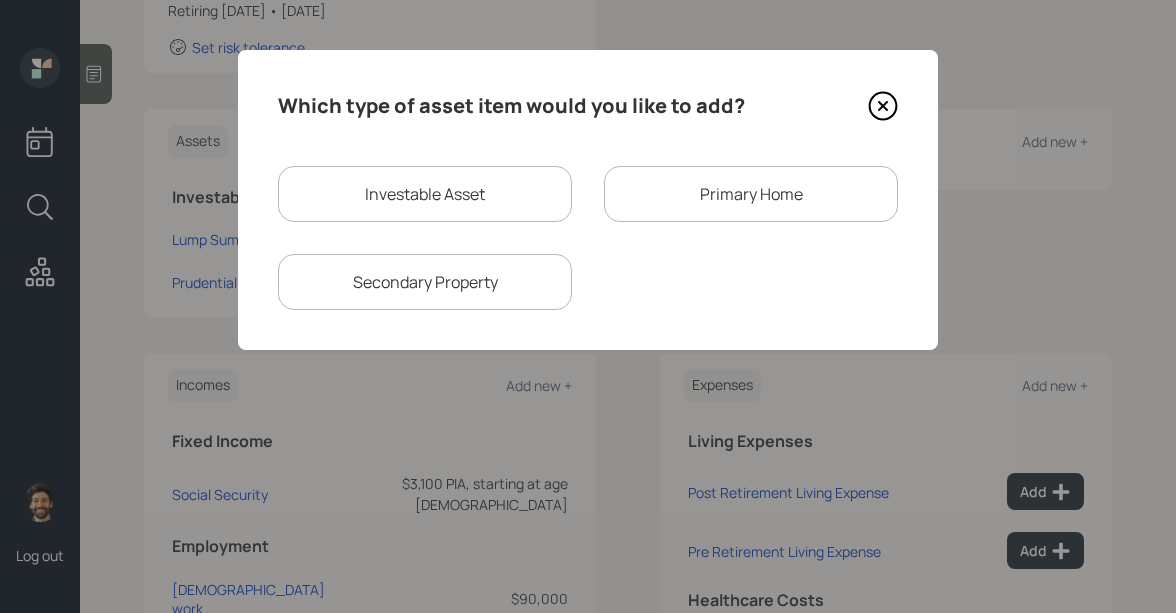click on "Investable Asset" at bounding box center [425, 194] 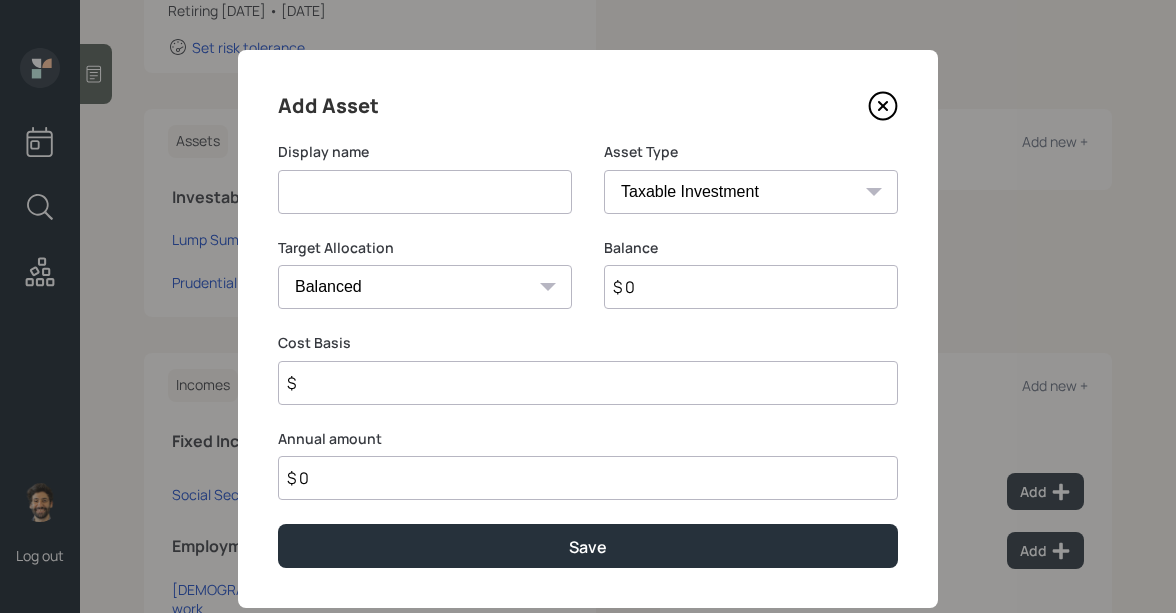 click at bounding box center [425, 192] 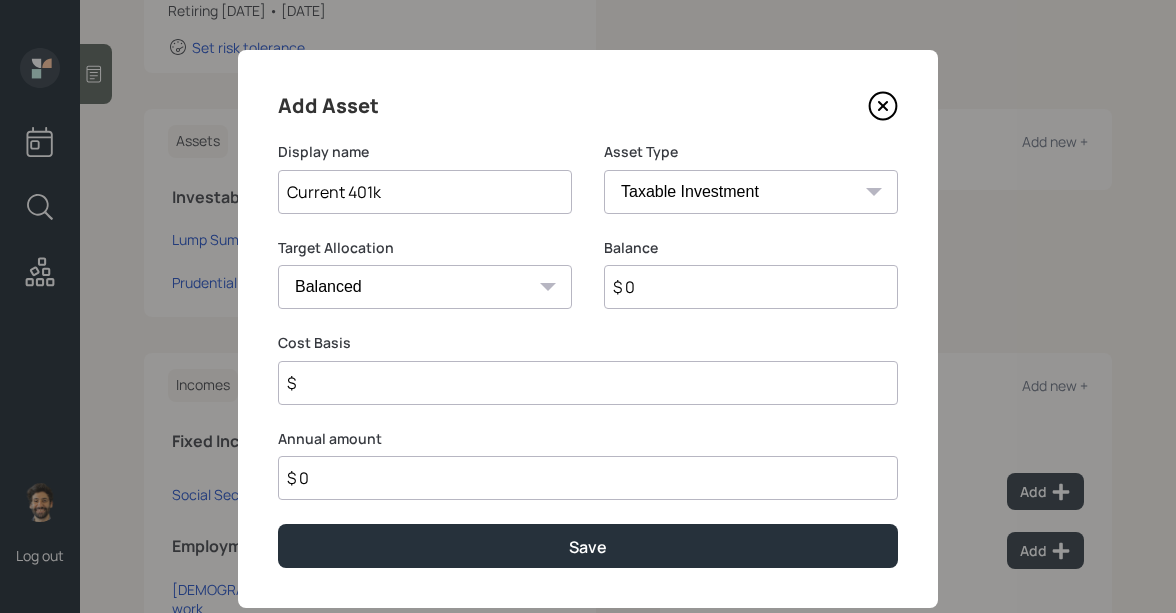 type on "Current 401k" 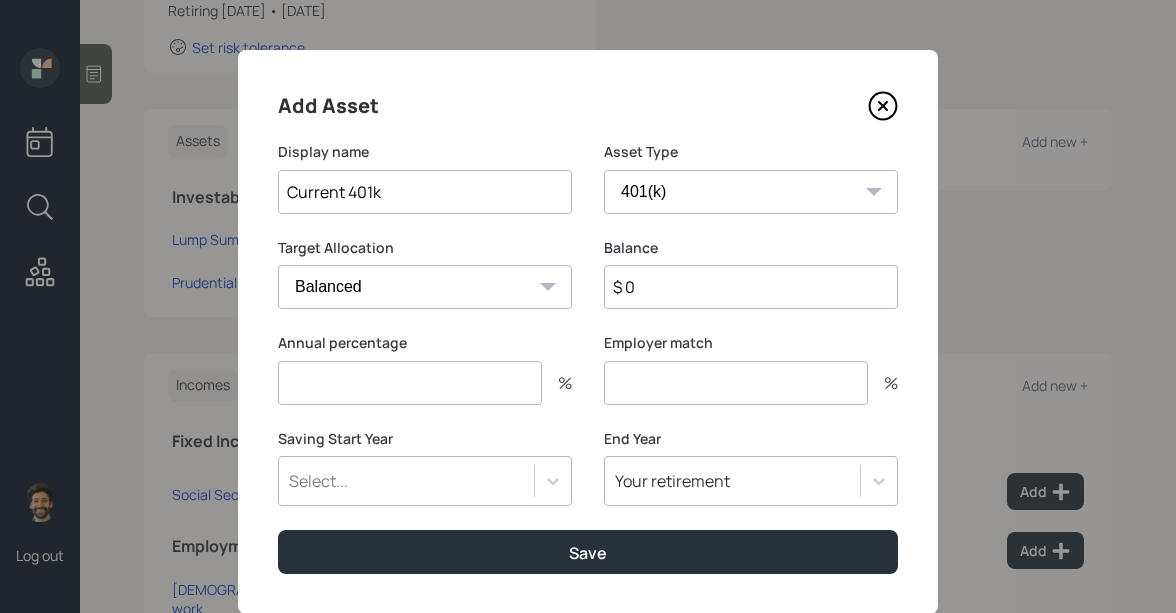 click on "Current 401k" at bounding box center (425, 192) 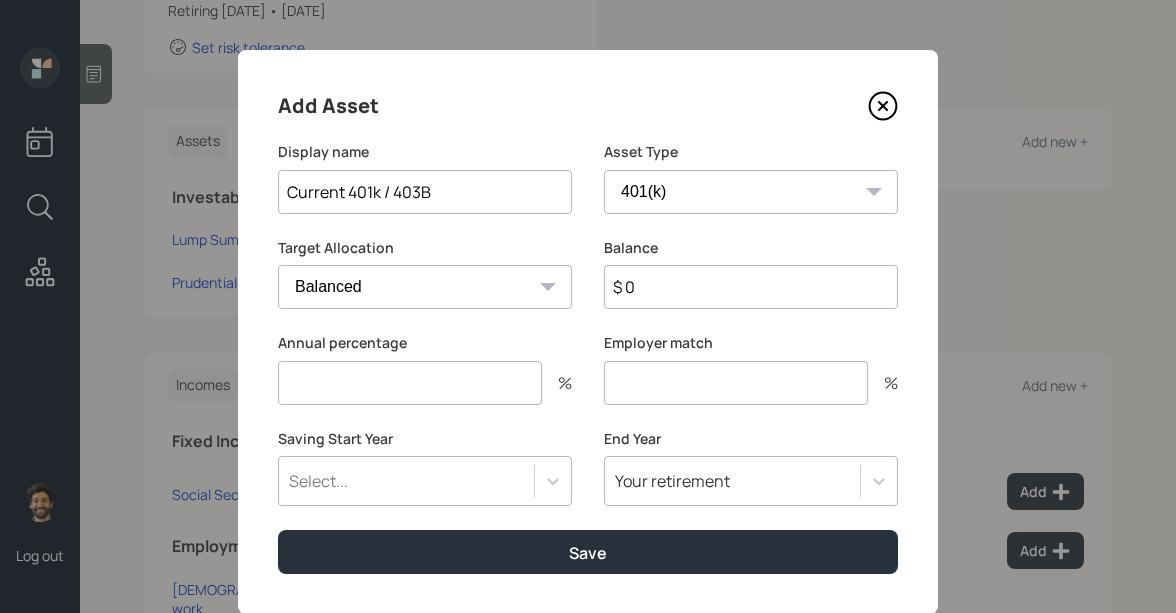 type on "Current 401k / 403B" 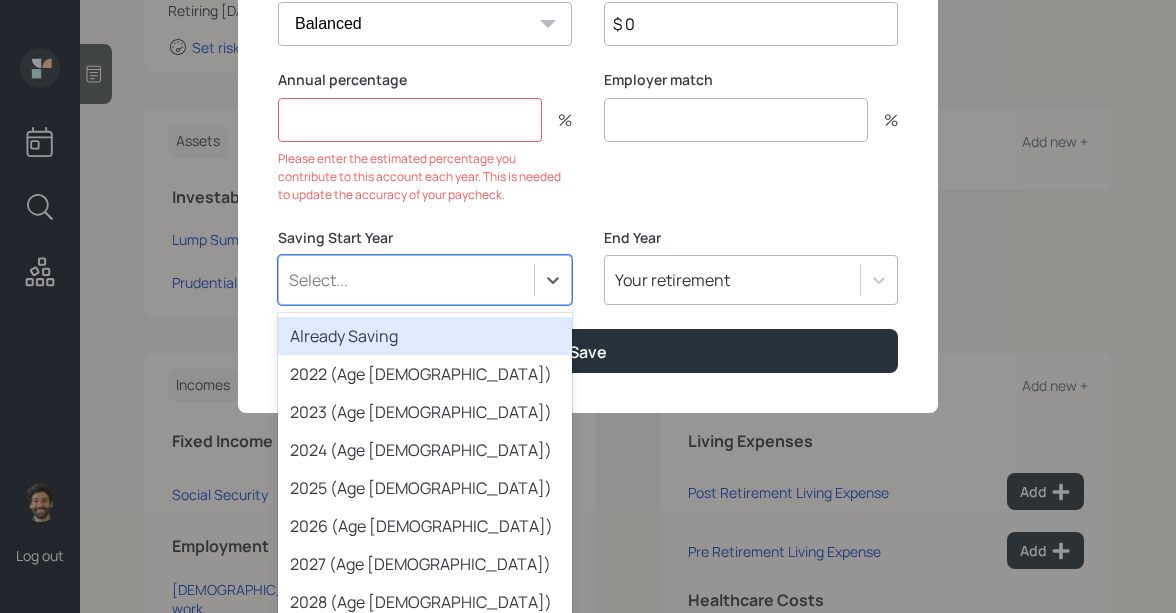 click on "Already Saving" at bounding box center (425, 336) 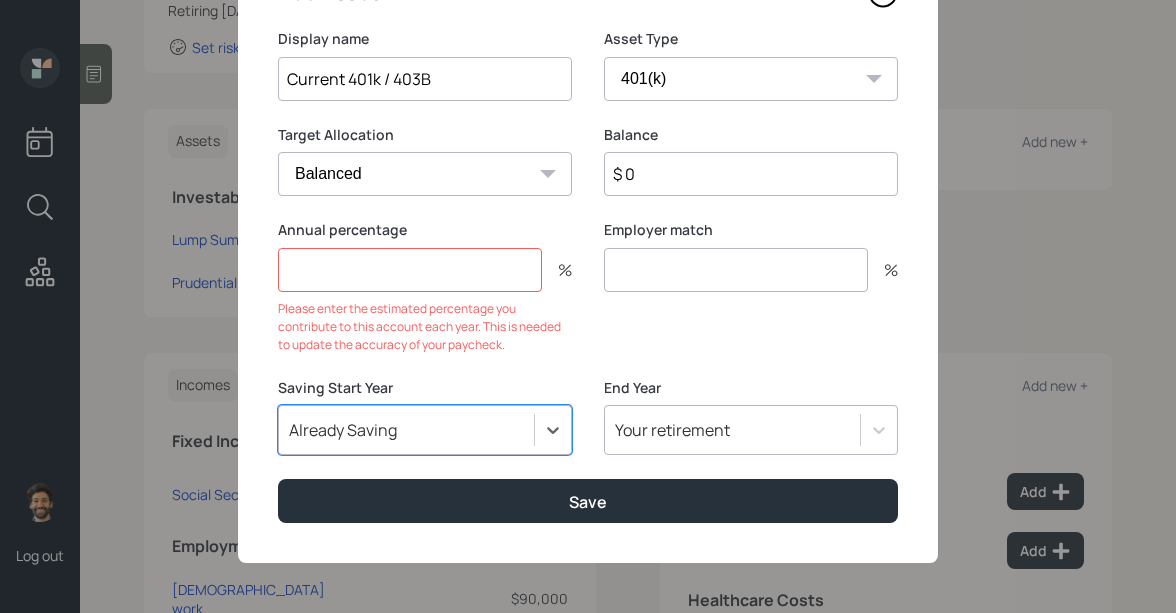 click at bounding box center [410, 270] 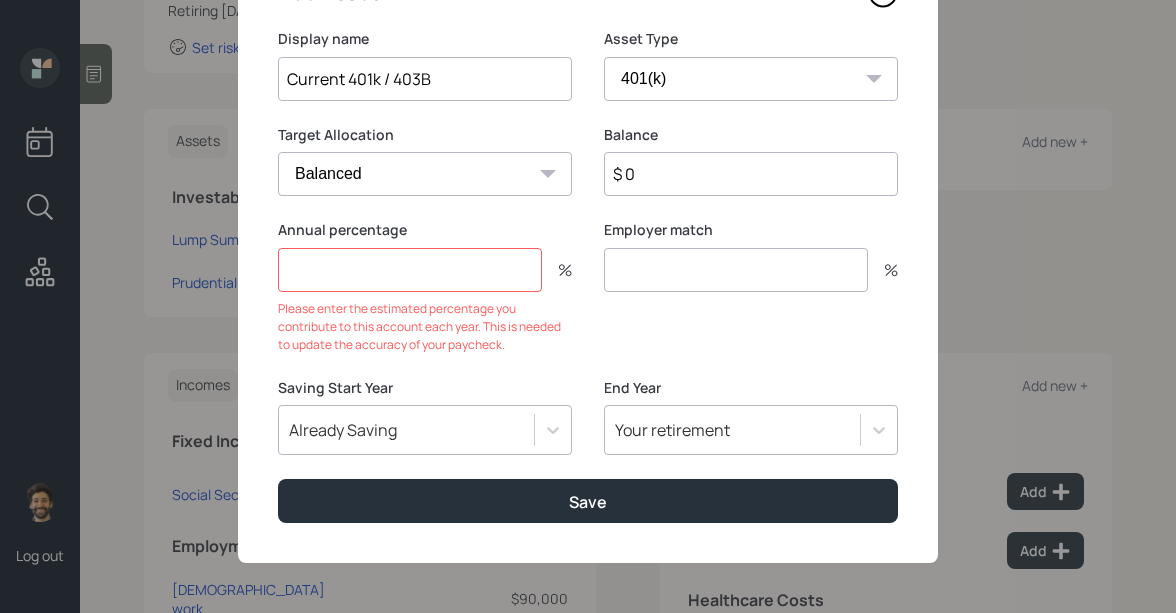 click on "$ 0" at bounding box center [751, 174] 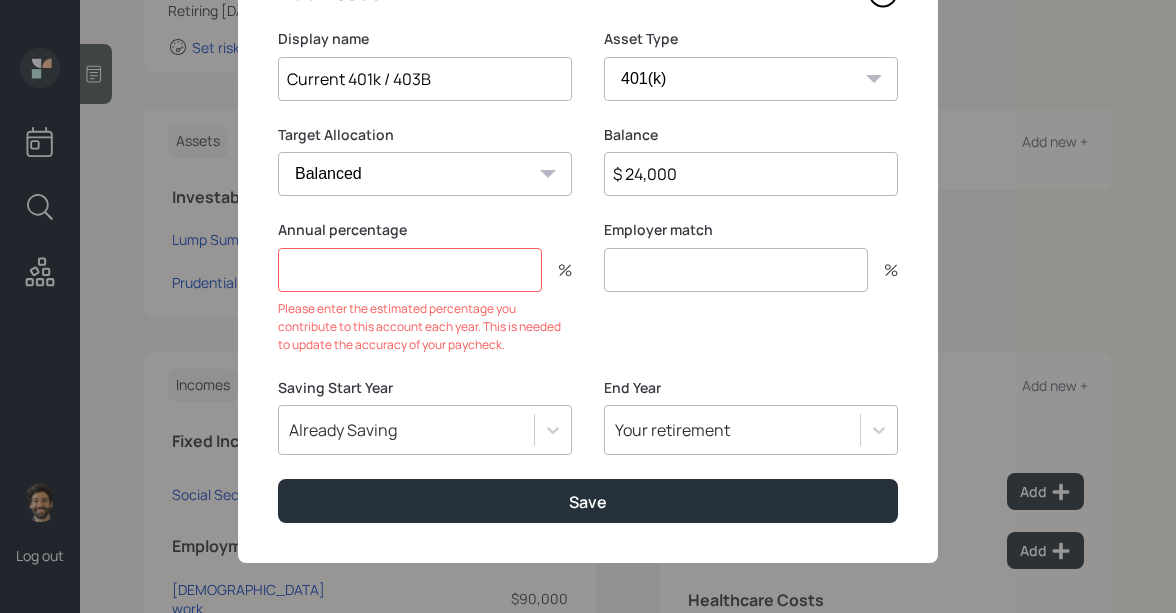 type on "$ 24,000" 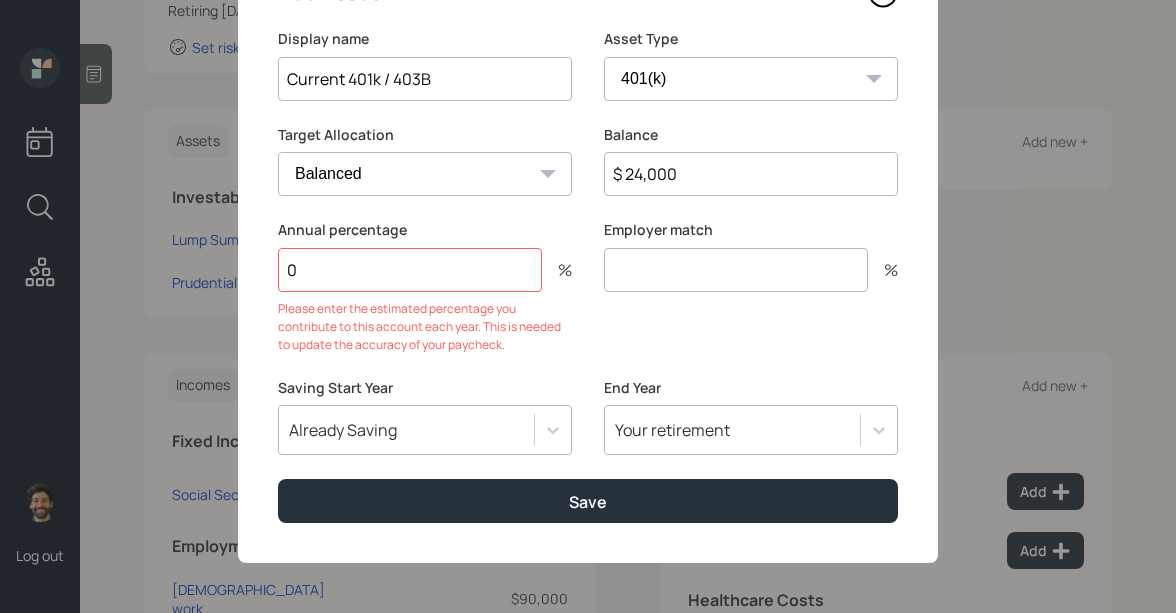 scroll, scrollTop: 0, scrollLeft: 0, axis: both 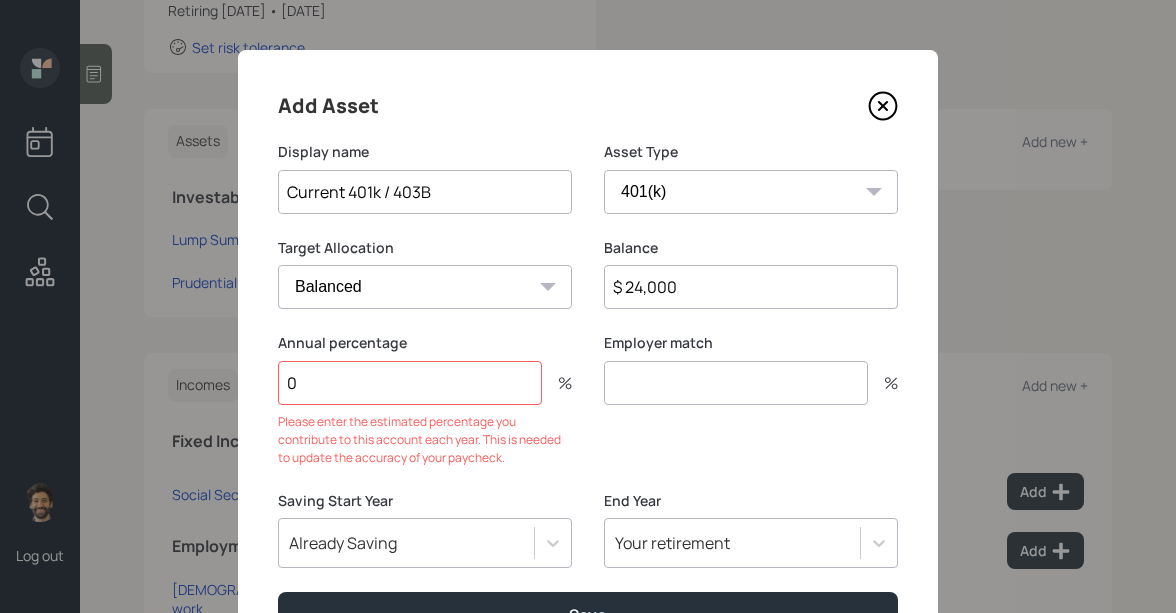 type on "0" 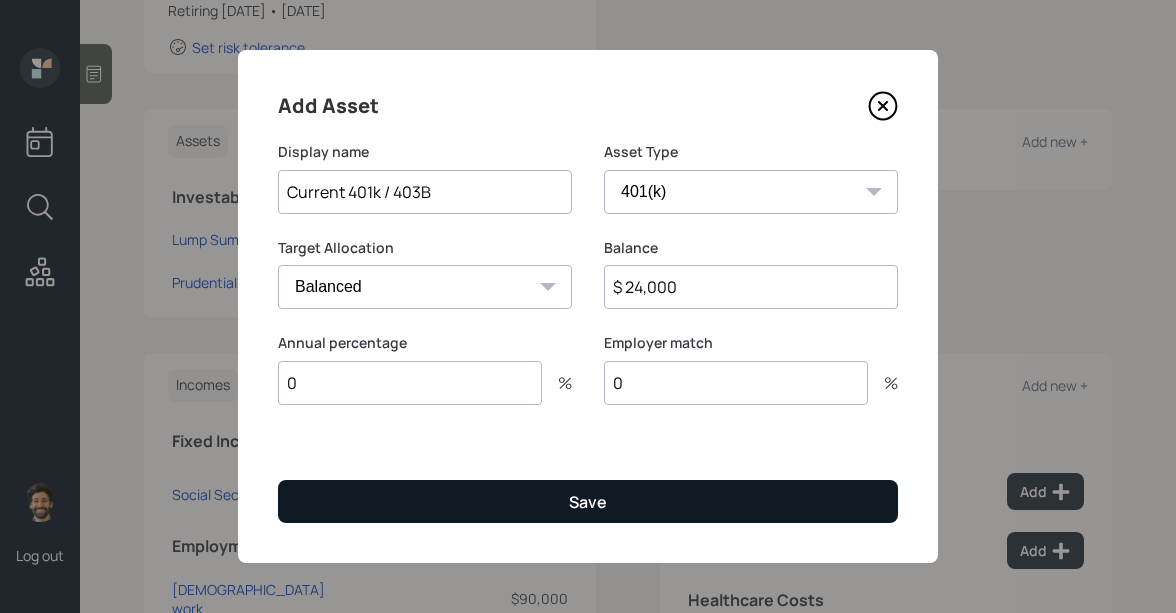 type on "0" 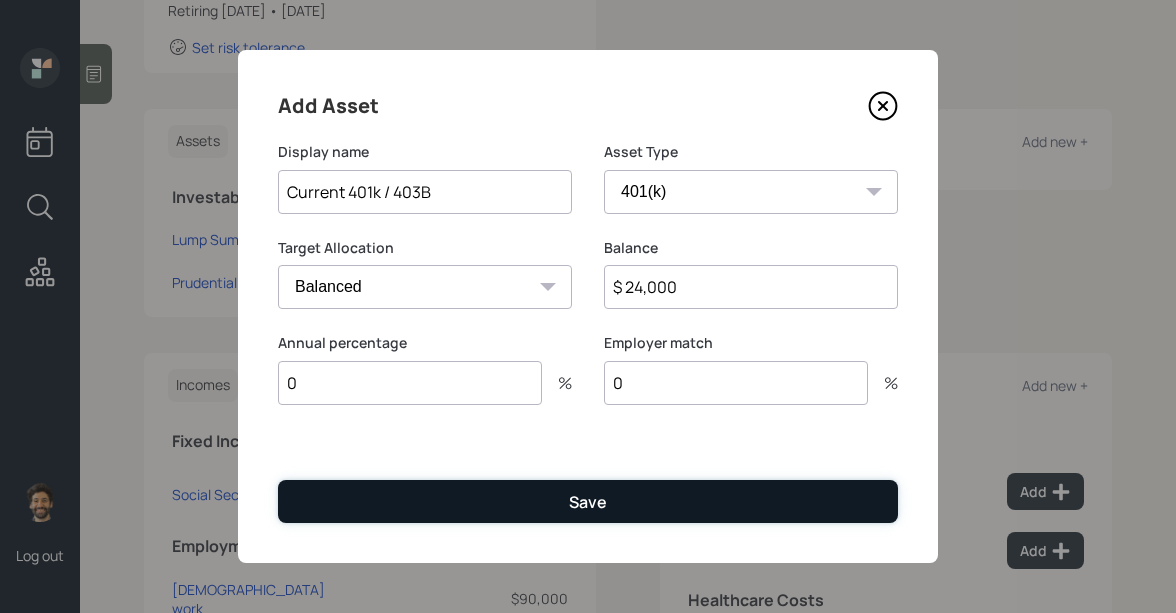 click on "Save" at bounding box center (588, 501) 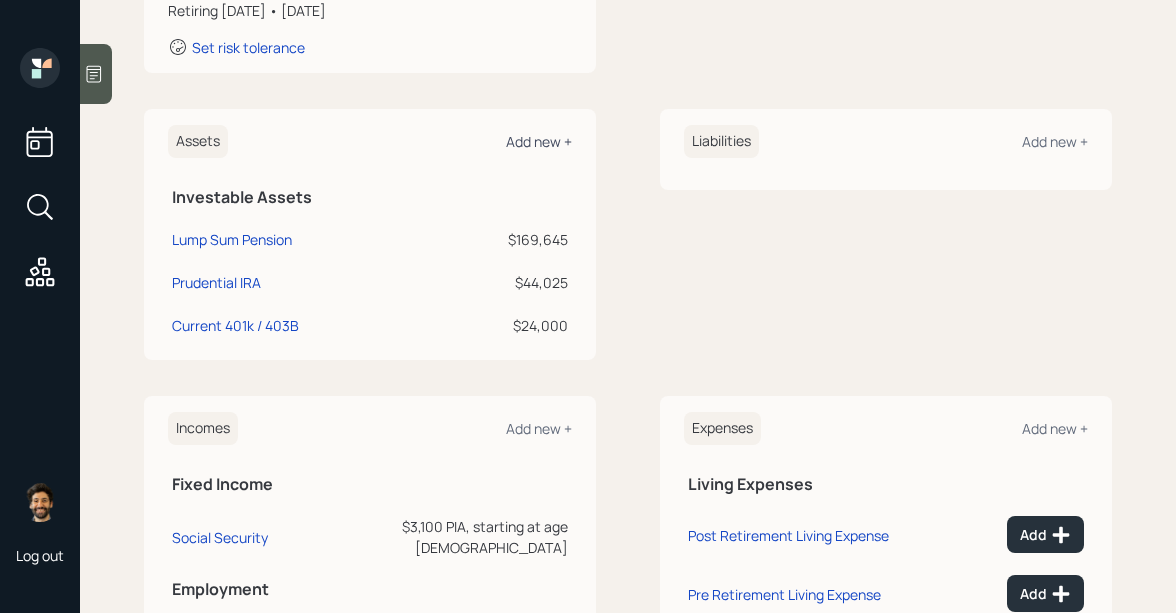 click on "Add new +" at bounding box center [539, 141] 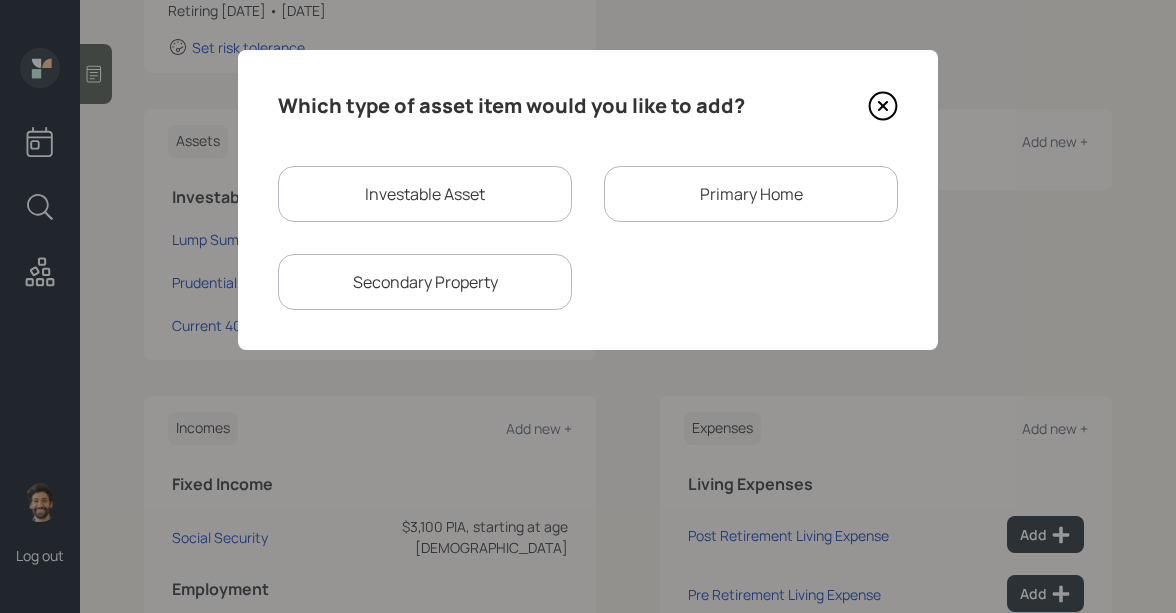 click on "Investable Asset" at bounding box center (425, 194) 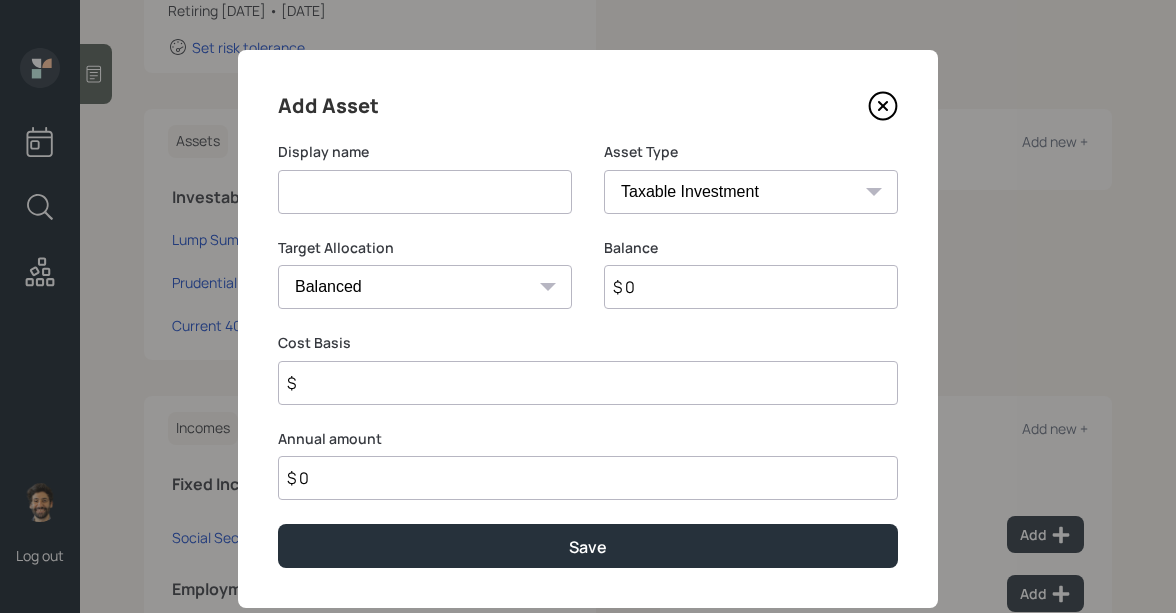 click at bounding box center [425, 192] 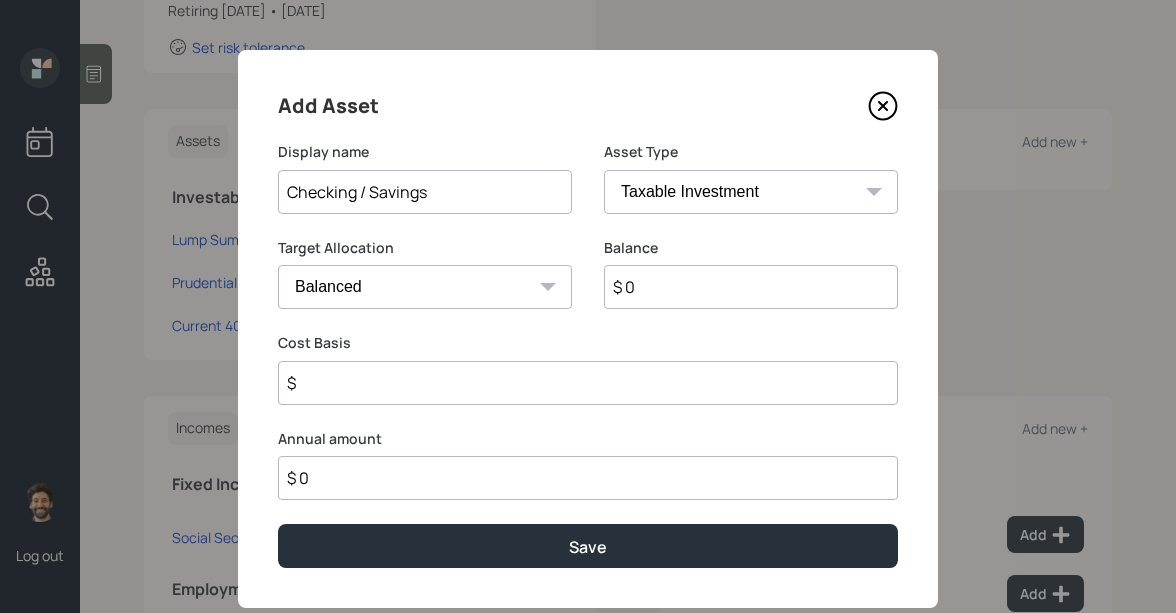 type on "Checking / Savings" 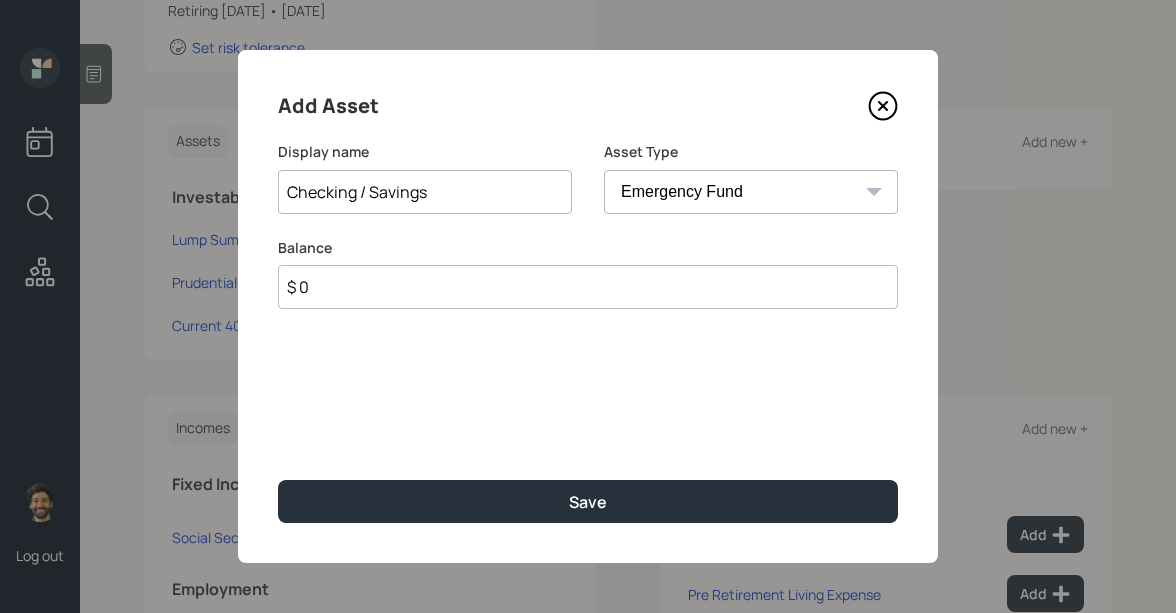 click on "$ 0" at bounding box center [588, 287] 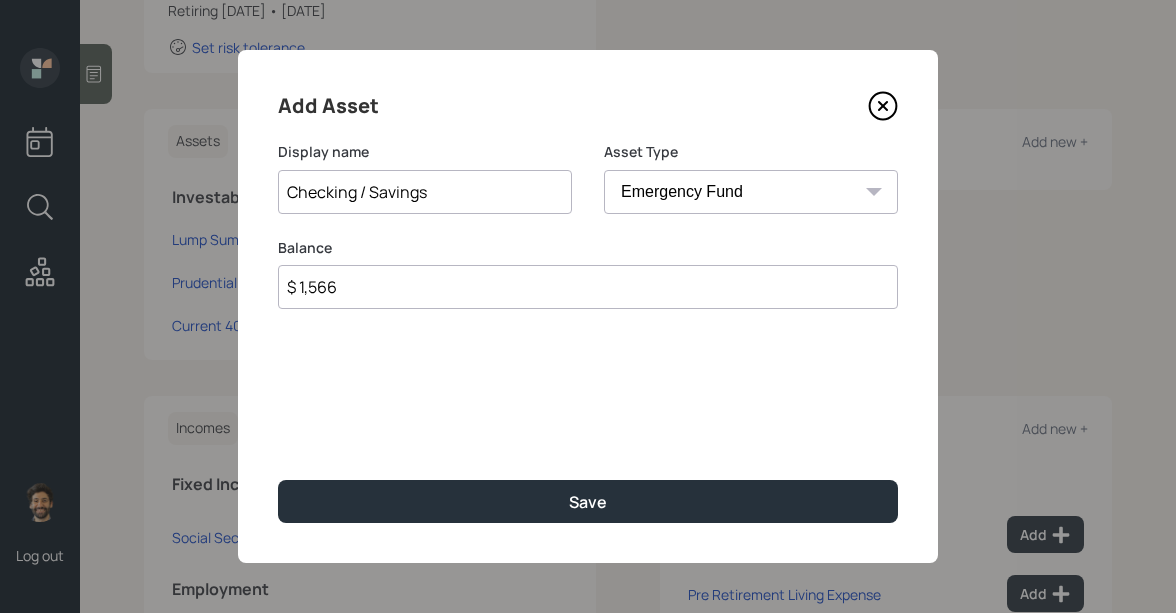 click on "$ 1,566" at bounding box center [588, 287] 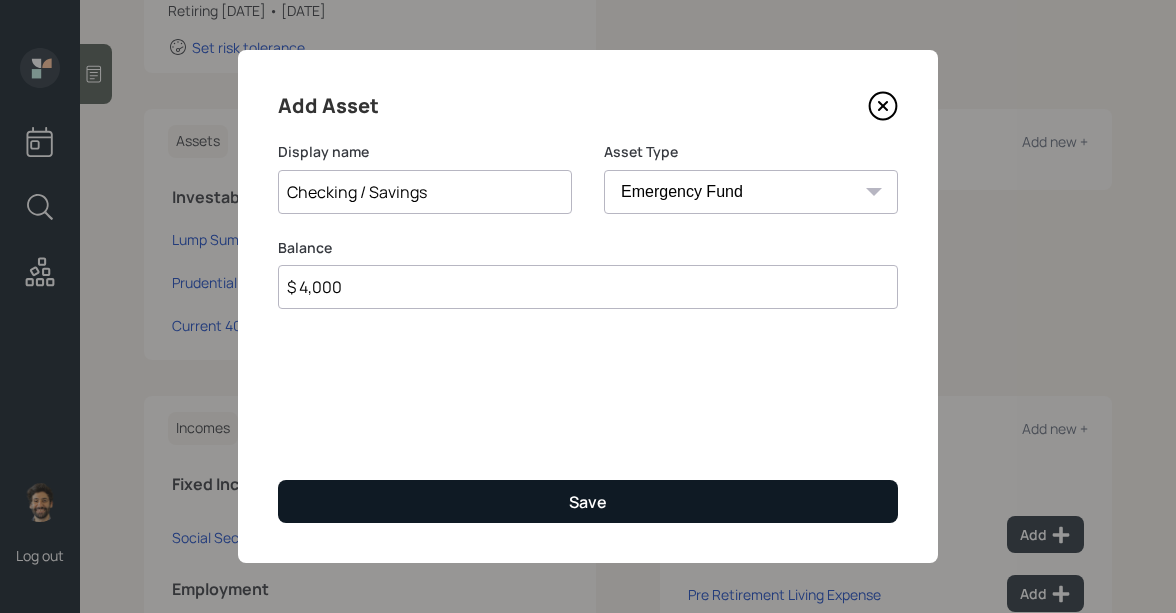 type on "$ 4,000" 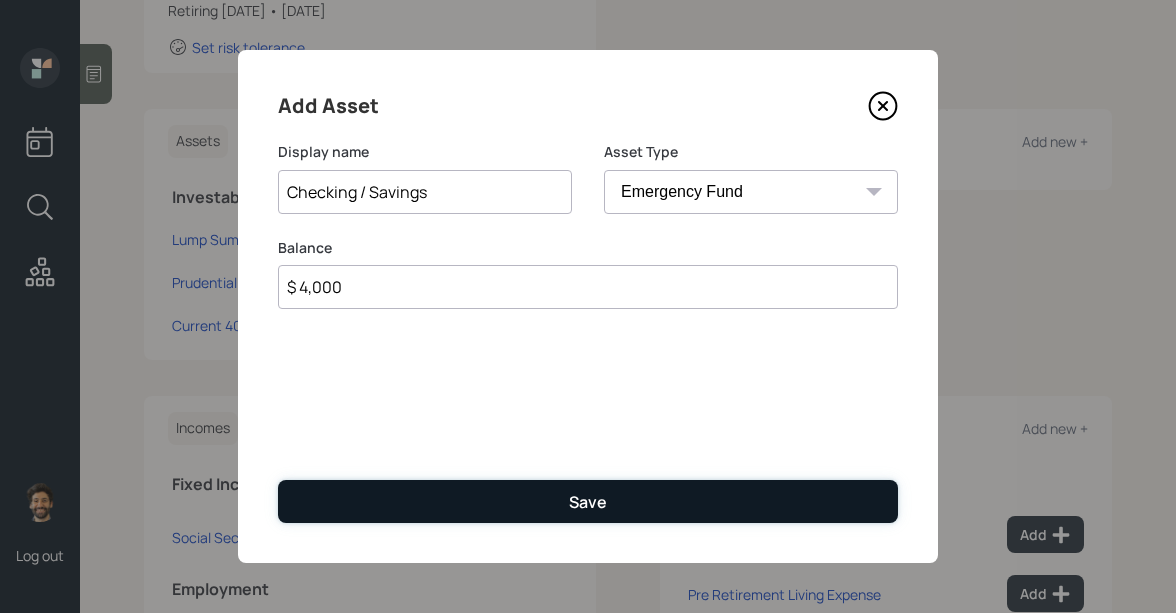 click on "Save" at bounding box center [588, 501] 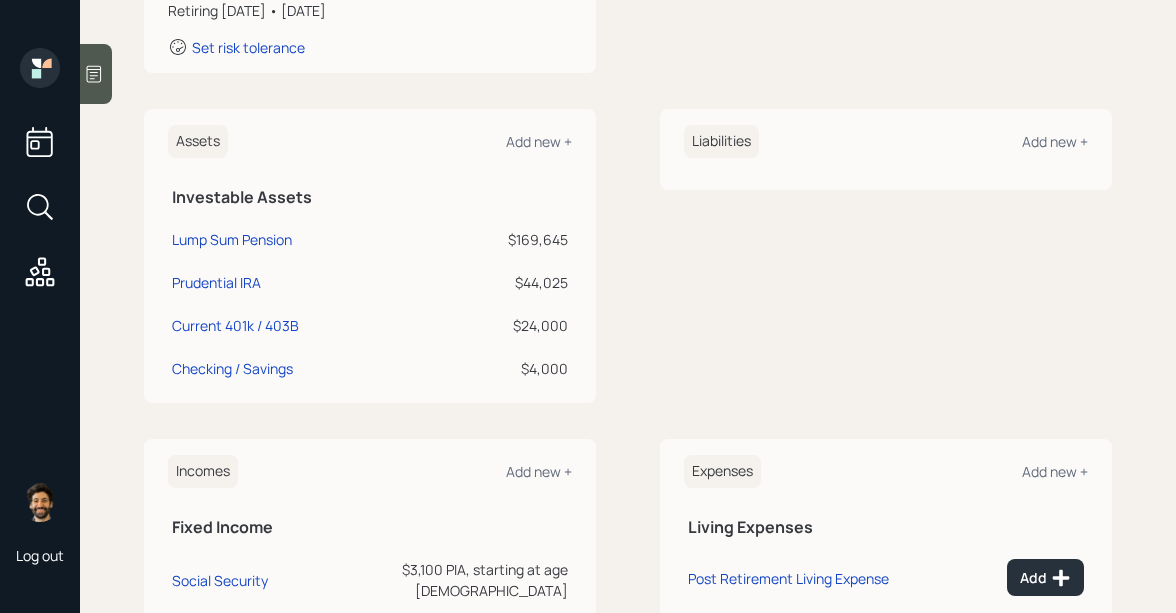 scroll, scrollTop: 382, scrollLeft: 0, axis: vertical 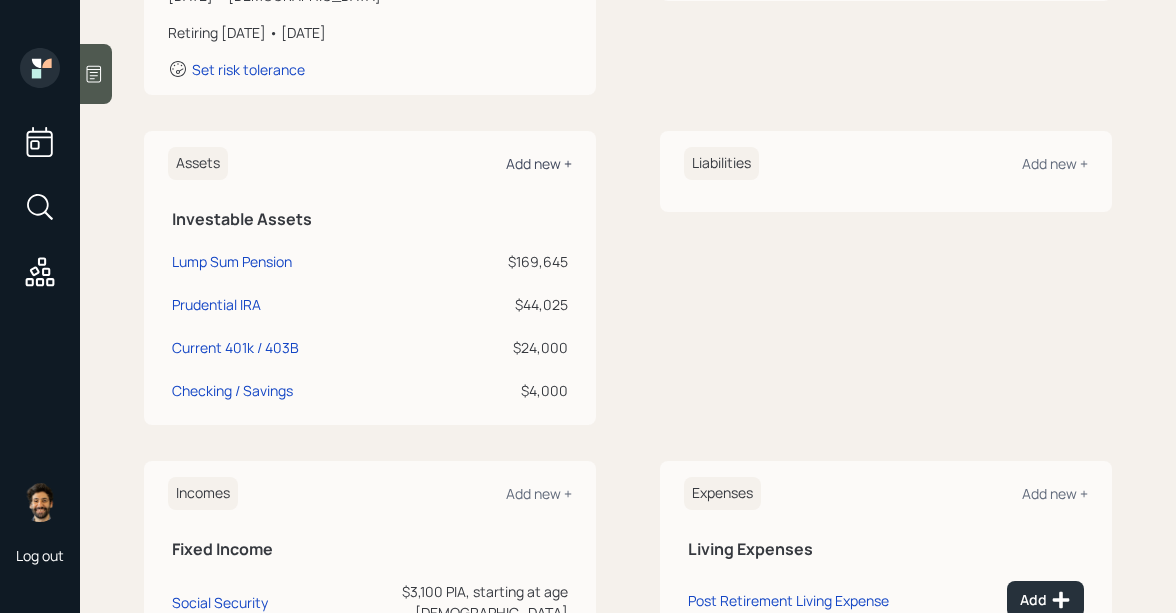 click on "Add new +" at bounding box center [539, 163] 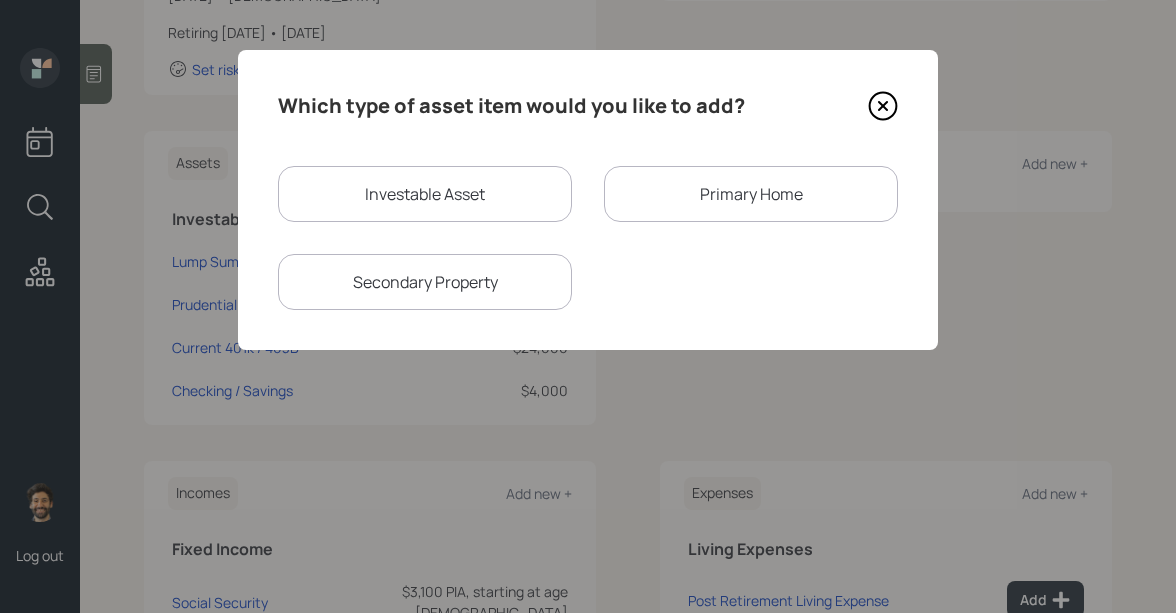 click on "Primary Home" at bounding box center [751, 194] 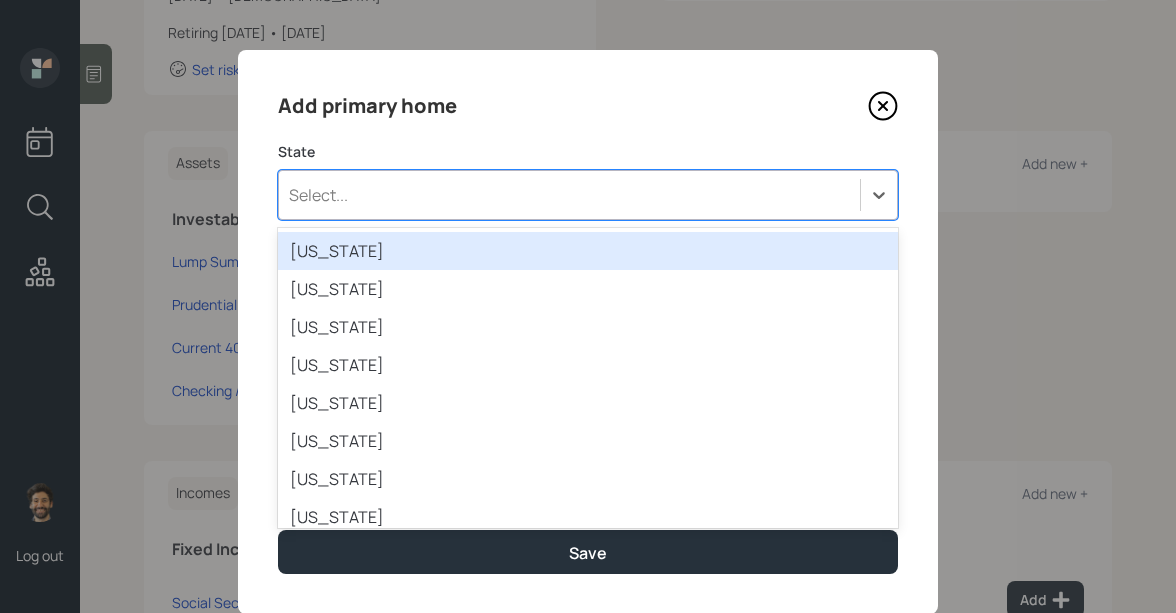 click on "Select..." at bounding box center (569, 195) 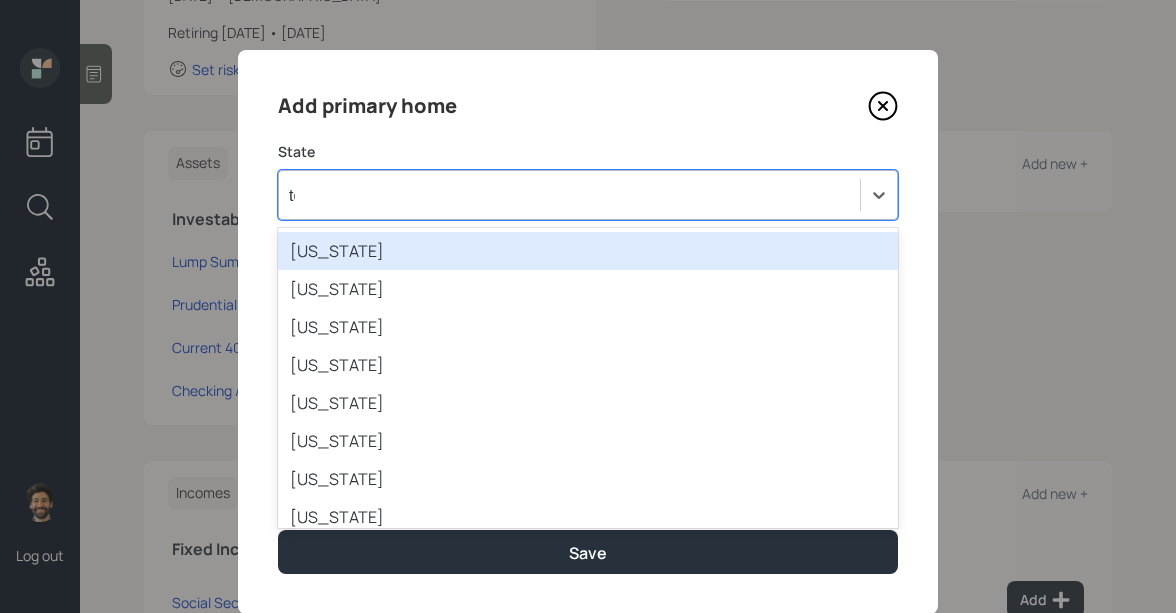 type on "ten" 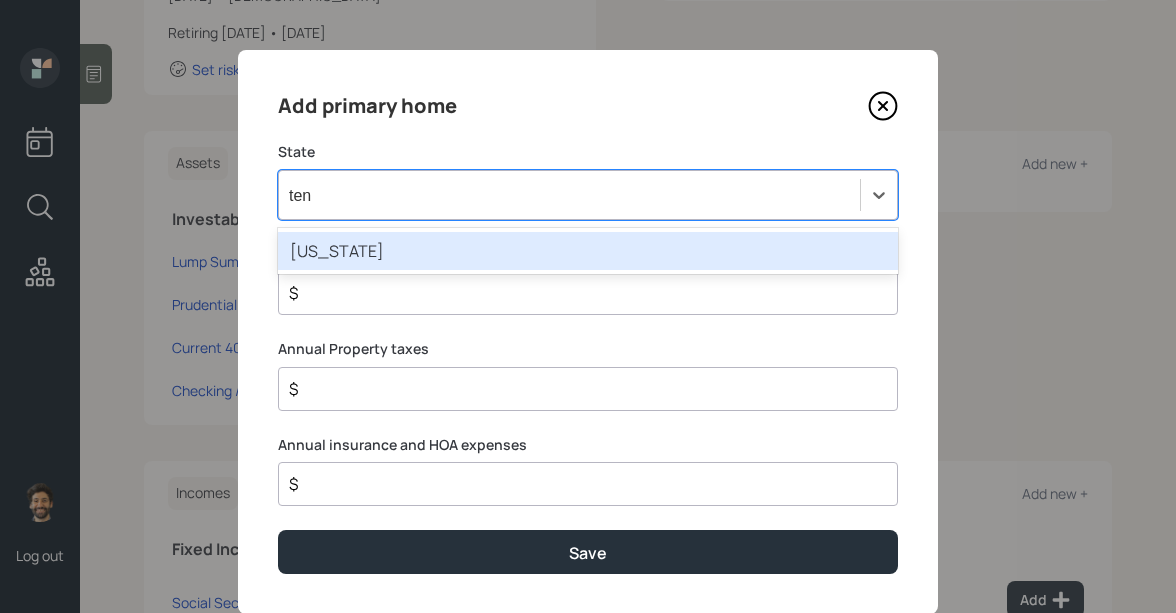 click on "Tennessee" at bounding box center (588, 251) 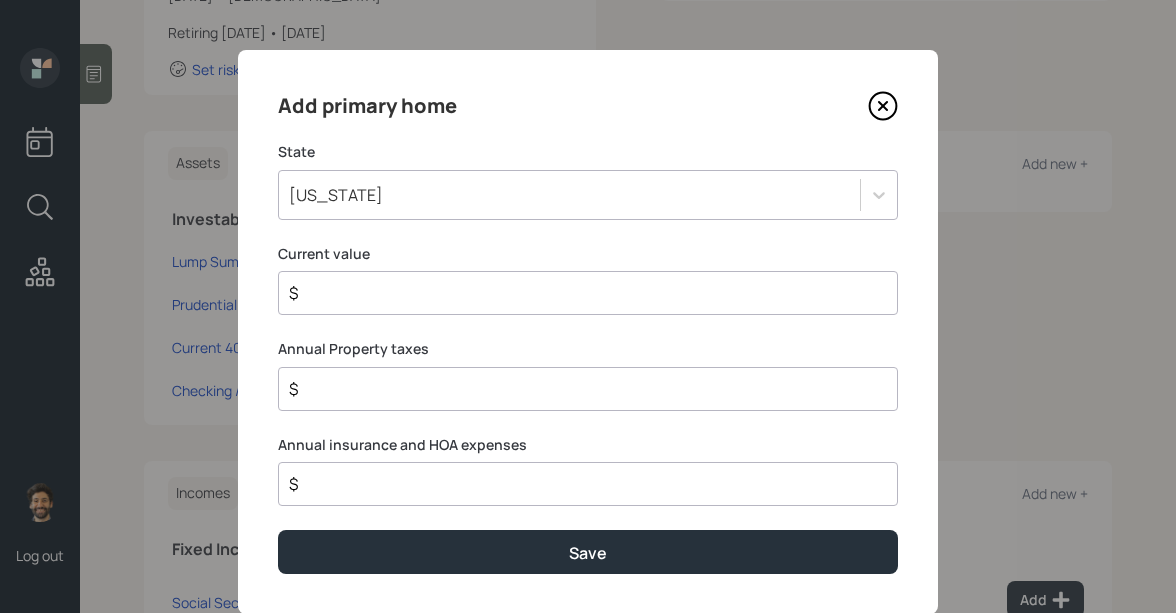 click on "$" at bounding box center [580, 293] 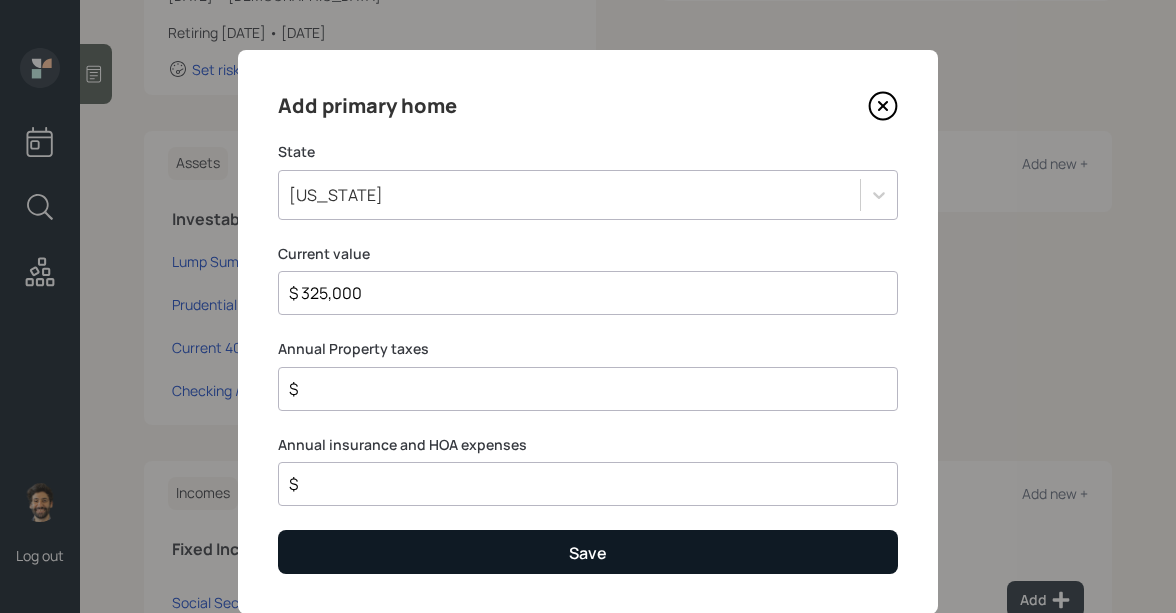 type on "$ 325,000" 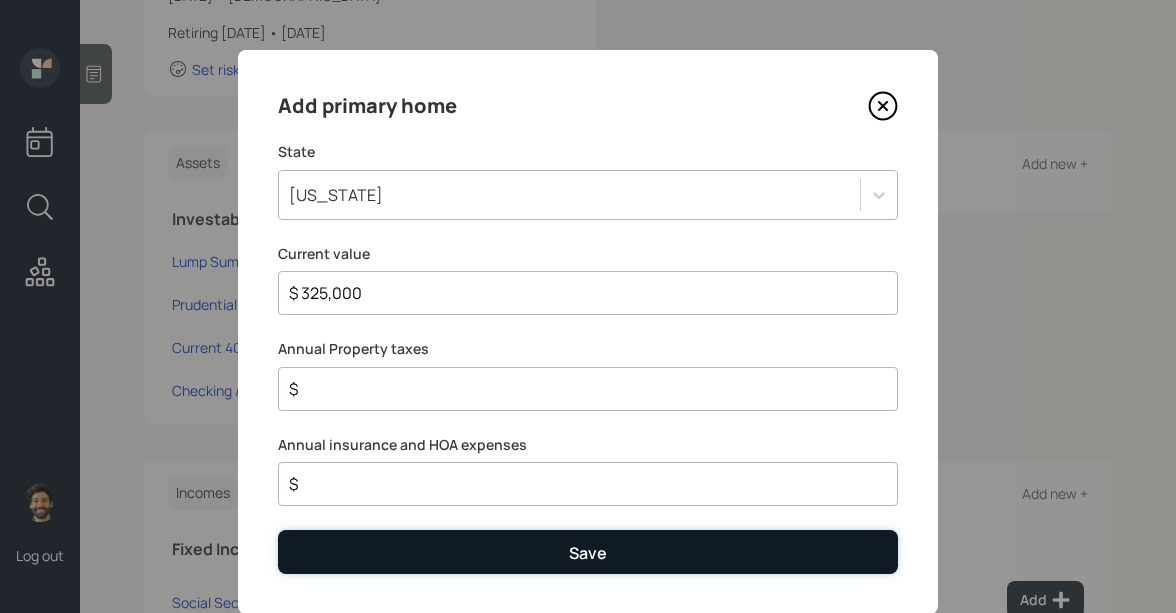 click on "Save" at bounding box center [588, 551] 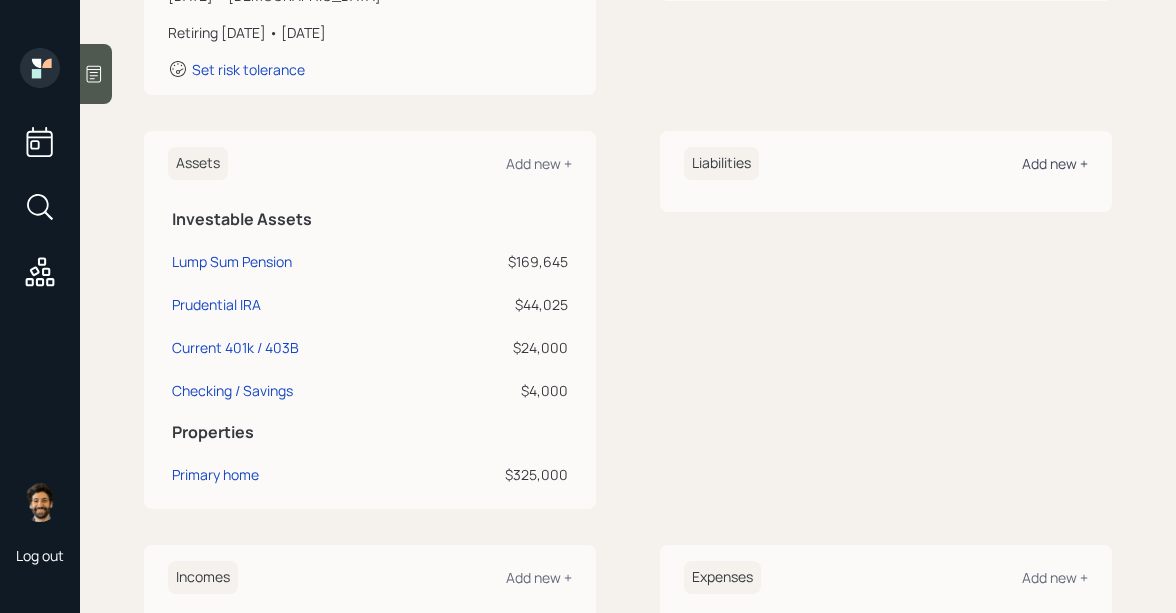 click on "Add new +" at bounding box center [1055, 163] 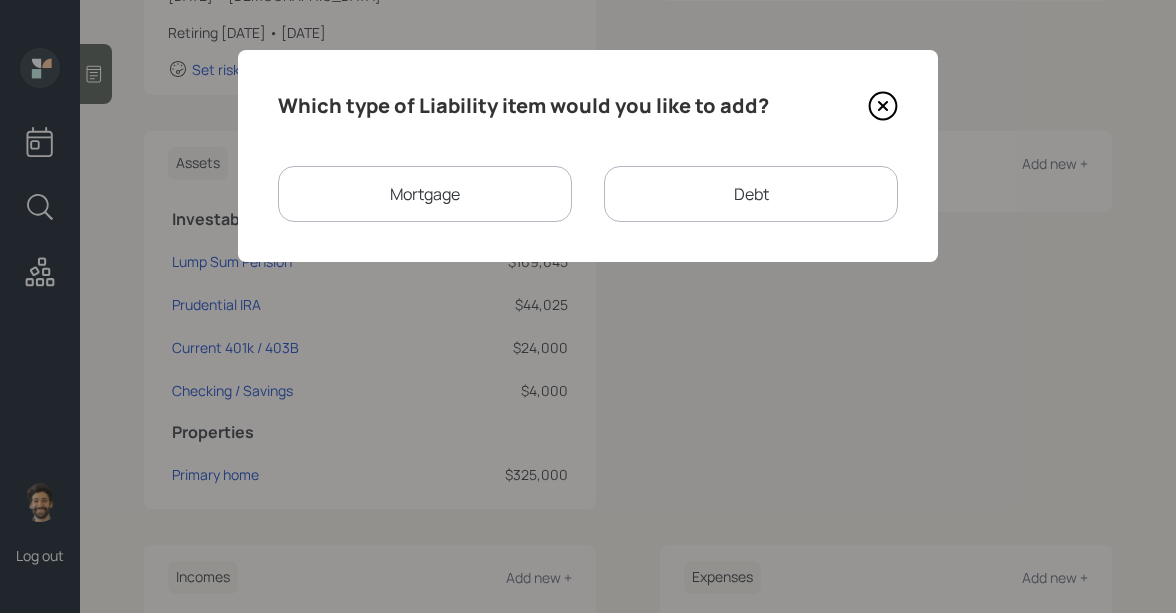 click on "Mortgage" at bounding box center [425, 194] 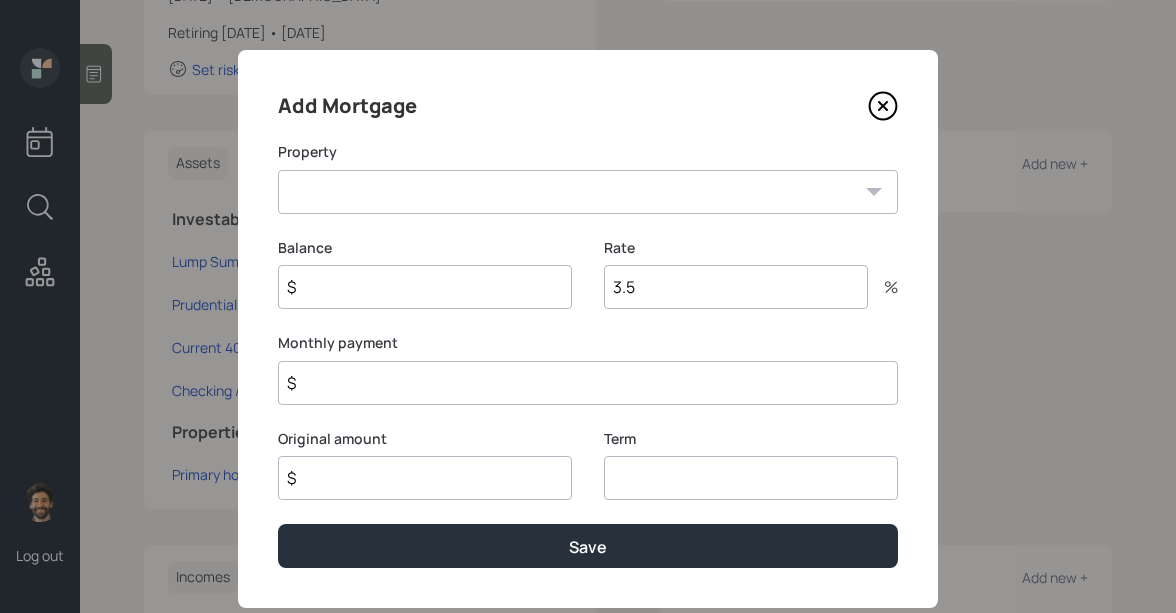 click on "TN Primary home" at bounding box center [588, 192] 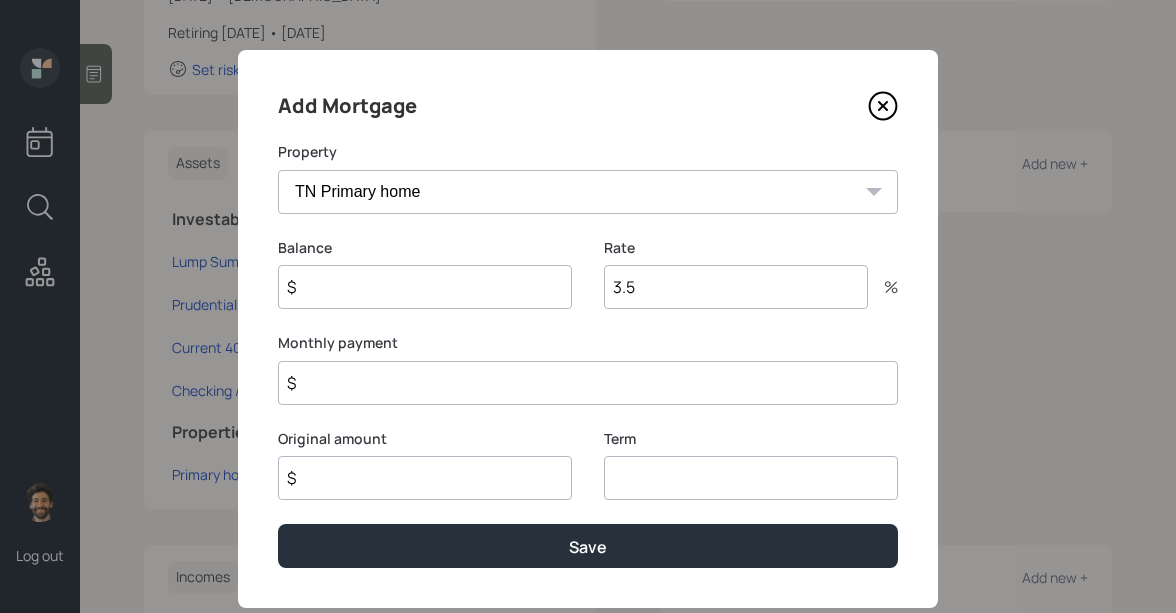 click on "$" at bounding box center [425, 287] 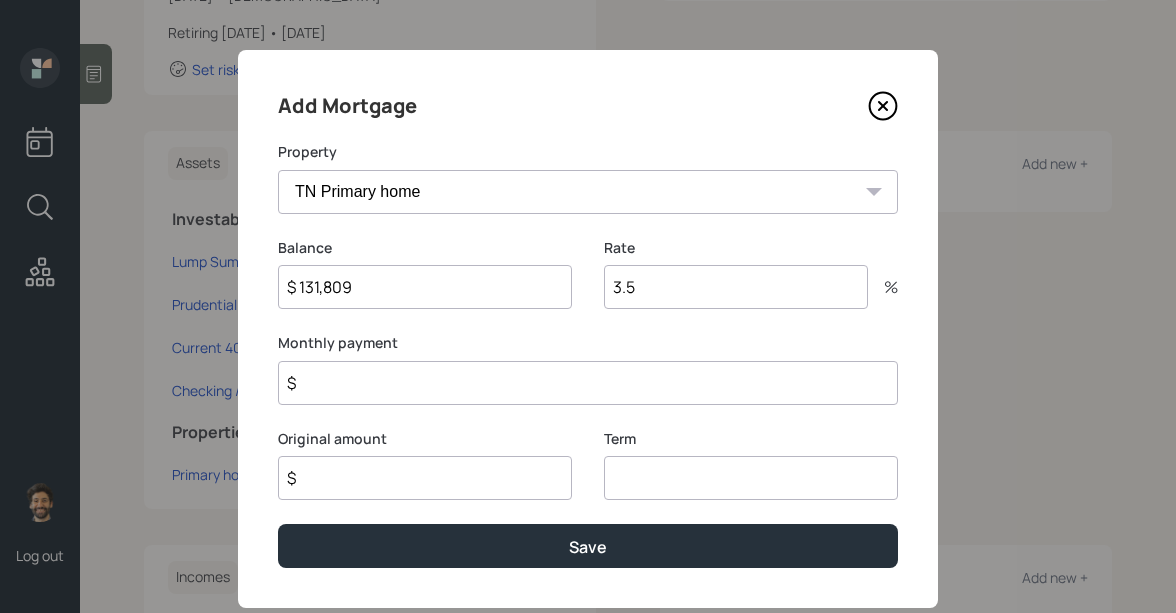 type on "$ 131,809" 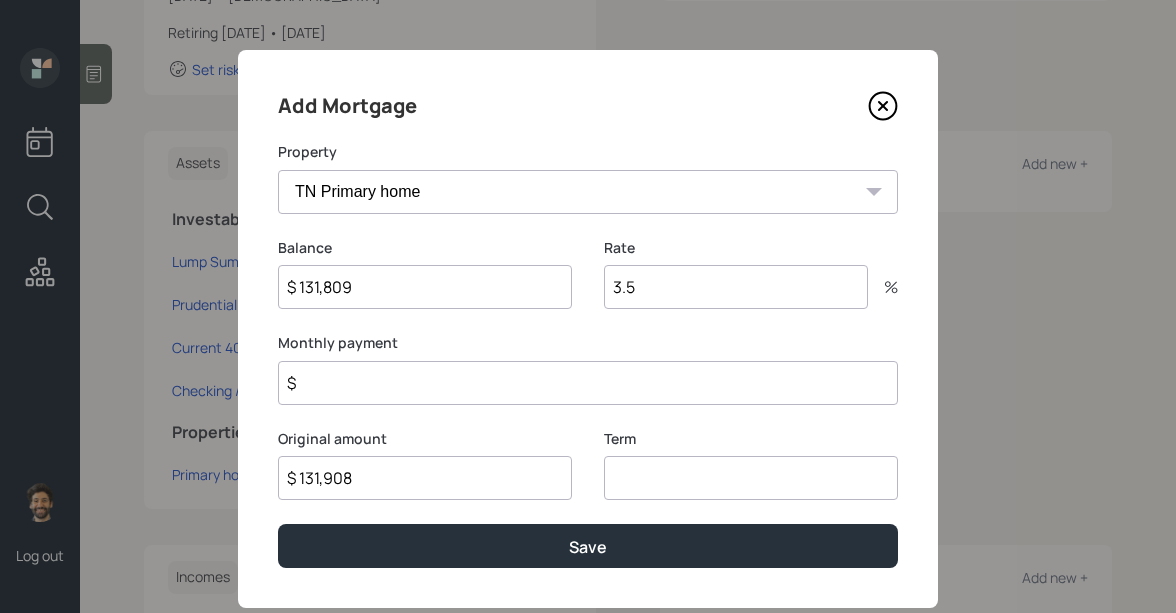 type on "$ 131,908" 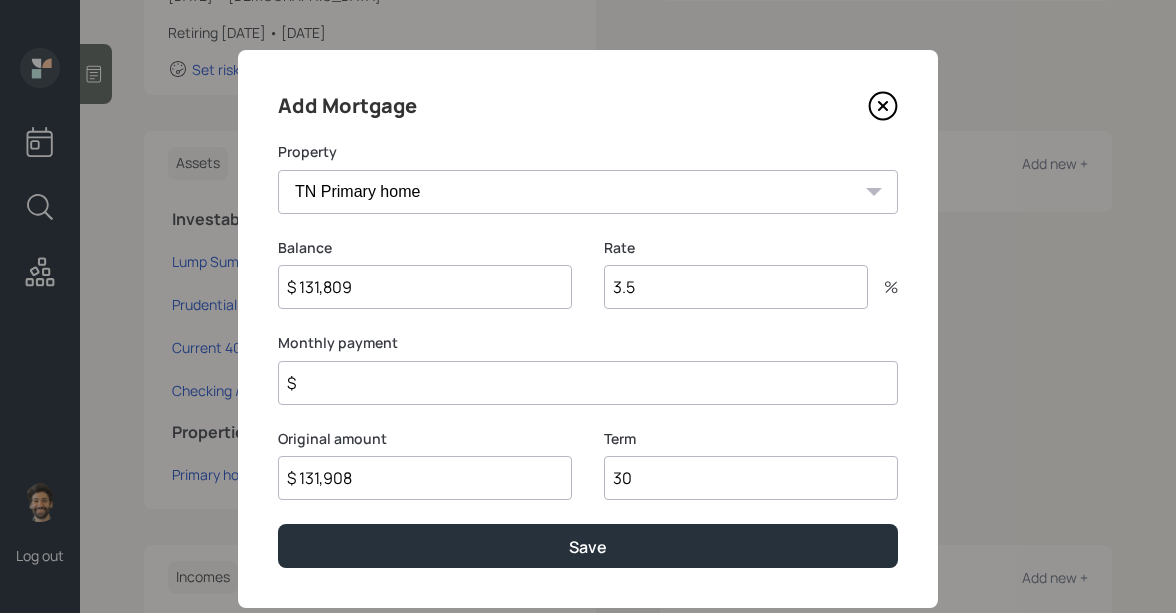 type on "30" 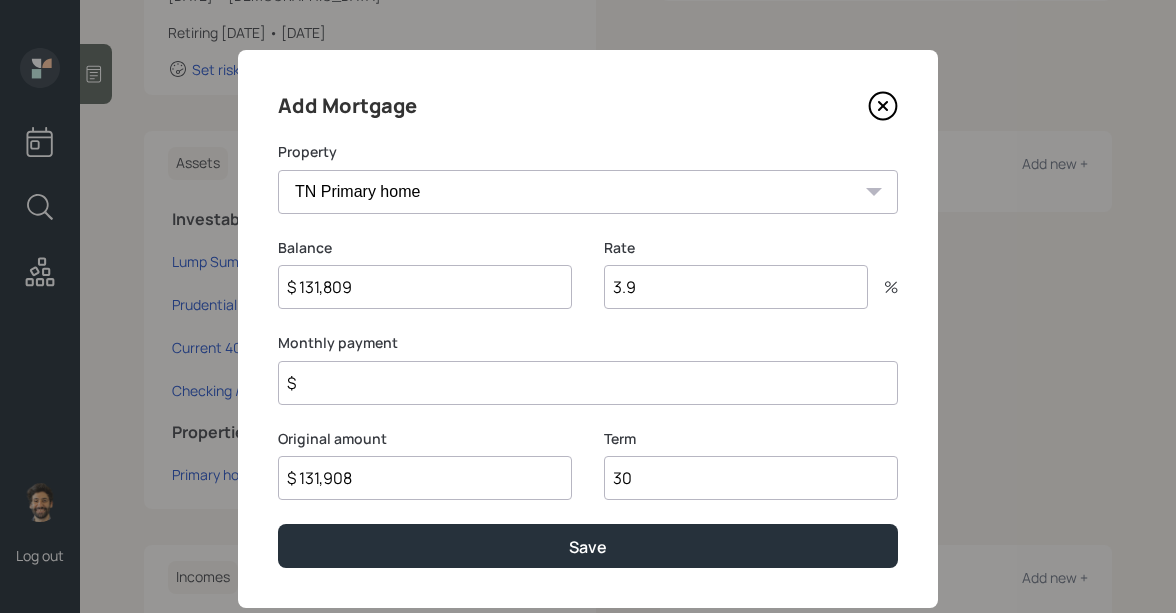 type on "3.9" 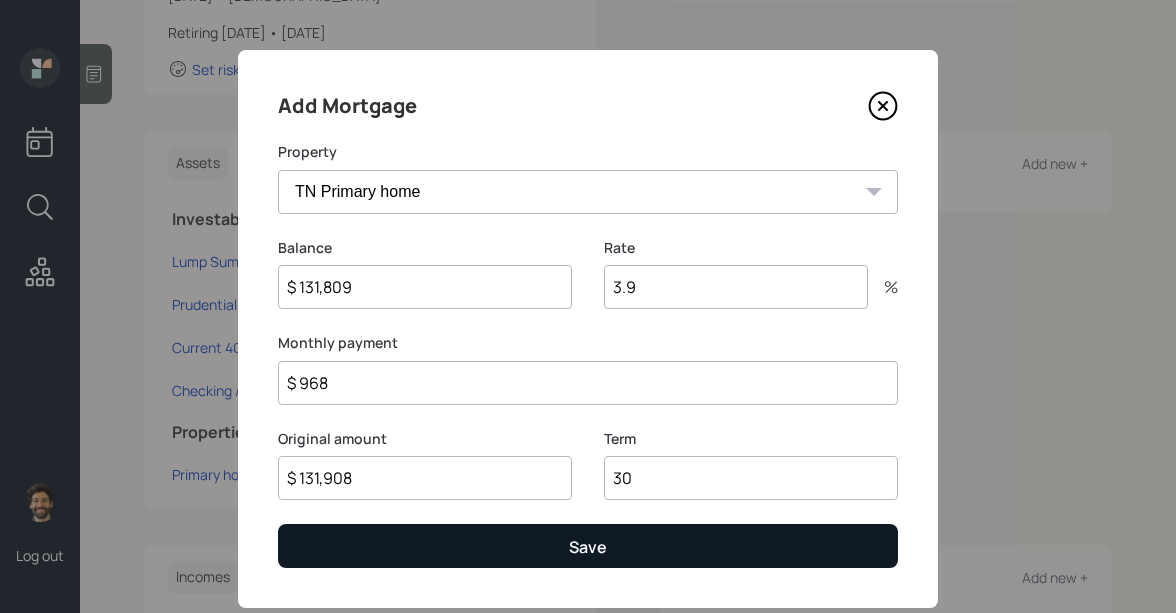 type on "$ 968" 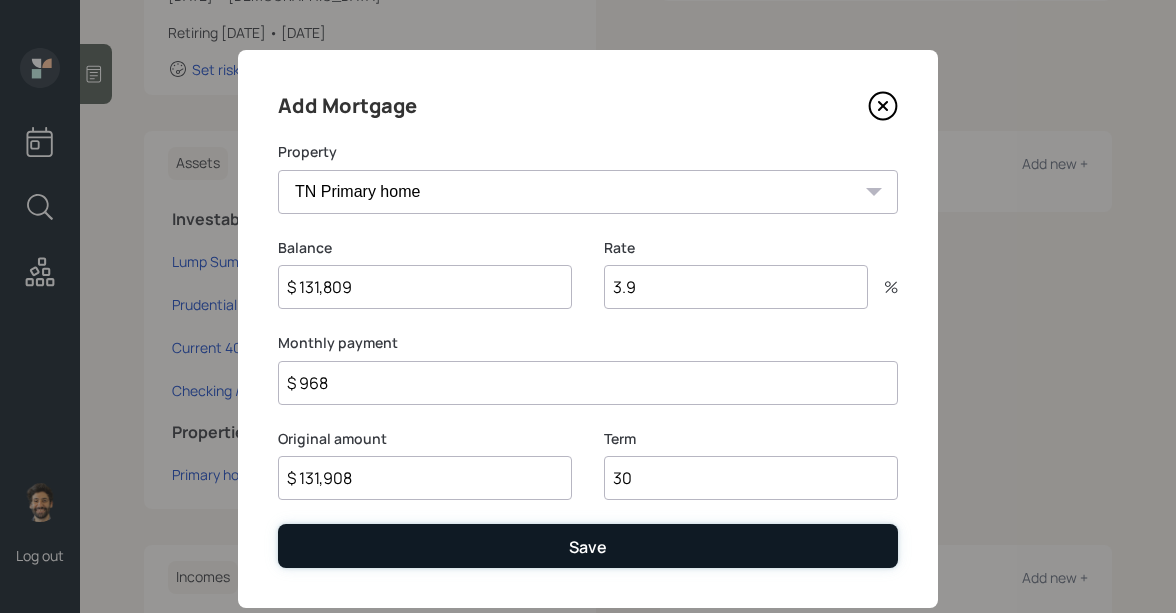 click on "Save" at bounding box center [588, 545] 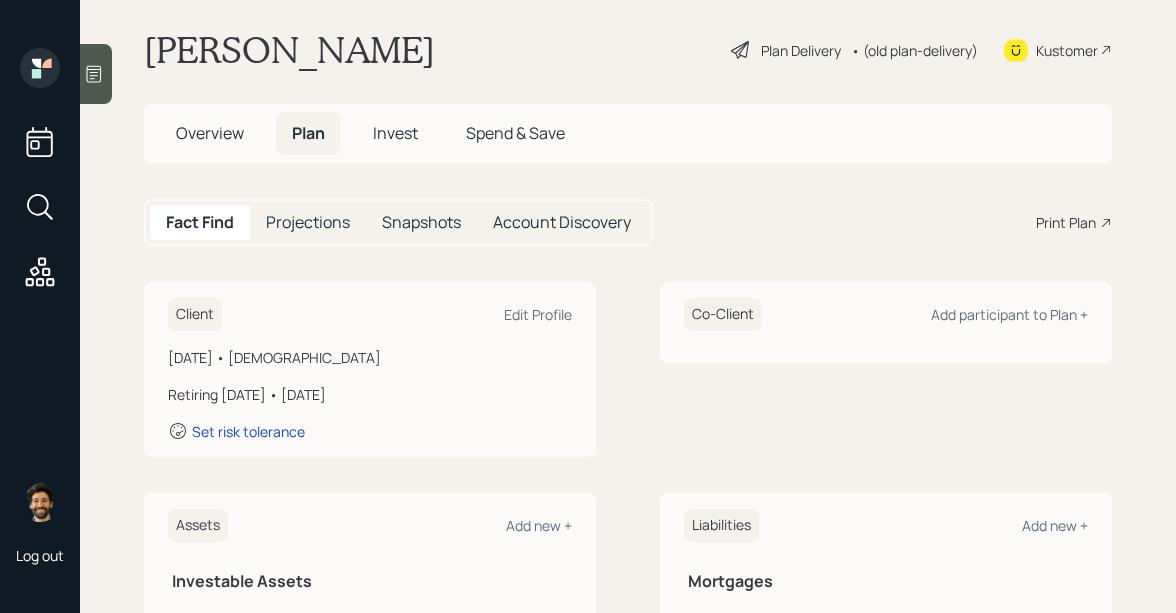 scroll, scrollTop: 14, scrollLeft: 0, axis: vertical 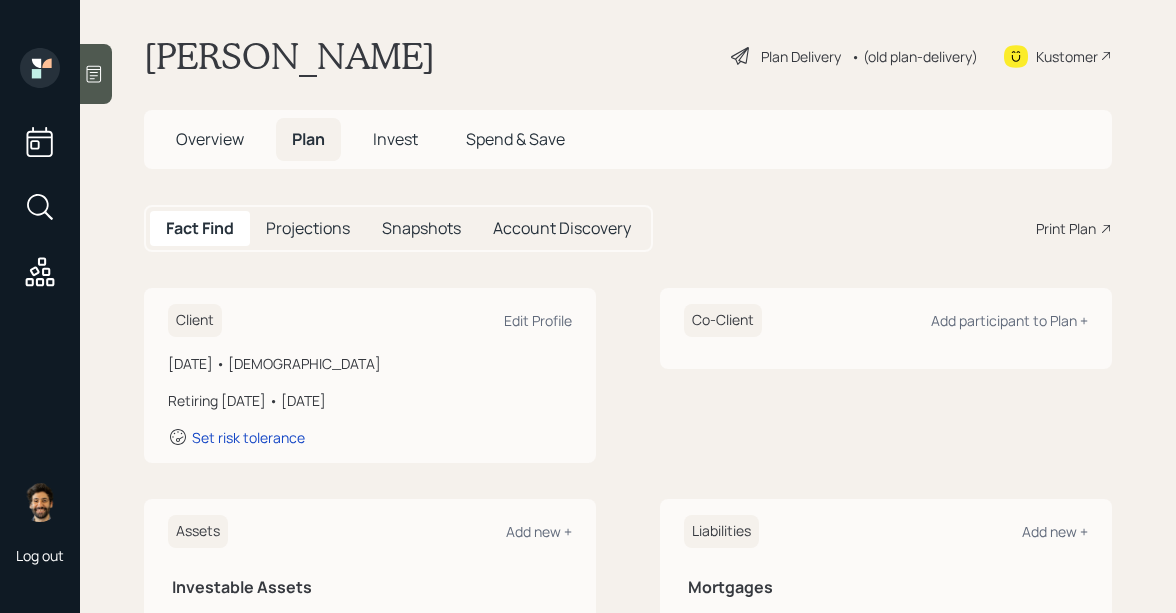 click on "Projections" at bounding box center [308, 228] 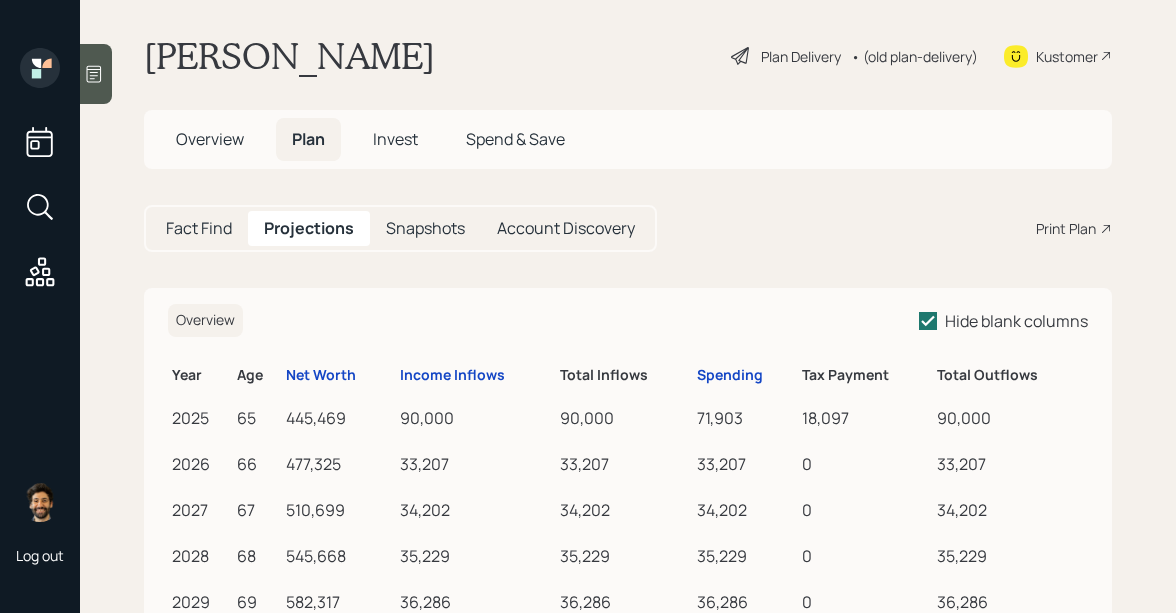 click on "Fact Find" at bounding box center (199, 228) 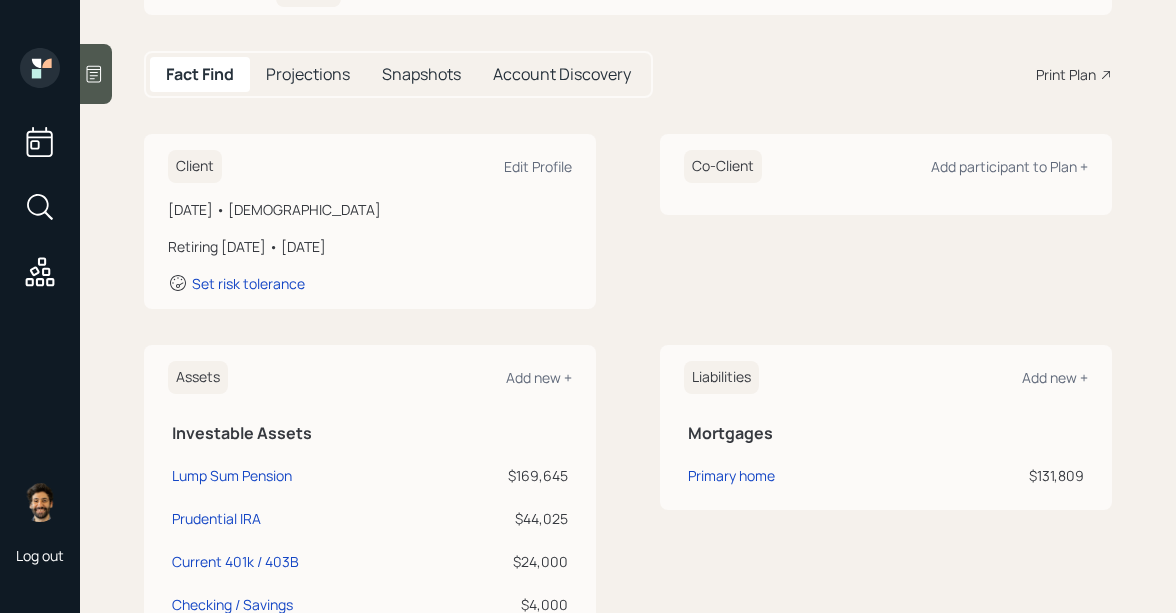 scroll, scrollTop: 163, scrollLeft: 0, axis: vertical 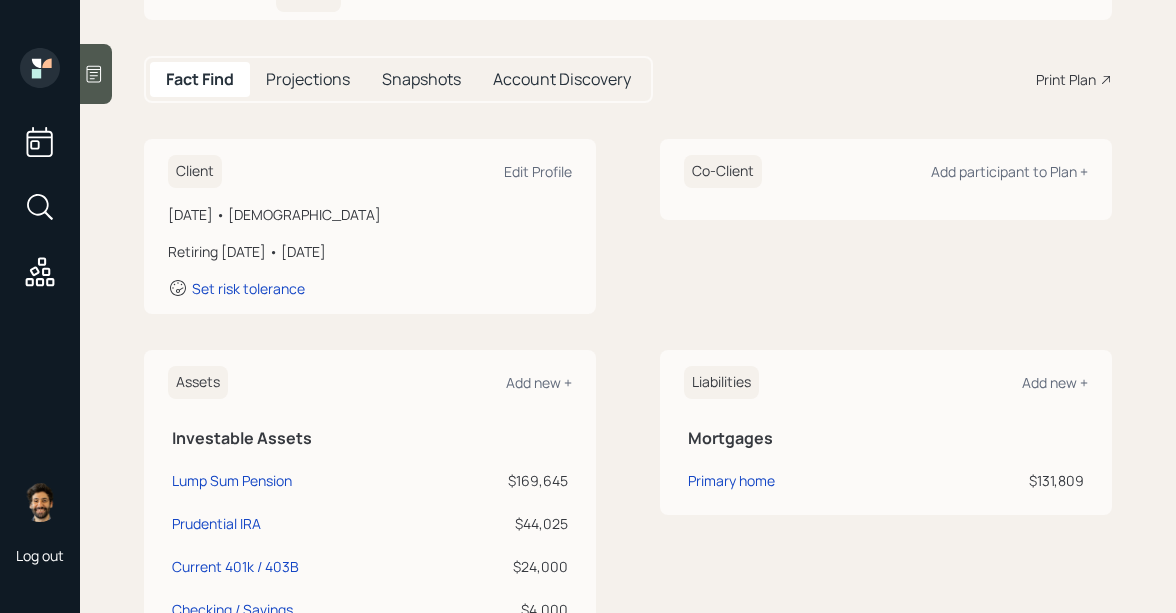 click on "Projections" at bounding box center (308, 79) 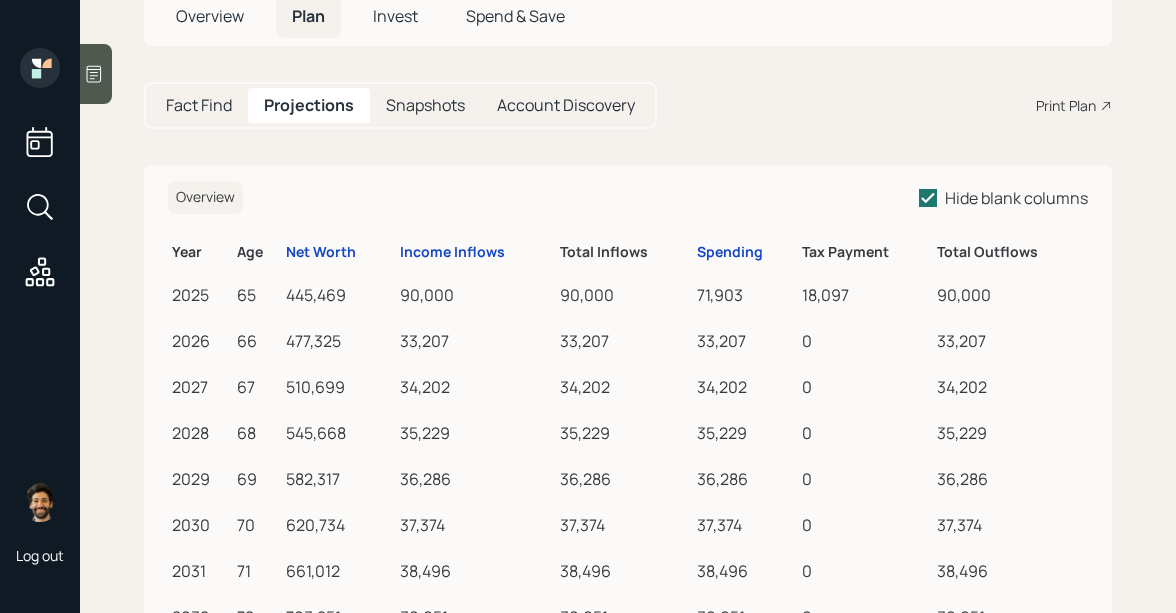 scroll, scrollTop: 163, scrollLeft: 0, axis: vertical 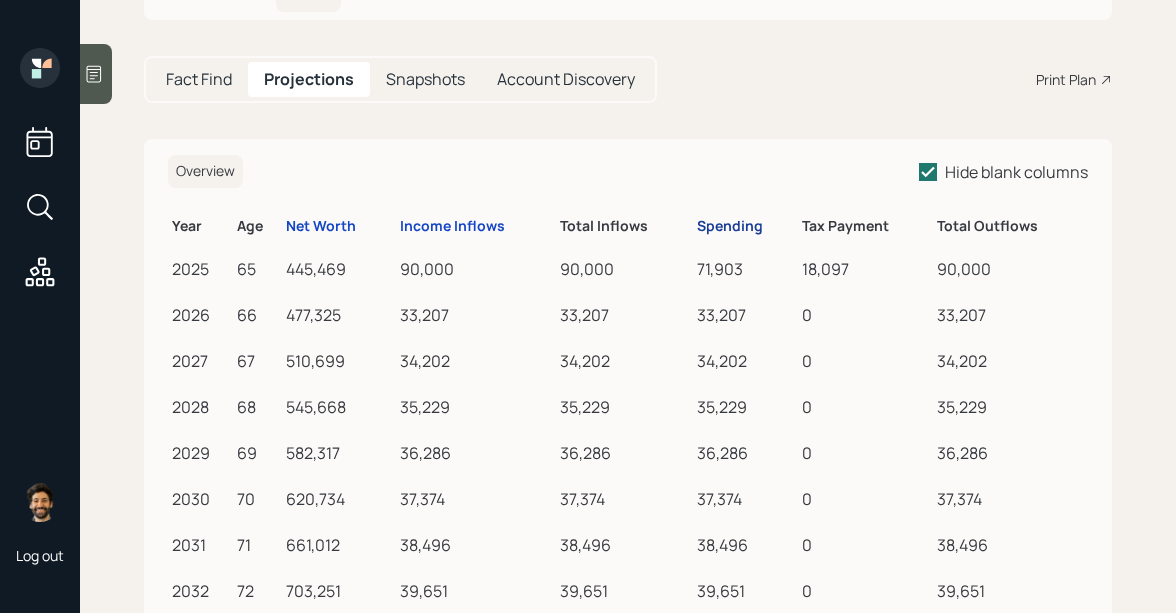 click on "Spending" at bounding box center [730, 226] 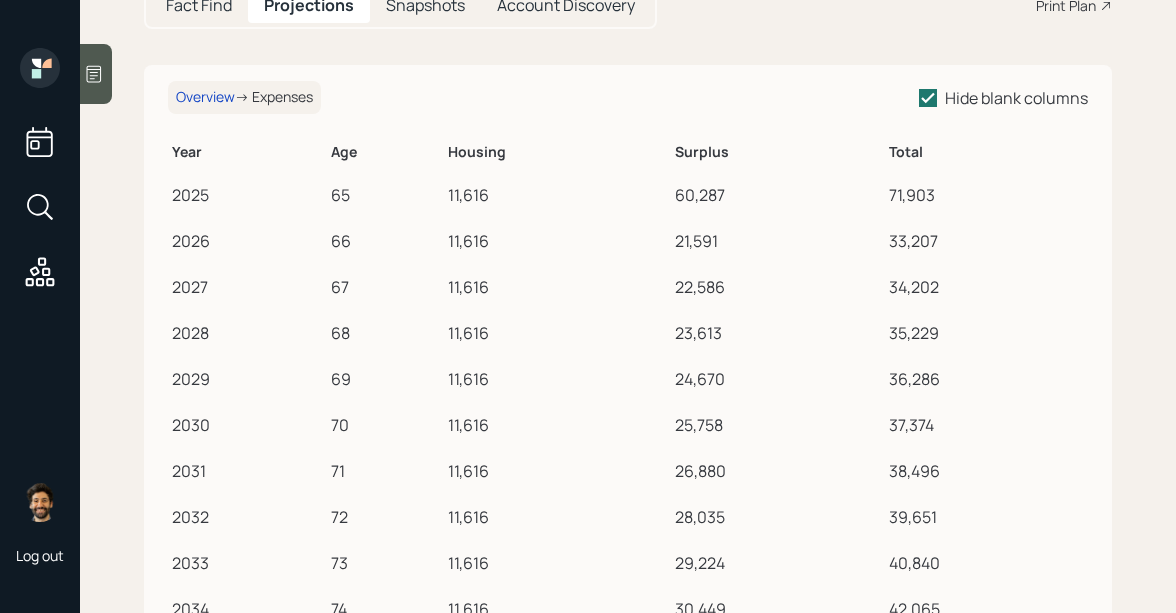 scroll, scrollTop: 0, scrollLeft: 0, axis: both 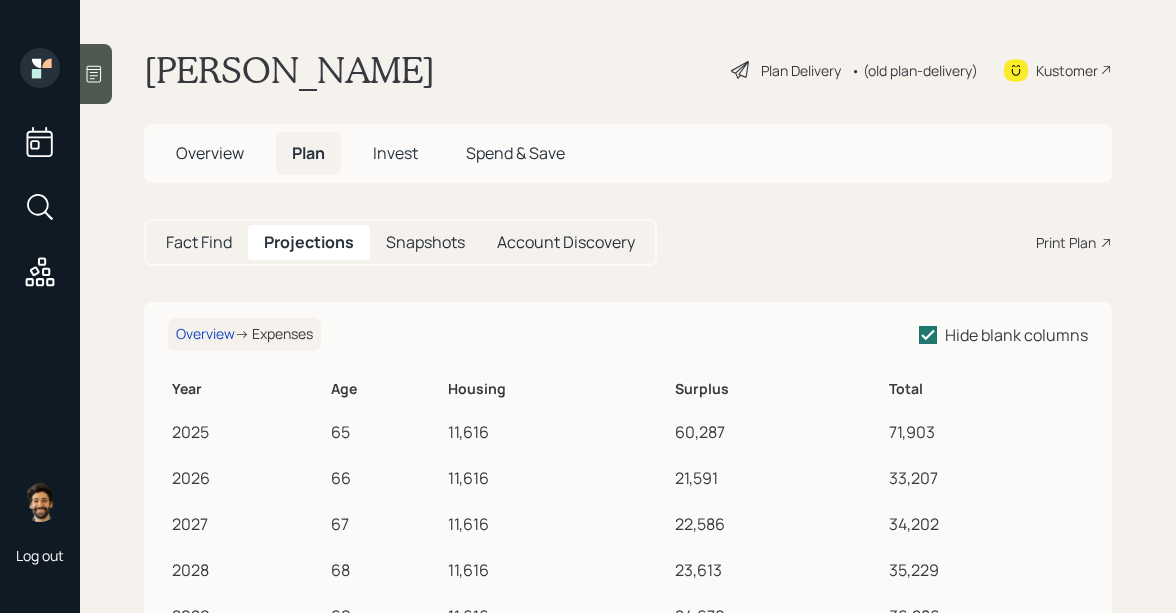 click on "Fact Find" at bounding box center [199, 242] 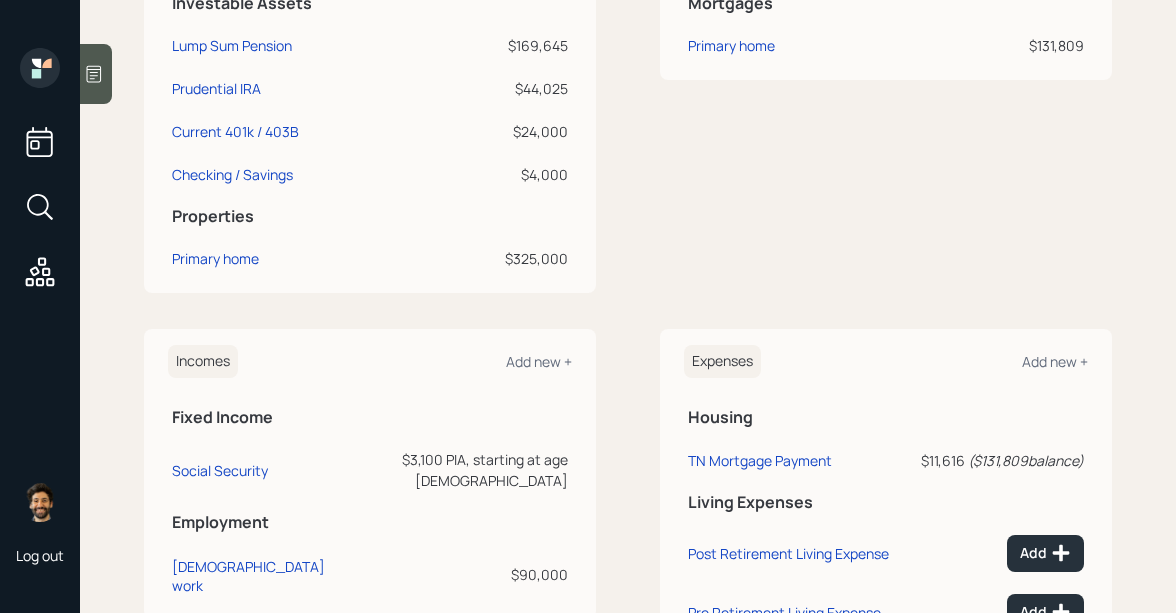 scroll, scrollTop: 526, scrollLeft: 0, axis: vertical 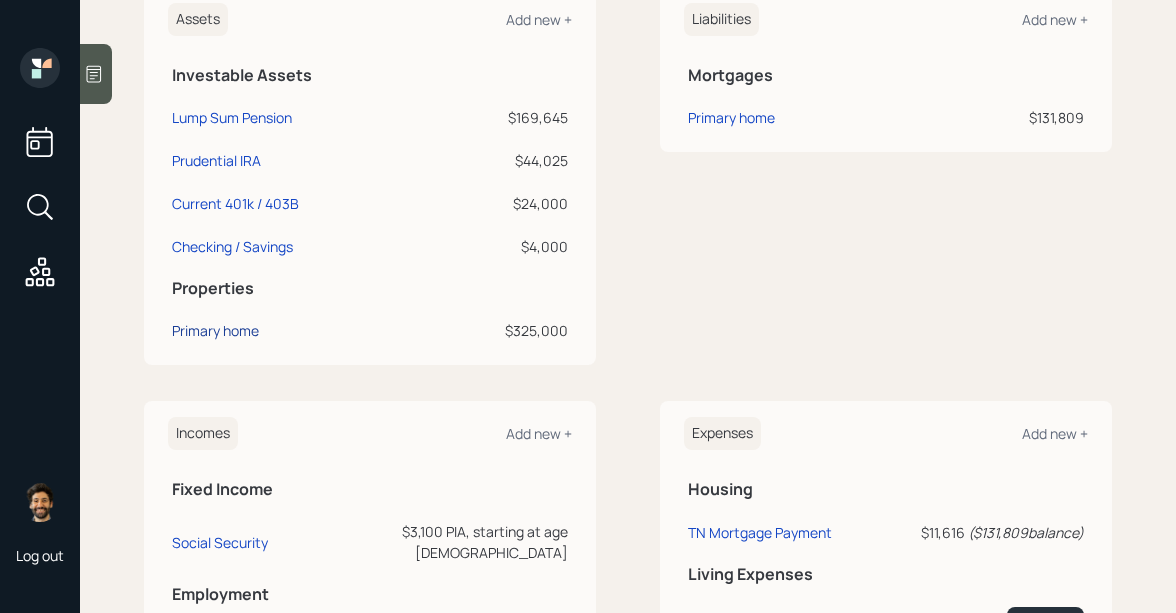 click on "Primary home" at bounding box center [215, 330] 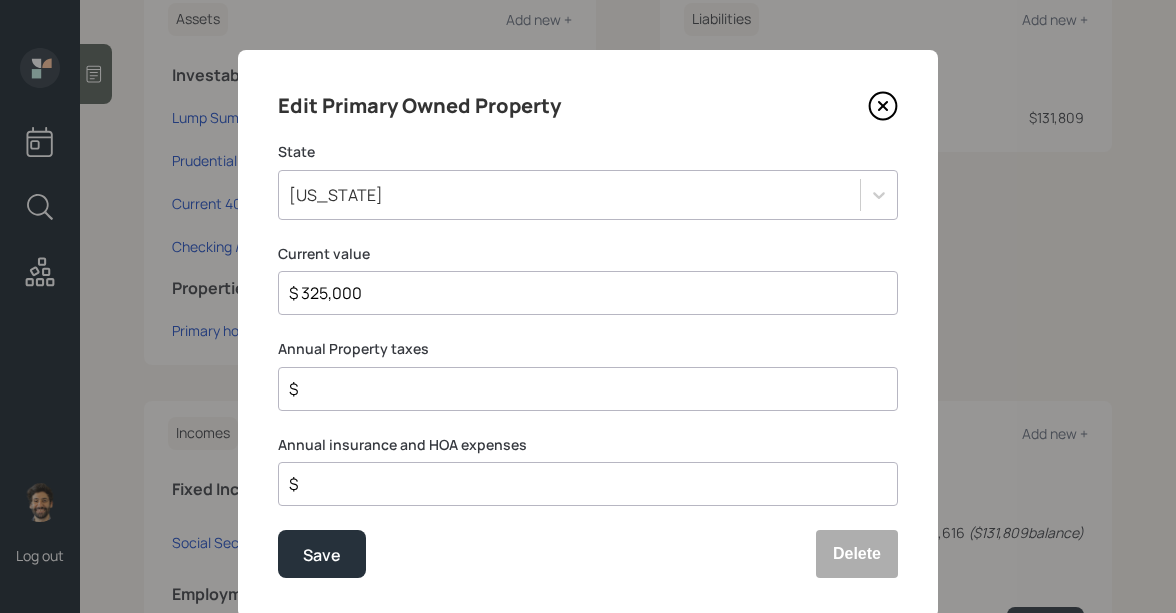 click on "$" at bounding box center [580, 484] 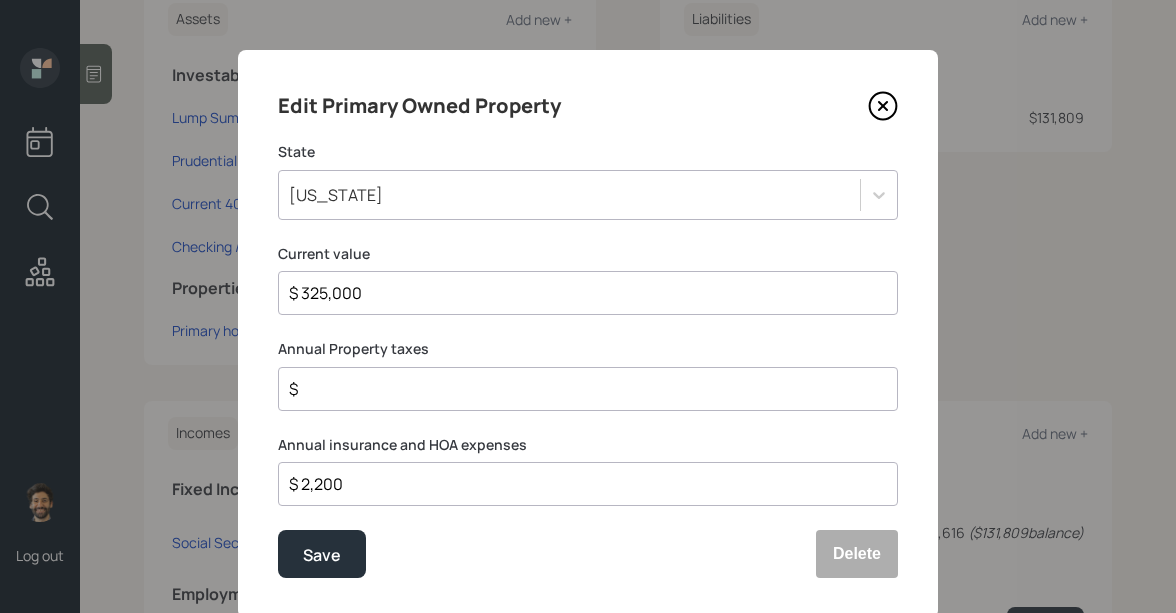 type on "$ 2,200" 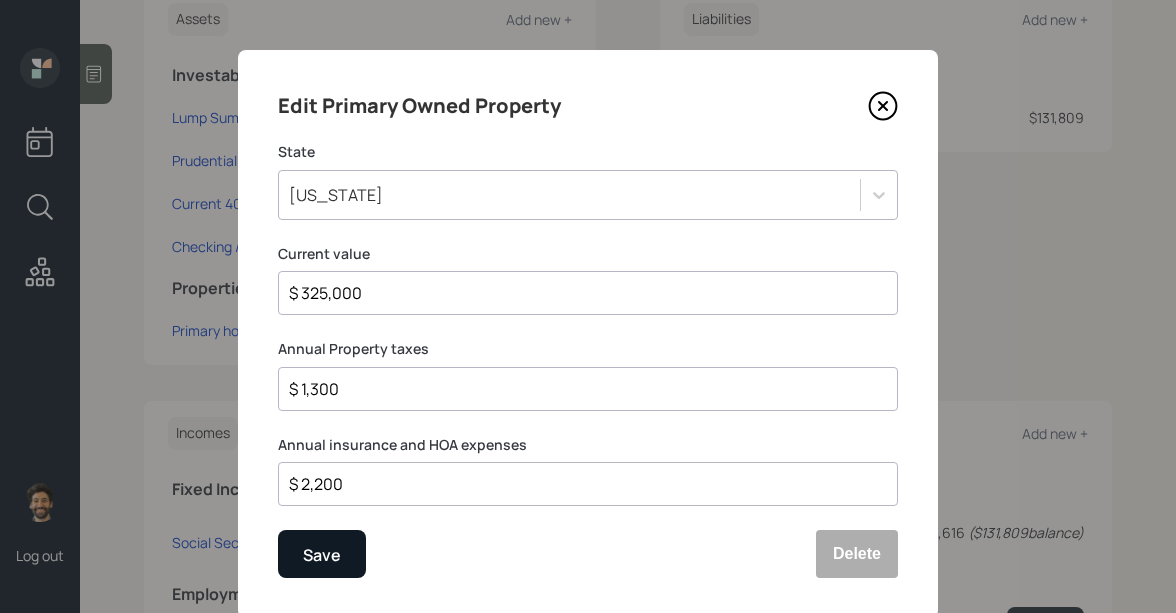 type on "$ 1,300" 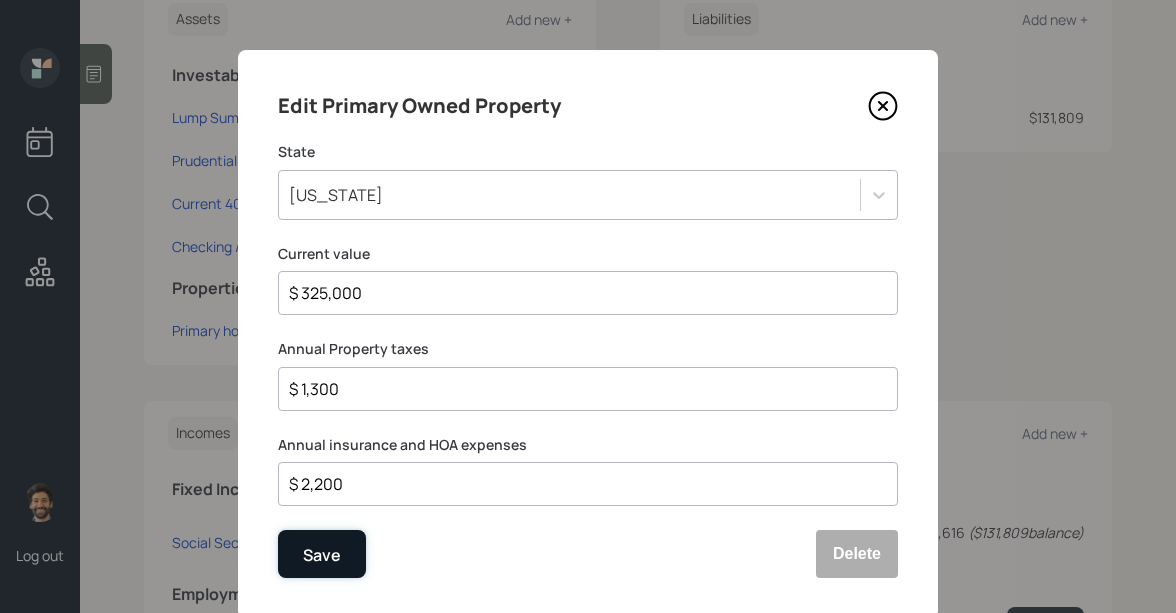 click on "Save" at bounding box center (322, 555) 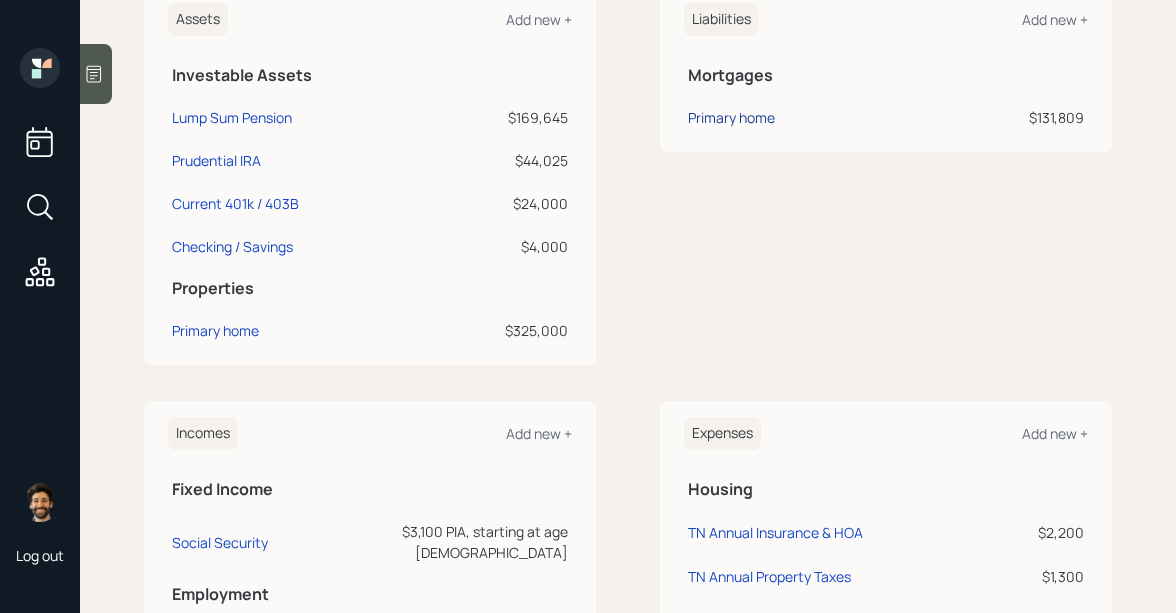 click on "Primary home" at bounding box center [731, 117] 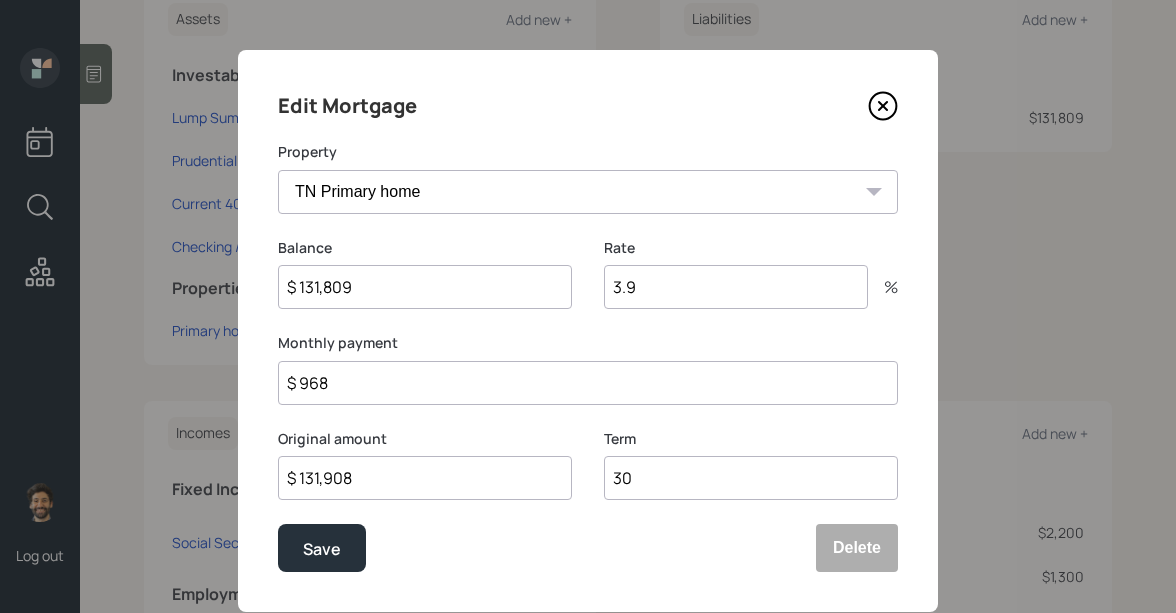 click on "$ 968" at bounding box center (588, 383) 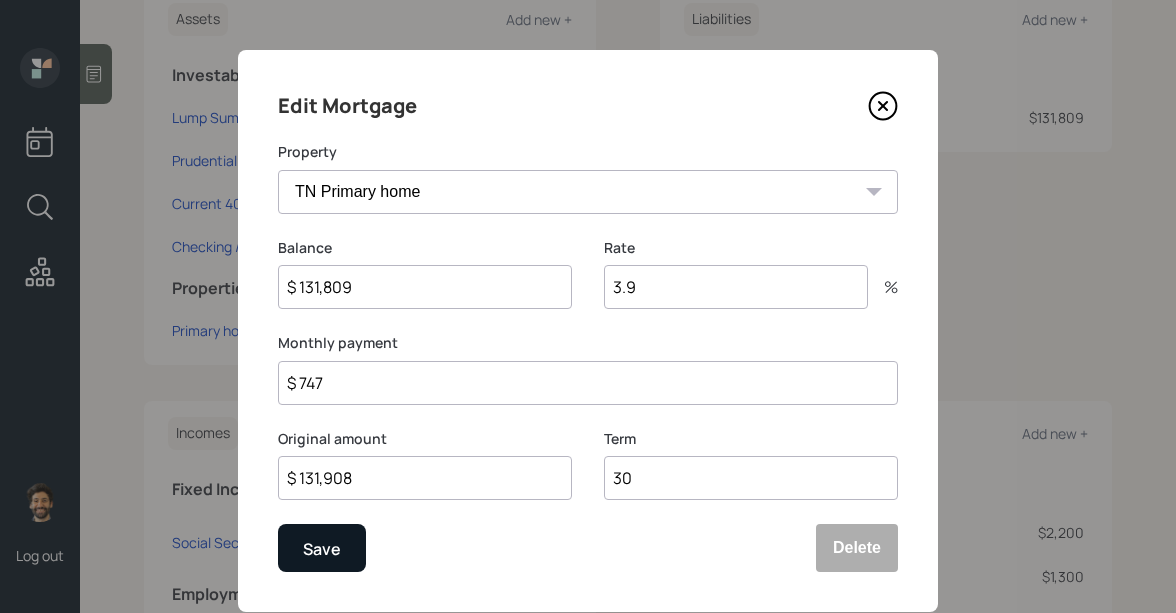 type on "$ 747" 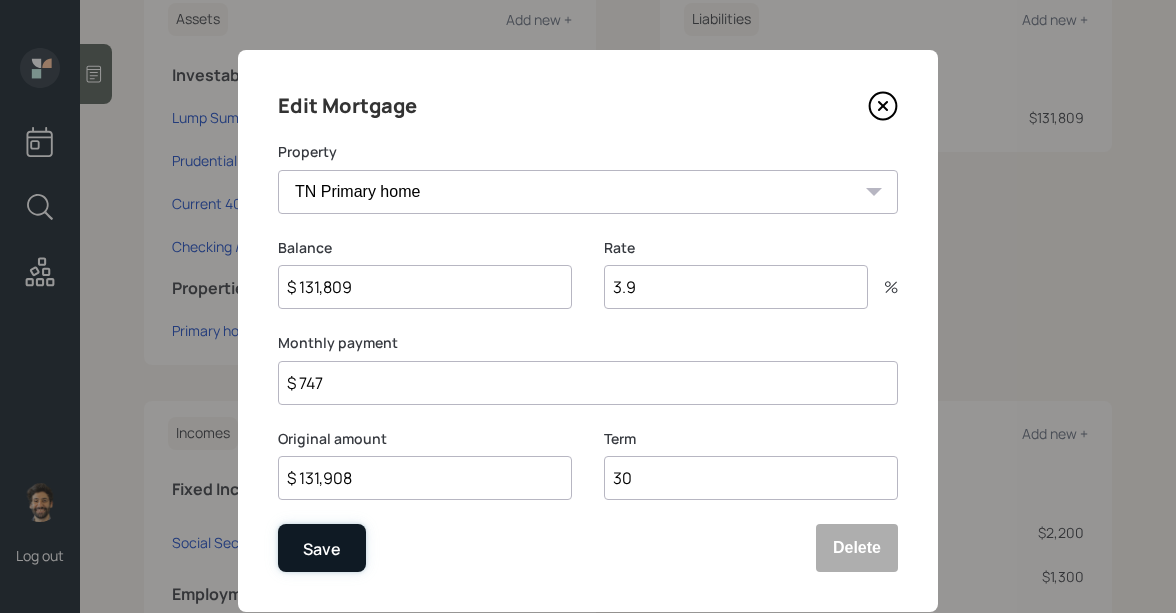 click on "Save" at bounding box center [322, 549] 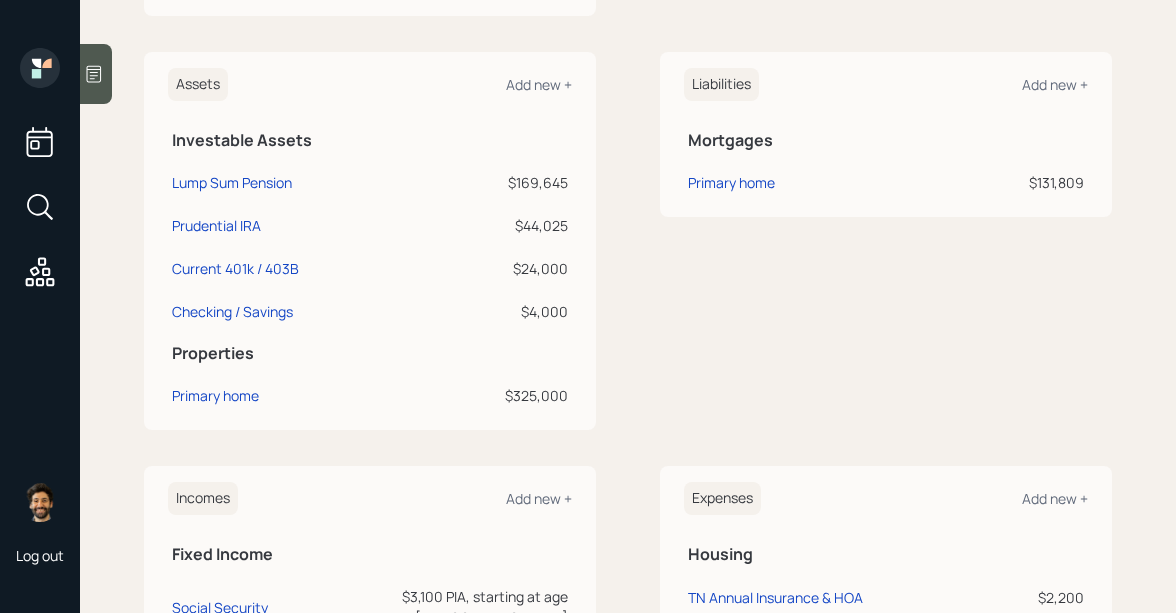 scroll, scrollTop: 454, scrollLeft: 0, axis: vertical 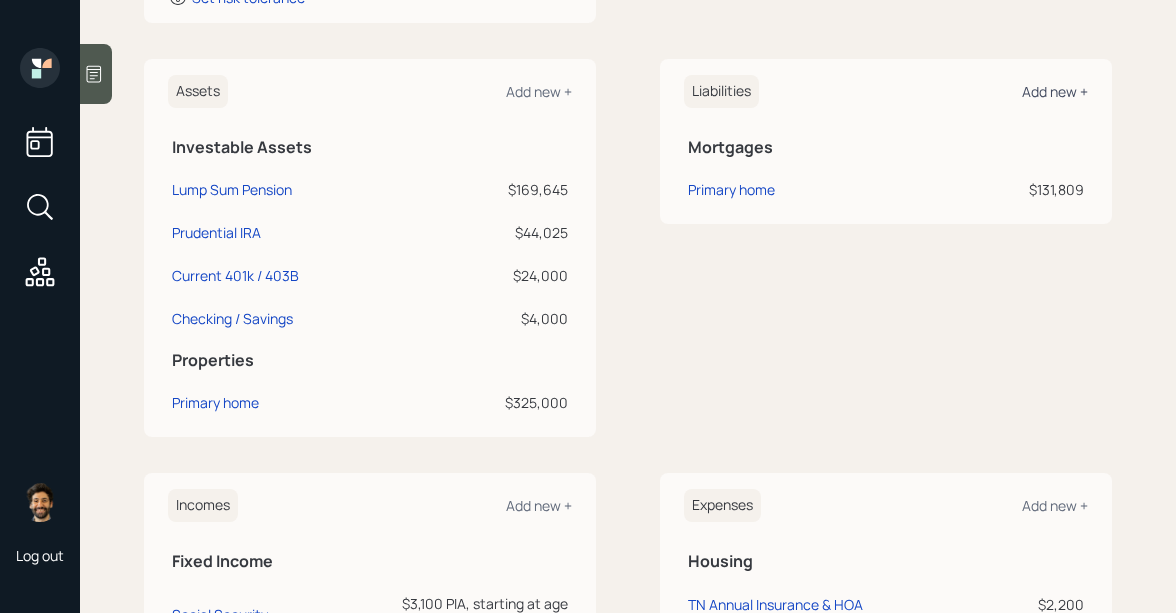 click on "Add new +" at bounding box center [1055, 91] 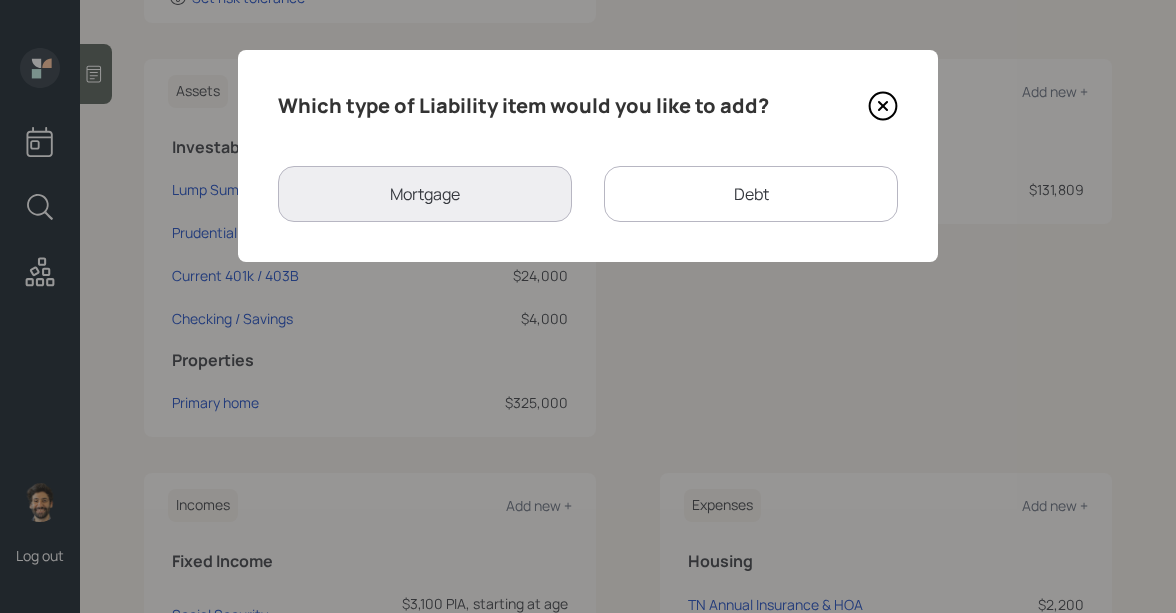 click on "Debt" at bounding box center (751, 194) 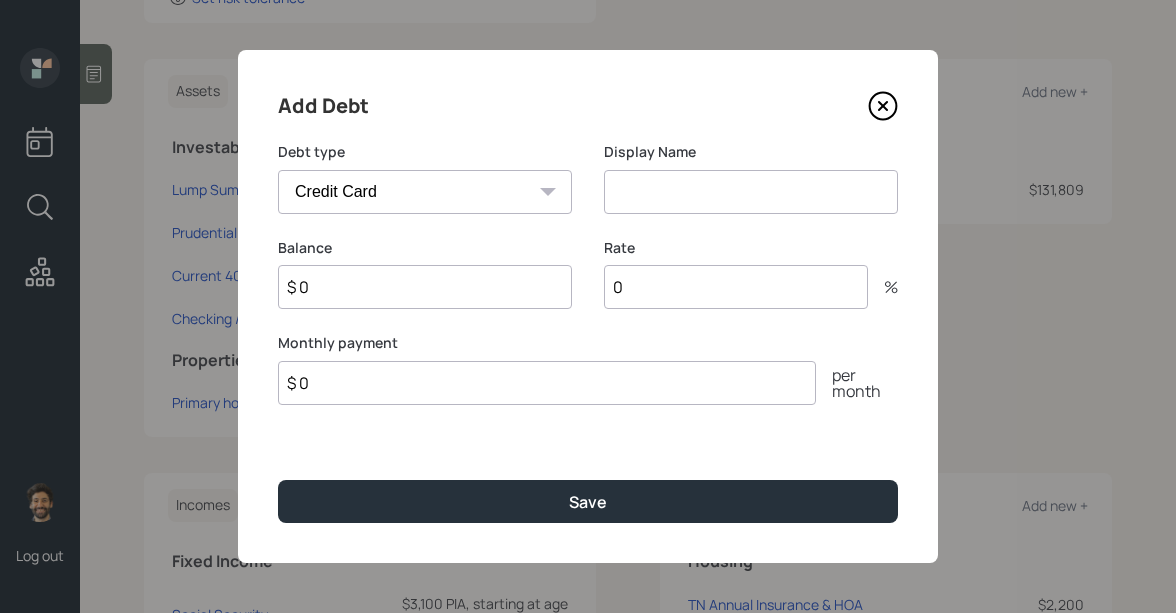 click on "Car Credit Card Medical Student Other" at bounding box center (425, 192) 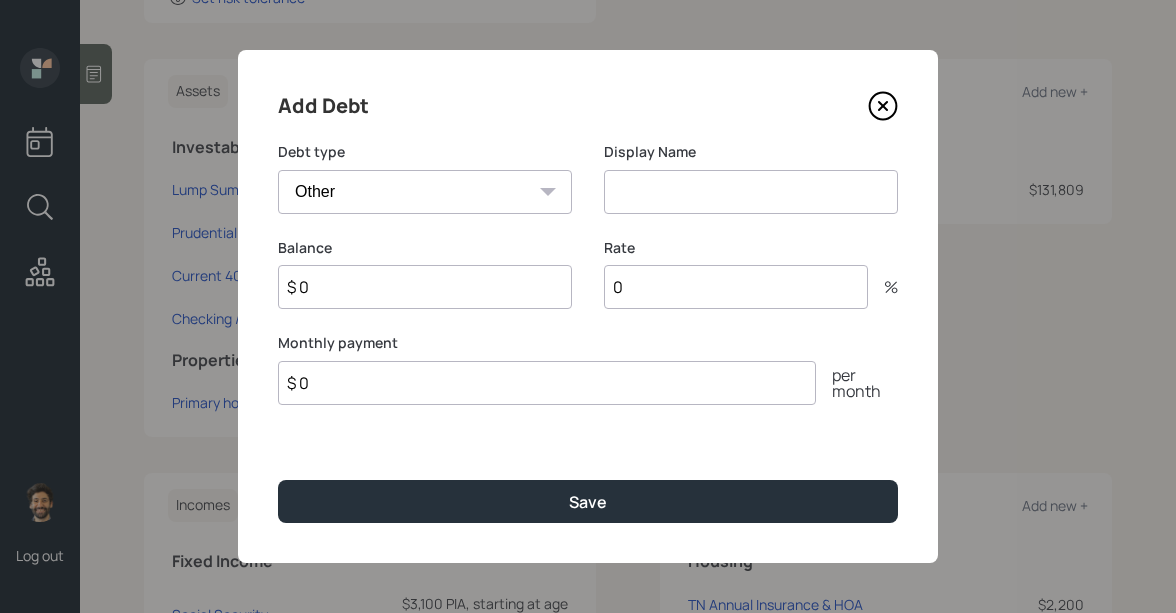 click at bounding box center (751, 192) 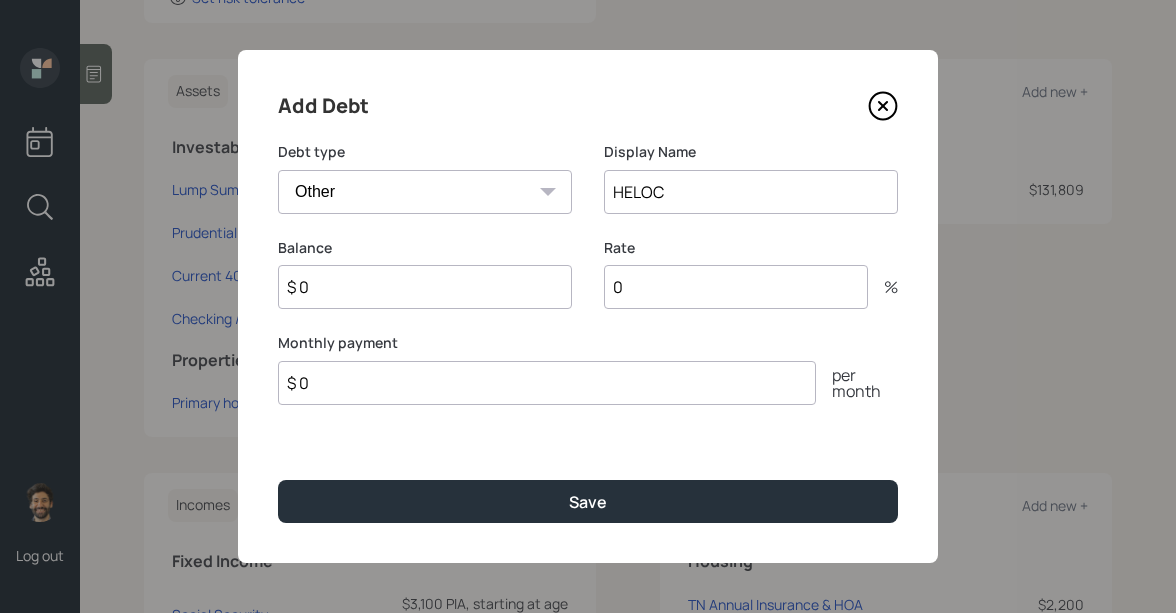 type on "HELOC" 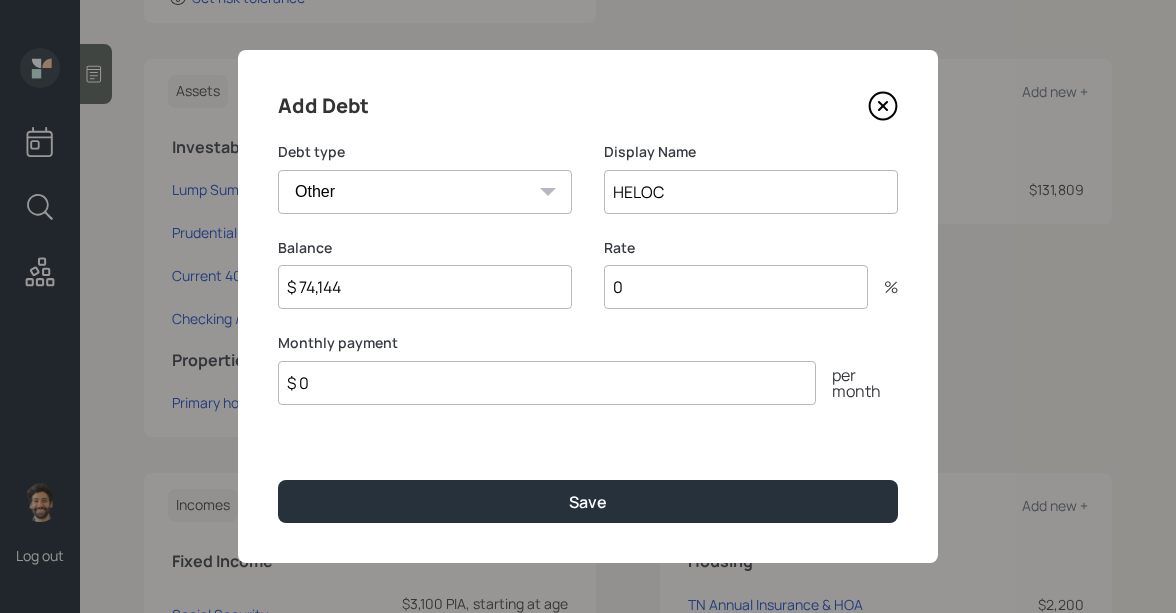 type on "$ 74,144" 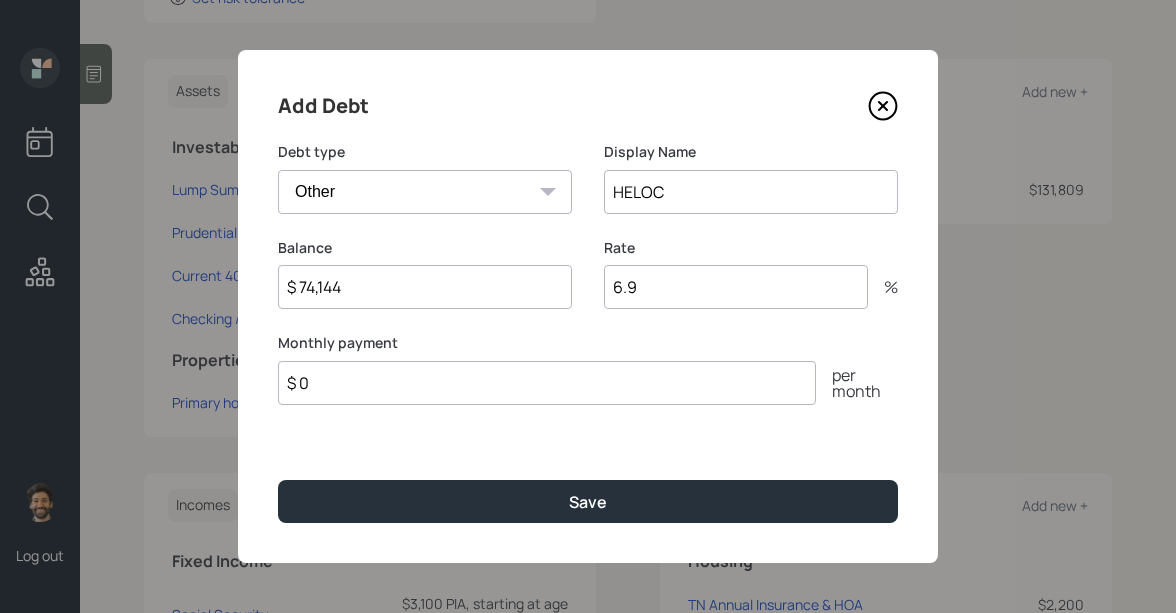 type on "6.9" 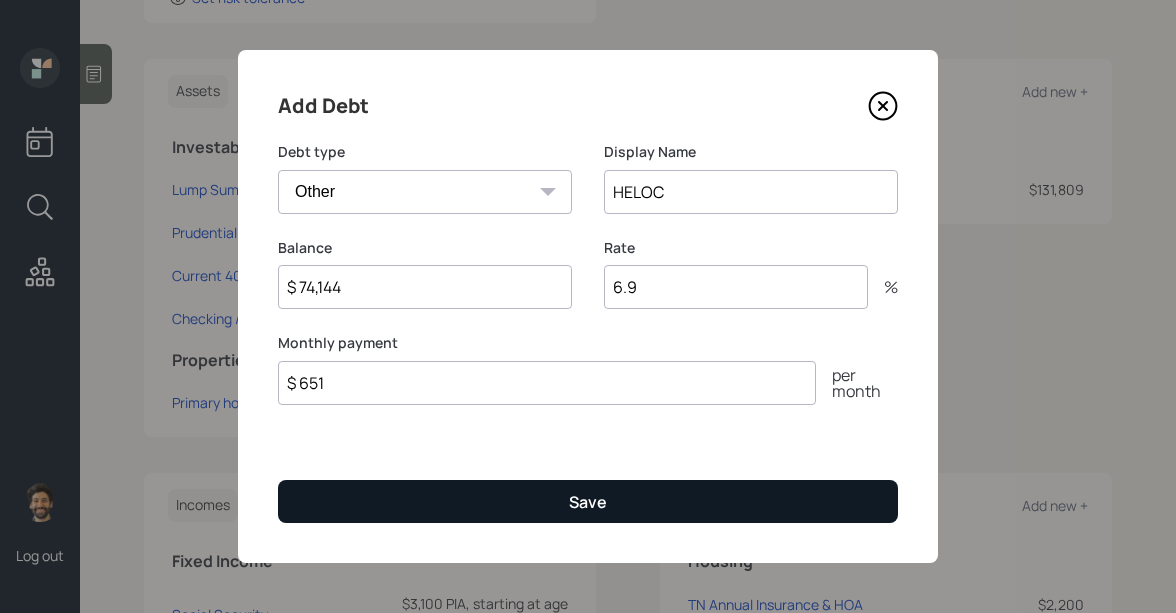 type on "$ 651" 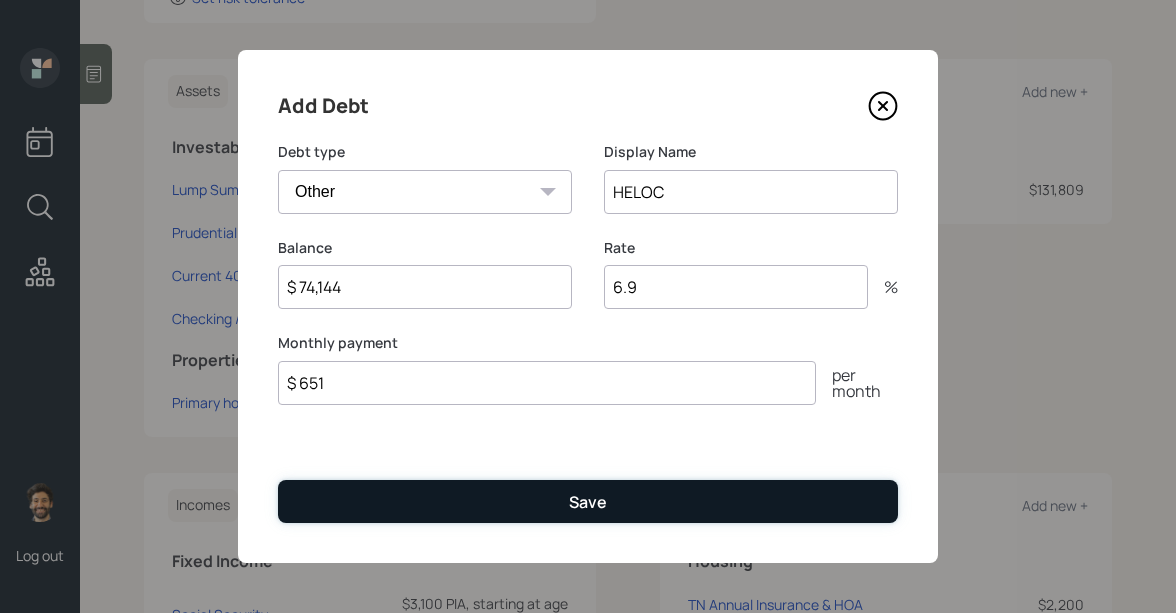 click on "Save" at bounding box center [588, 501] 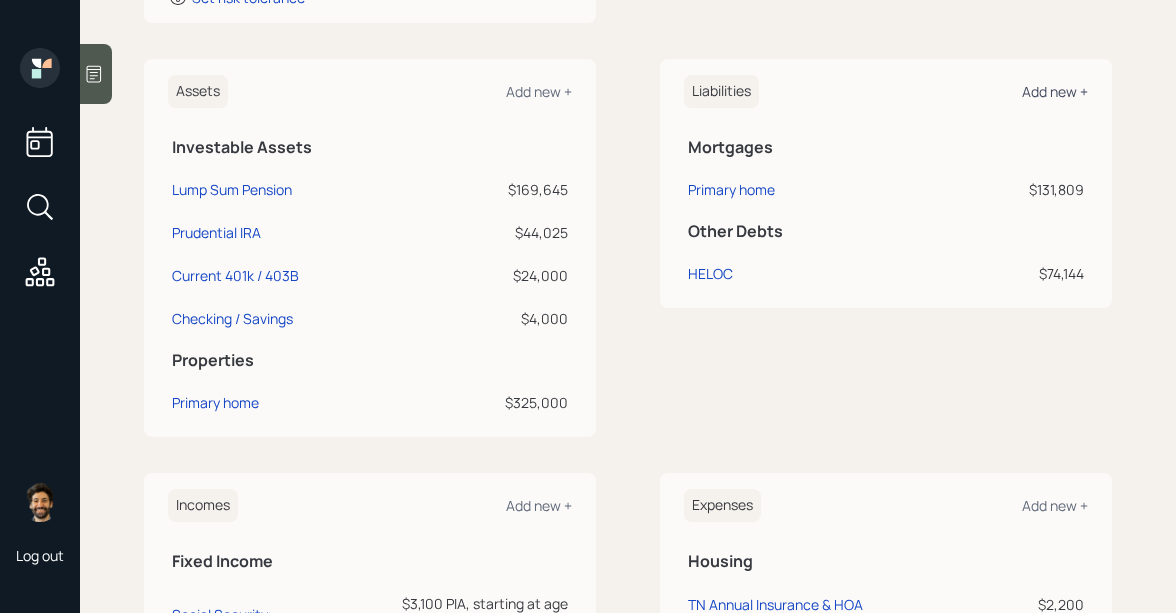 click on "Add new +" at bounding box center (1055, 91) 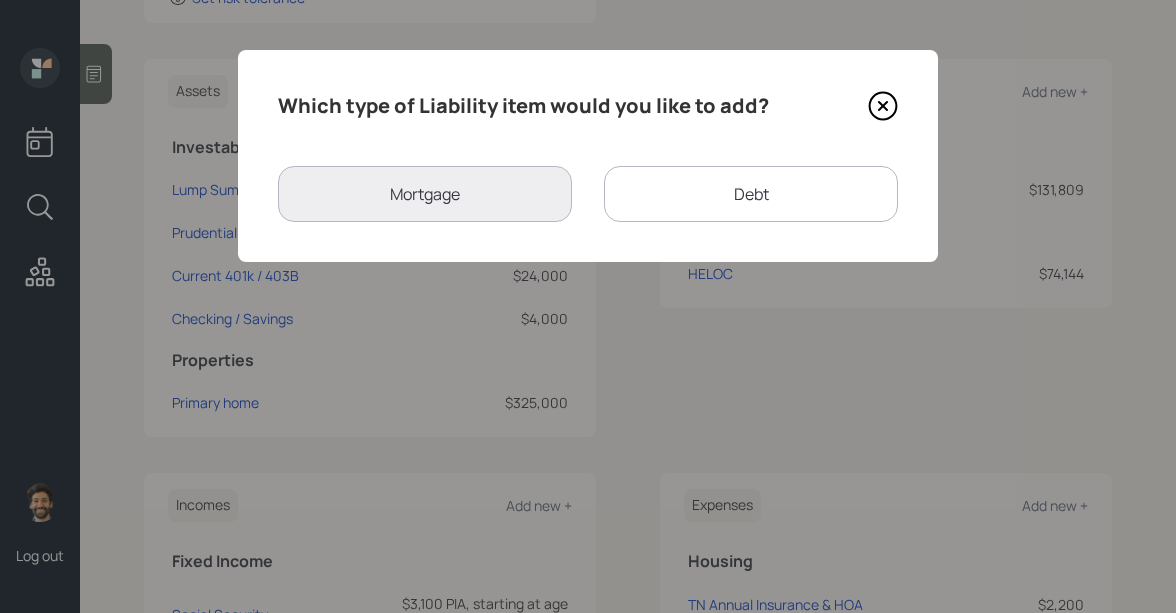 click on "Debt" at bounding box center [751, 194] 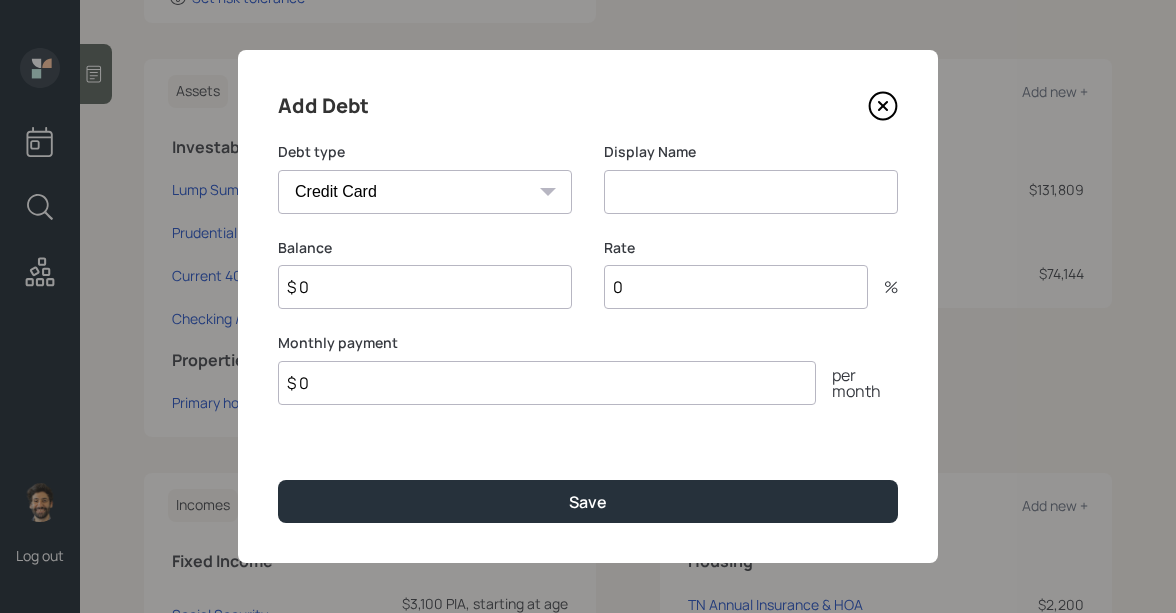 click at bounding box center [751, 192] 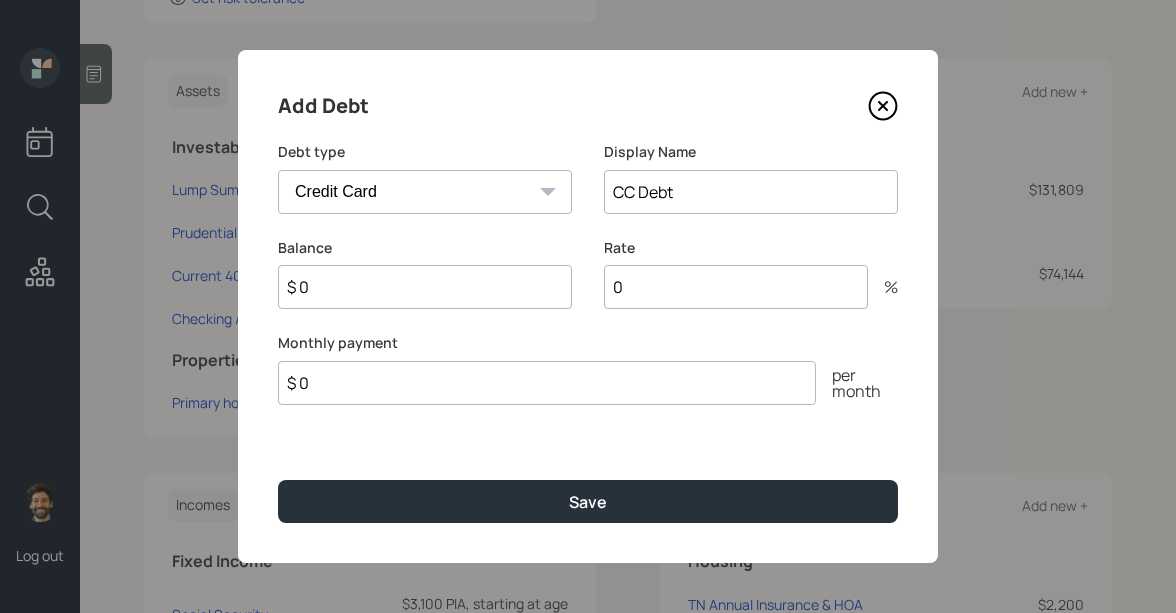 type on "CC Debt" 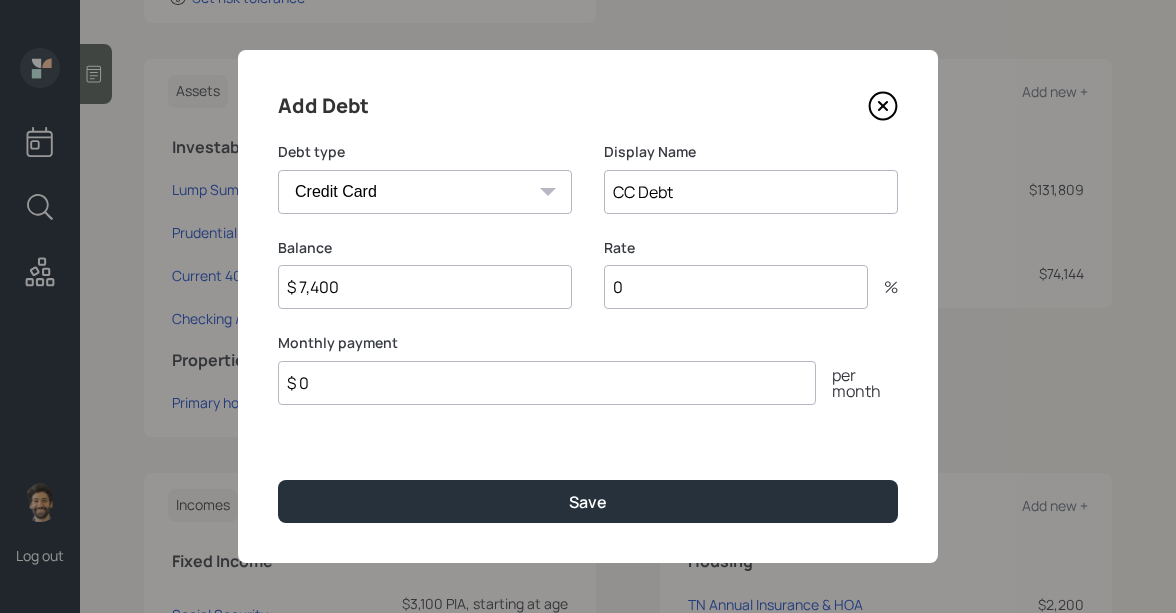 type on "$ 7,400" 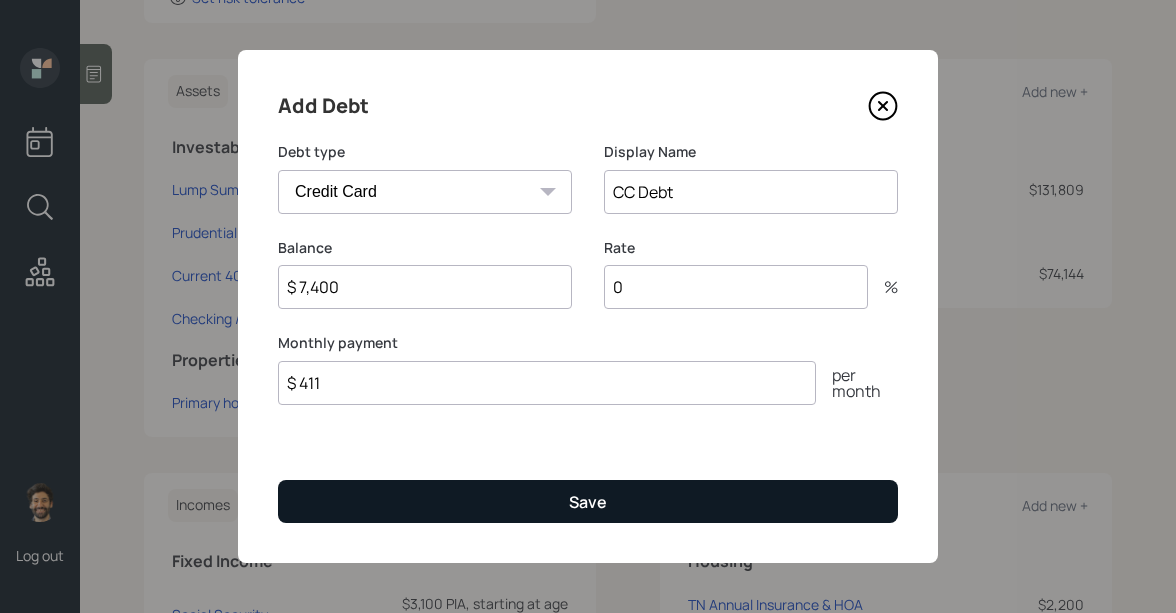 type on "$ 411" 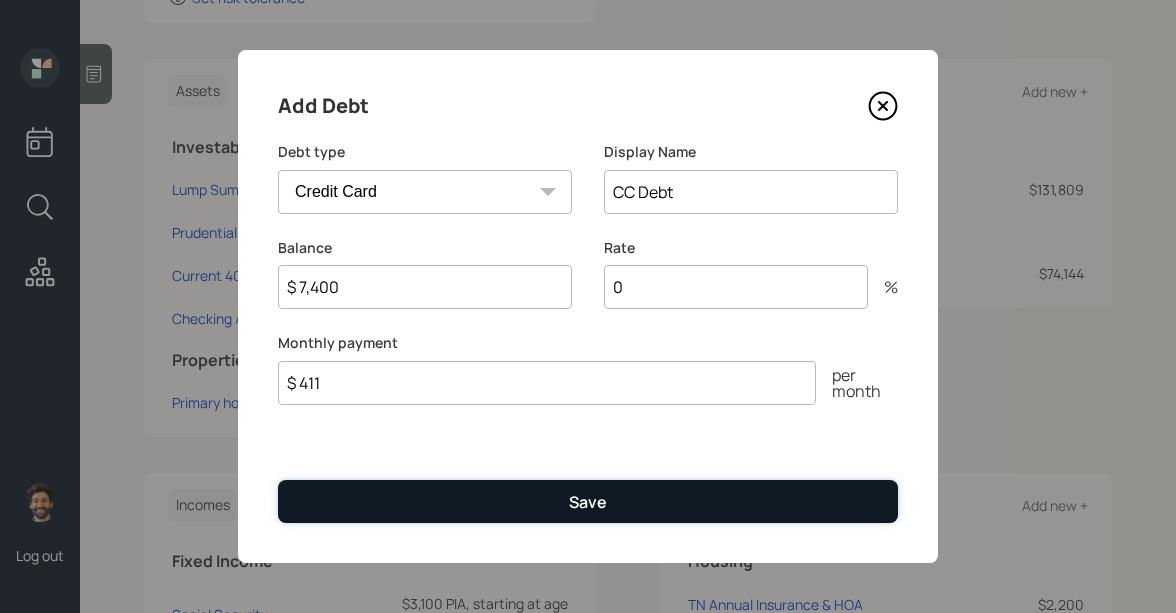 click on "Save" at bounding box center [588, 501] 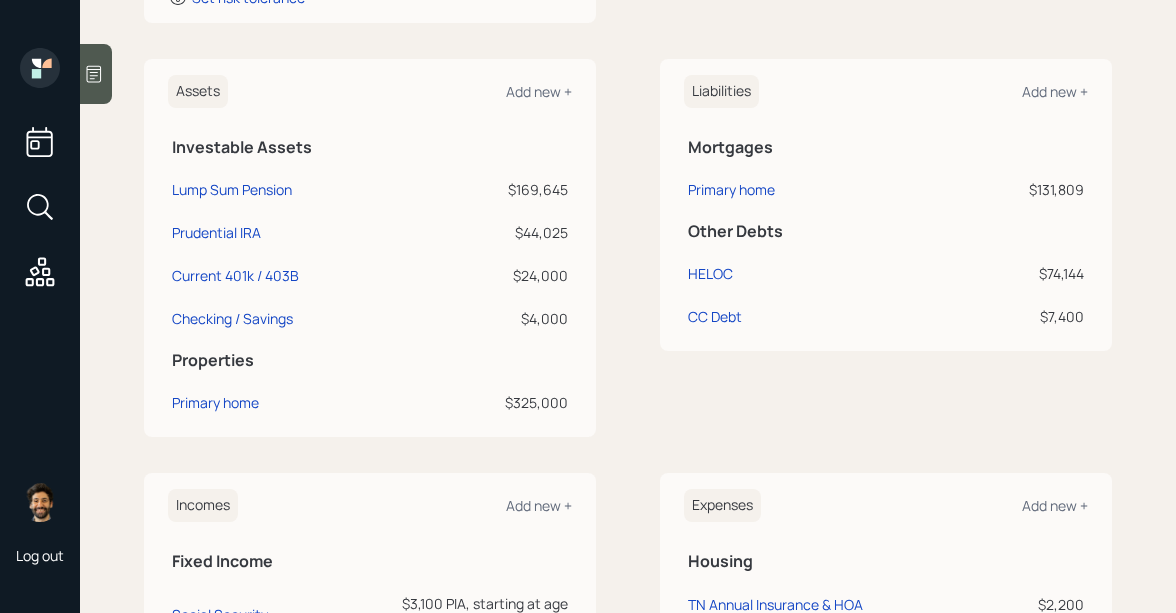 scroll, scrollTop: 0, scrollLeft: 0, axis: both 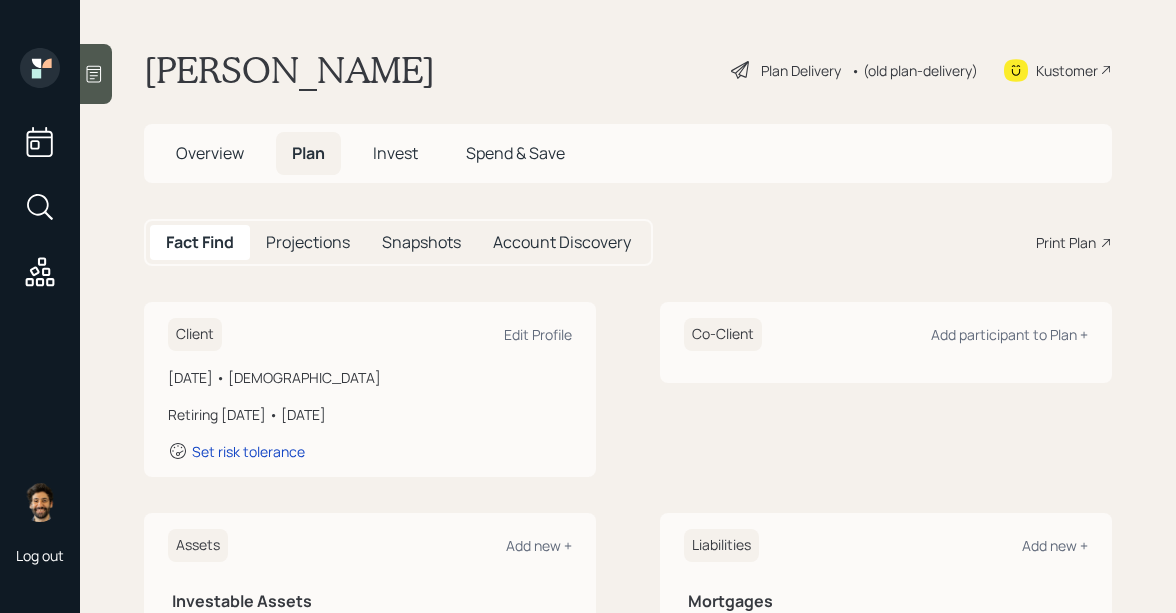 click on "Projections" at bounding box center [308, 242] 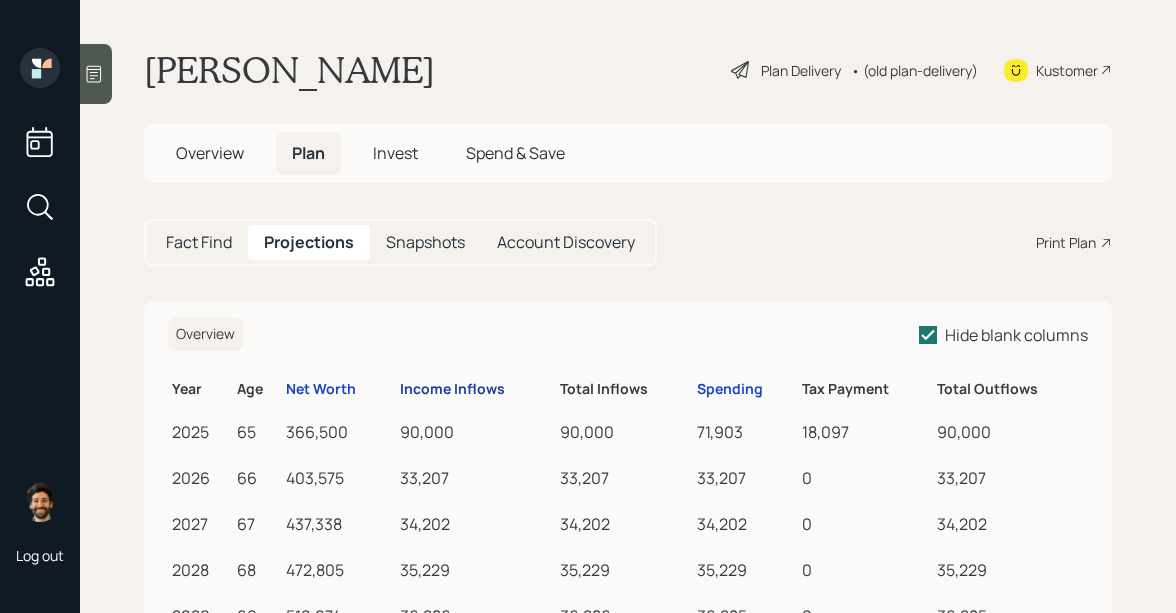 click on "Income Inflows" at bounding box center (452, 389) 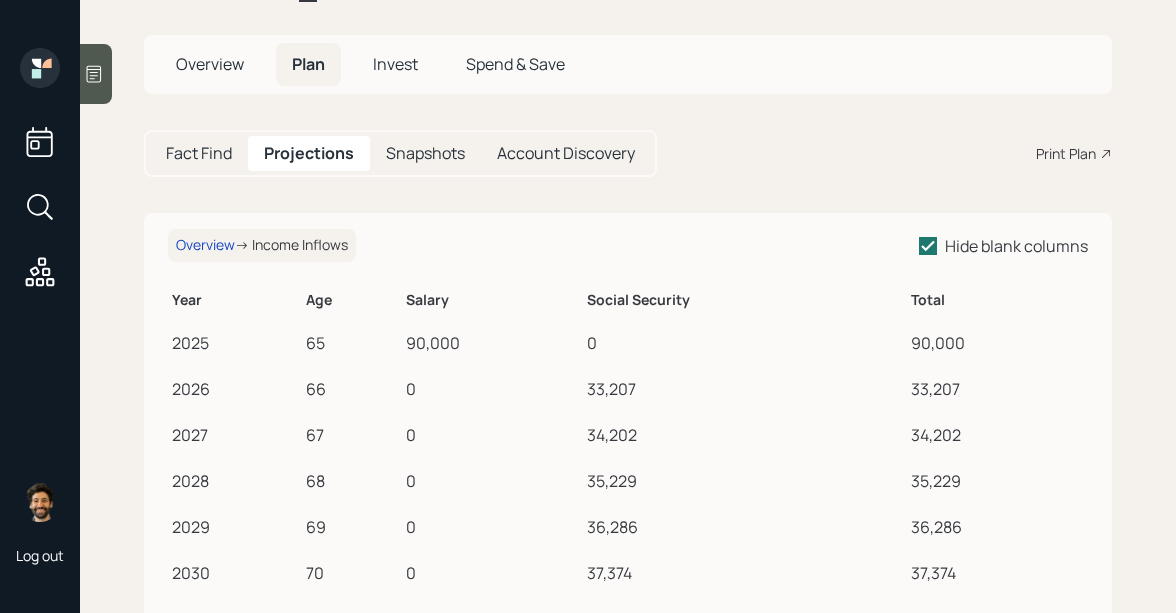scroll, scrollTop: 109, scrollLeft: 0, axis: vertical 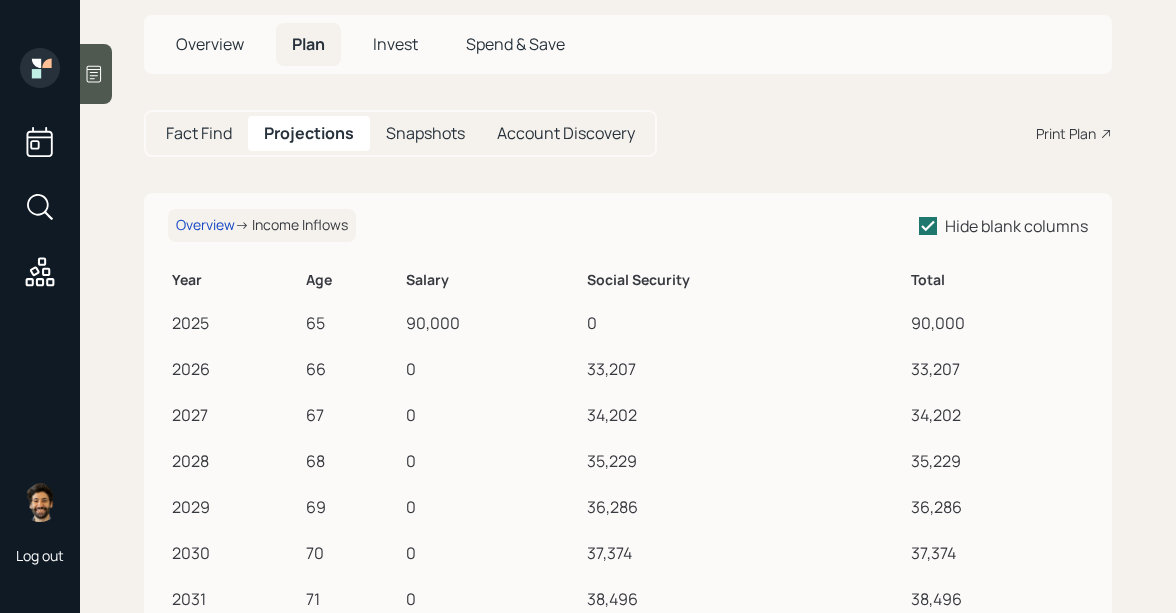 click on "Fact Find" at bounding box center [199, 133] 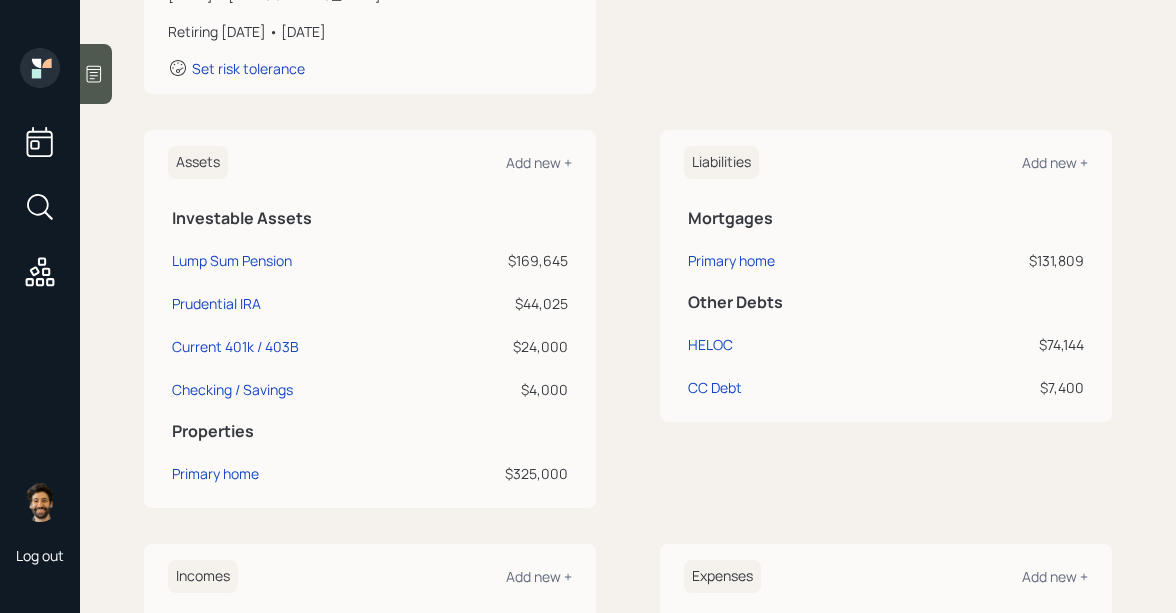 scroll, scrollTop: 379, scrollLeft: 0, axis: vertical 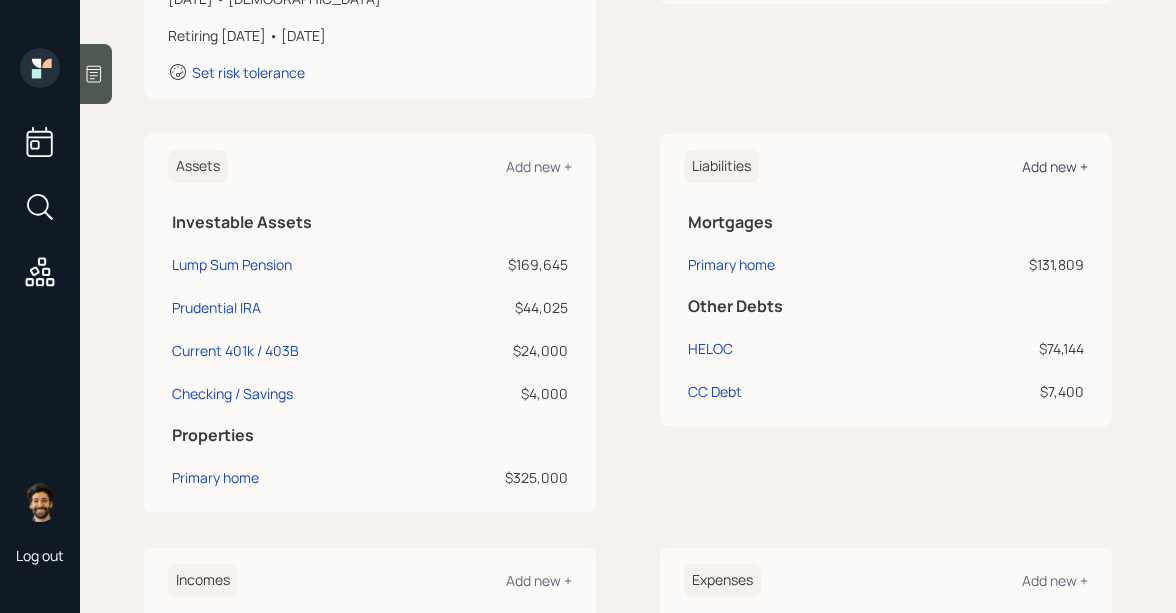 click on "Add new +" at bounding box center [1055, 166] 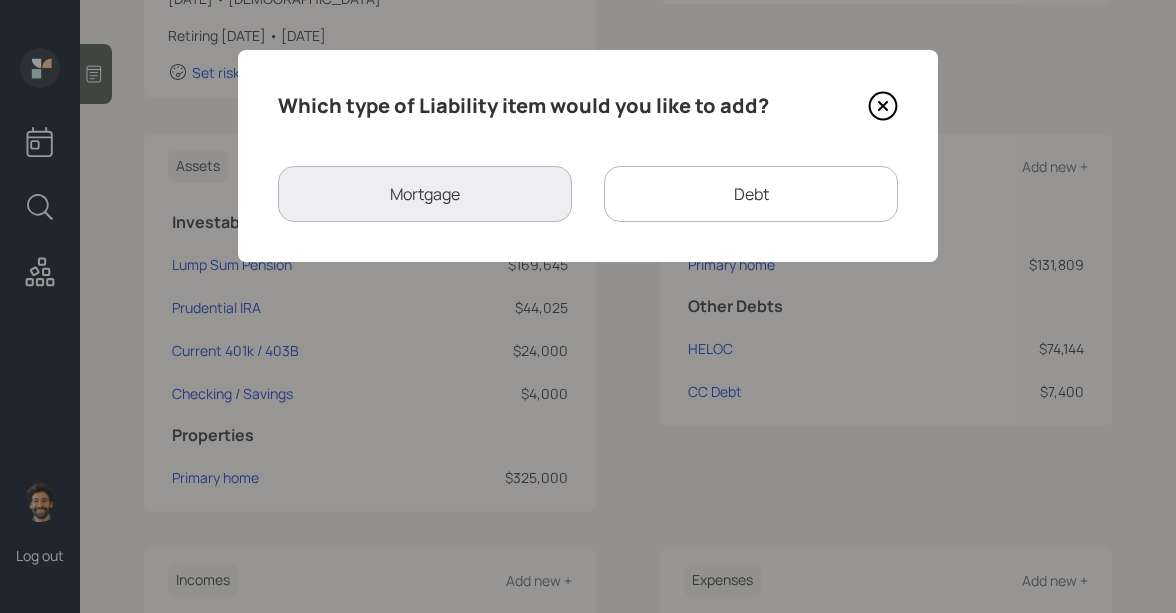 click on "Debt" at bounding box center (751, 194) 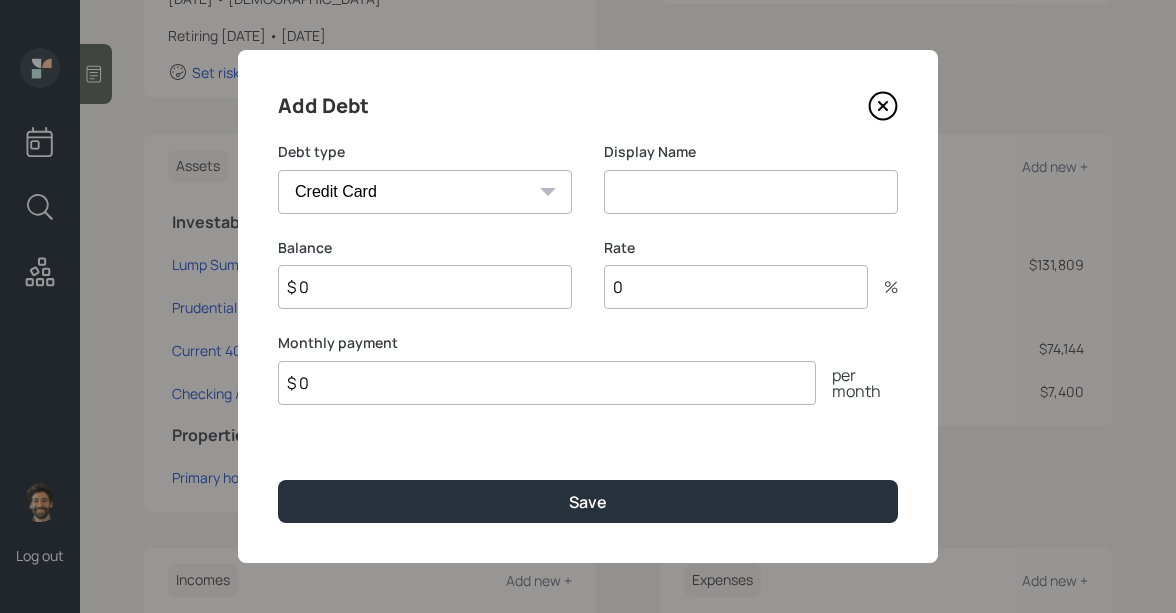 click on "Add Debt Debt type Car Credit Card Medical Student Other Display Name Balance $ 0 Rate 0 % Monthly payment $ 0 per month Save" at bounding box center [588, 306] 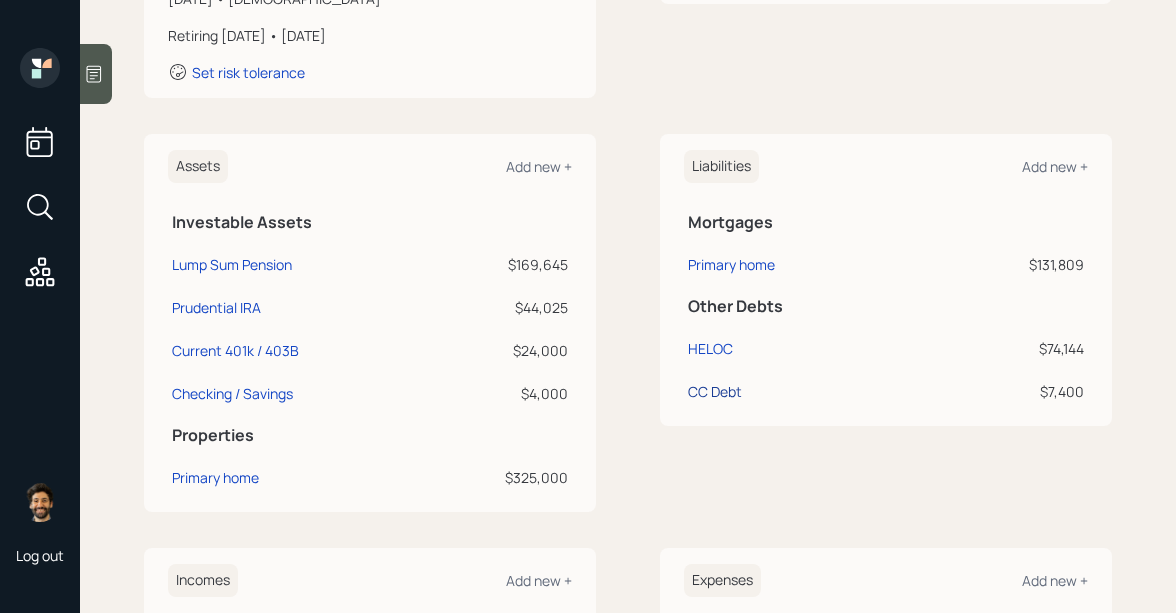 click on "CC Debt" at bounding box center [715, 391] 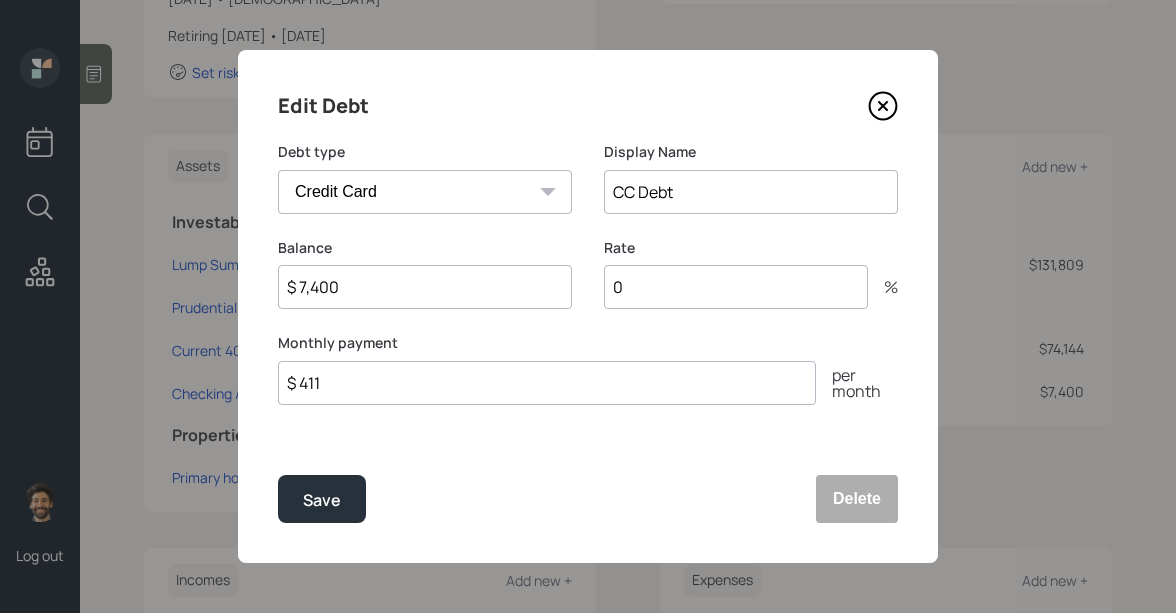 click on "$ 7,400" at bounding box center (425, 287) 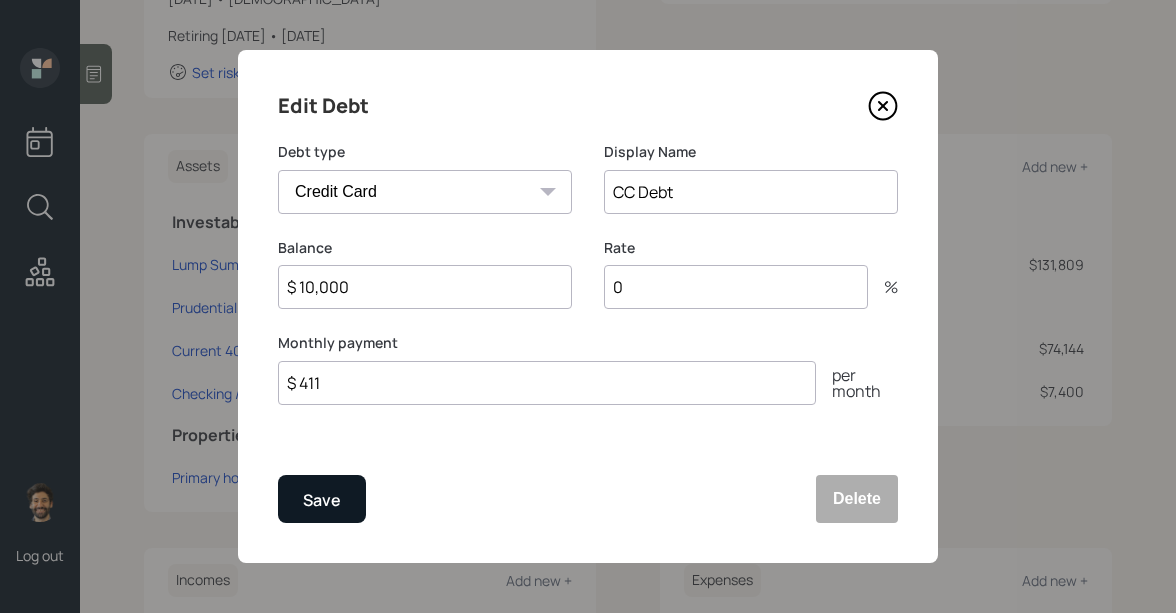type on "$ 10,000" 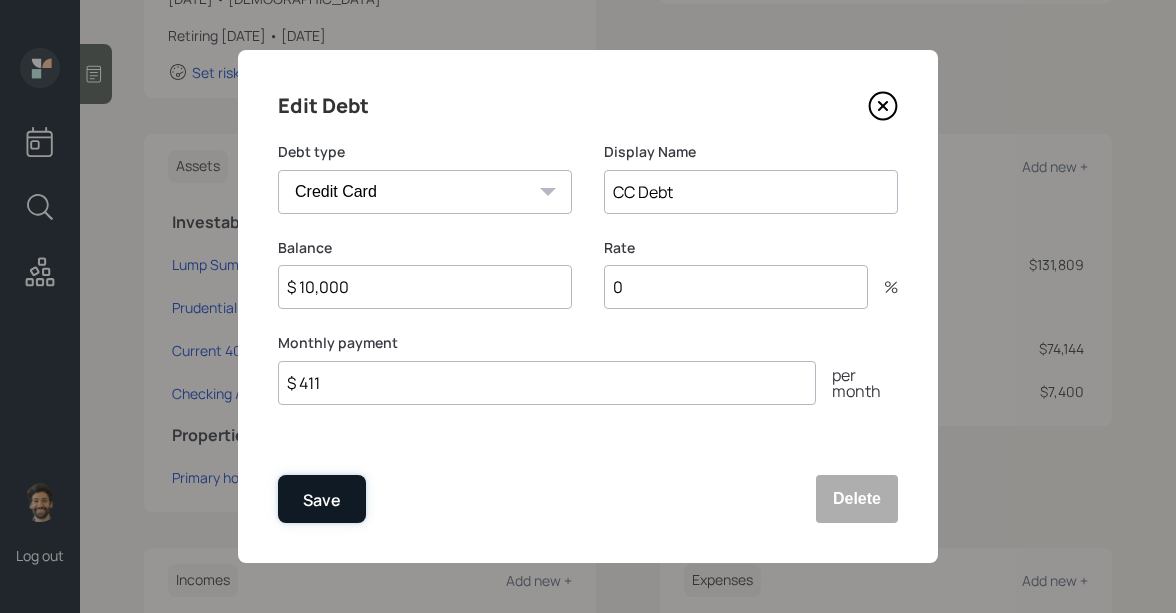 click on "Save" at bounding box center (322, 500) 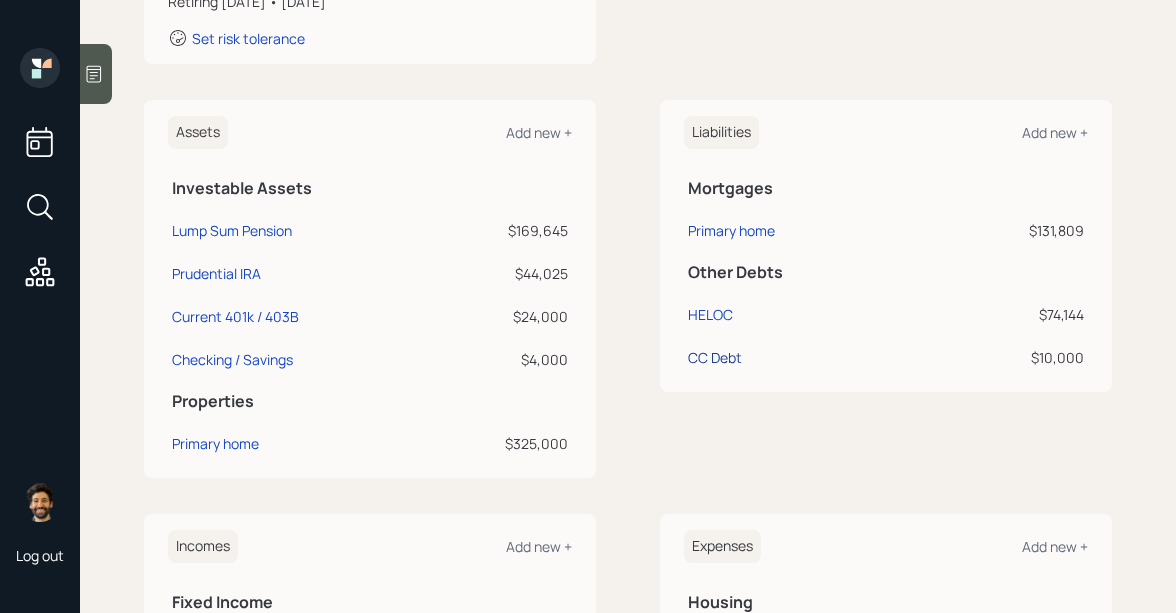 scroll, scrollTop: 419, scrollLeft: 0, axis: vertical 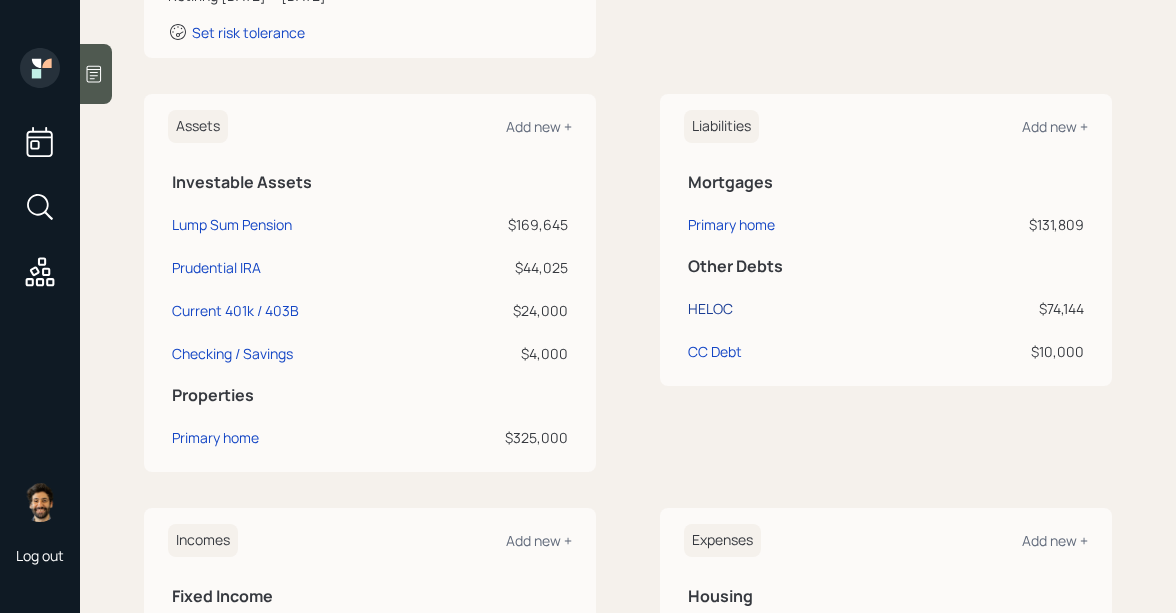 click on "HELOC" at bounding box center [710, 308] 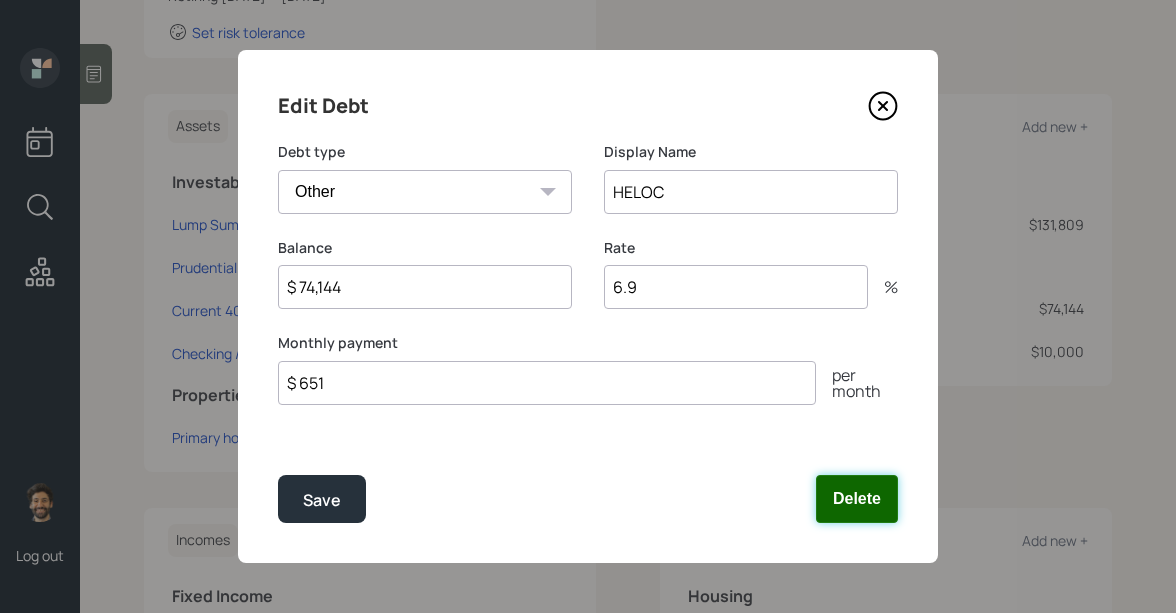 click on "Delete" at bounding box center [857, 499] 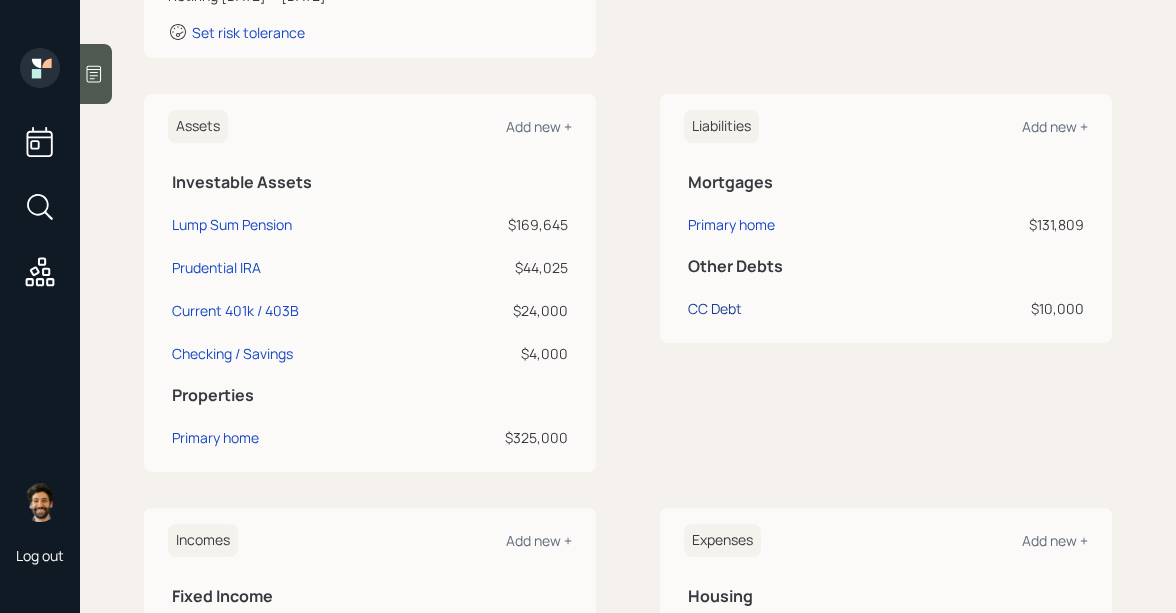 click on "CC Debt" at bounding box center [715, 308] 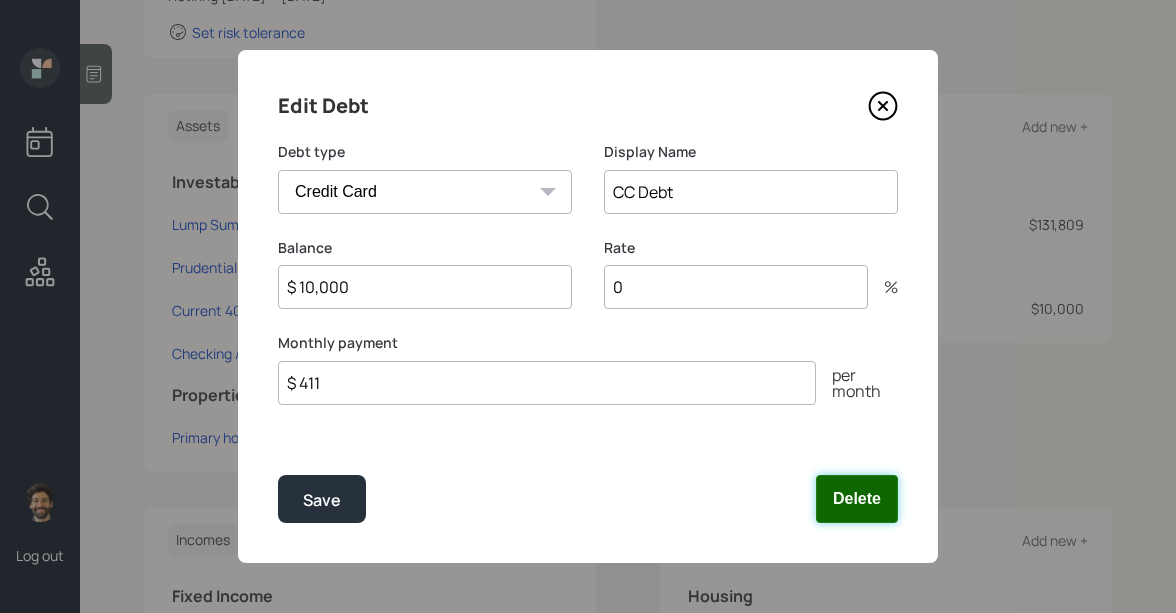 click on "Delete" at bounding box center (857, 499) 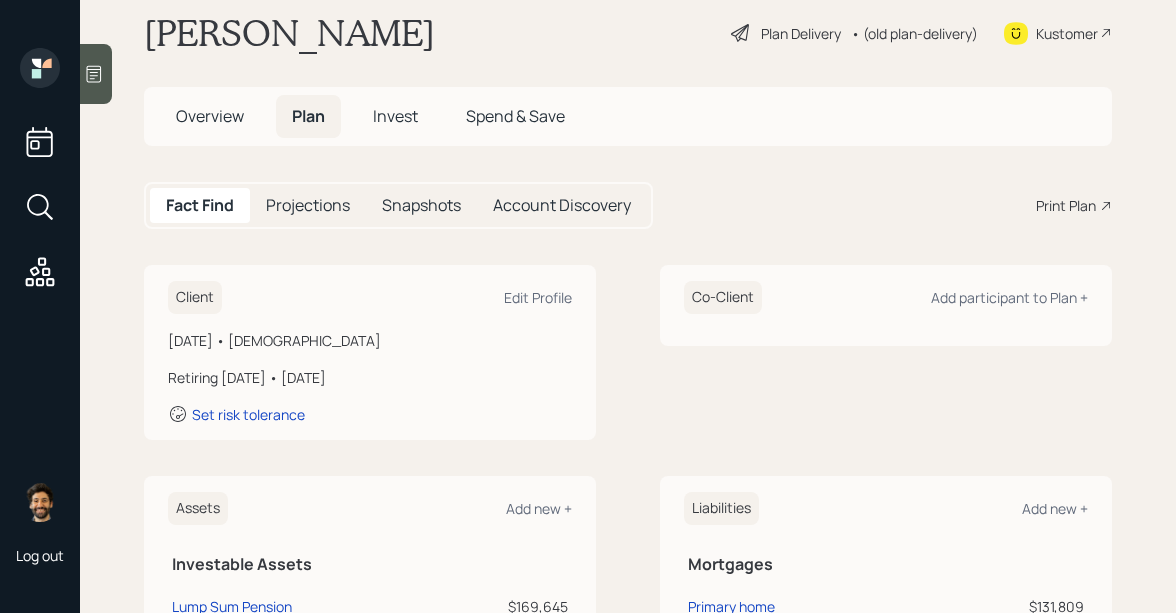 scroll, scrollTop: 20, scrollLeft: 0, axis: vertical 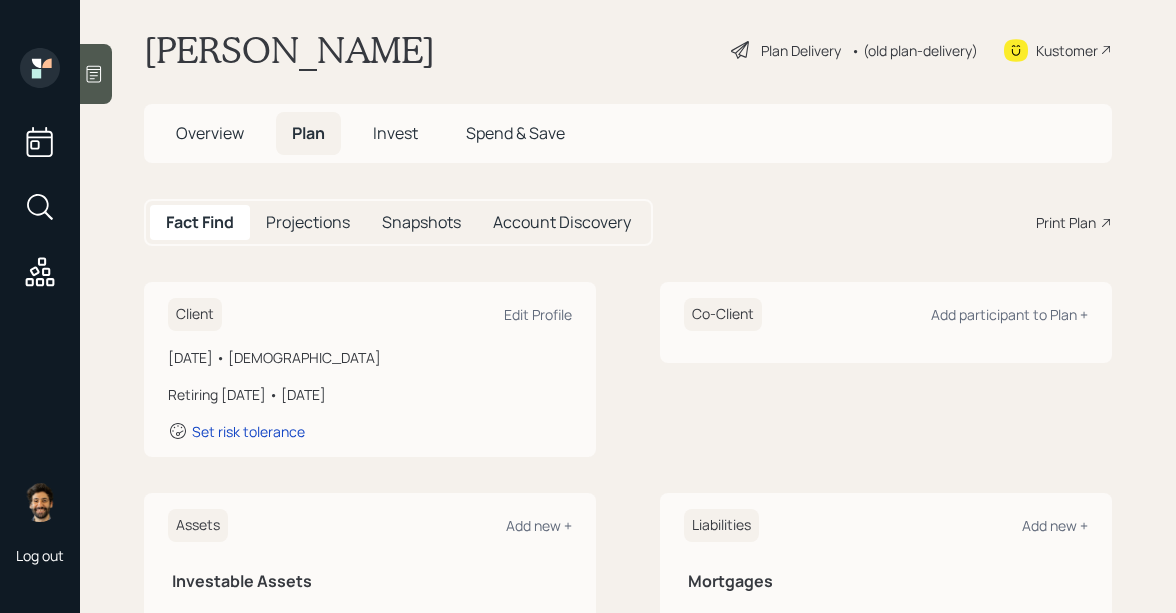 click on "Projections" at bounding box center [308, 222] 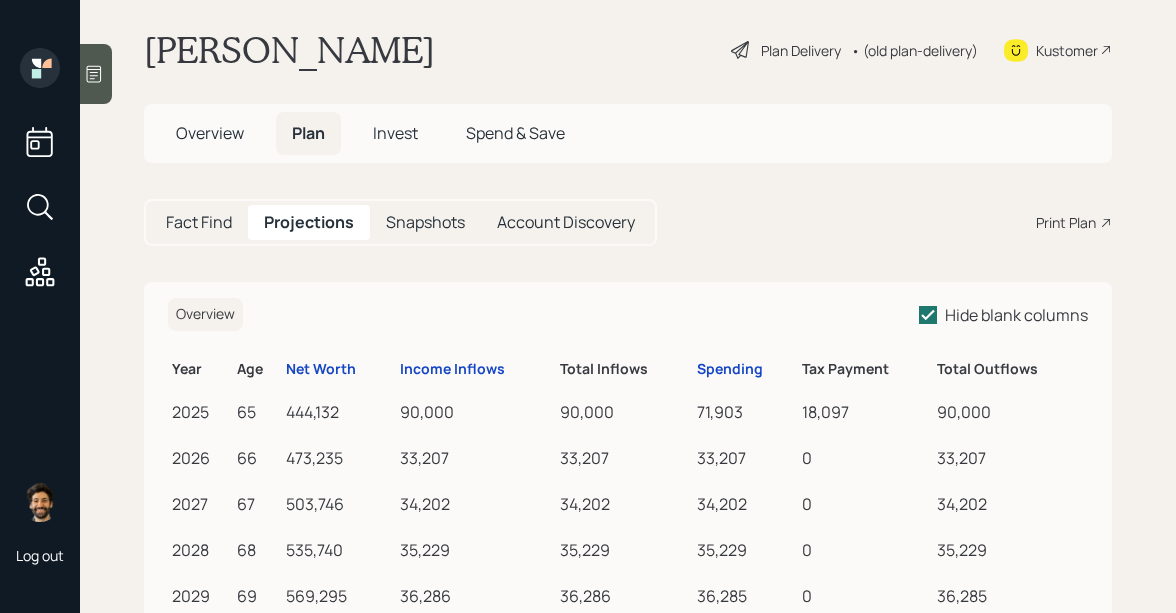 click on "Fact Find" at bounding box center (199, 222) 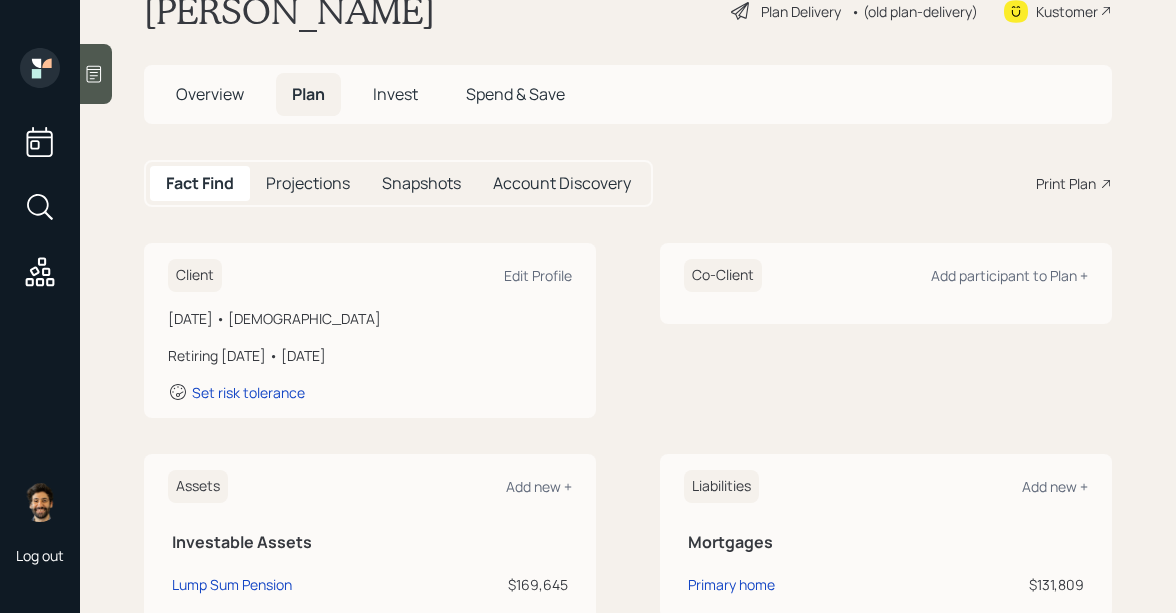 scroll, scrollTop: 52, scrollLeft: 0, axis: vertical 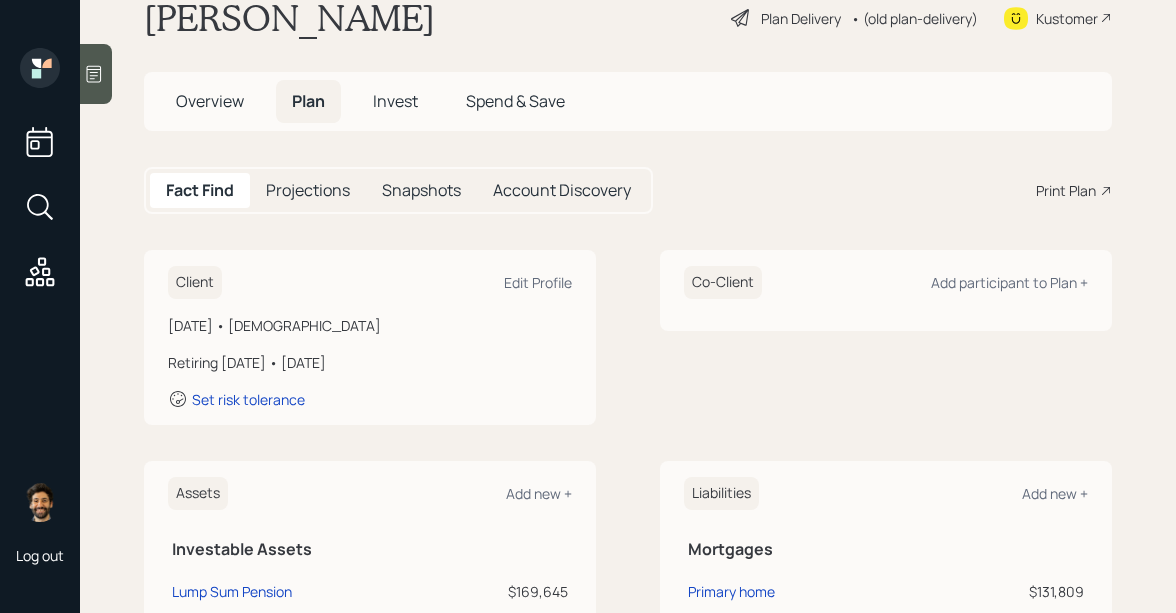 click on "Projections" at bounding box center (308, 190) 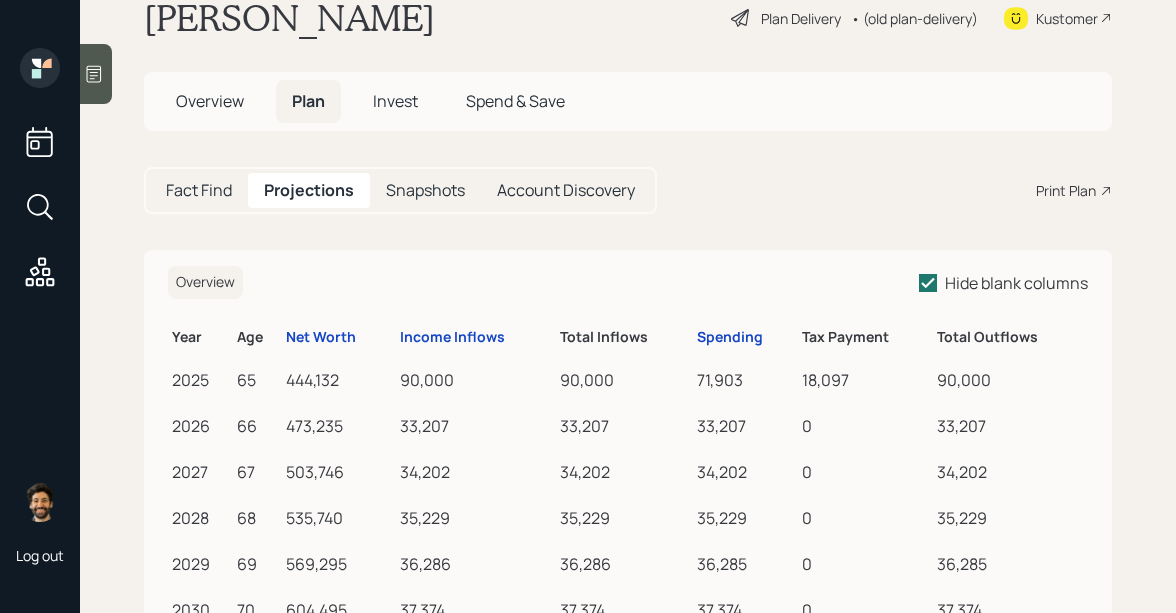 click on "Fact Find" at bounding box center (199, 190) 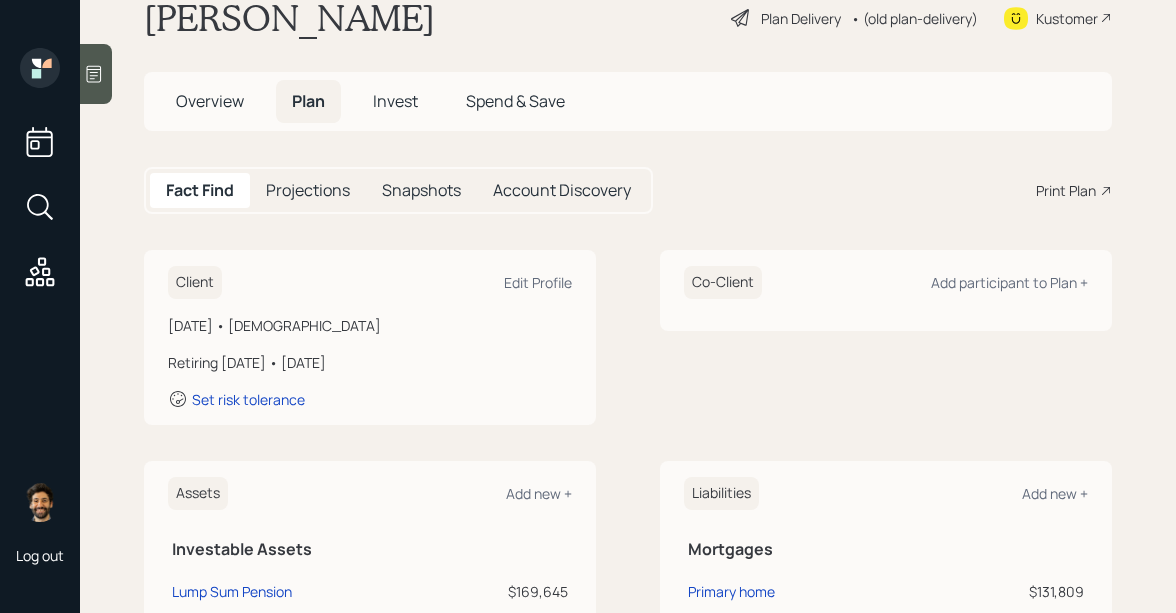click on "Projections" at bounding box center (308, 190) 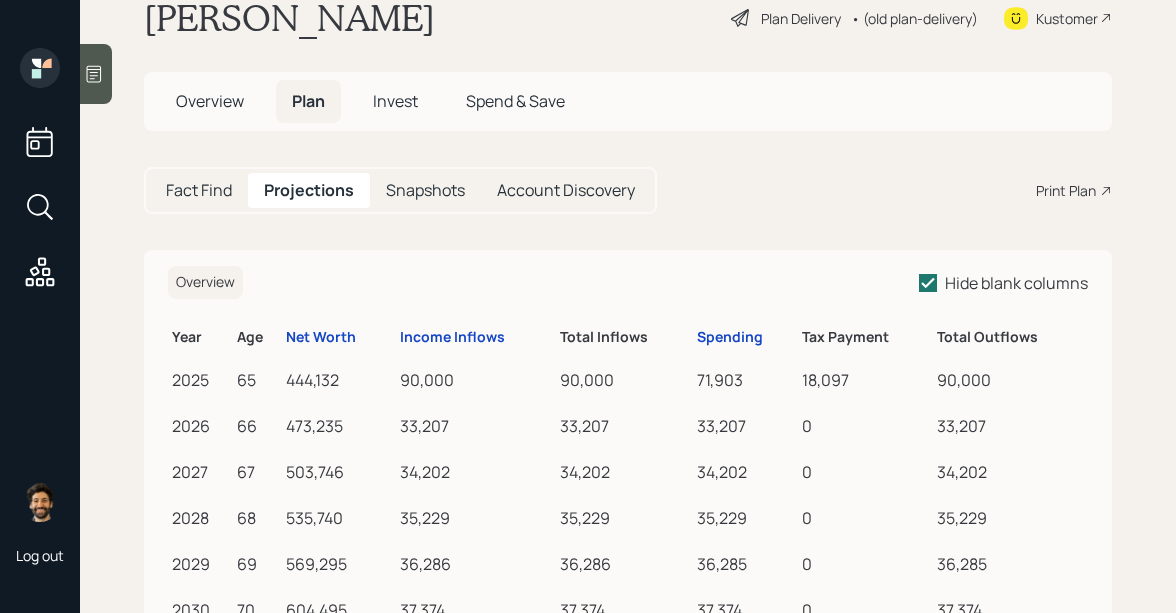click on "Fact Find" at bounding box center [199, 190] 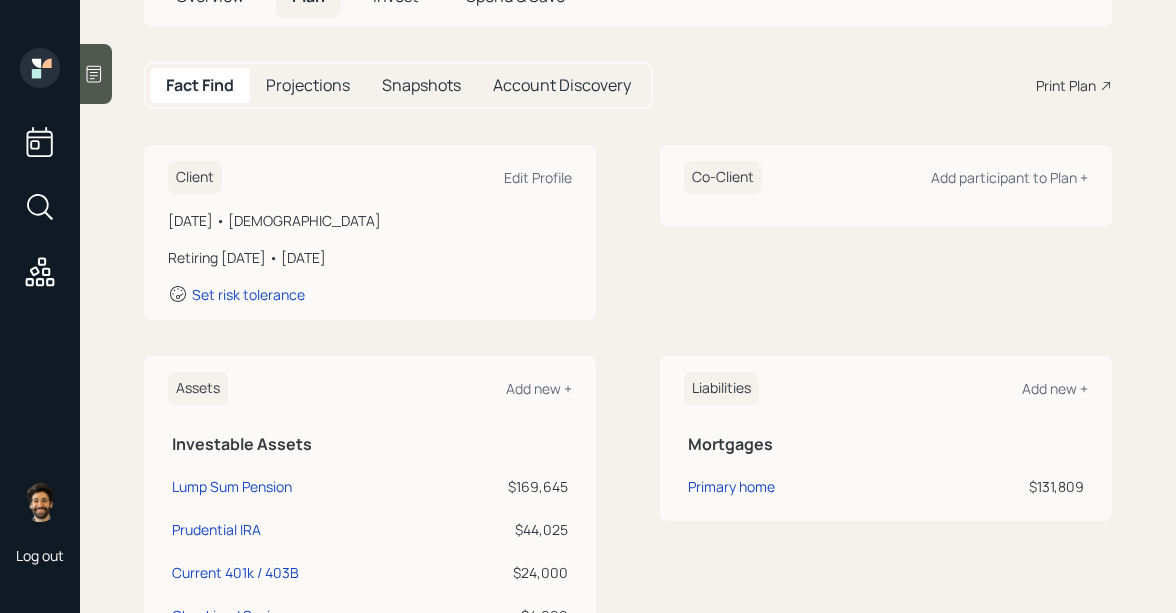 scroll, scrollTop: 133, scrollLeft: 0, axis: vertical 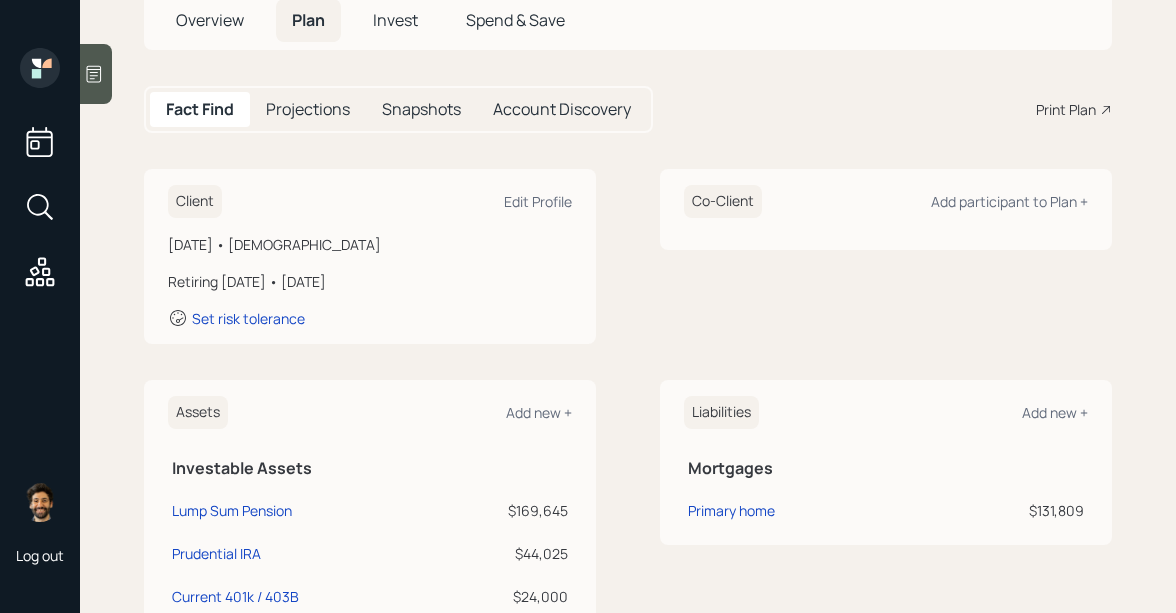 click on "Projections" at bounding box center (308, 109) 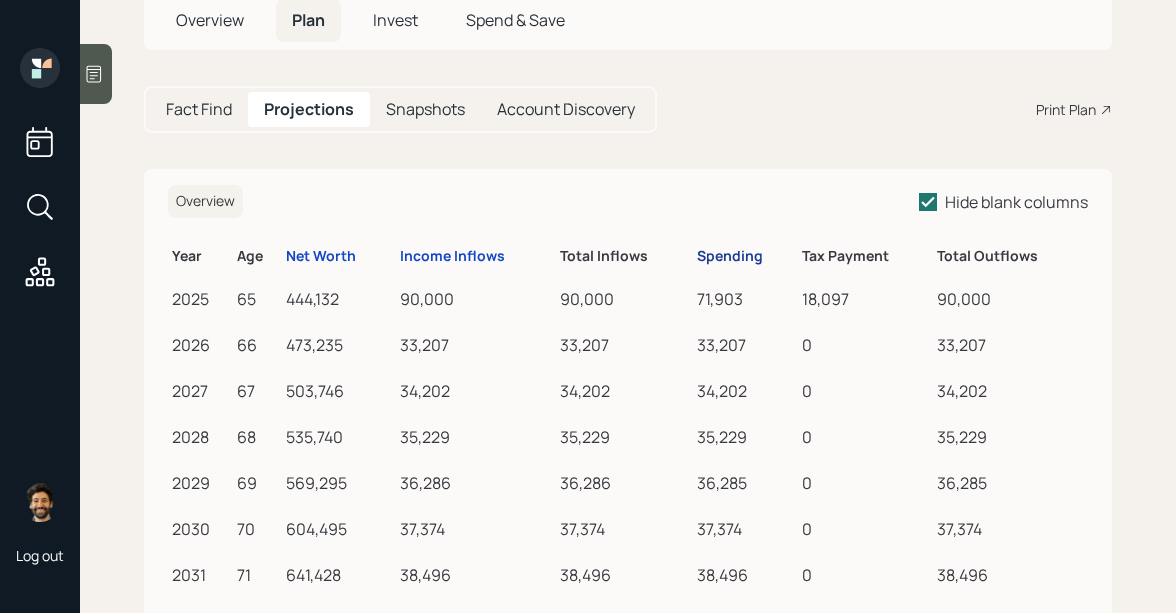 click on "Spending" at bounding box center (730, 256) 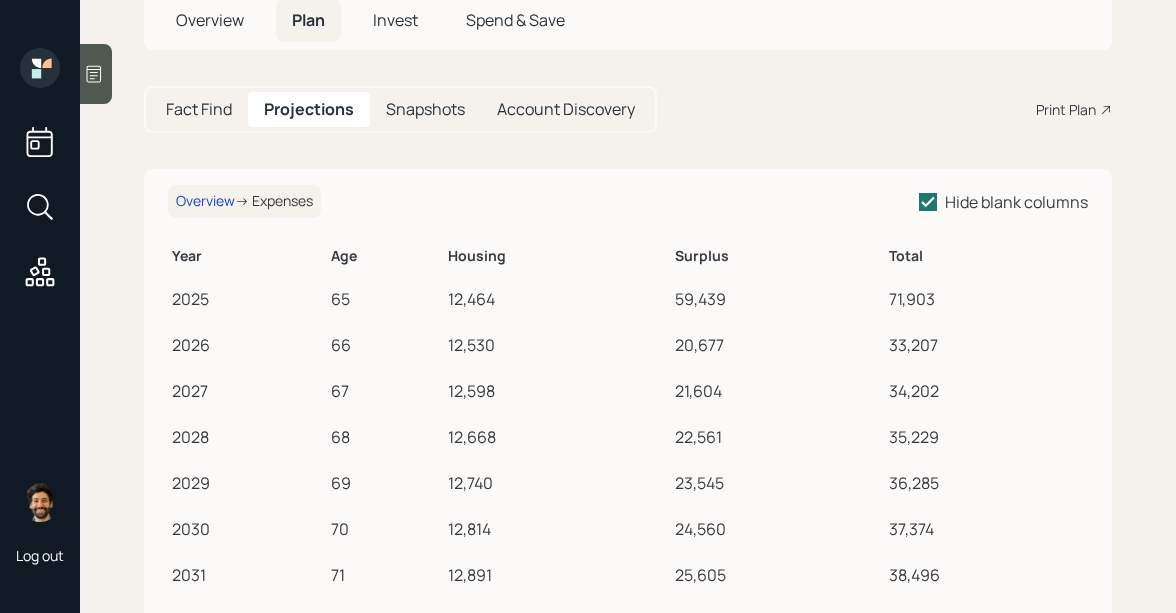 click on "Fact Find" at bounding box center (199, 109) 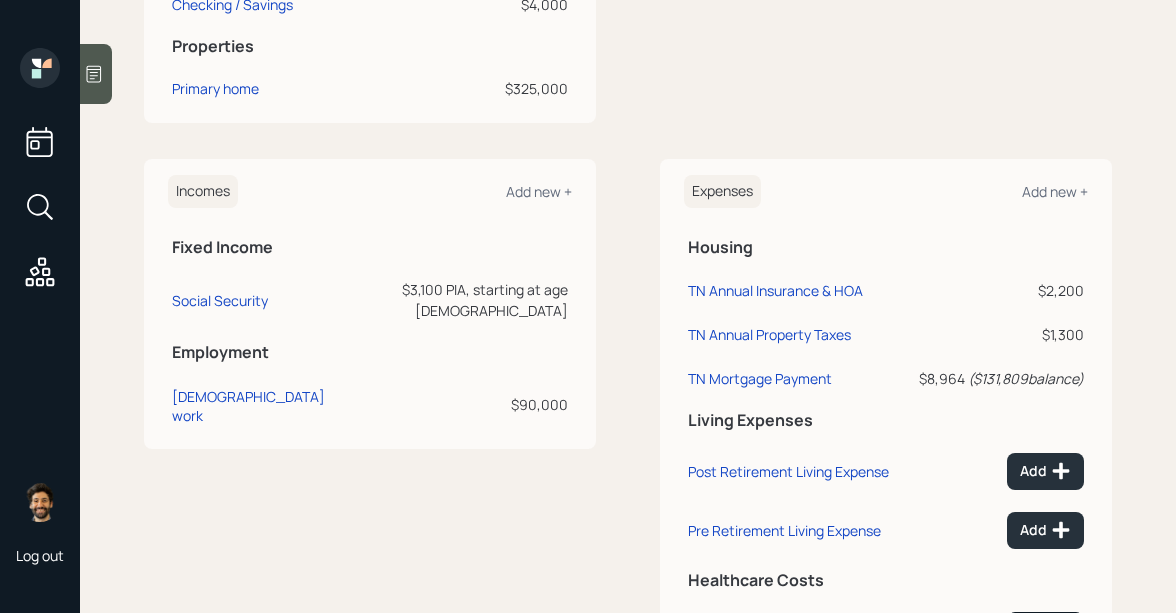 scroll, scrollTop: 772, scrollLeft: 0, axis: vertical 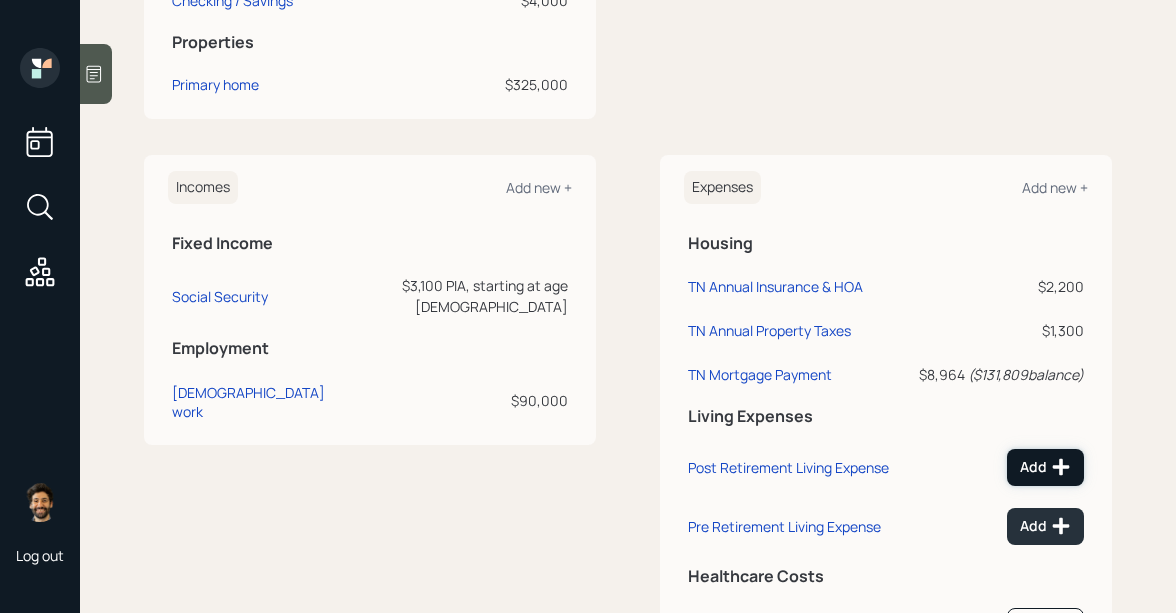 click 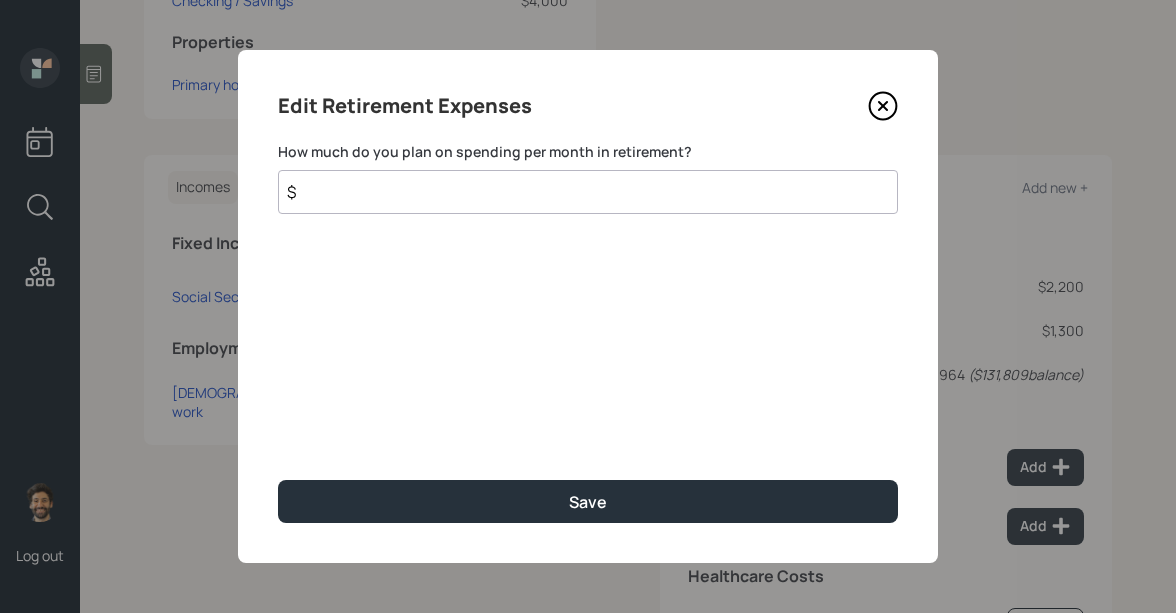 click on "$" at bounding box center (588, 192) 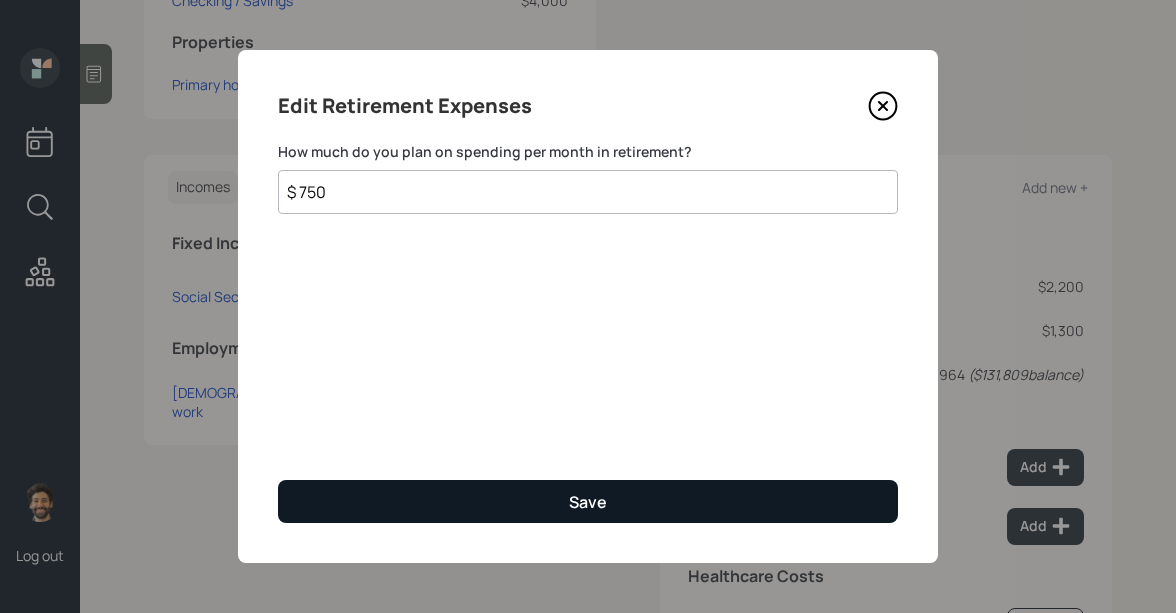 type on "$ 750" 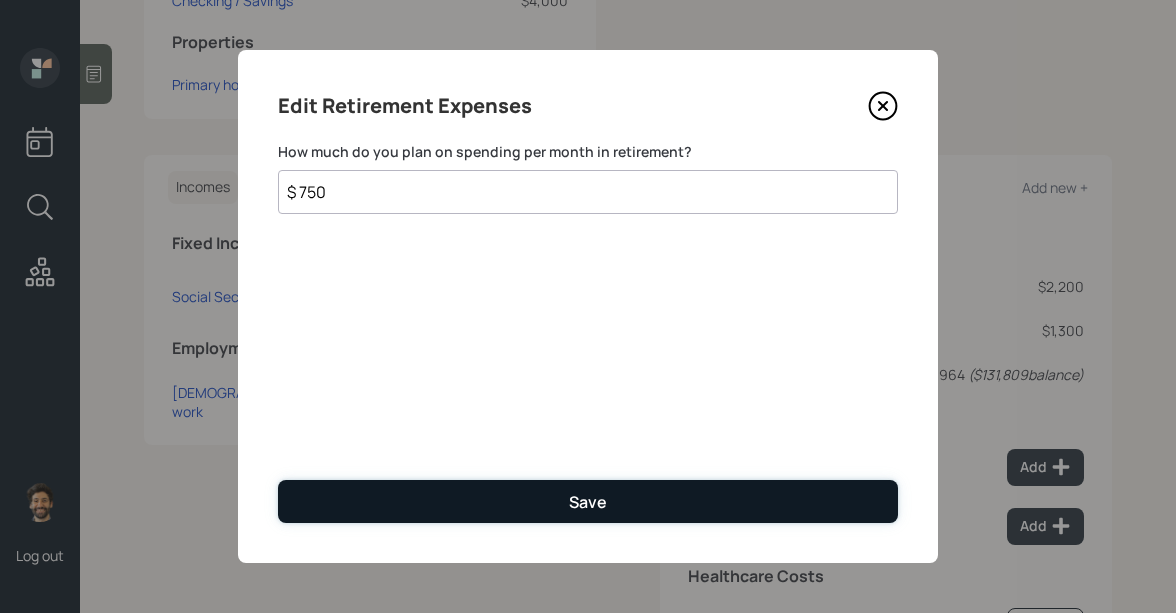 click on "Save" at bounding box center [588, 501] 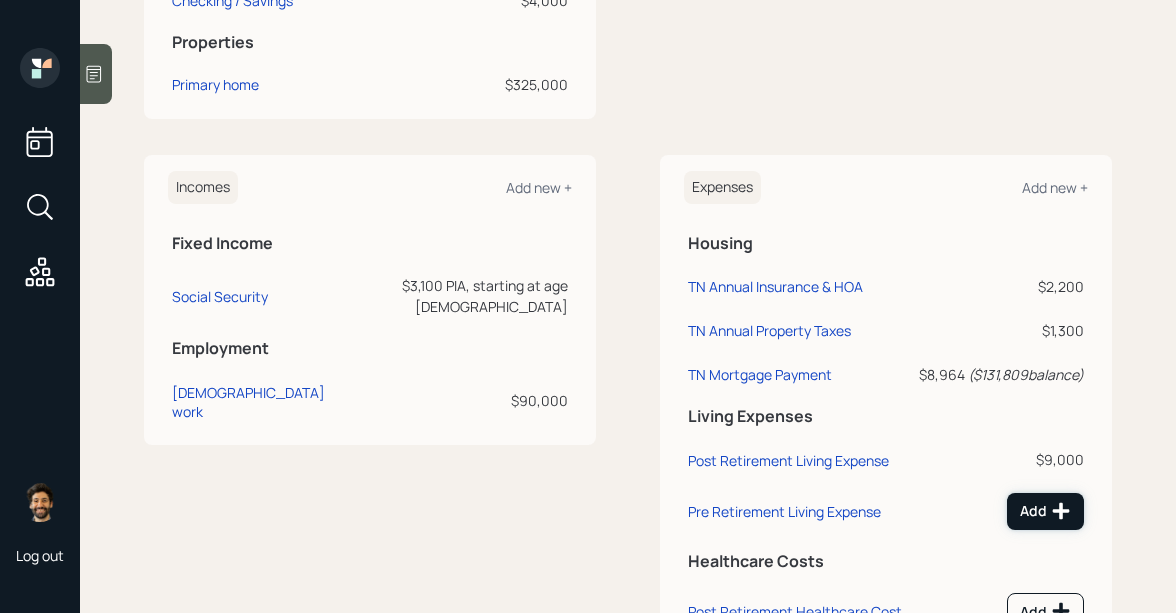 click on "Add" at bounding box center [1045, 511] 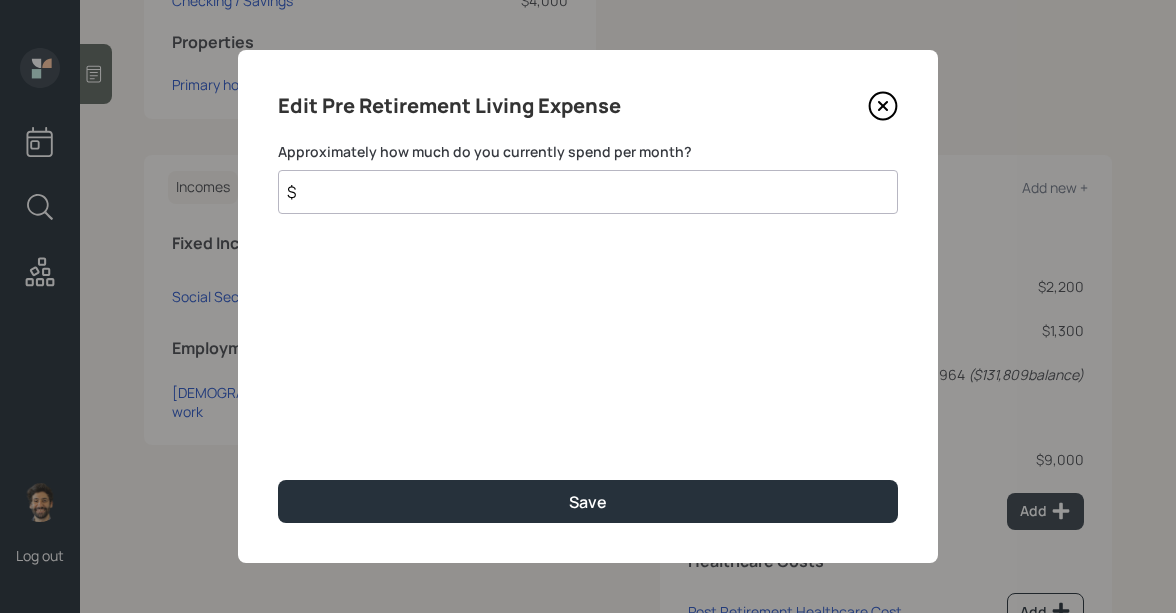 click on "$" at bounding box center (588, 192) 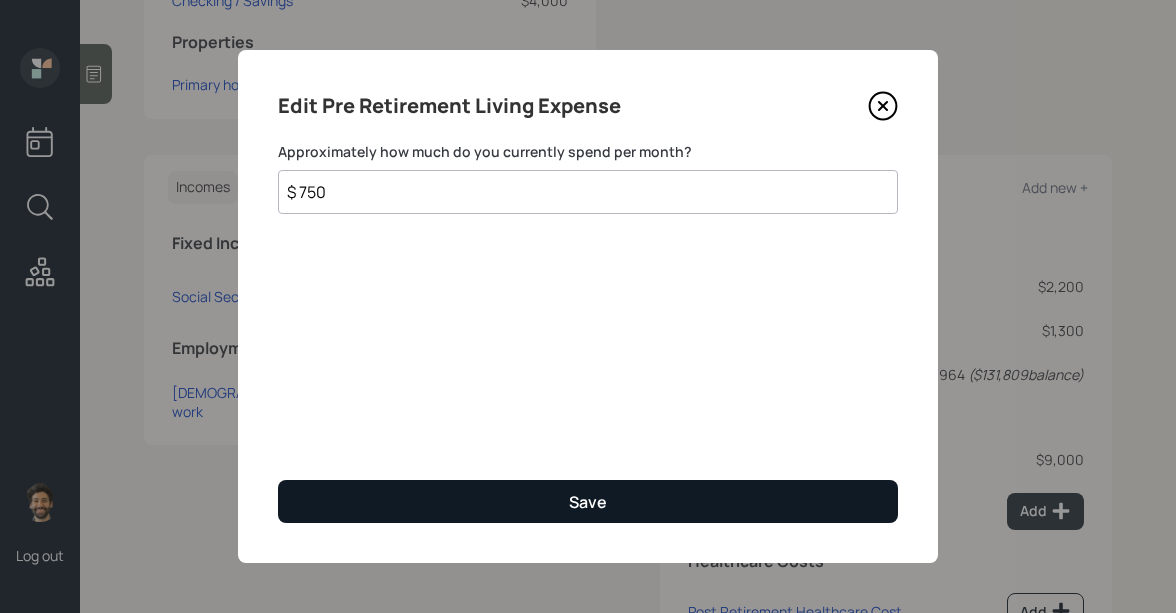type on "$ 750" 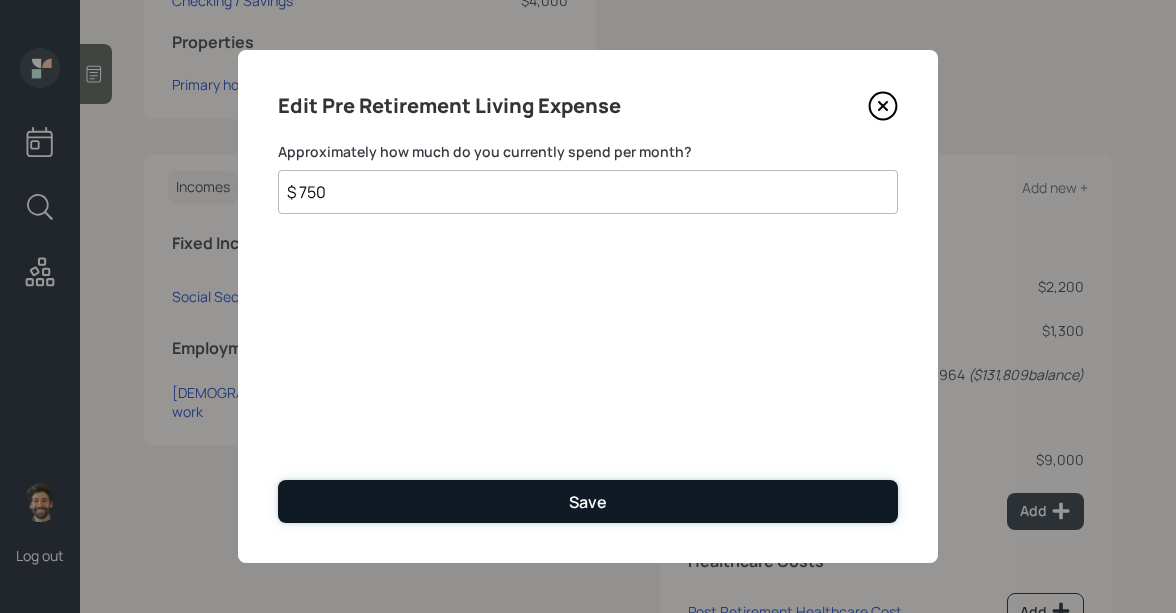 click on "Save" at bounding box center (588, 501) 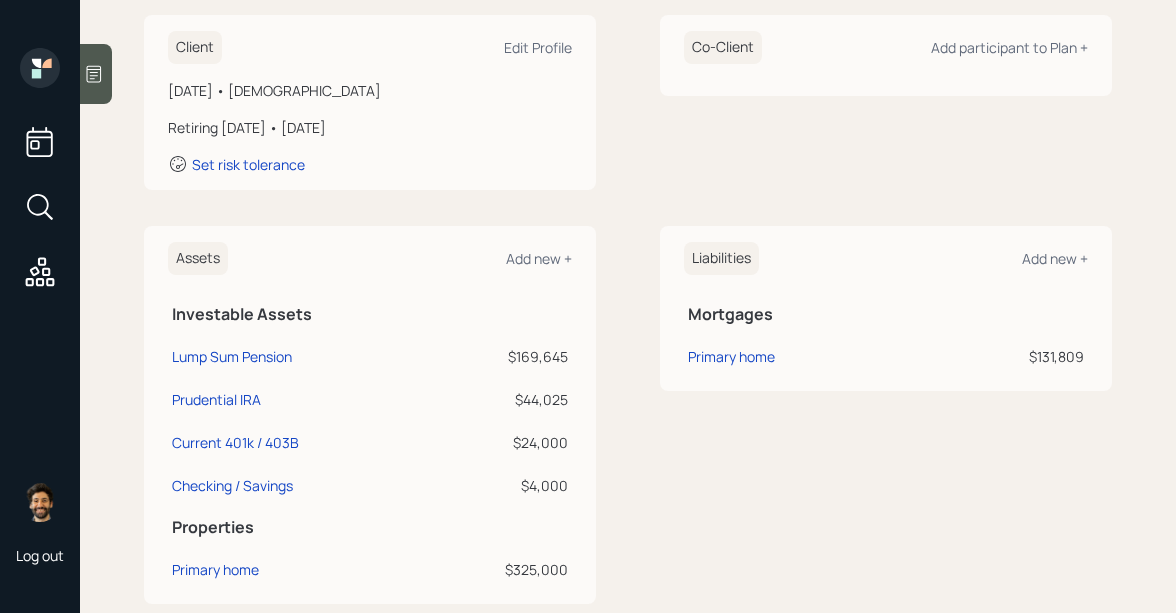 scroll, scrollTop: 0, scrollLeft: 0, axis: both 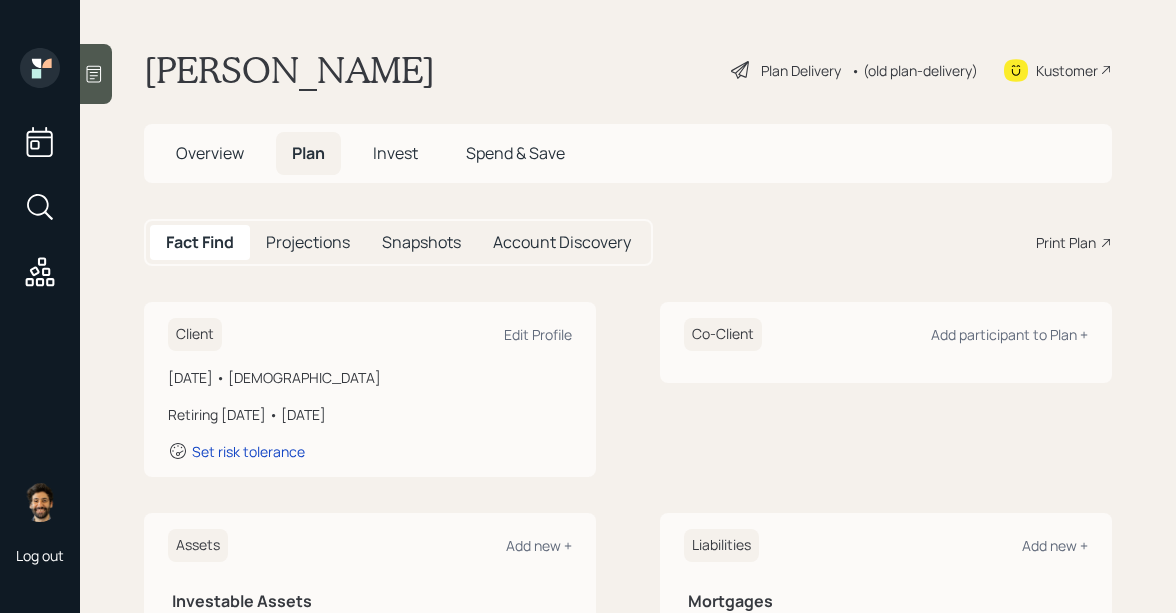 click on "Projections" at bounding box center (308, 242) 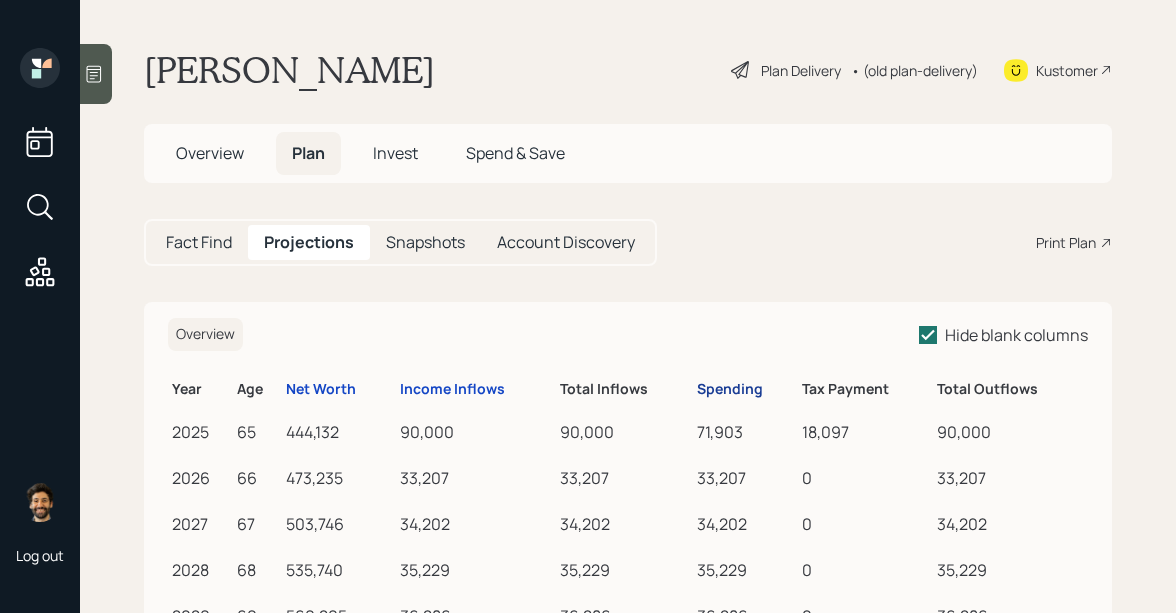click on "Spending" at bounding box center [730, 389] 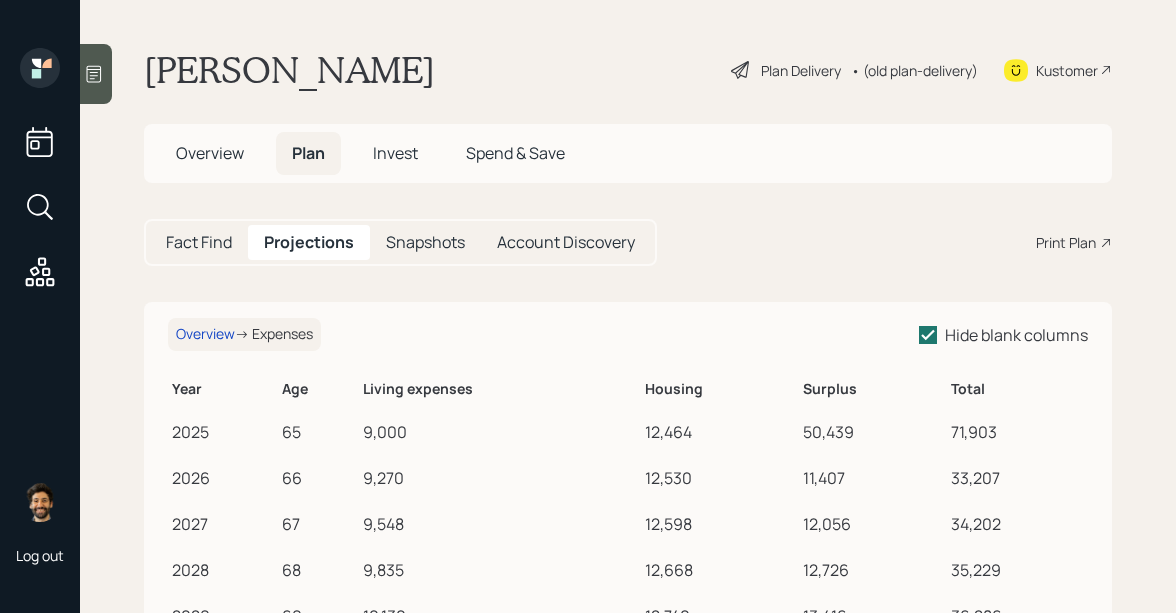 click on "• (old plan-delivery)" at bounding box center [914, 70] 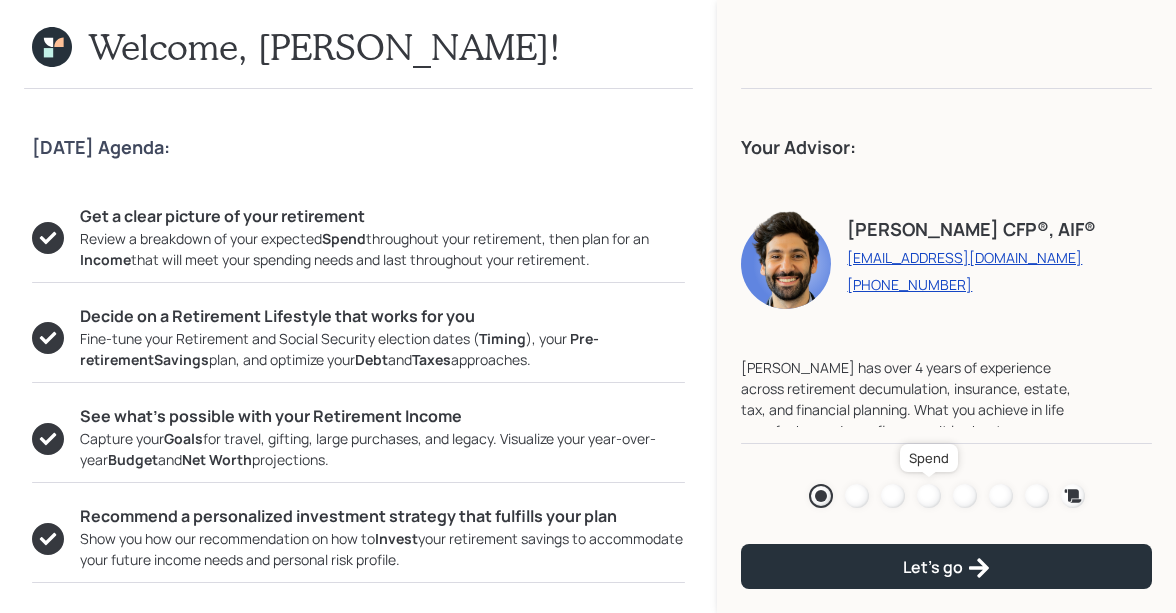 click at bounding box center (929, 496) 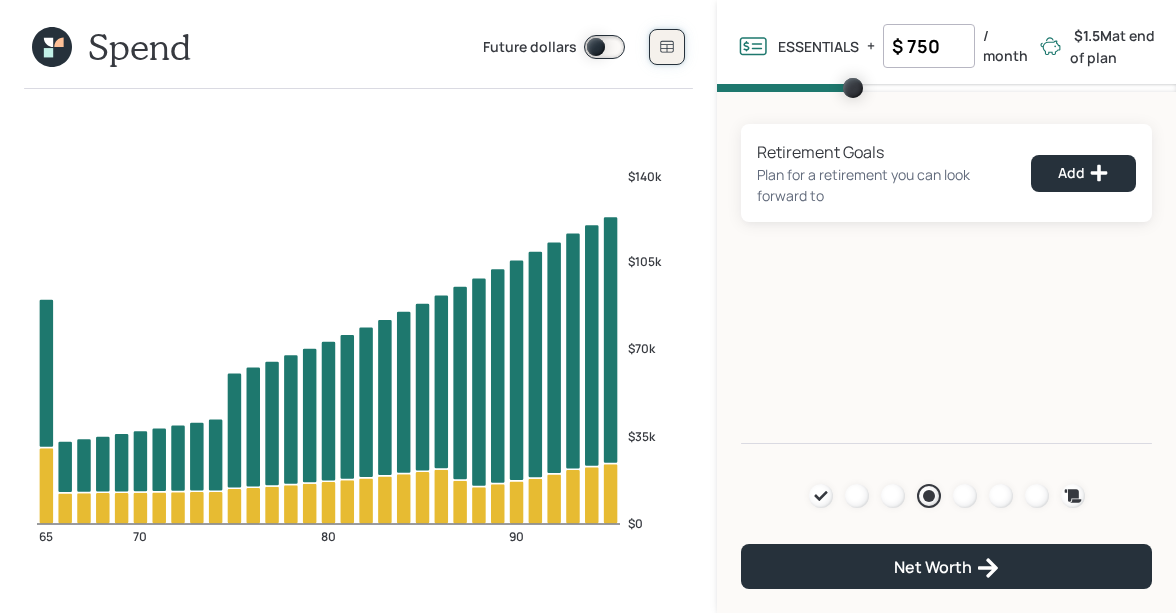 click 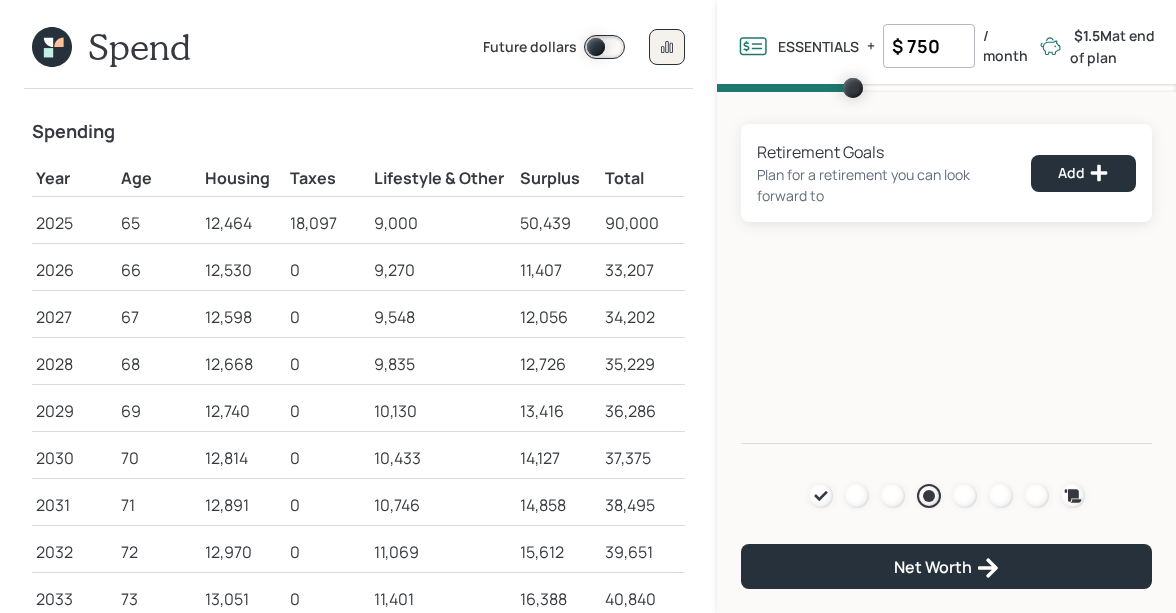 scroll, scrollTop: 0, scrollLeft: 0, axis: both 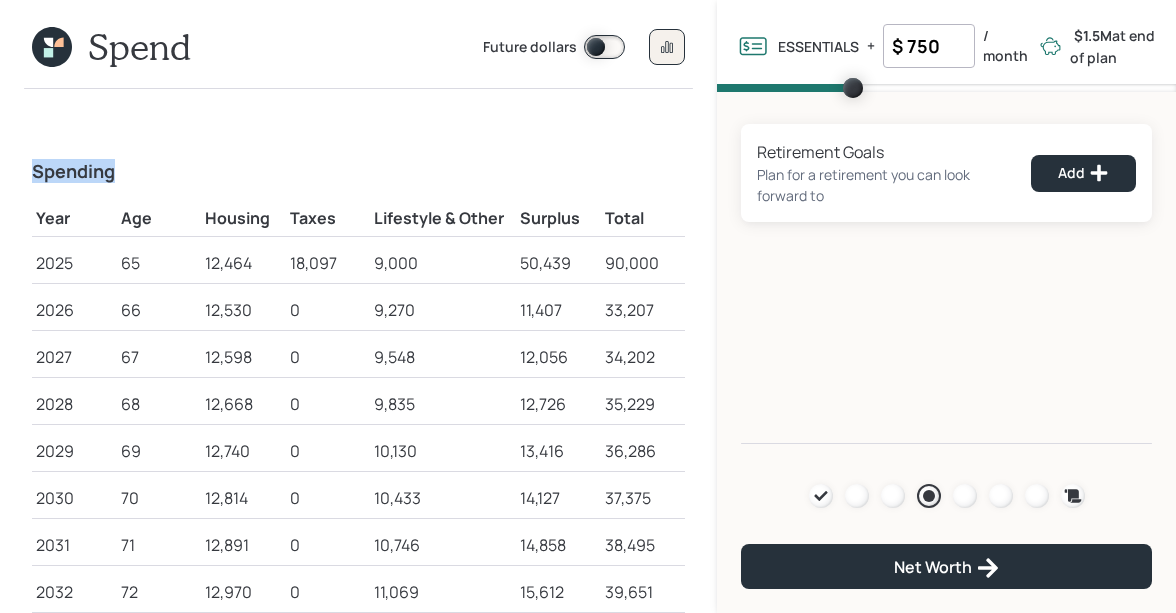 drag, startPoint x: 34, startPoint y: 177, endPoint x: 132, endPoint y: 175, distance: 98.02041 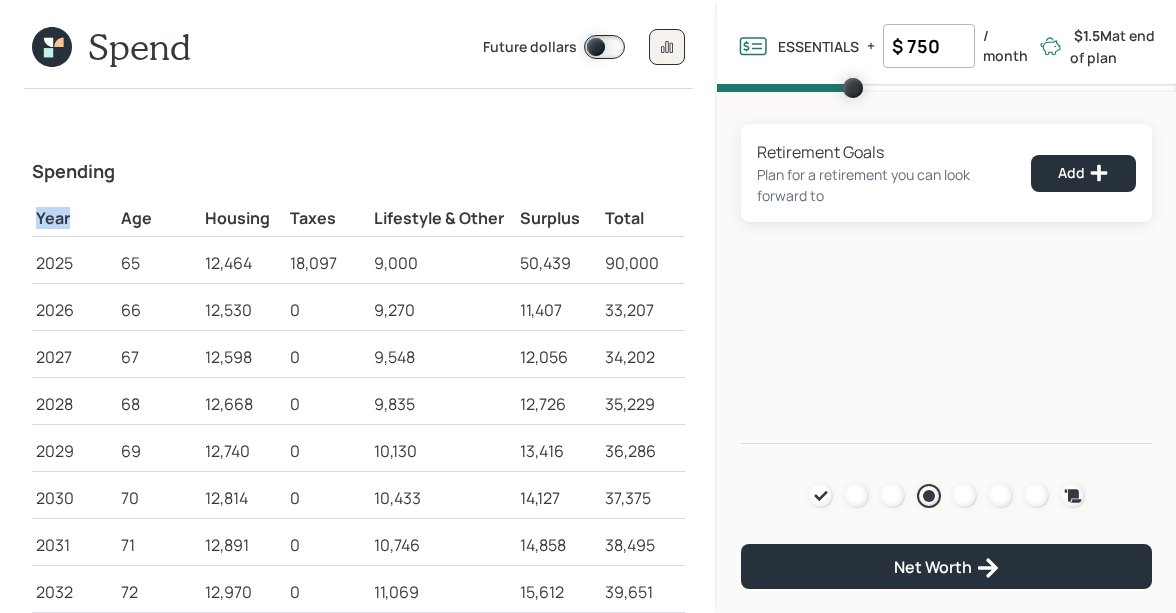 drag, startPoint x: 38, startPoint y: 213, endPoint x: 79, endPoint y: 215, distance: 41.04875 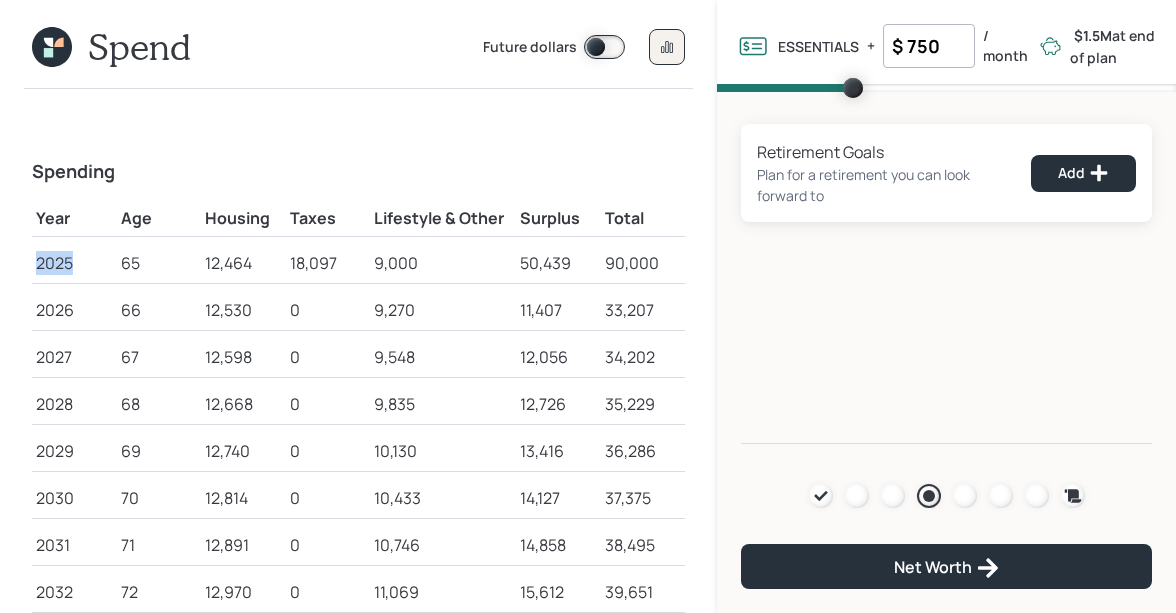 drag, startPoint x: 36, startPoint y: 257, endPoint x: 90, endPoint y: 259, distance: 54.037025 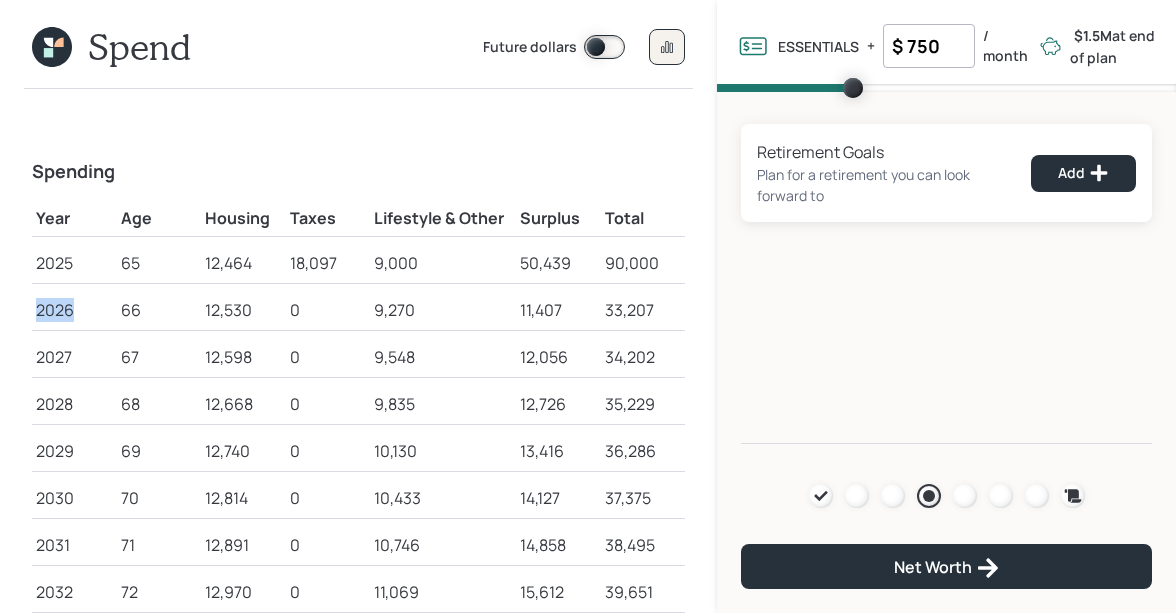 drag, startPoint x: 34, startPoint y: 313, endPoint x: 110, endPoint y: 311, distance: 76.02631 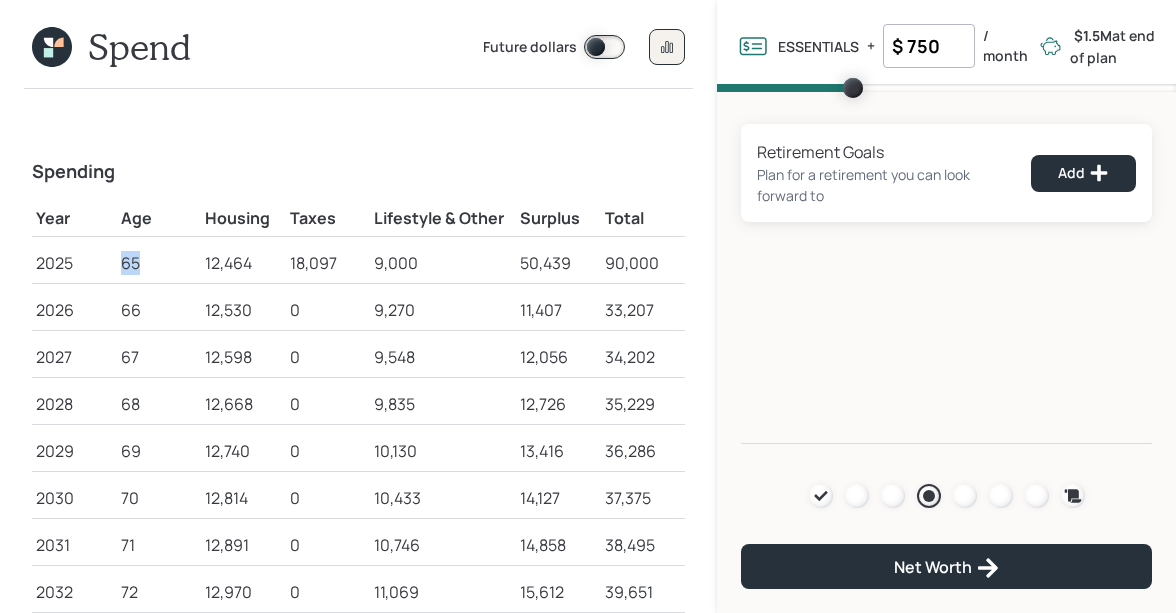 drag, startPoint x: 121, startPoint y: 266, endPoint x: 149, endPoint y: 266, distance: 28 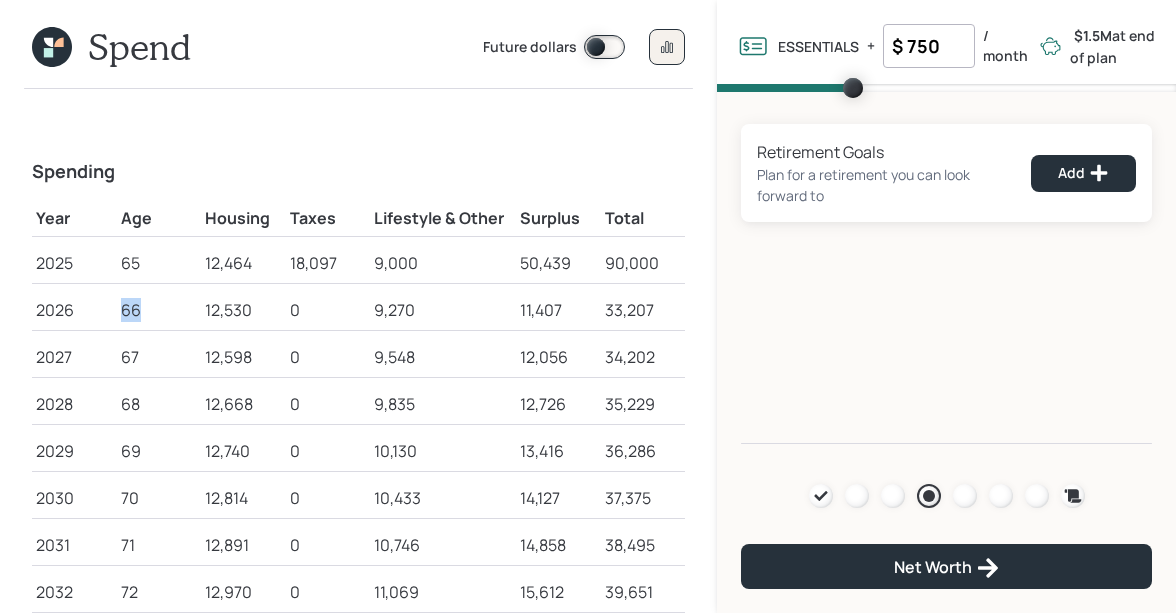 drag, startPoint x: 117, startPoint y: 309, endPoint x: 145, endPoint y: 310, distance: 28.01785 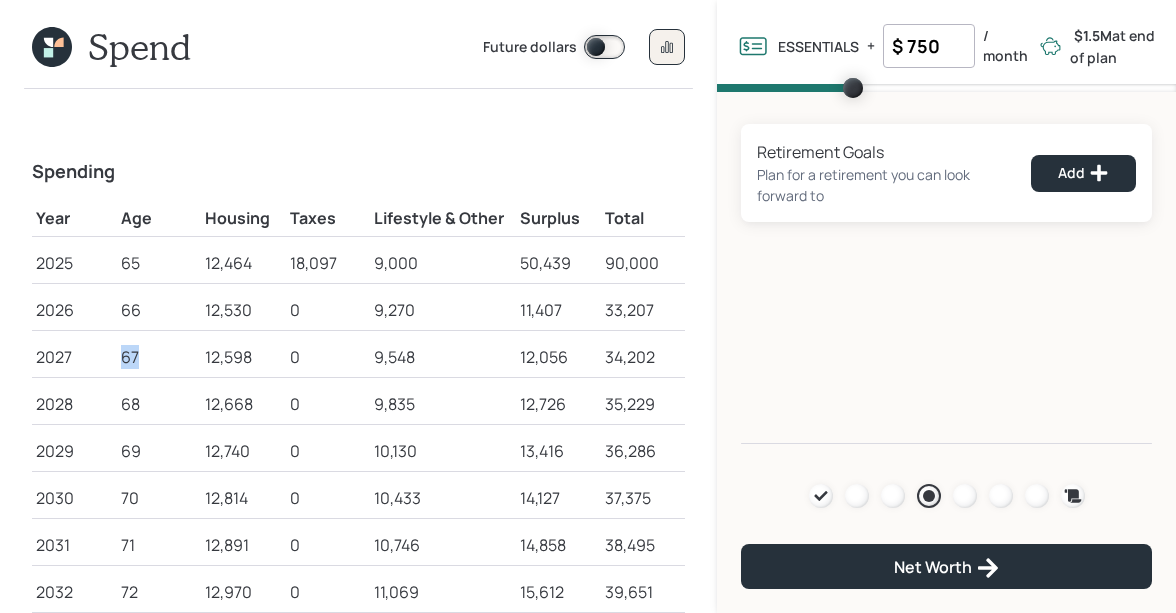 drag, startPoint x: 125, startPoint y: 355, endPoint x: 153, endPoint y: 355, distance: 28 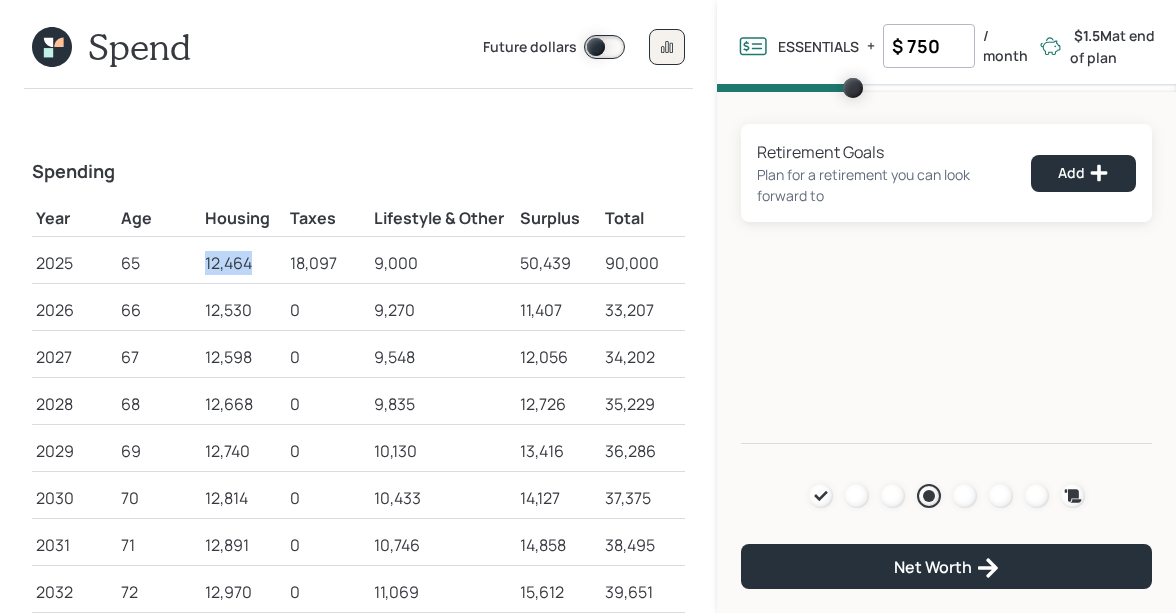 drag, startPoint x: 204, startPoint y: 263, endPoint x: 263, endPoint y: 261, distance: 59.03389 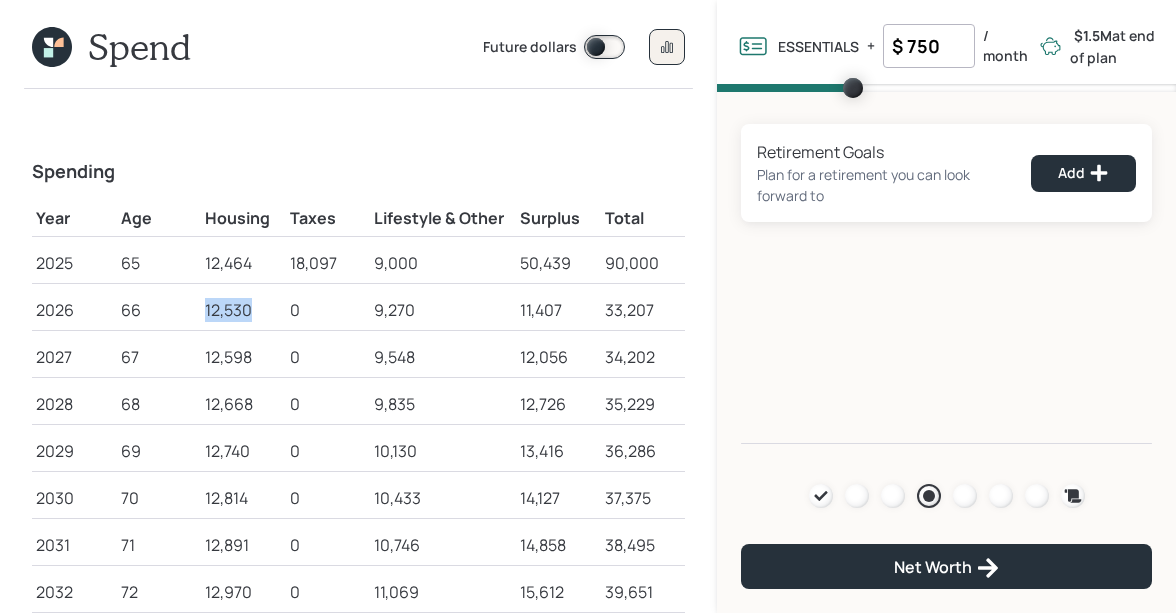 drag, startPoint x: 201, startPoint y: 313, endPoint x: 262, endPoint y: 313, distance: 61 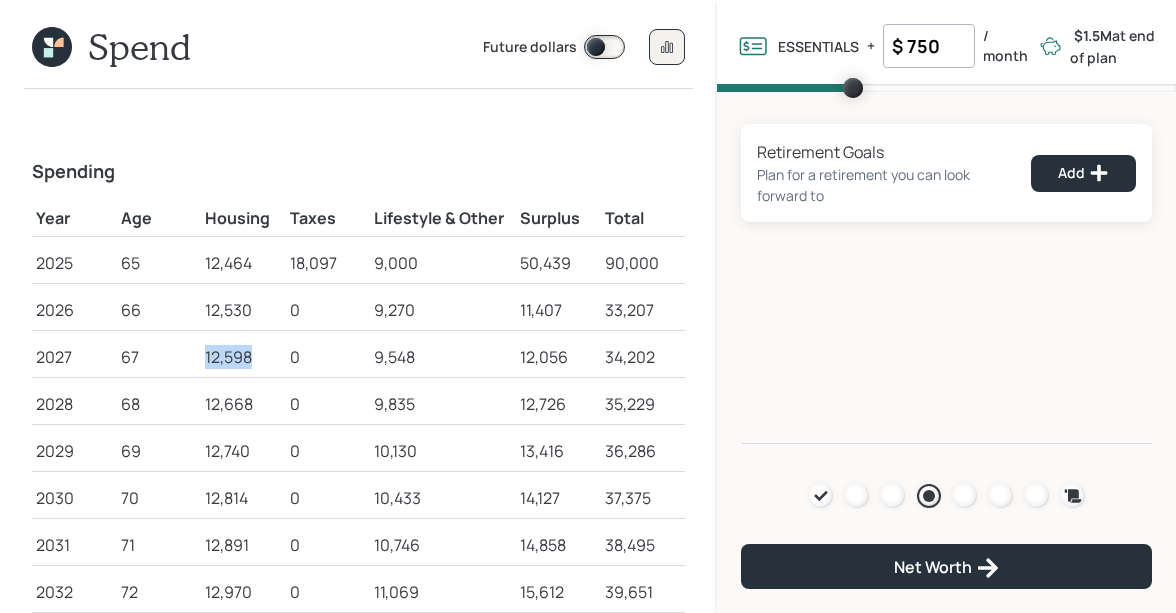 drag, startPoint x: 206, startPoint y: 359, endPoint x: 274, endPoint y: 359, distance: 68 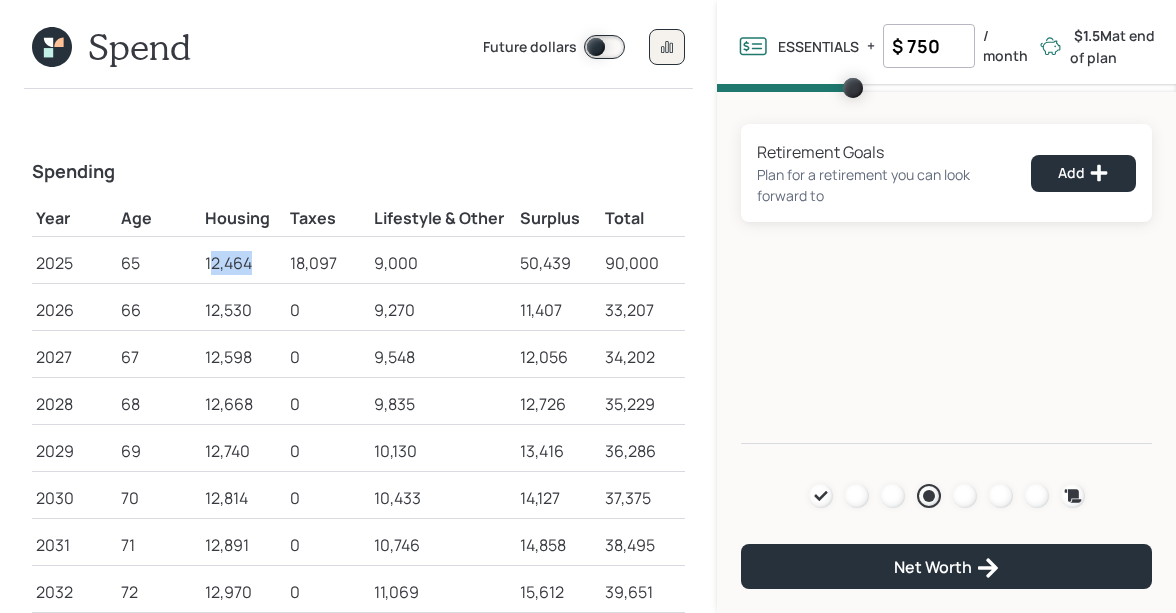 drag, startPoint x: 209, startPoint y: 267, endPoint x: 252, endPoint y: 267, distance: 43 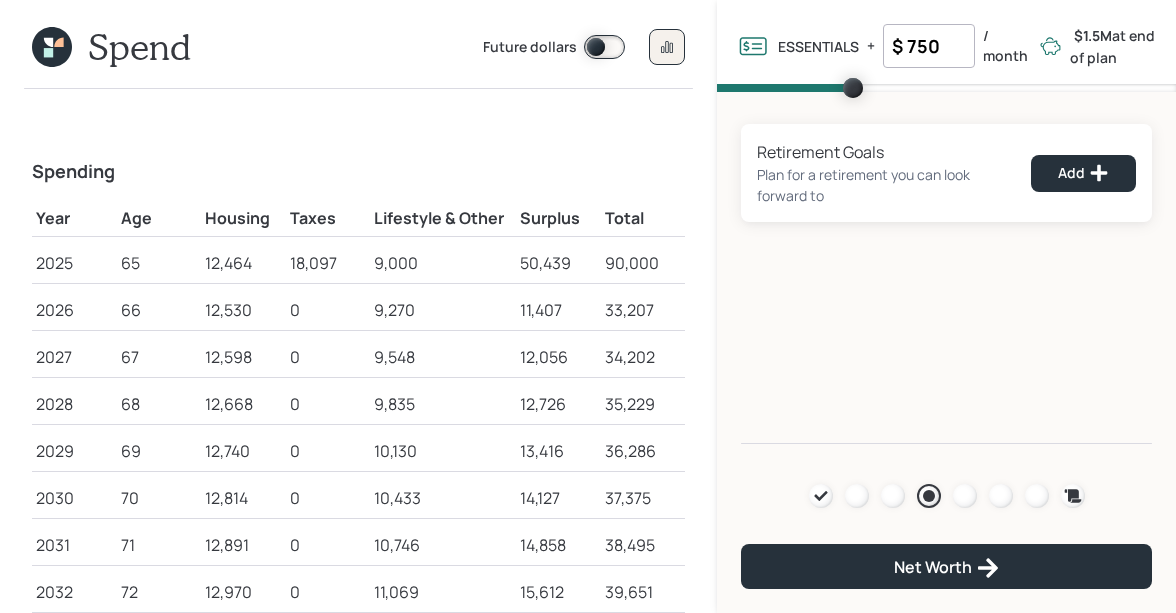 click on "12,464" at bounding box center [243, 263] 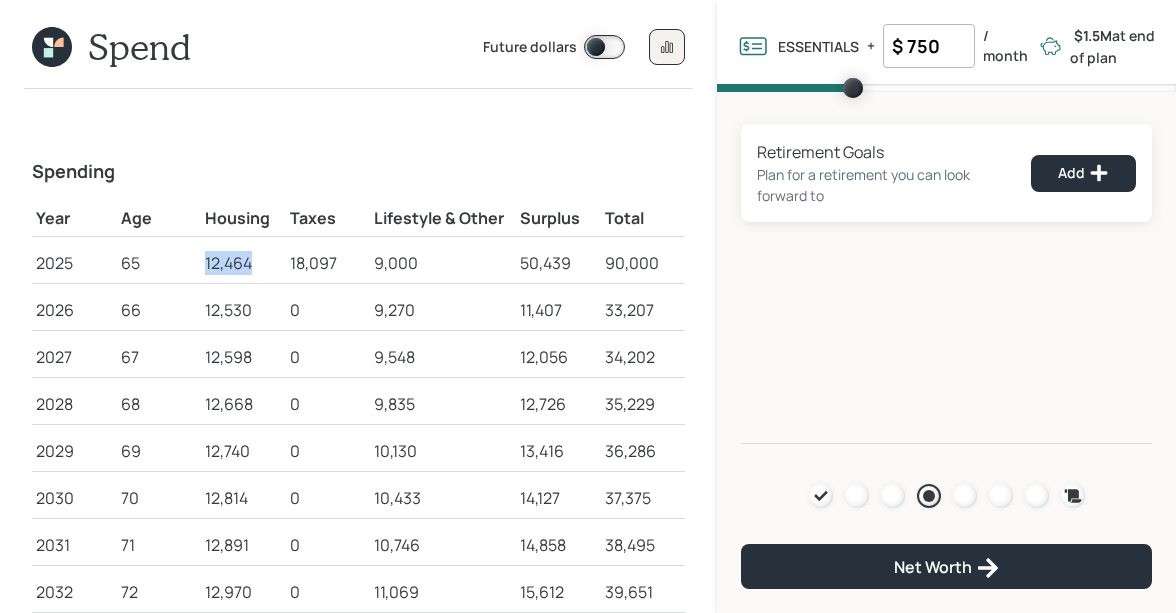 drag, startPoint x: 207, startPoint y: 263, endPoint x: 268, endPoint y: 263, distance: 61 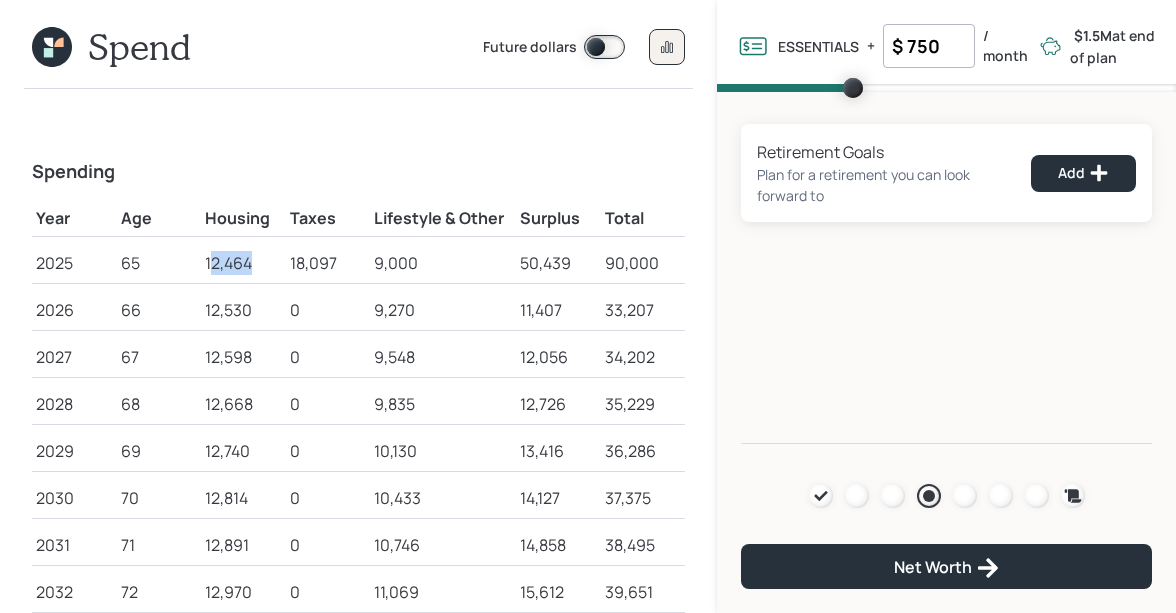 drag, startPoint x: 210, startPoint y: 263, endPoint x: 260, endPoint y: 261, distance: 50.039986 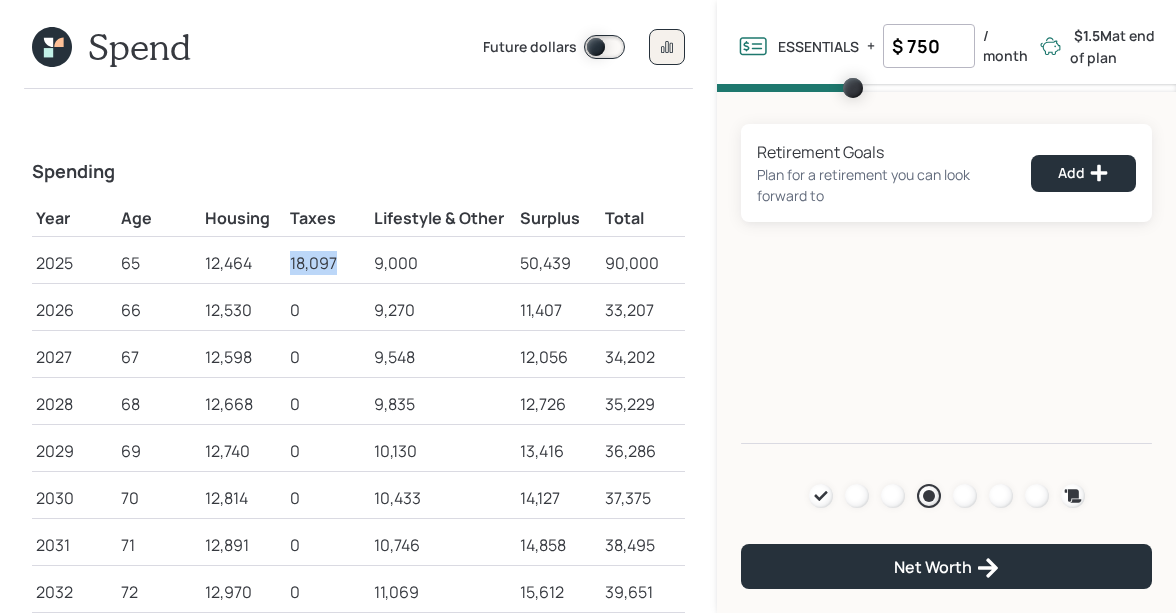 drag, startPoint x: 291, startPoint y: 260, endPoint x: 344, endPoint y: 262, distance: 53.037724 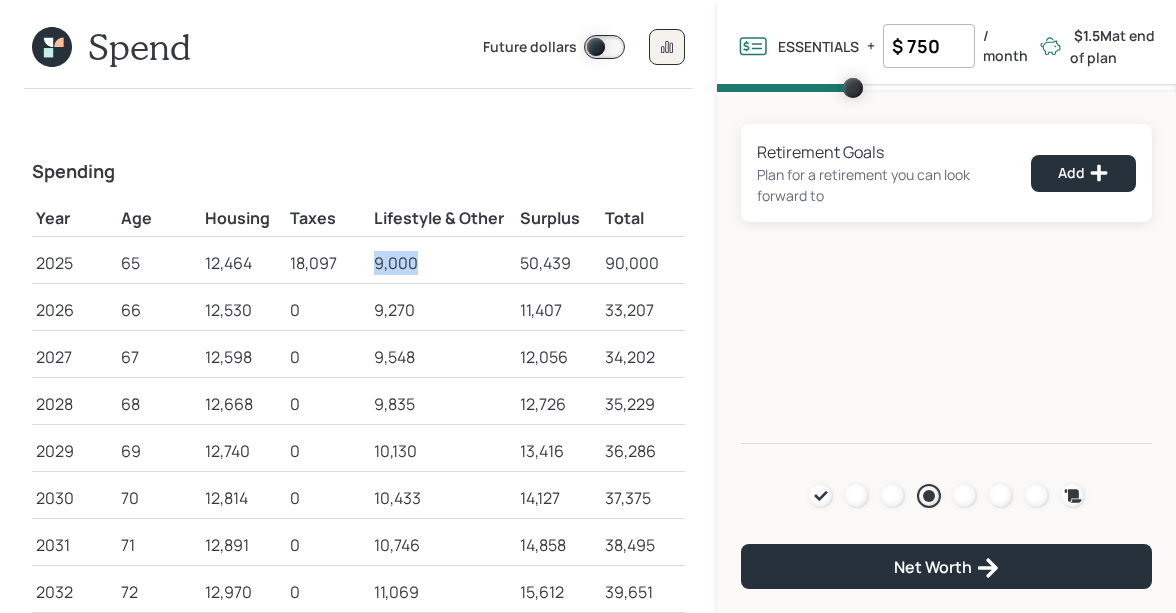 drag, startPoint x: 375, startPoint y: 261, endPoint x: 428, endPoint y: 262, distance: 53.009434 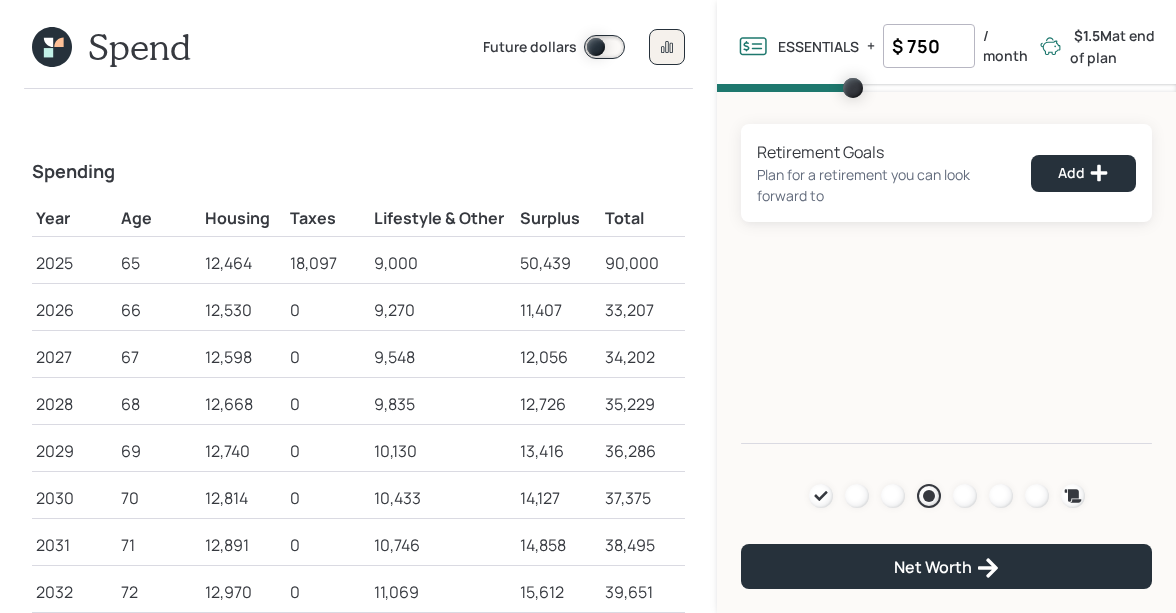 drag, startPoint x: 939, startPoint y: 55, endPoint x: 874, endPoint y: 55, distance: 65 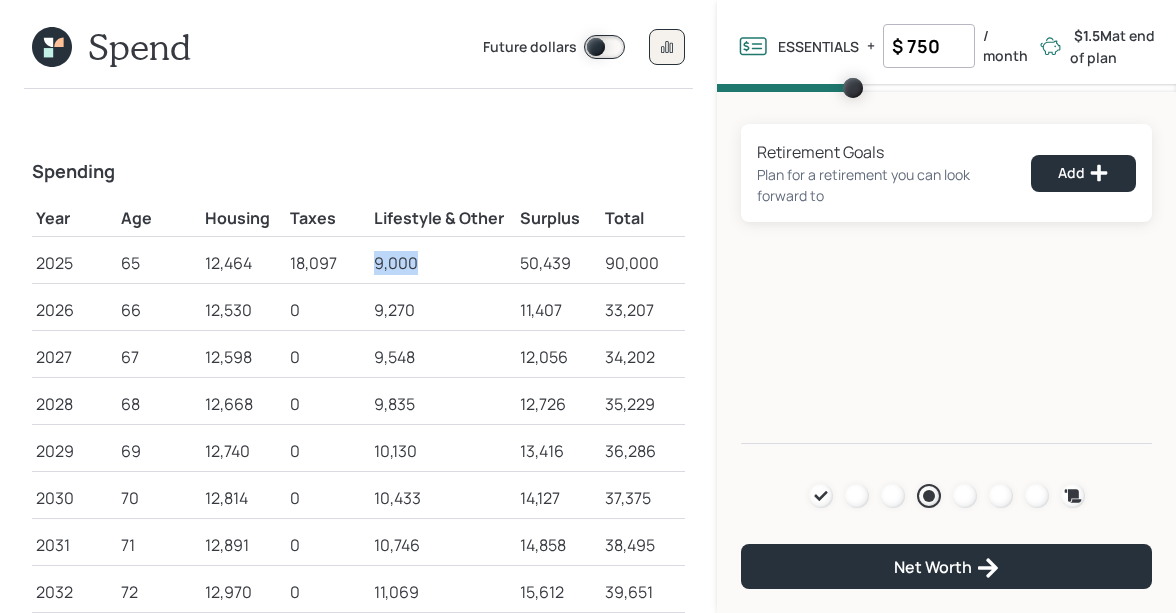 click on "9,000" at bounding box center (443, 263) 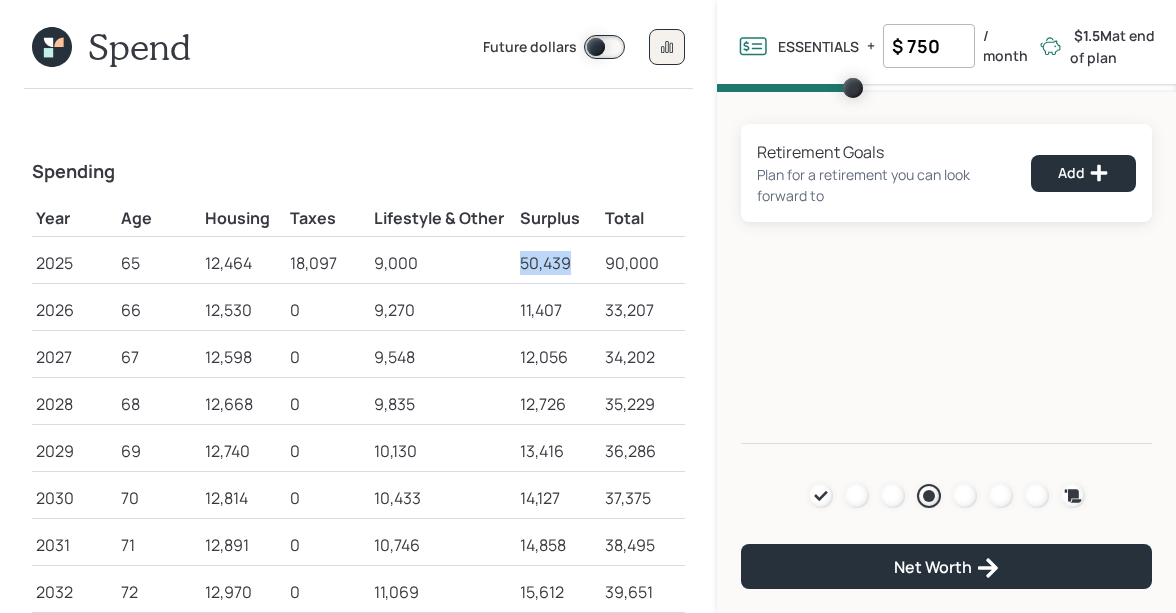 drag, startPoint x: 522, startPoint y: 260, endPoint x: 570, endPoint y: 262, distance: 48.04165 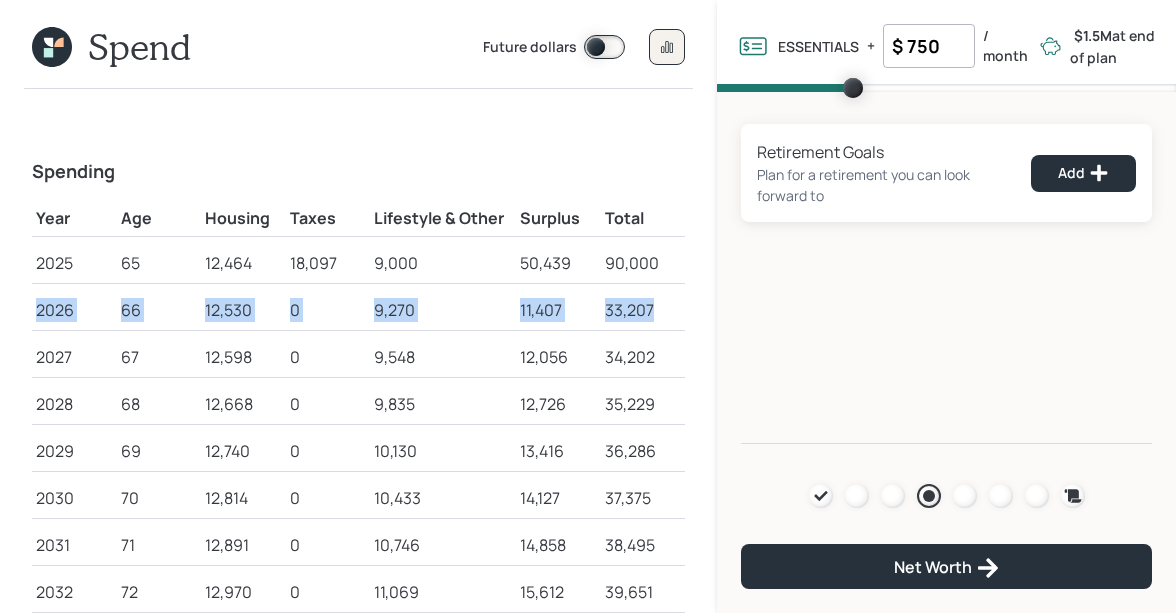 drag, startPoint x: 34, startPoint y: 309, endPoint x: 660, endPoint y: 318, distance: 626.0647 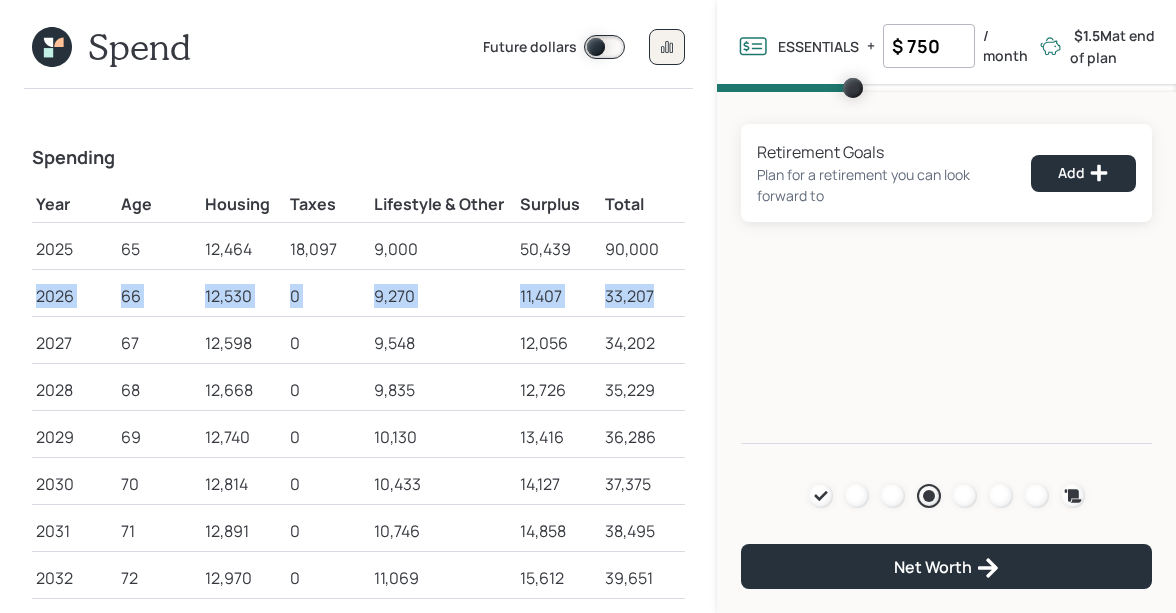 click on "12,530" at bounding box center (243, 296) 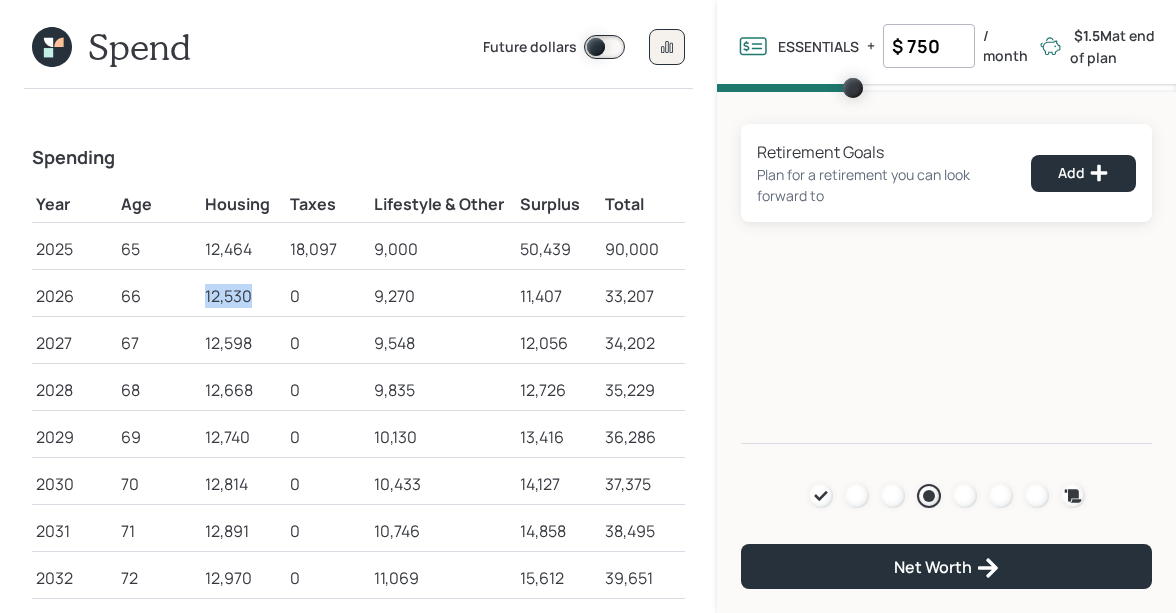 click on "12,530" at bounding box center (243, 296) 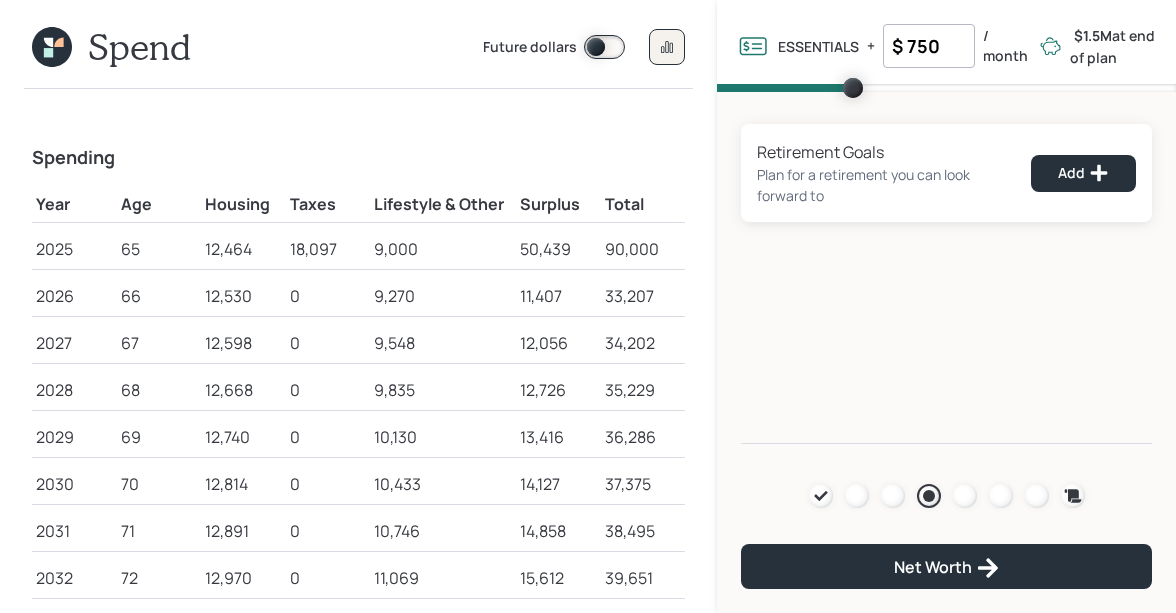 click on "9,270" at bounding box center (443, 296) 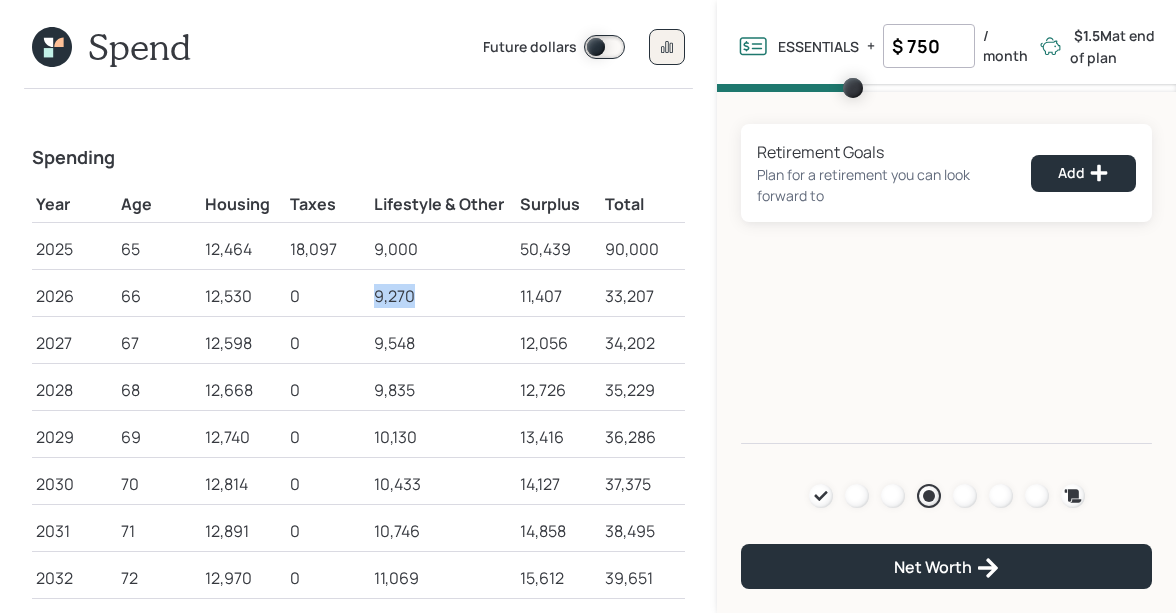 click on "9,270" at bounding box center (443, 296) 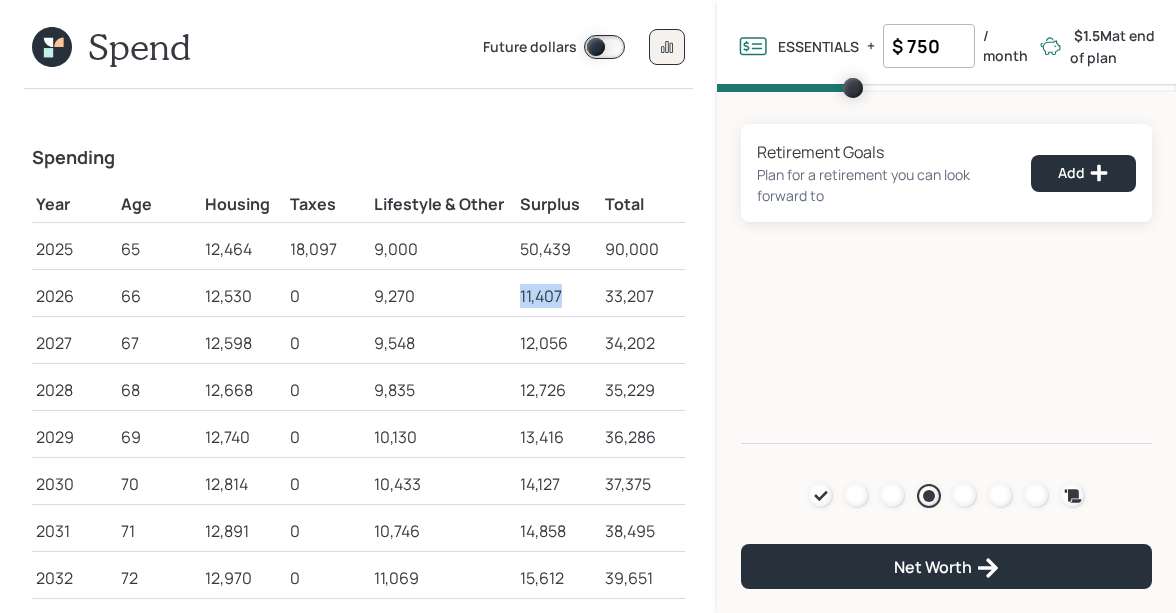drag, startPoint x: 520, startPoint y: 297, endPoint x: 562, endPoint y: 298, distance: 42.0119 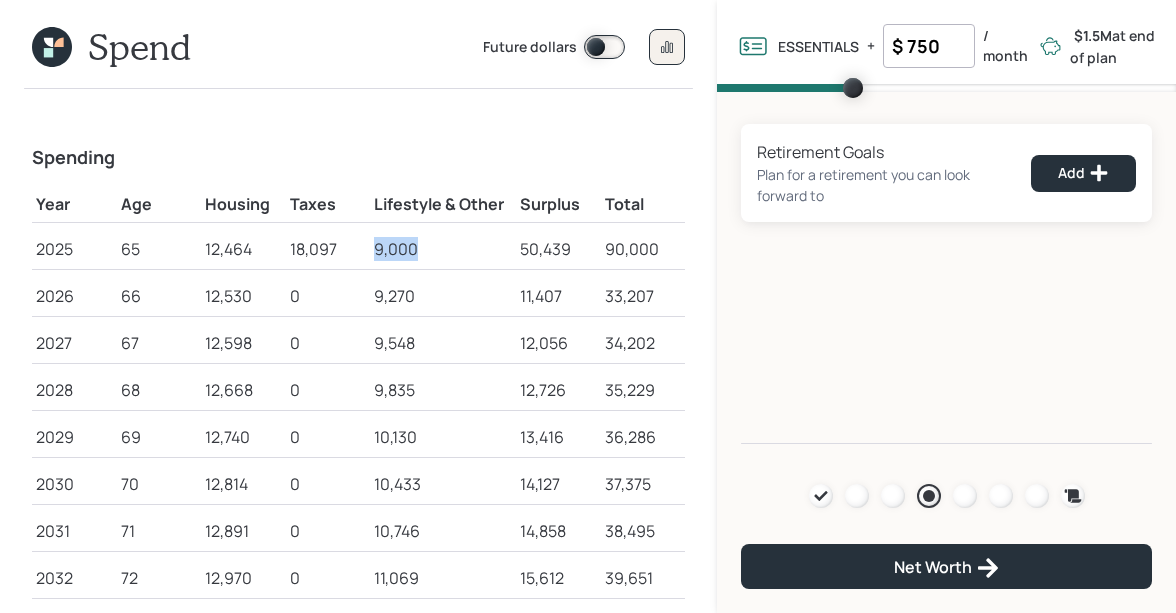 drag, startPoint x: 421, startPoint y: 252, endPoint x: 370, endPoint y: 251, distance: 51.009804 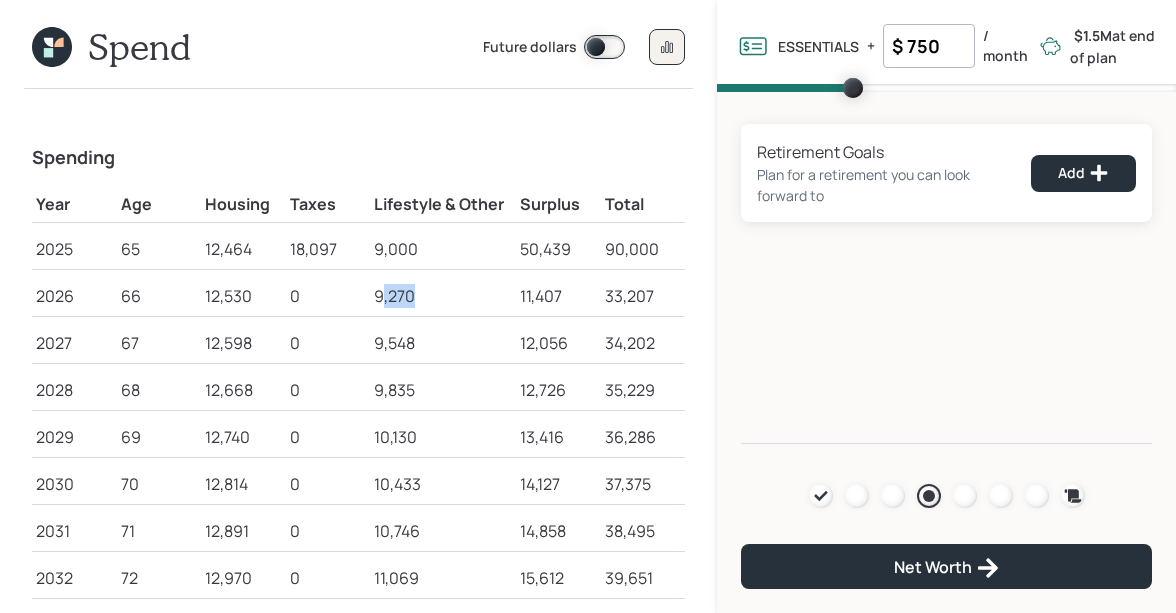 drag, startPoint x: 420, startPoint y: 290, endPoint x: 380, endPoint y: 289, distance: 40.012497 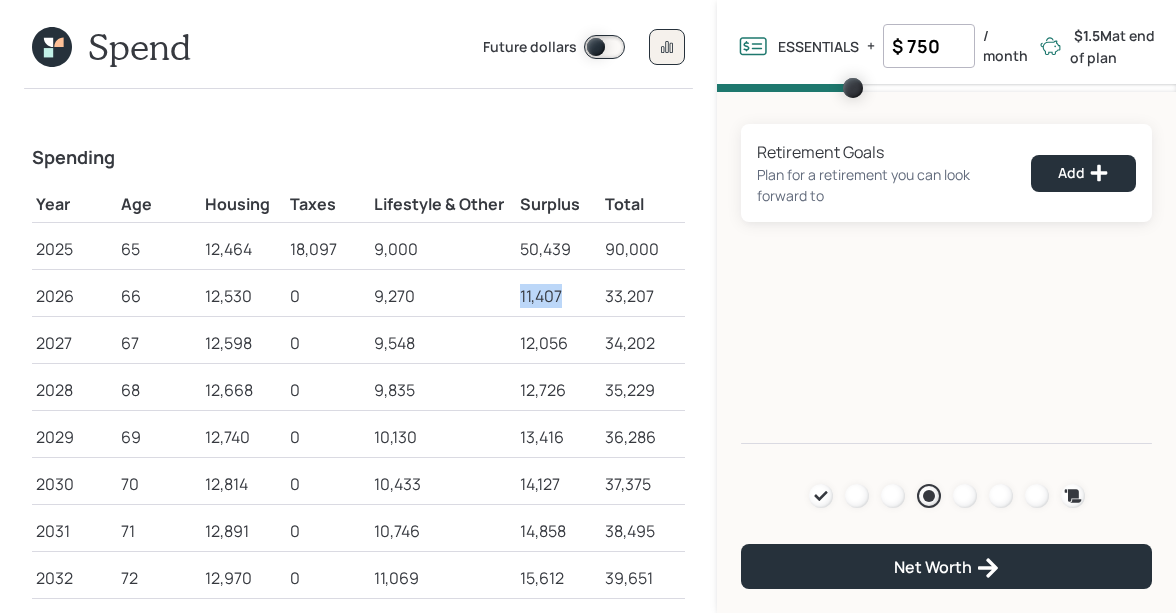drag, startPoint x: 567, startPoint y: 294, endPoint x: 521, endPoint y: 294, distance: 46 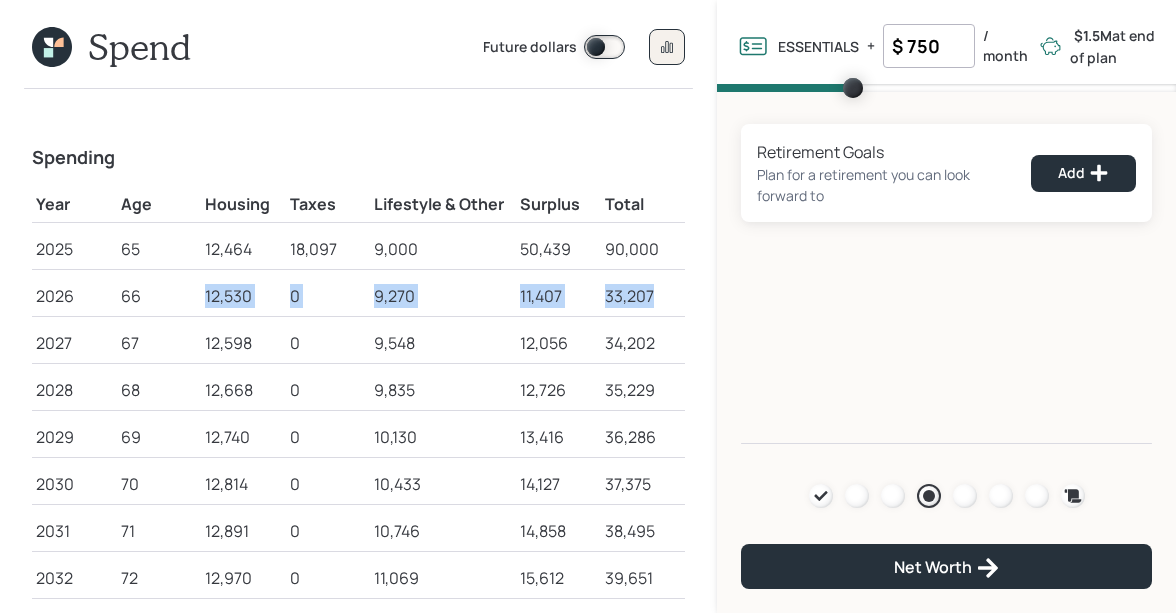 drag, startPoint x: 203, startPoint y: 296, endPoint x: 661, endPoint y: 298, distance: 458.00436 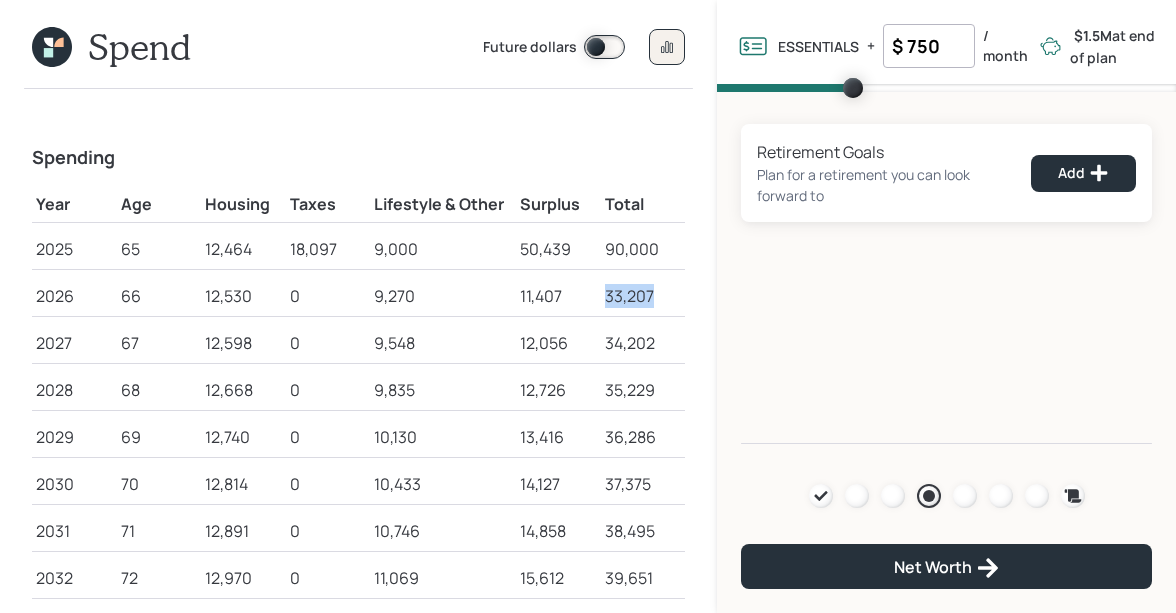 drag, startPoint x: 654, startPoint y: 293, endPoint x: 606, endPoint y: 294, distance: 48.010414 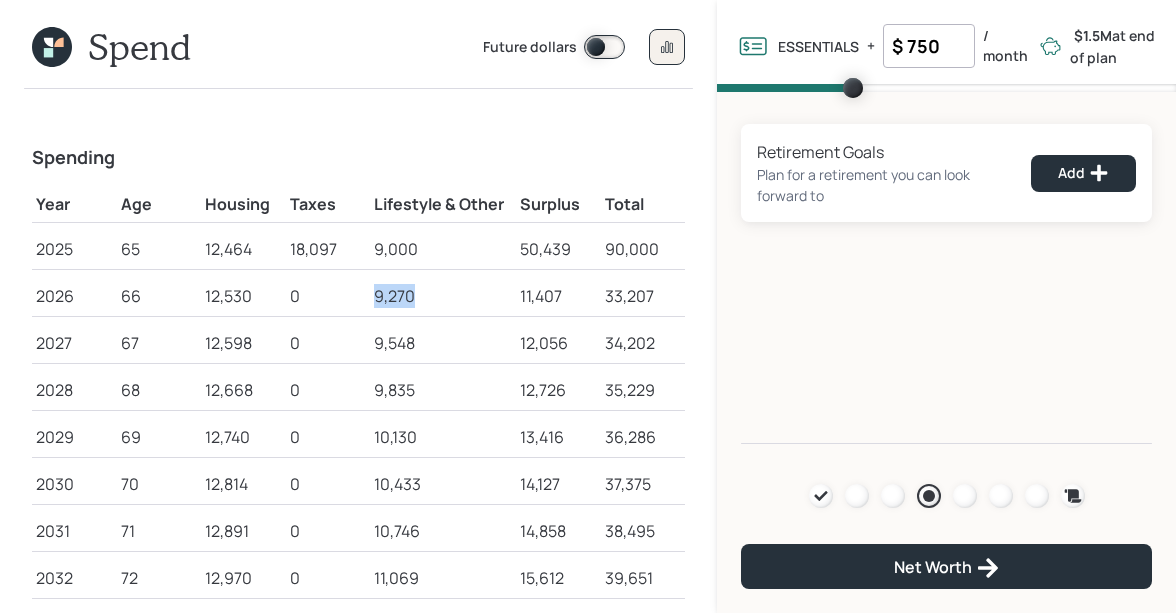 drag, startPoint x: 418, startPoint y: 291, endPoint x: 375, endPoint y: 292, distance: 43.011627 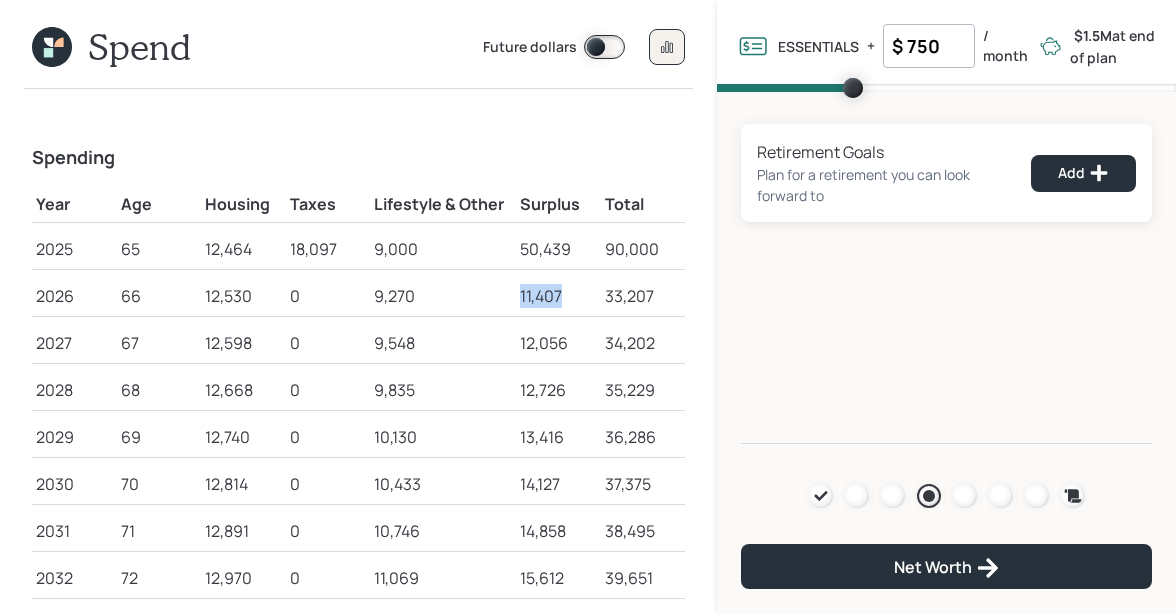 drag, startPoint x: 562, startPoint y: 290, endPoint x: 507, endPoint y: 290, distance: 55 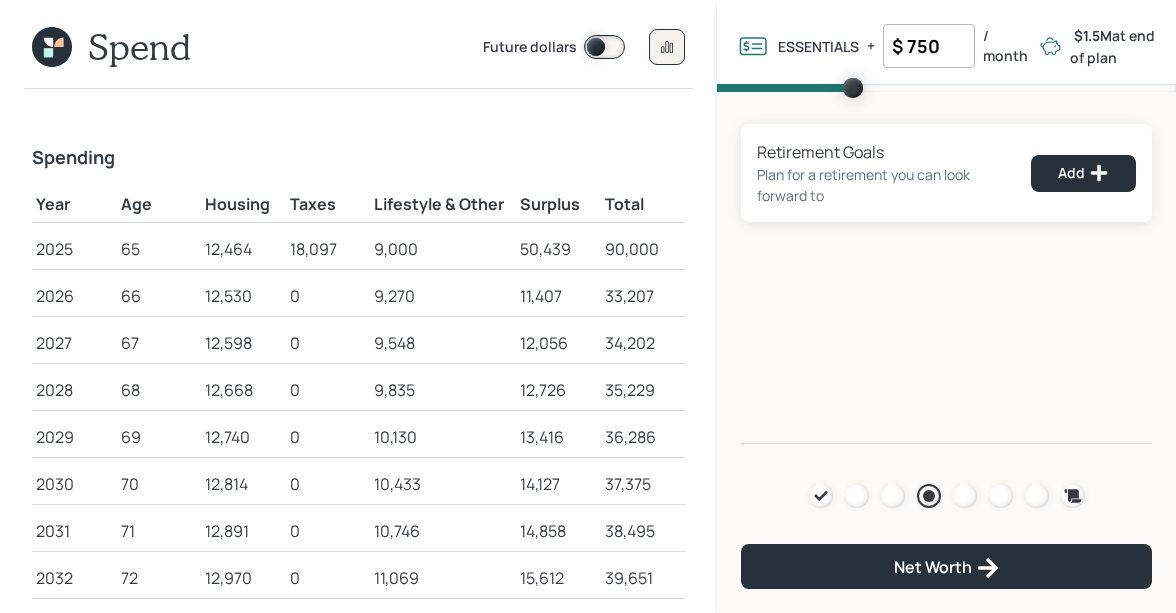 click on "11,407" at bounding box center (558, 296) 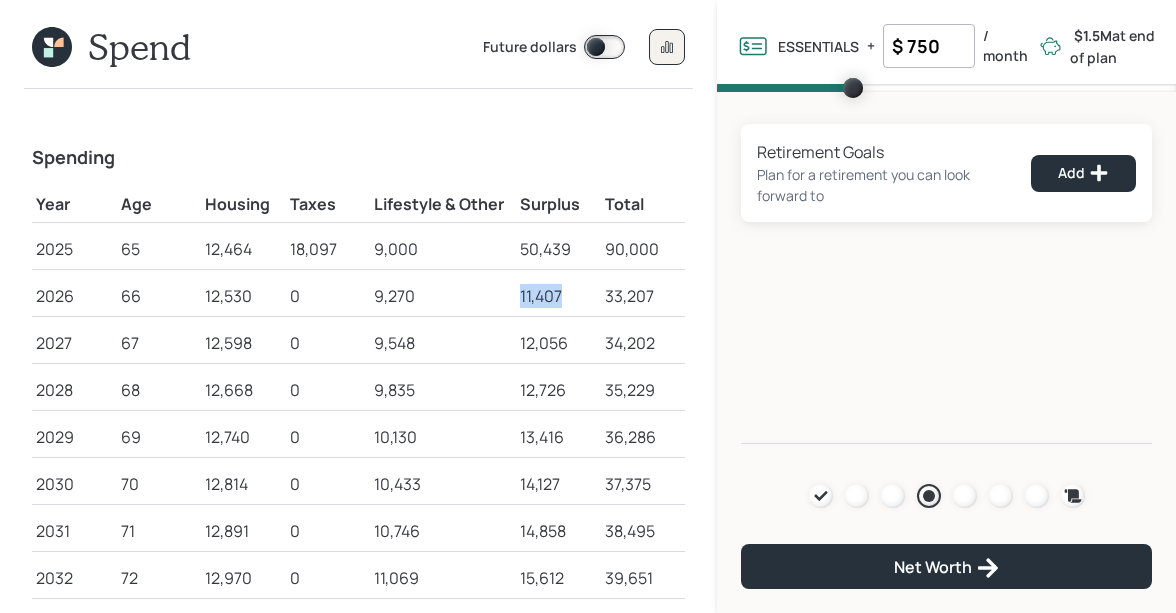 drag, startPoint x: 565, startPoint y: 296, endPoint x: 515, endPoint y: 295, distance: 50.01 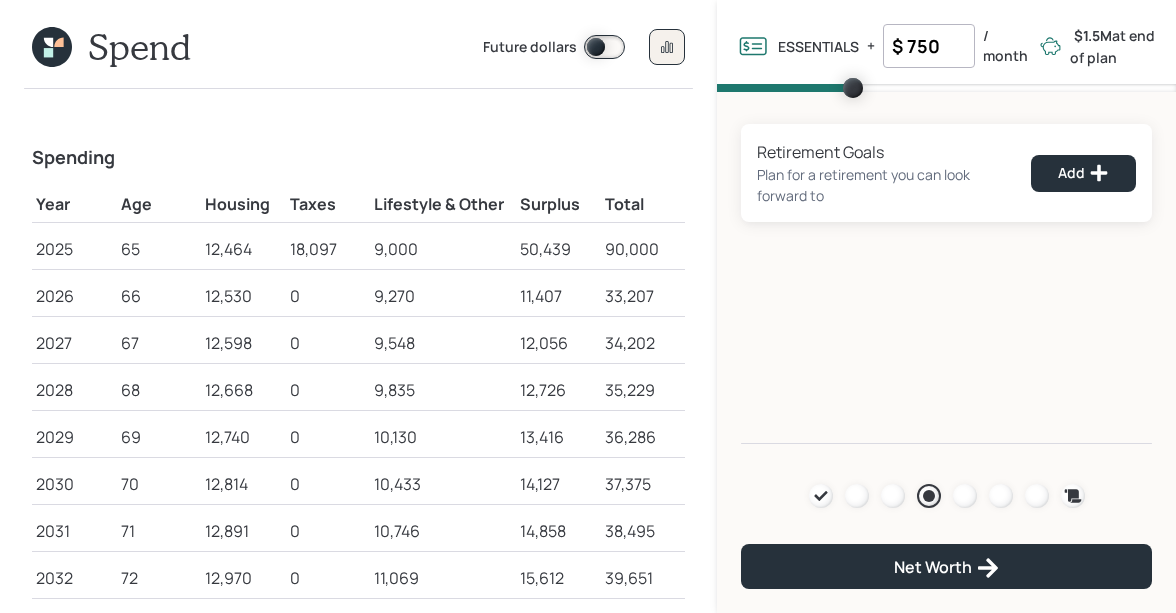 click 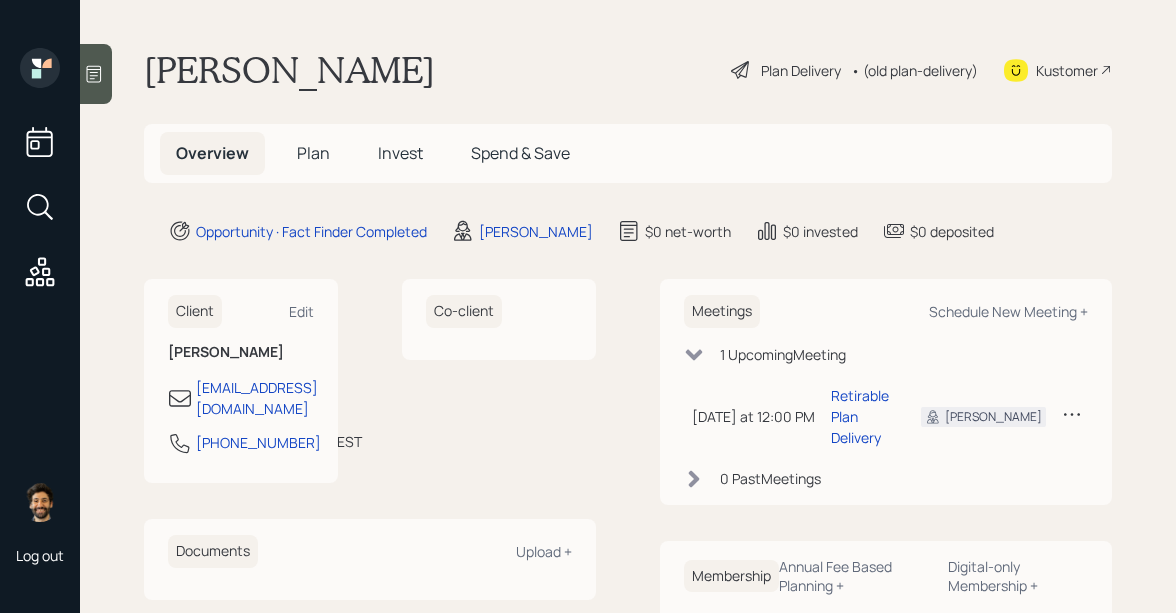 click on "Invest" at bounding box center [400, 153] 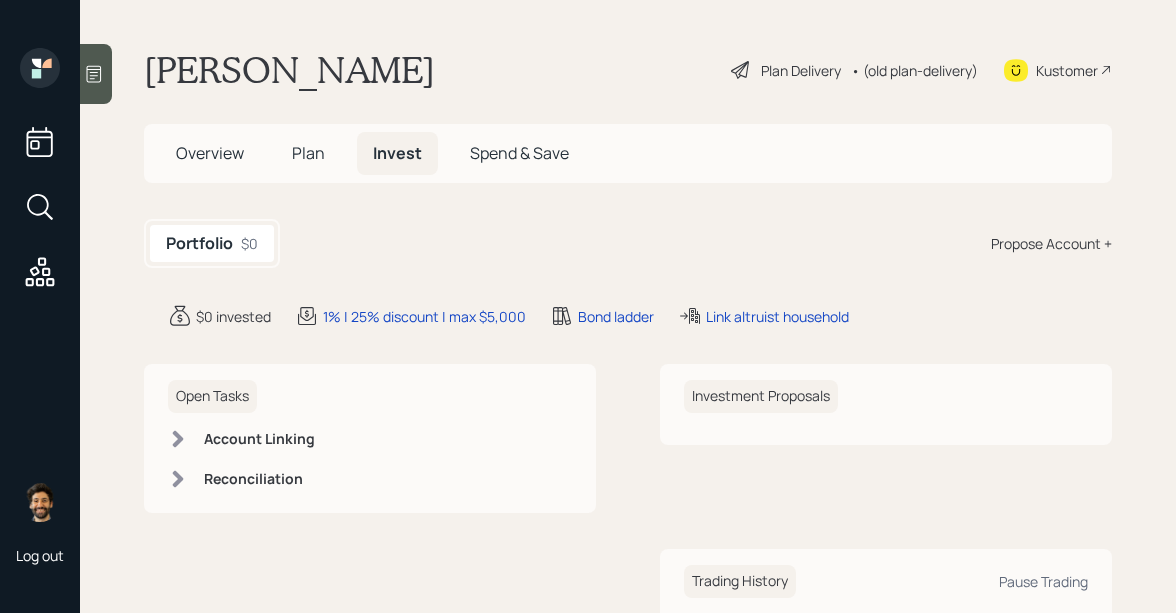 click on "Plan" at bounding box center (308, 153) 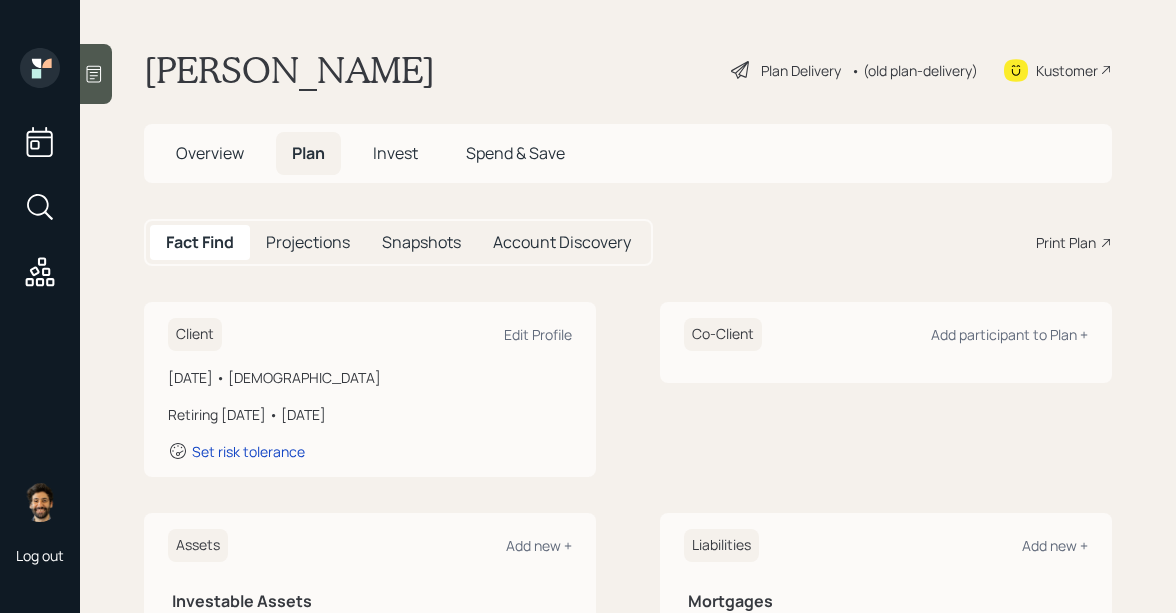 click on "Overview" at bounding box center [210, 153] 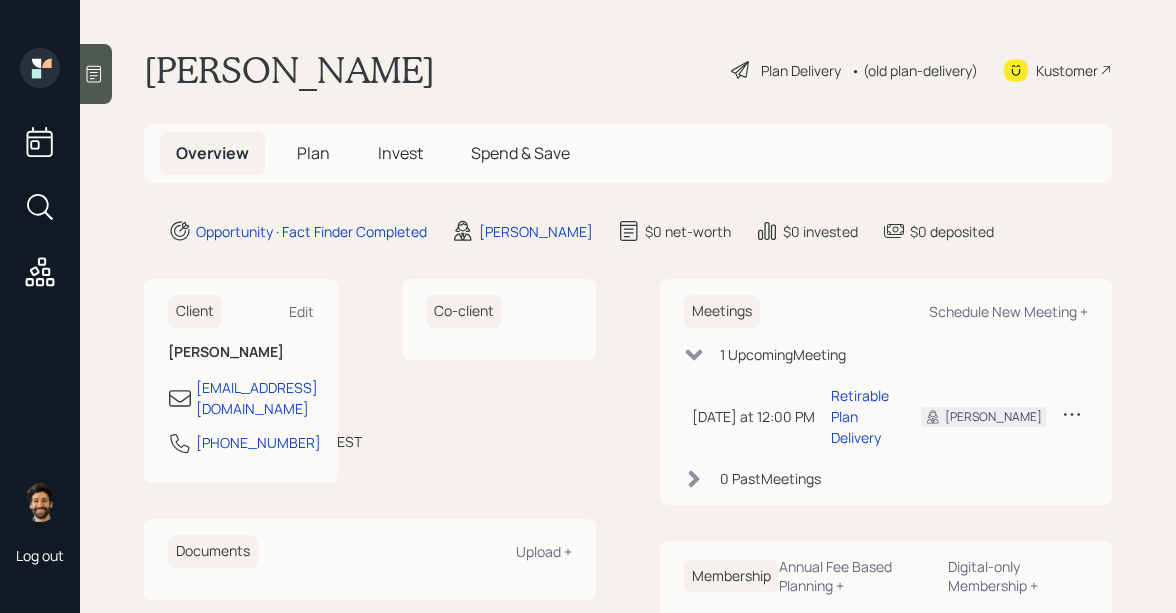 click on "Plan" at bounding box center (313, 153) 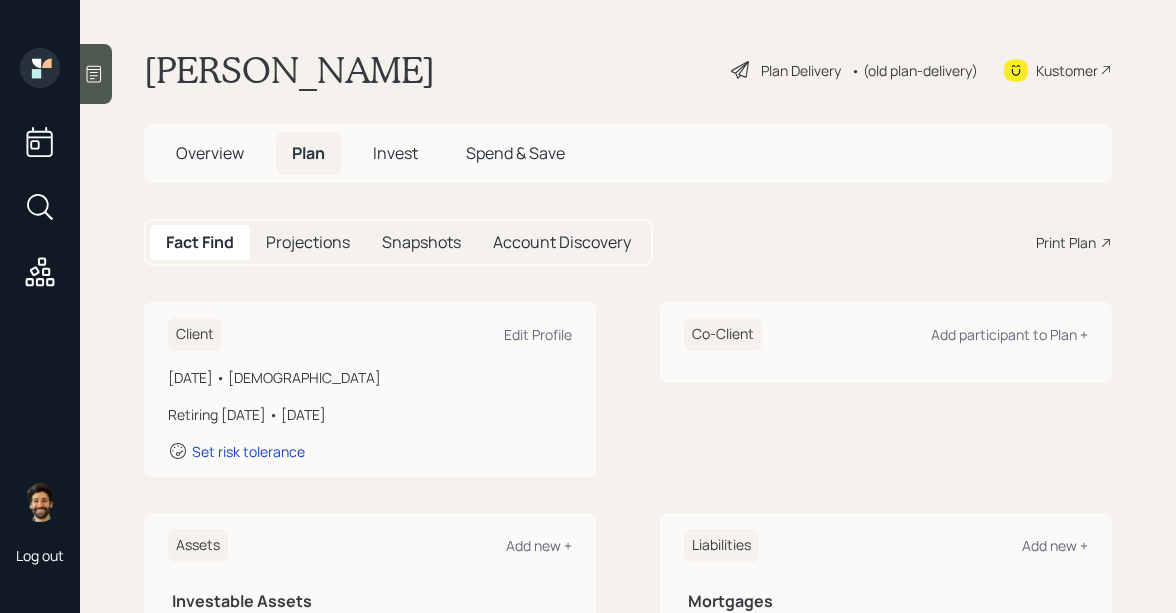 click on "• (old plan-delivery)" at bounding box center [914, 70] 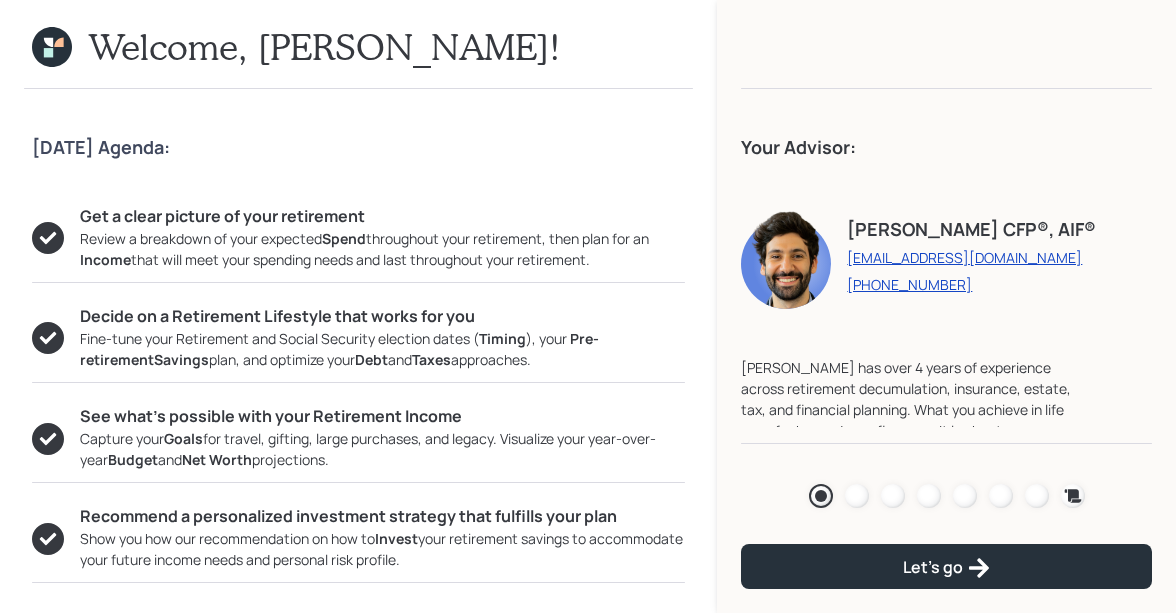 click at bounding box center [929, 496] 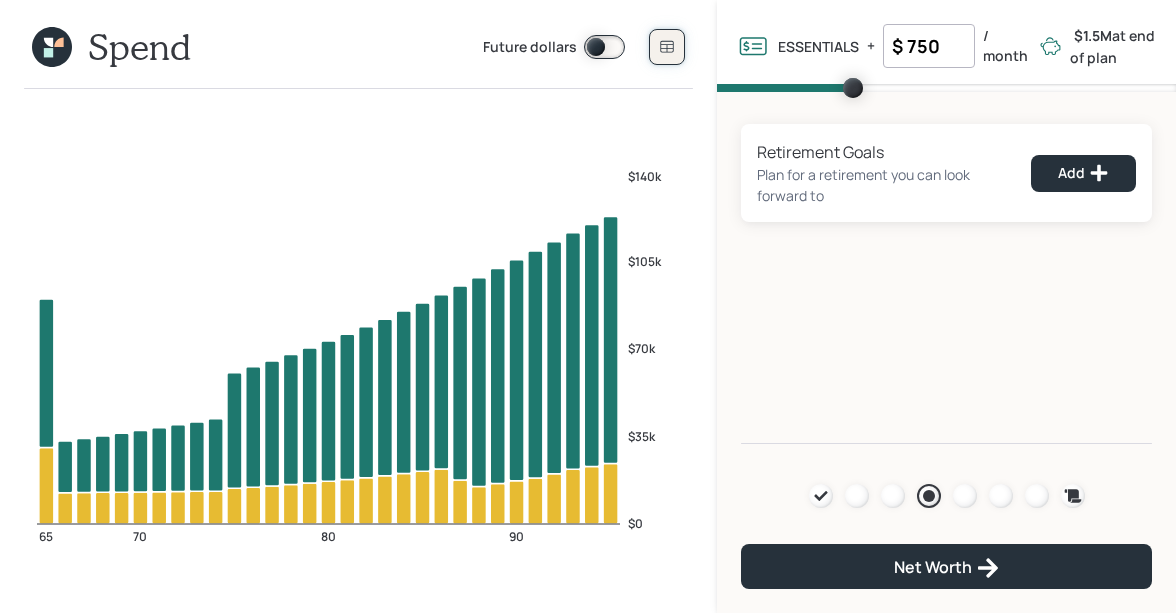 click at bounding box center (667, 47) 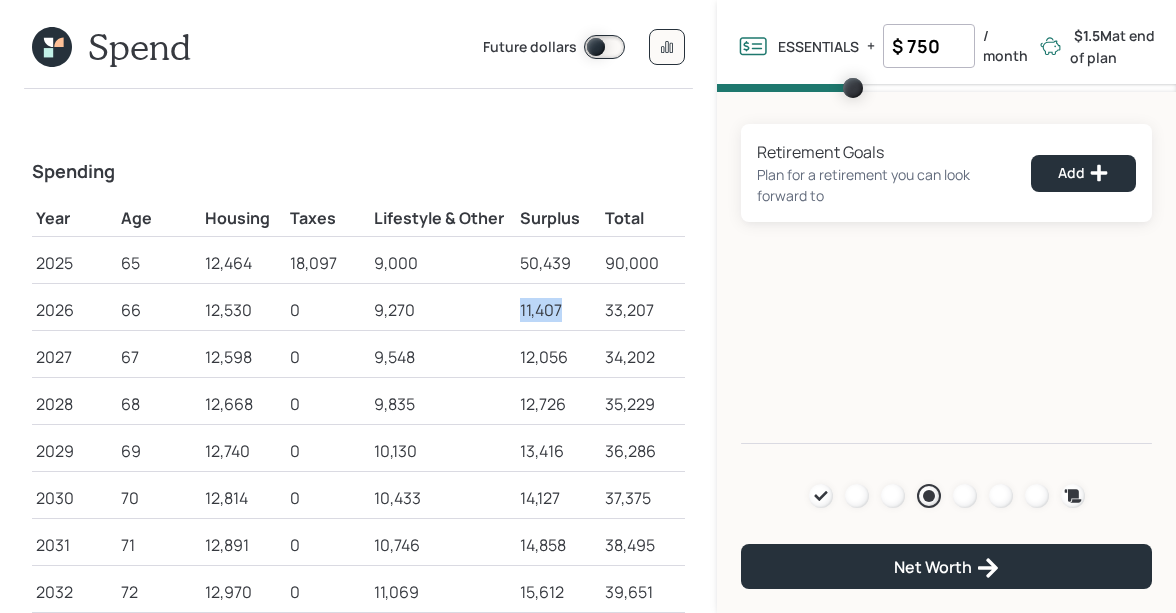 drag, startPoint x: 518, startPoint y: 305, endPoint x: 582, endPoint y: 316, distance: 64.93843 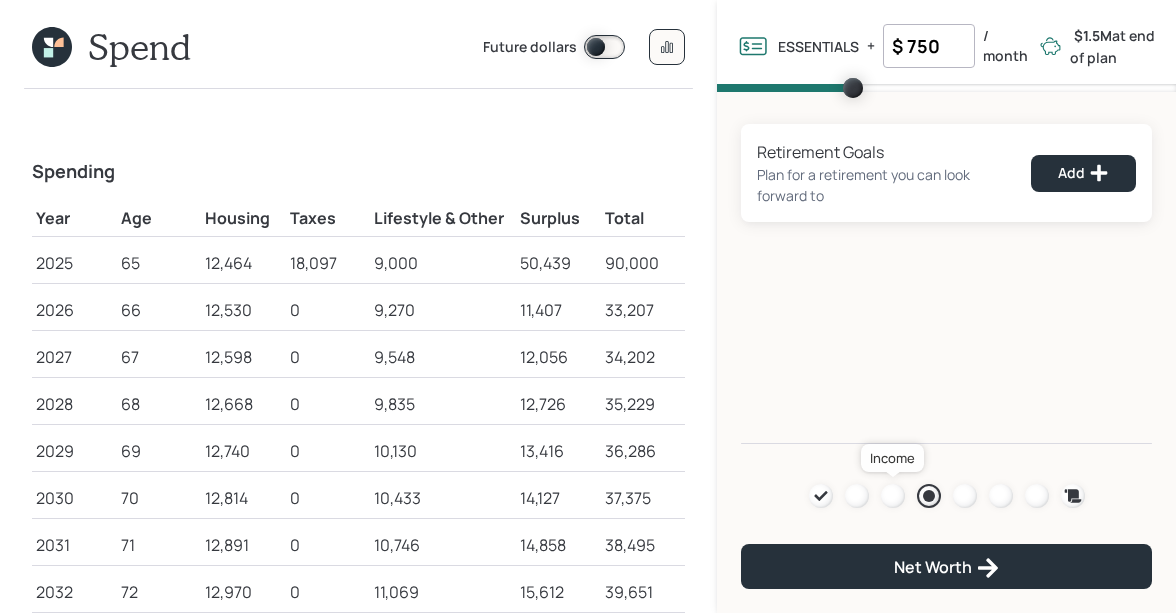 click at bounding box center [893, 496] 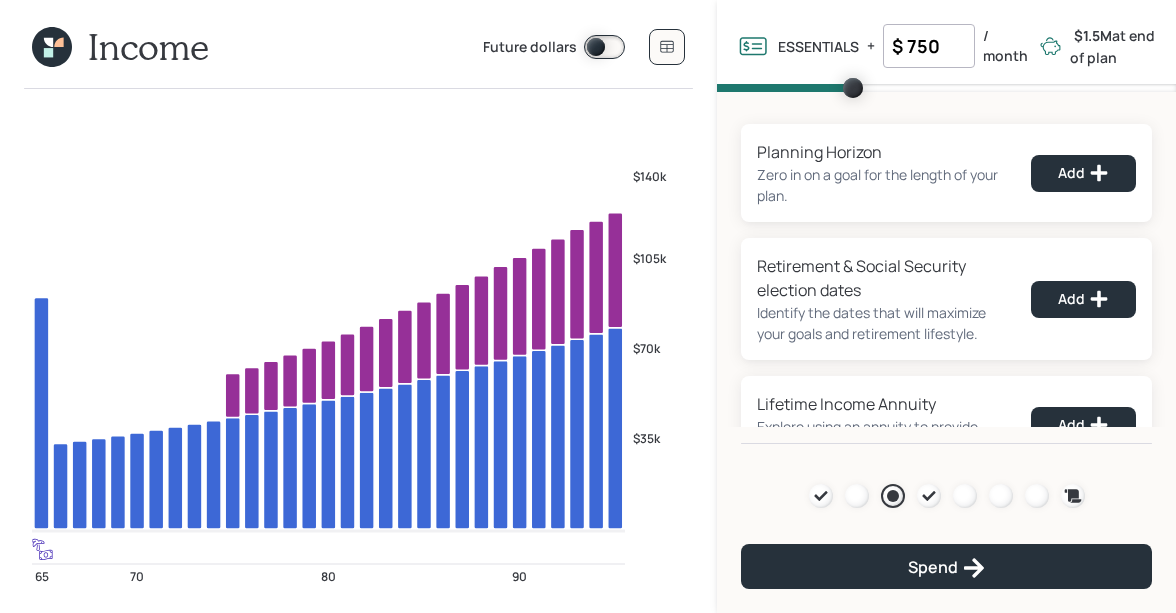 click 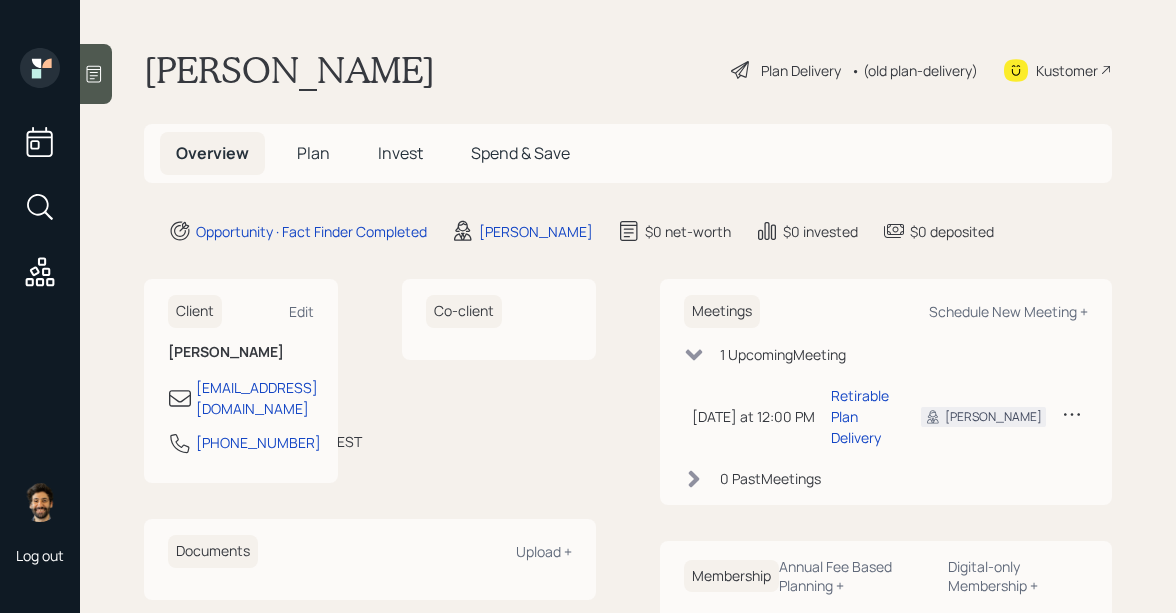 click on "Plan" at bounding box center [313, 153] 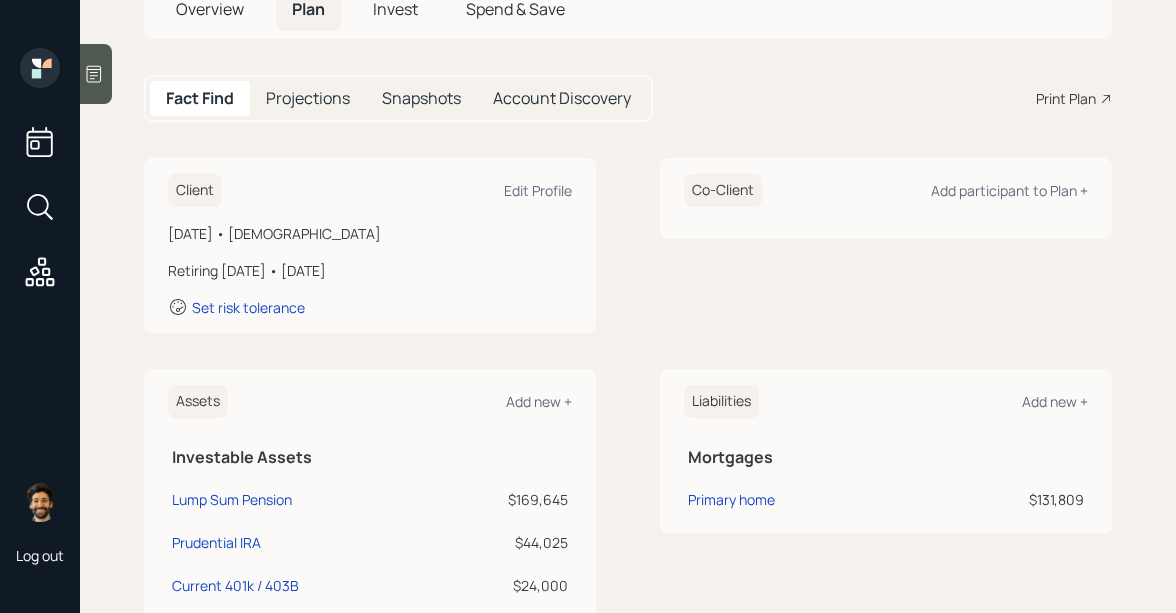 scroll, scrollTop: 160, scrollLeft: 0, axis: vertical 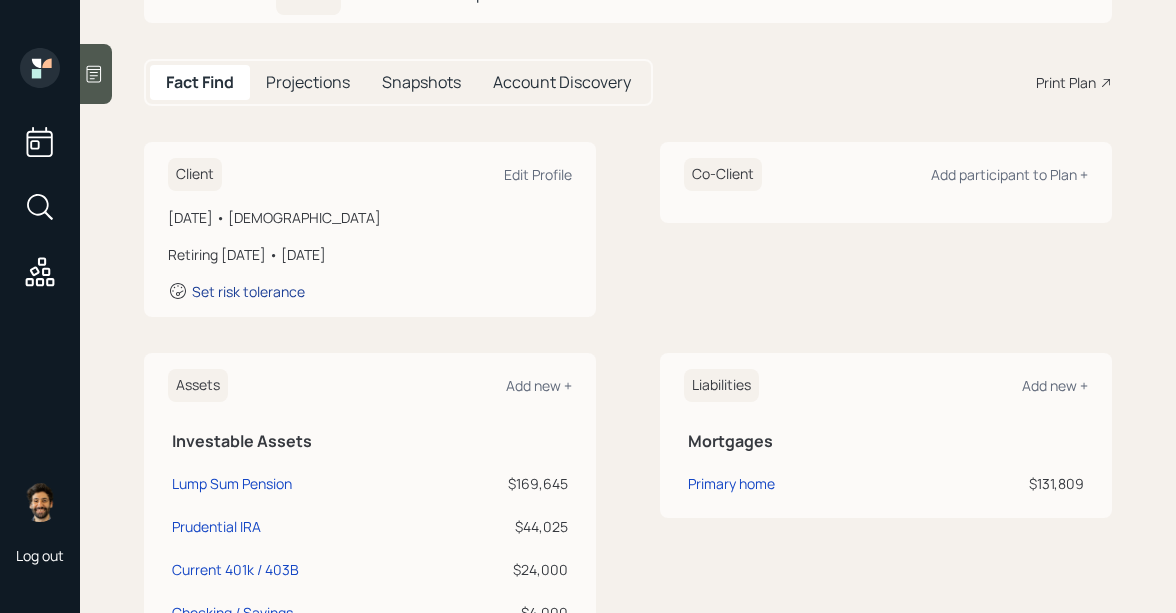 click on "Set risk tolerance" at bounding box center [248, 291] 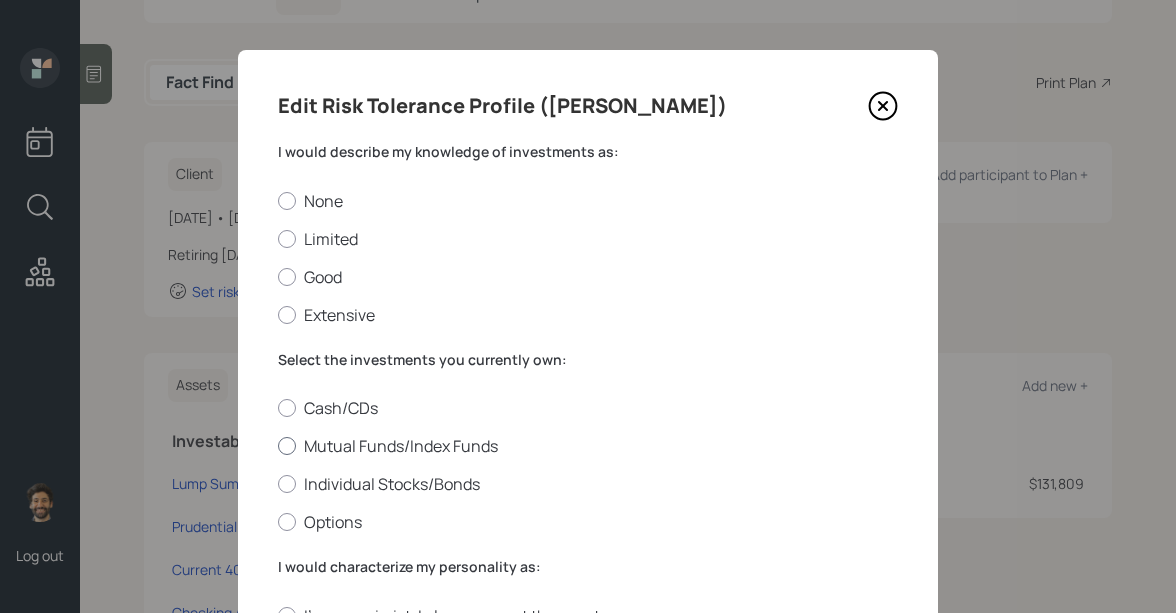 click on "Mutual Funds/Index Funds" at bounding box center [588, 446] 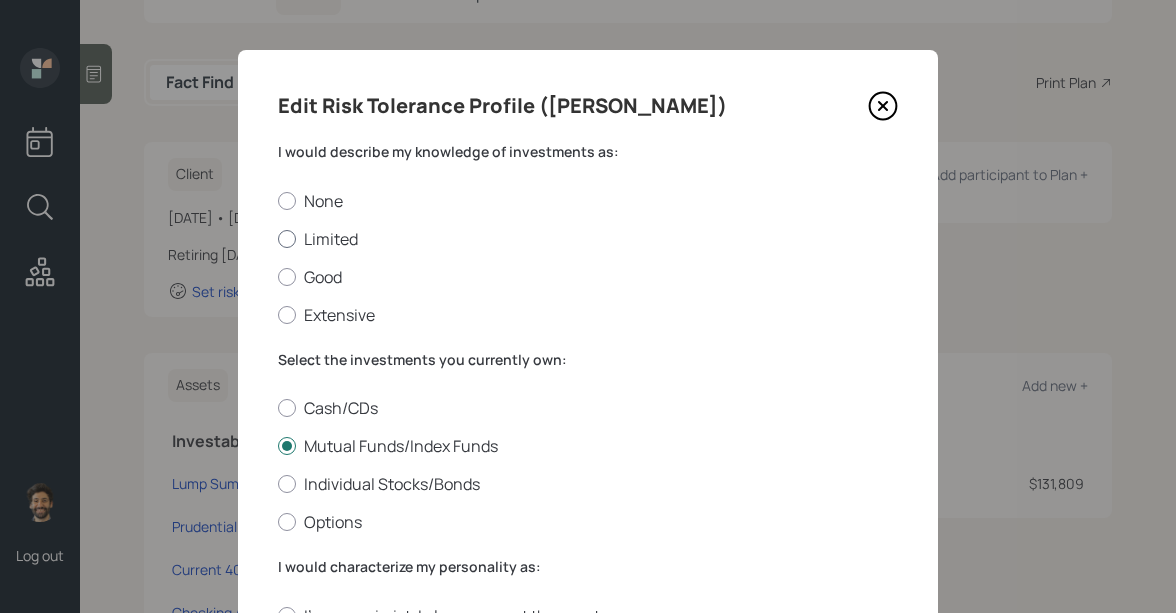 click on "Limited" at bounding box center [588, 239] 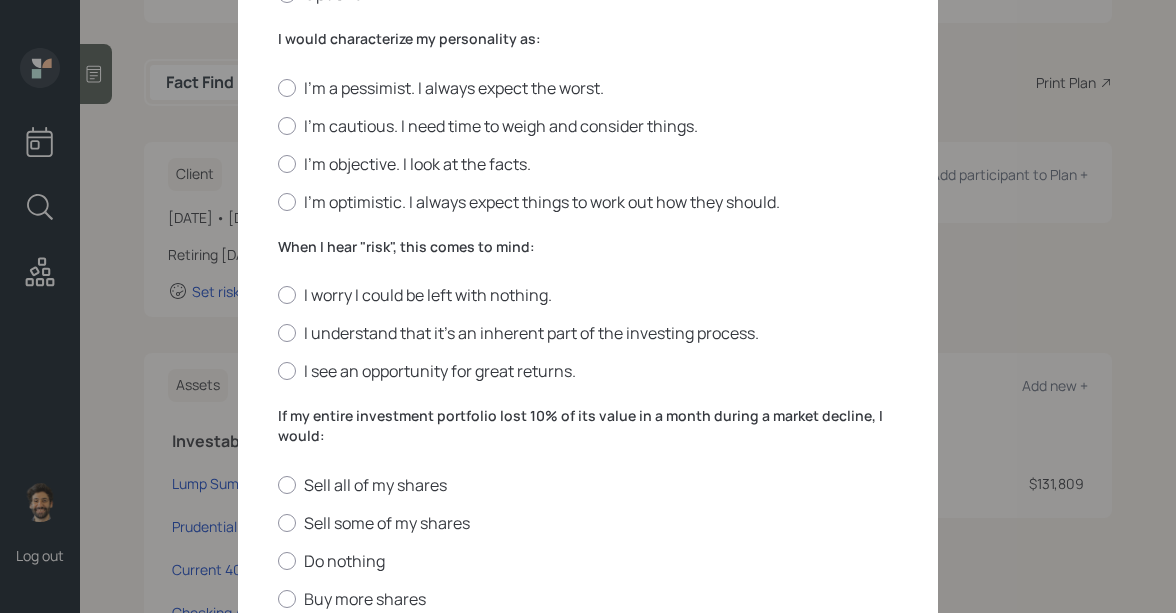 scroll, scrollTop: 539, scrollLeft: 0, axis: vertical 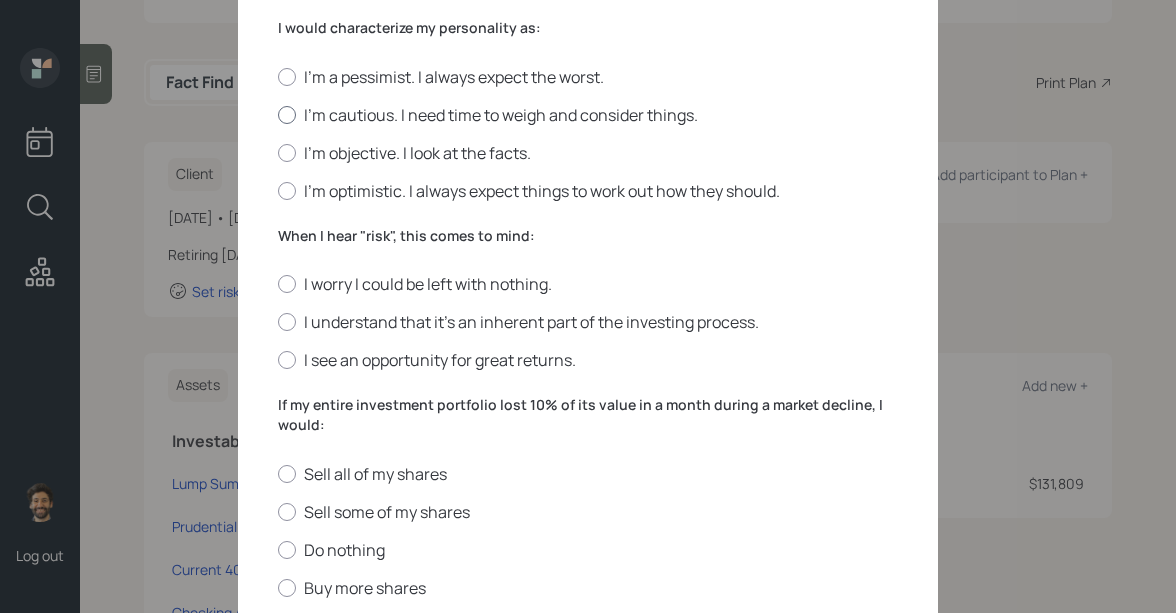 click on "I'm cautious. I need time to weigh and consider things." at bounding box center (588, 115) 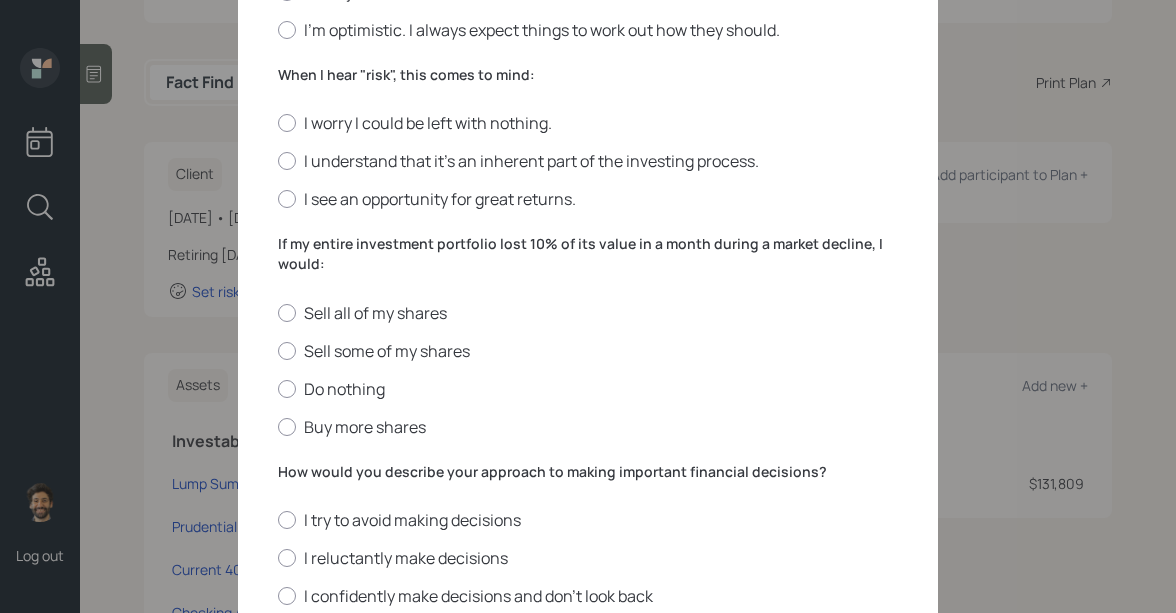 scroll, scrollTop: 722, scrollLeft: 0, axis: vertical 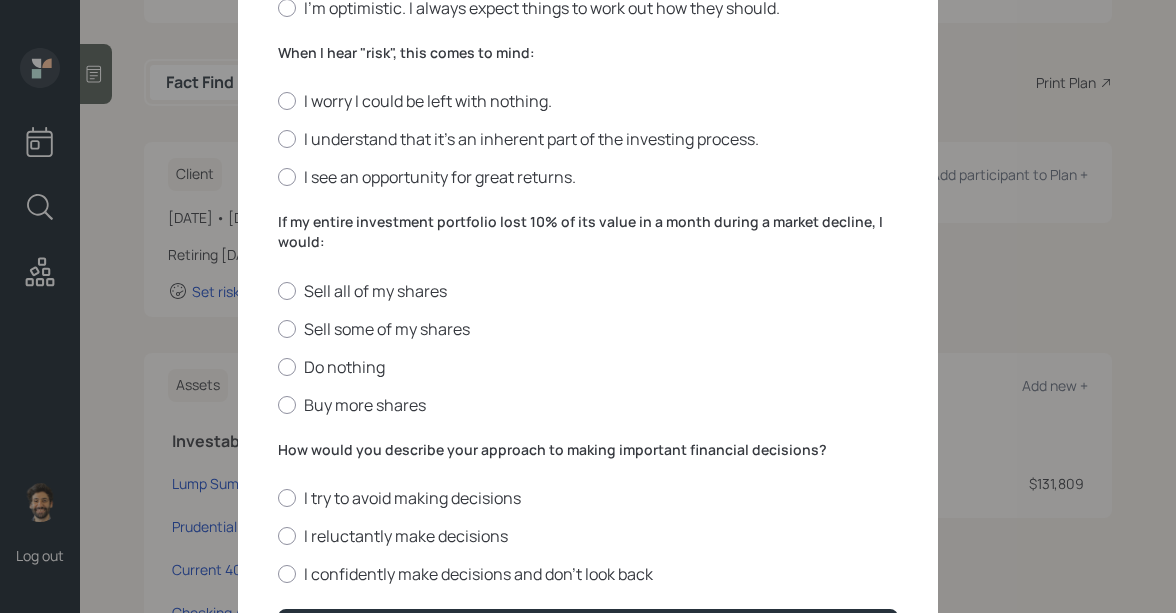 click on "When I hear "risk", this comes to mind:" at bounding box center (588, 53) 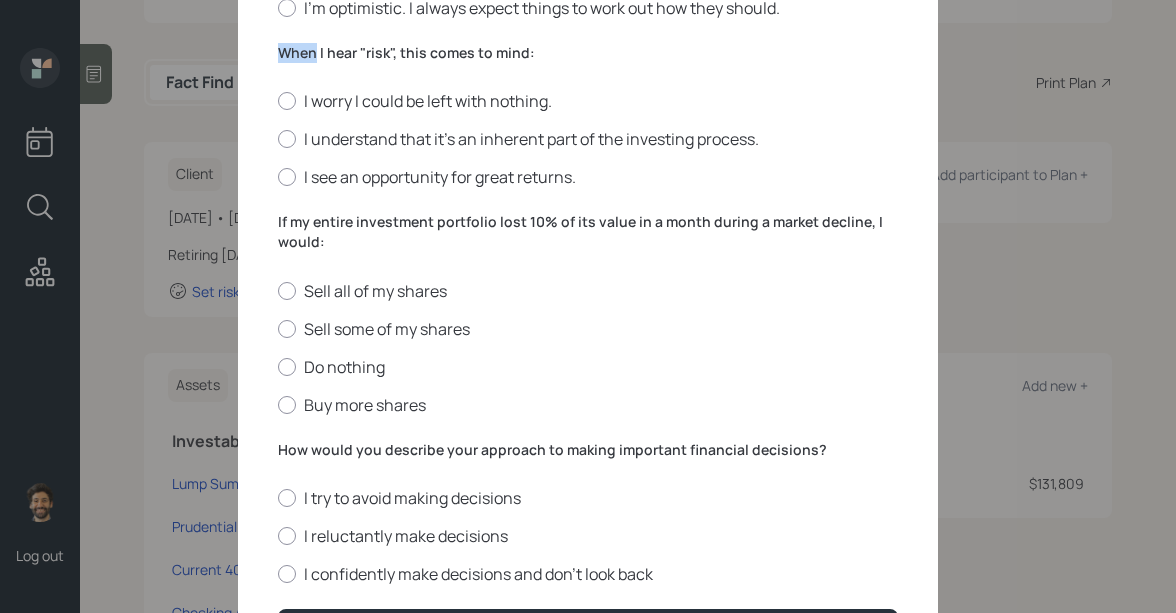 click on "When I hear "risk", this comes to mind:" at bounding box center [588, 53] 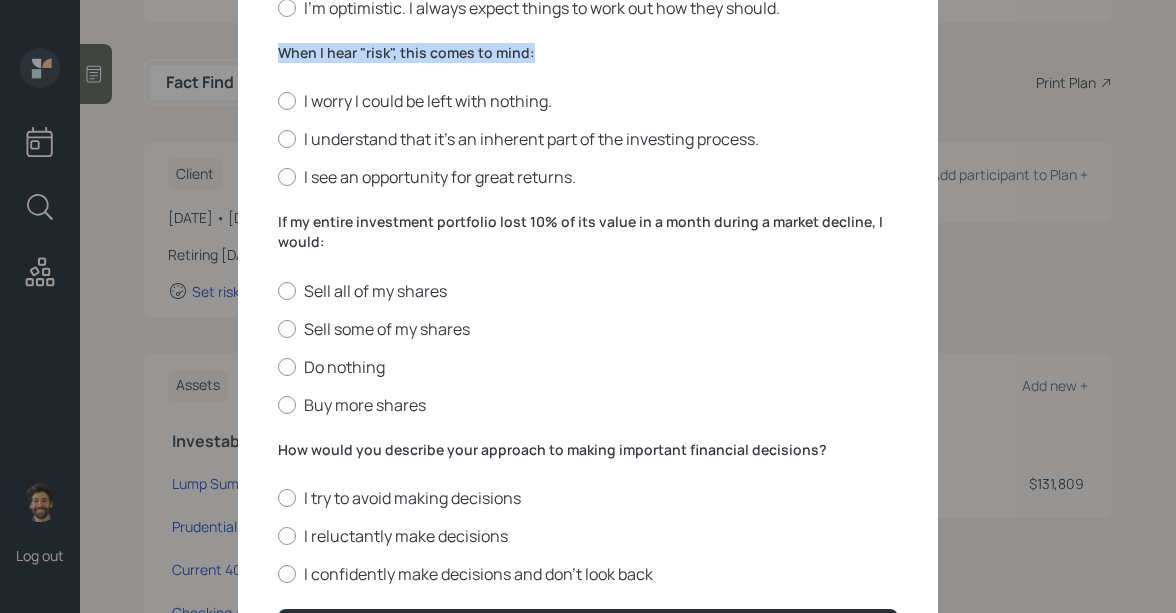 click on "When I hear "risk", this comes to mind:" at bounding box center (588, 53) 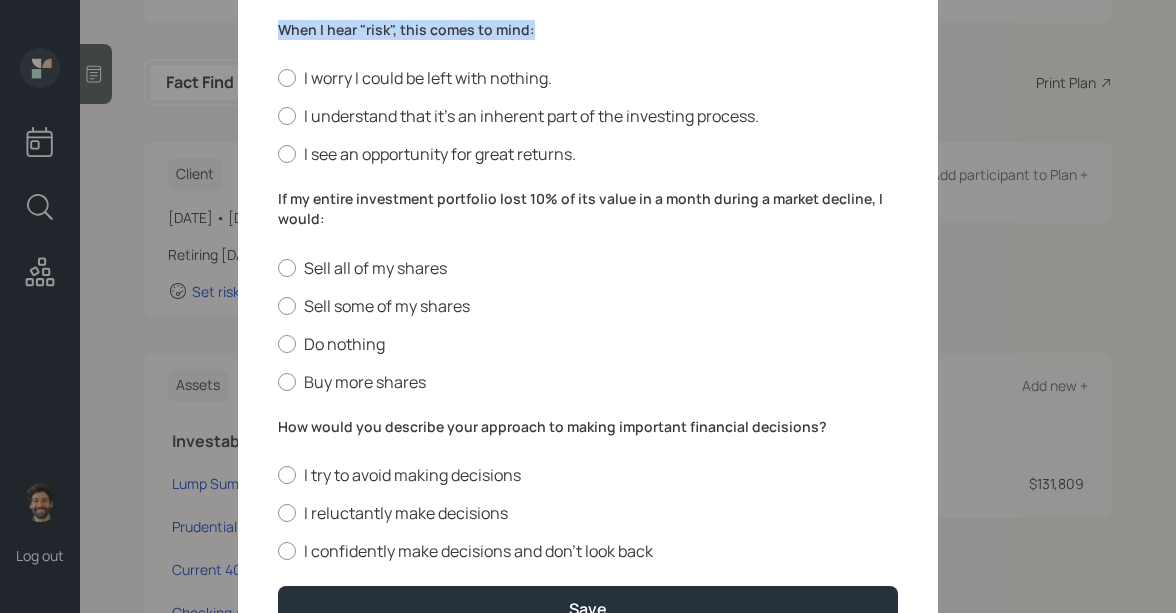 scroll, scrollTop: 746, scrollLeft: 0, axis: vertical 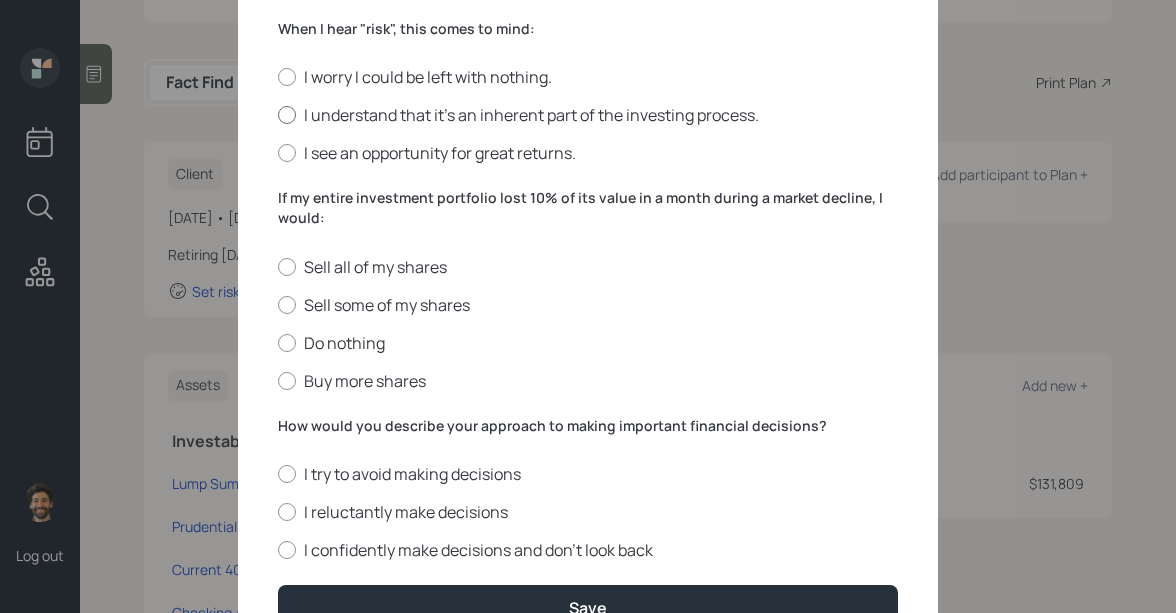 click on "I understand that it’s an inherent part of the investing process." at bounding box center (588, 115) 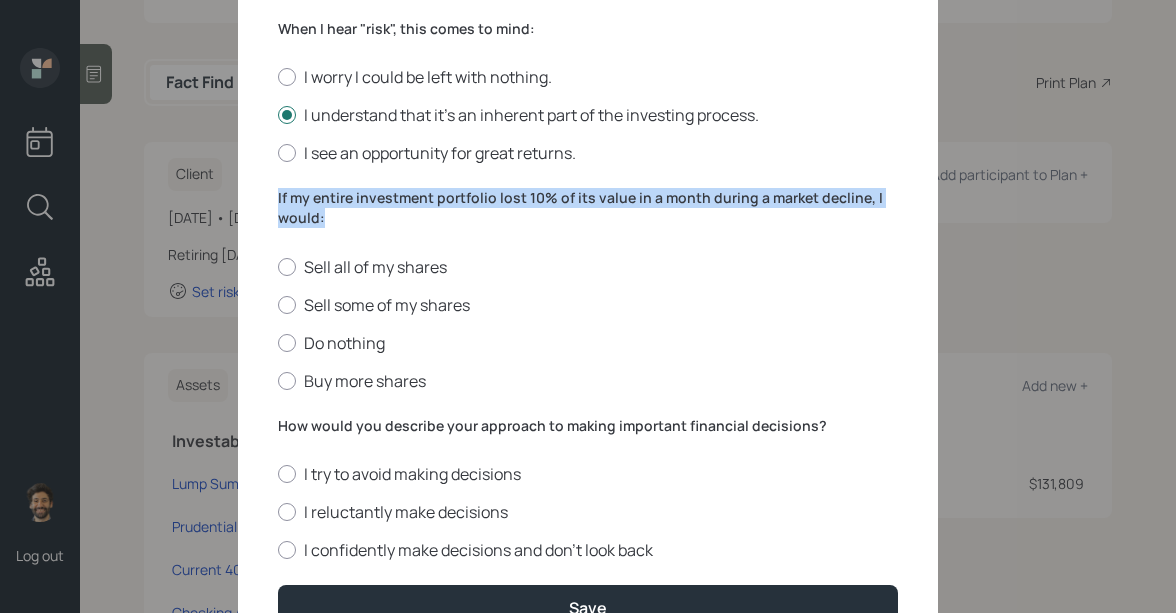 drag, startPoint x: 342, startPoint y: 212, endPoint x: 263, endPoint y: 190, distance: 82.006096 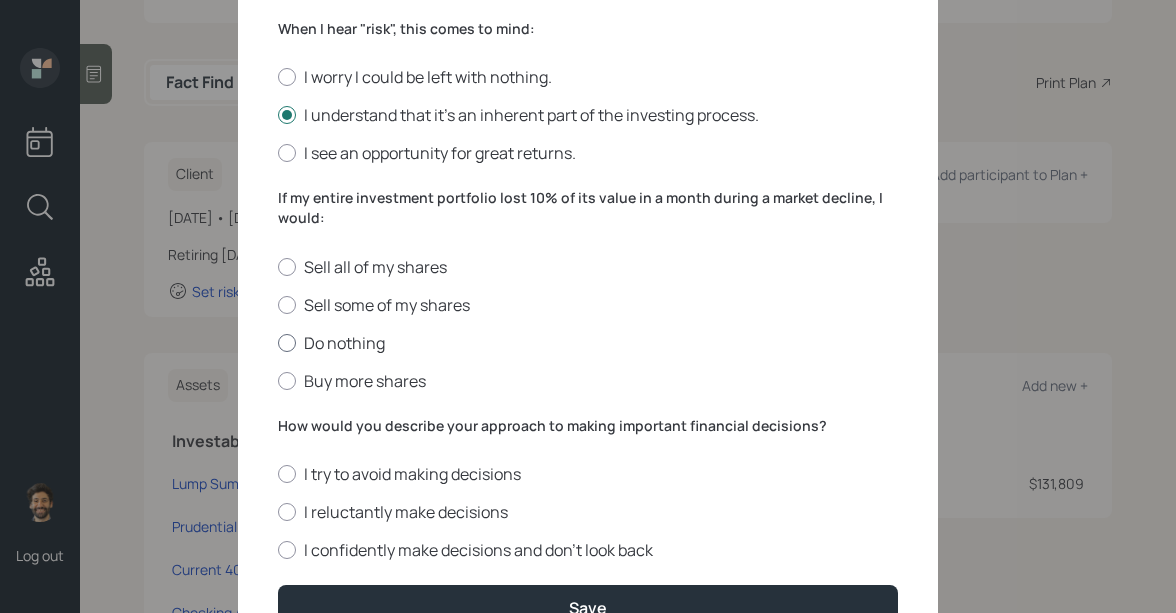 click on "Do nothing" at bounding box center (588, 343) 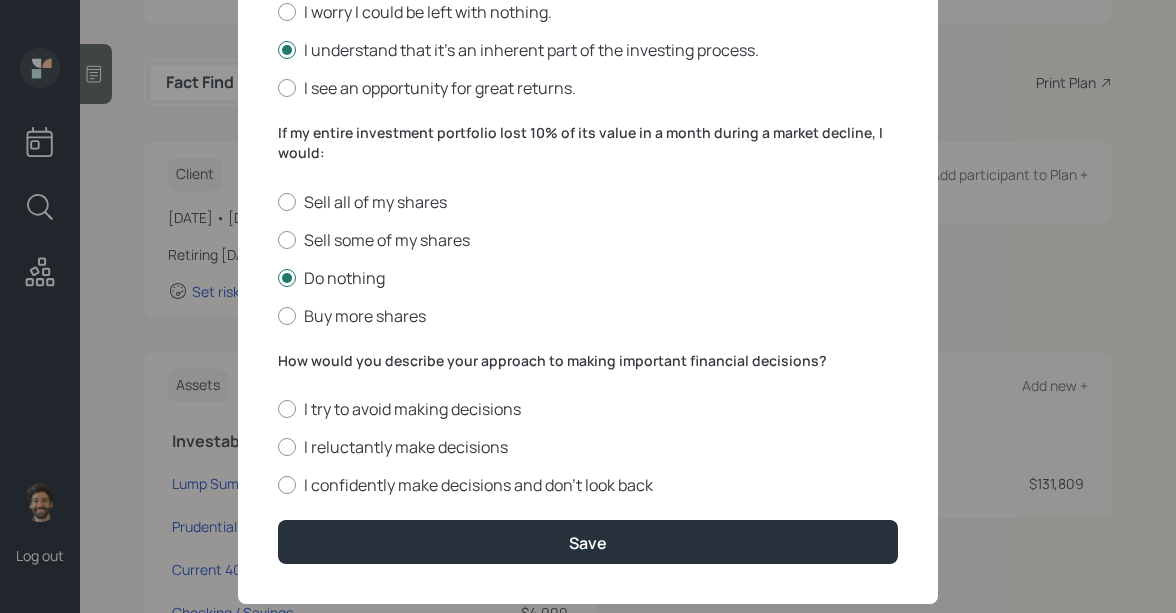 scroll, scrollTop: 852, scrollLeft: 0, axis: vertical 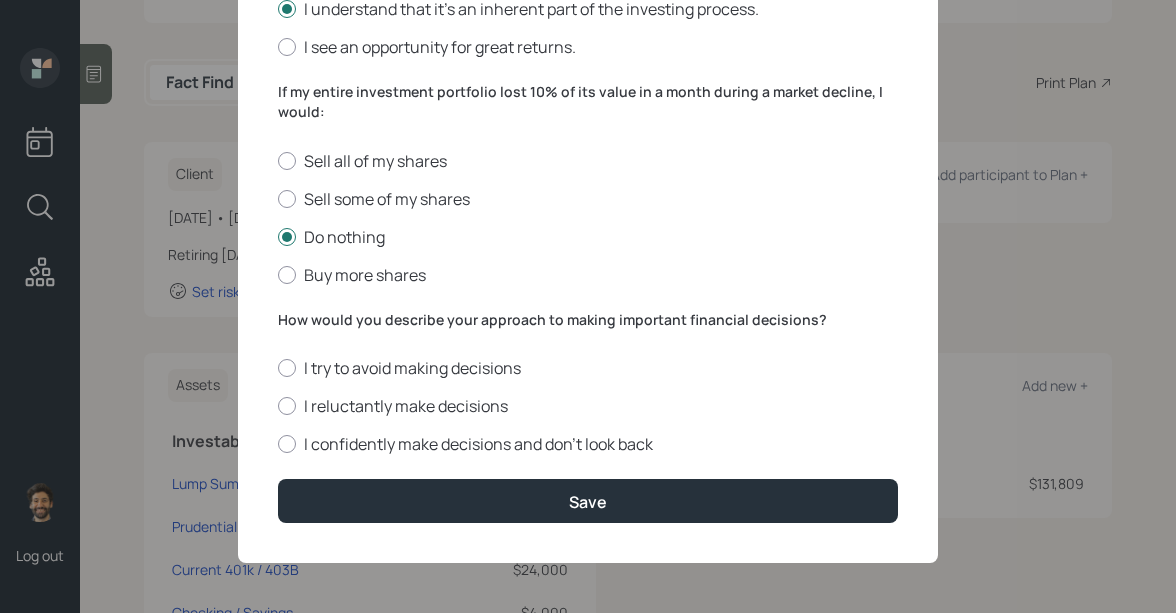 click on "How would you describe your approach to making important financial decisions?" at bounding box center (588, 320) 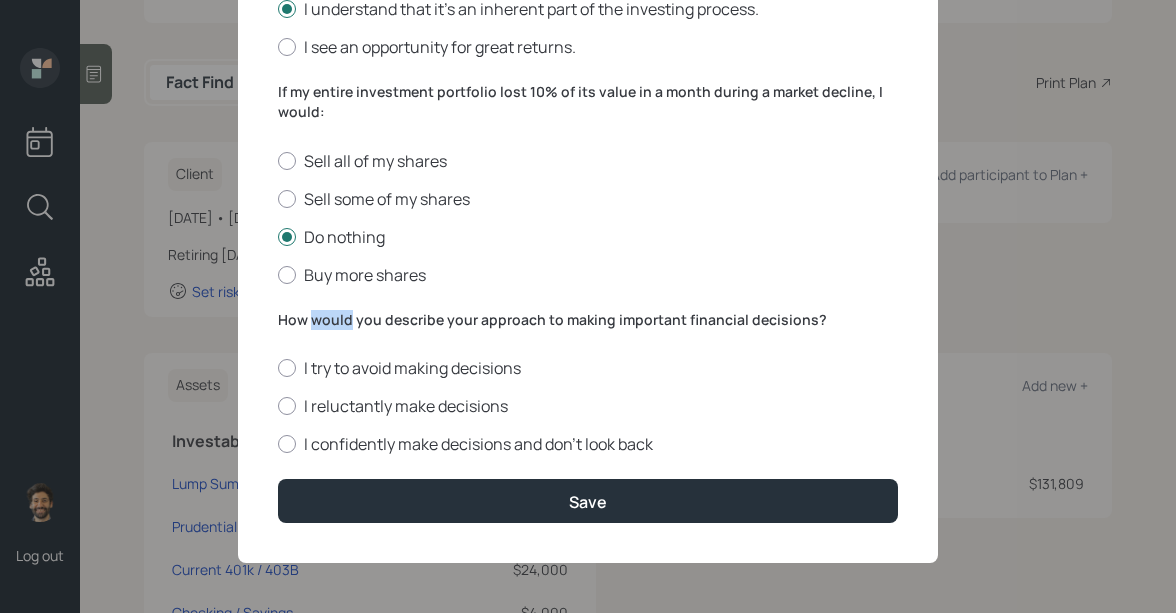 click on "How would you describe your approach to making important financial decisions?" at bounding box center (588, 320) 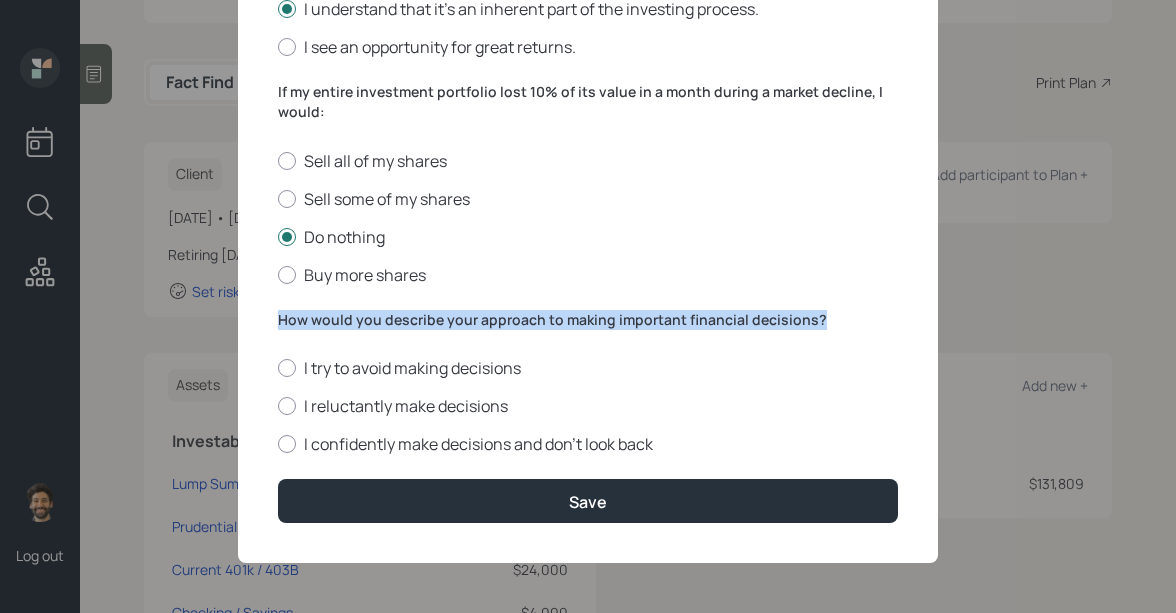 click on "How would you describe your approach to making important financial decisions?" at bounding box center [588, 320] 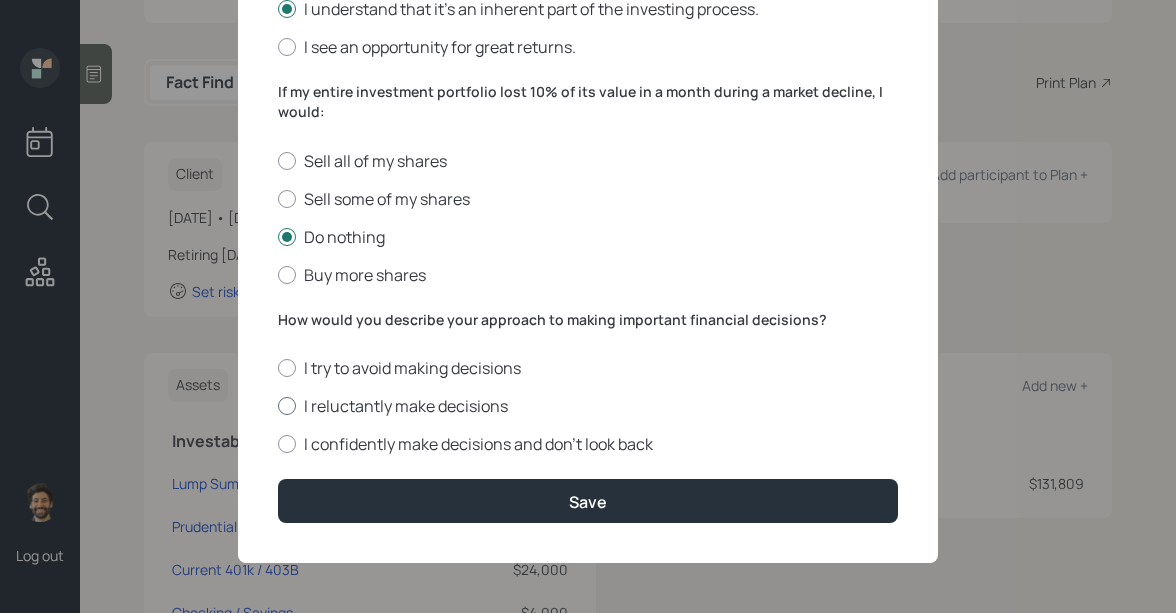 click on "I reluctantly make decisions" at bounding box center [588, 406] 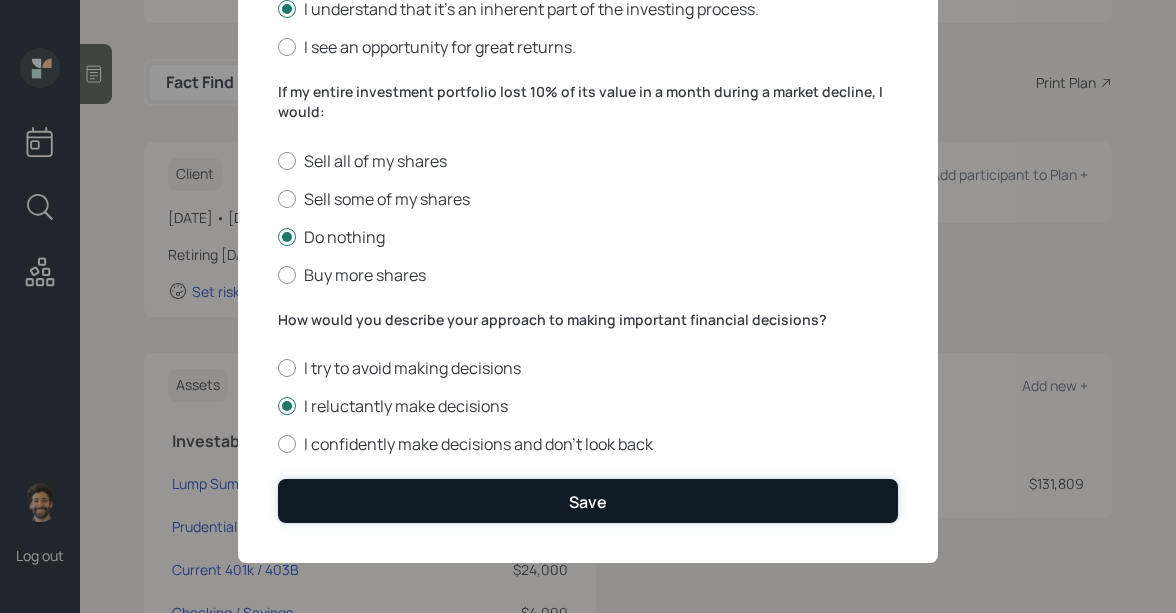 click on "Save" at bounding box center (588, 500) 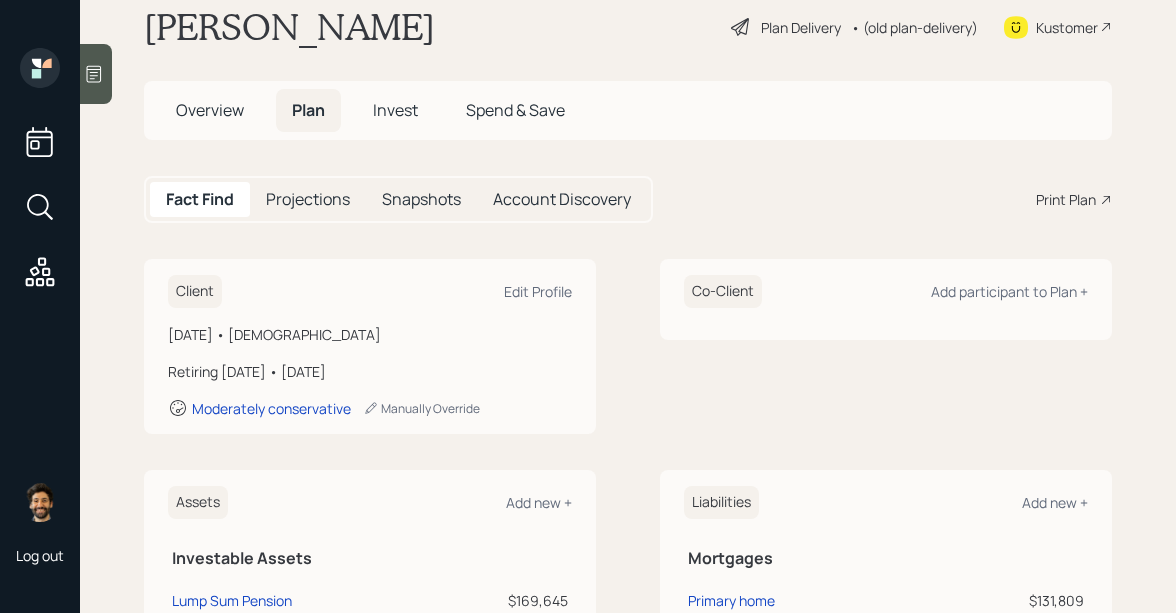 scroll, scrollTop: 0, scrollLeft: 0, axis: both 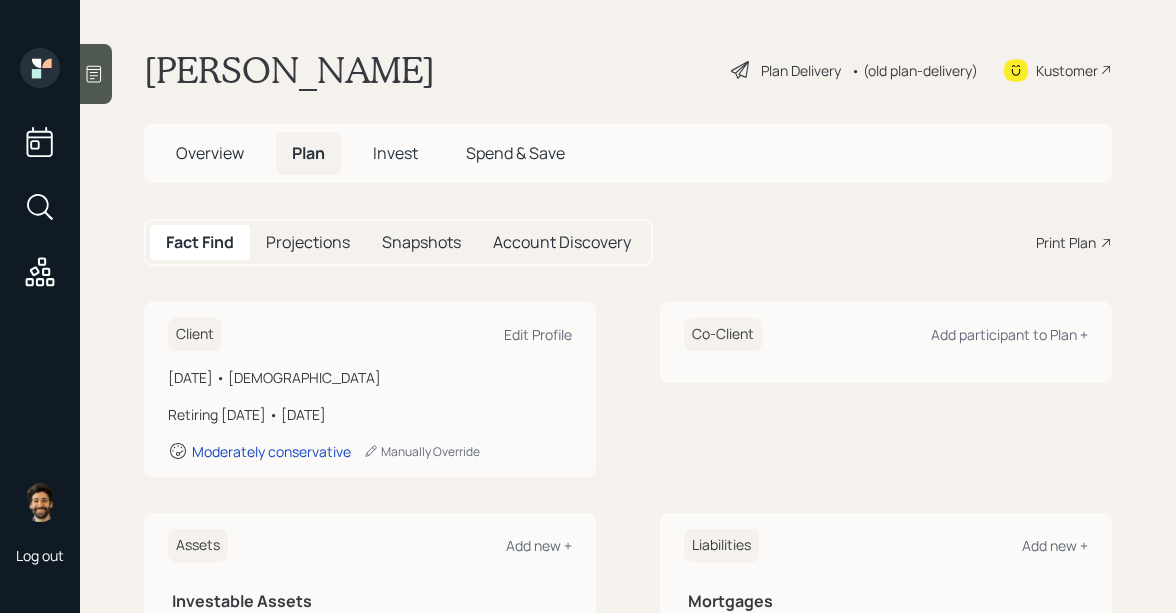 click on "Invest" at bounding box center [395, 153] 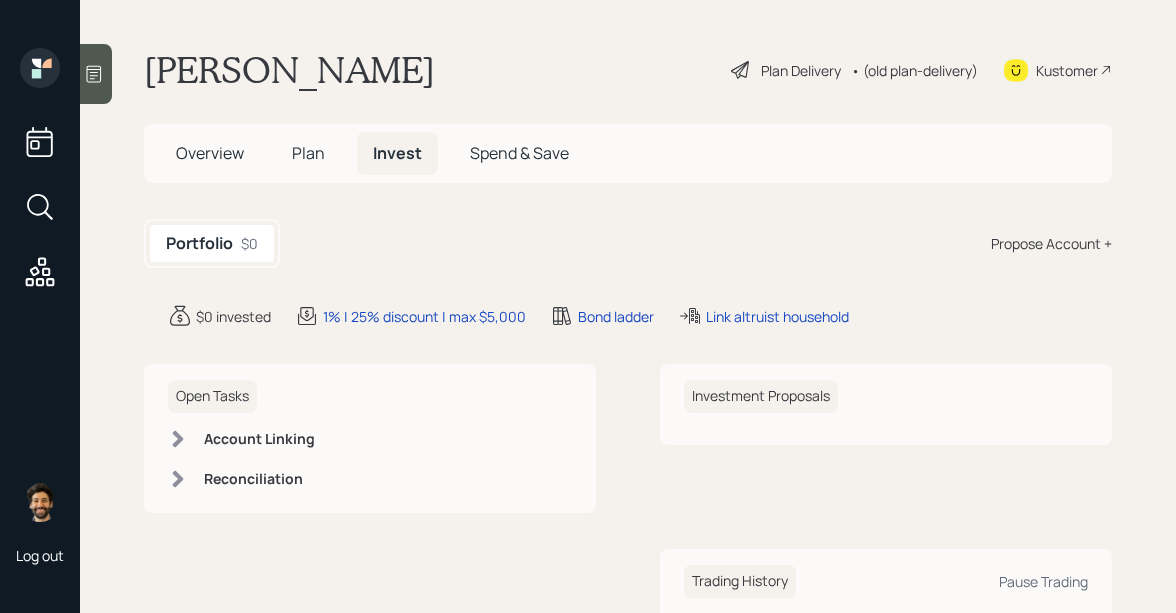 click on "Propose Account +" at bounding box center (1051, 243) 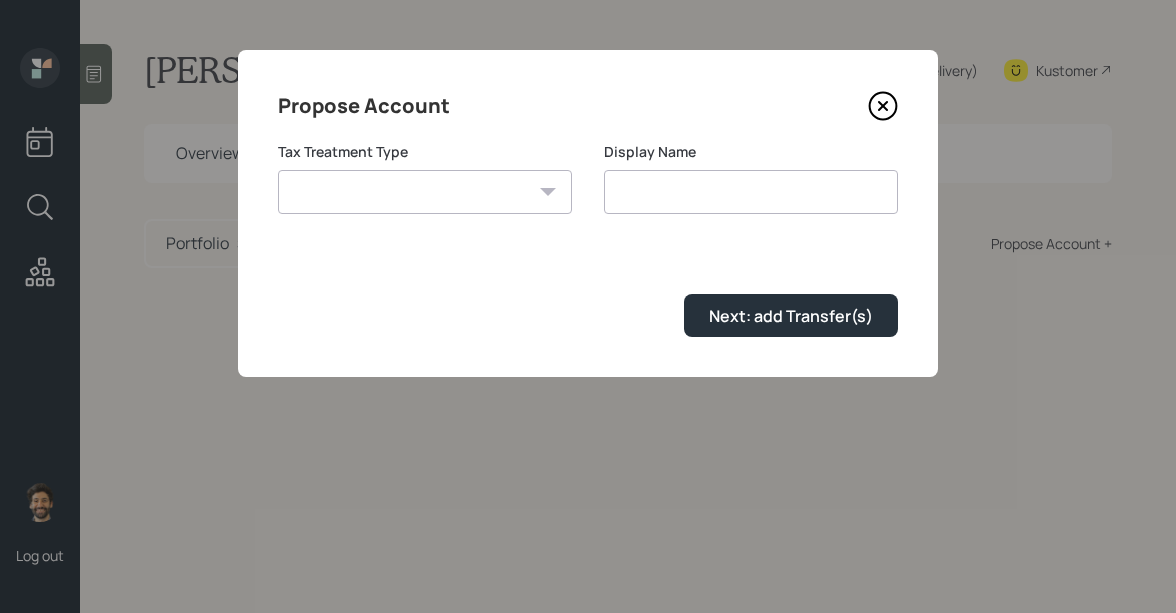 click on "Roth Taxable Traditional" at bounding box center [425, 192] 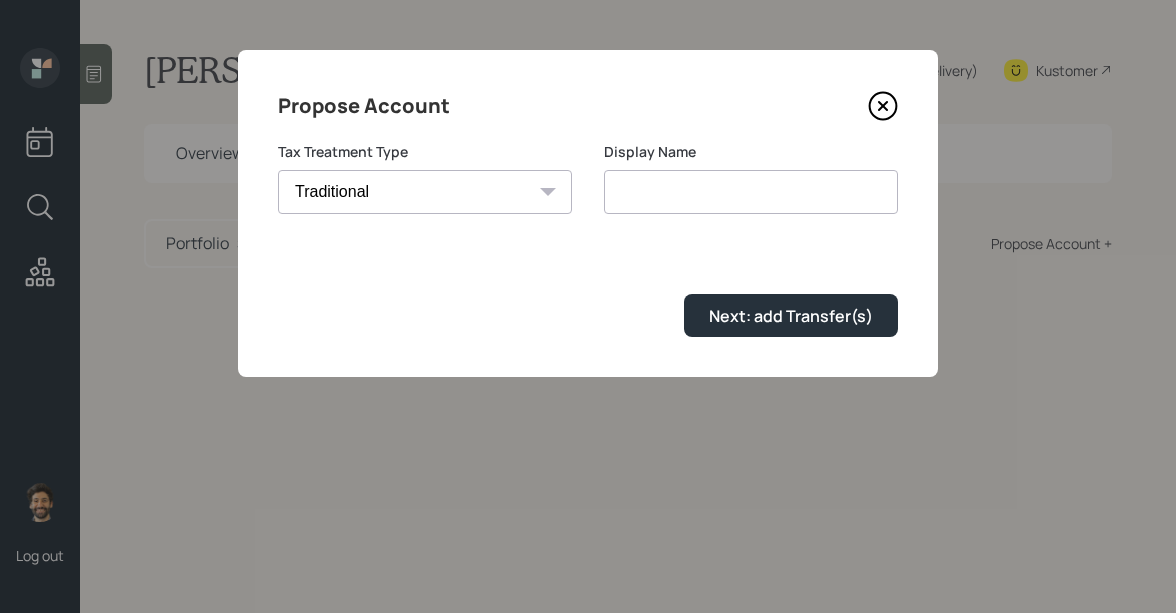 type on "Traditional" 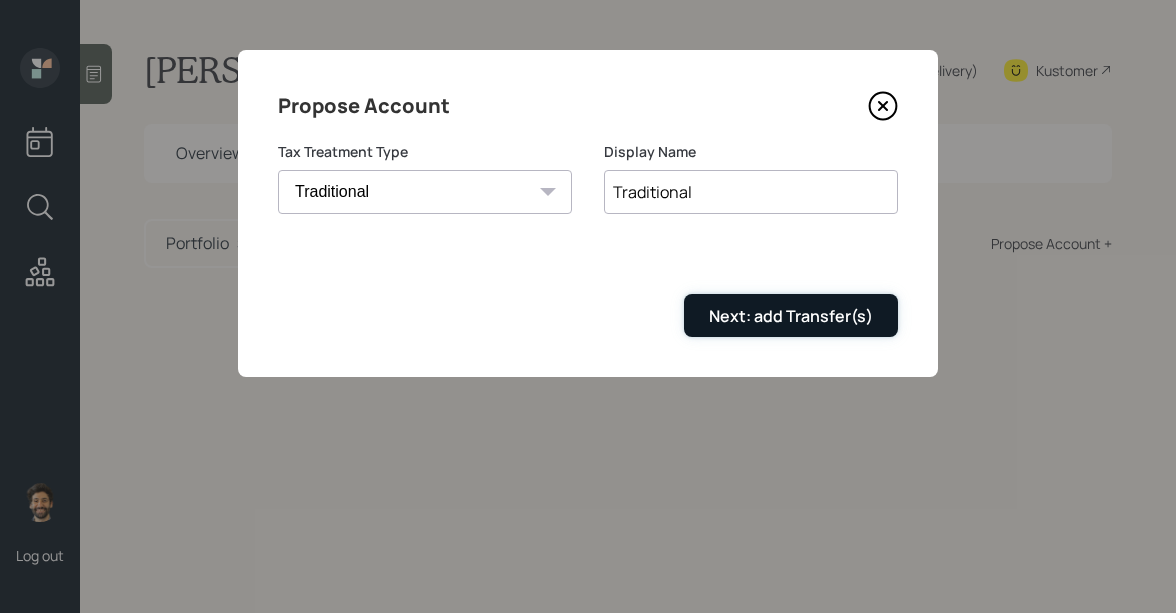 click on "Next: add Transfer(s)" at bounding box center [791, 315] 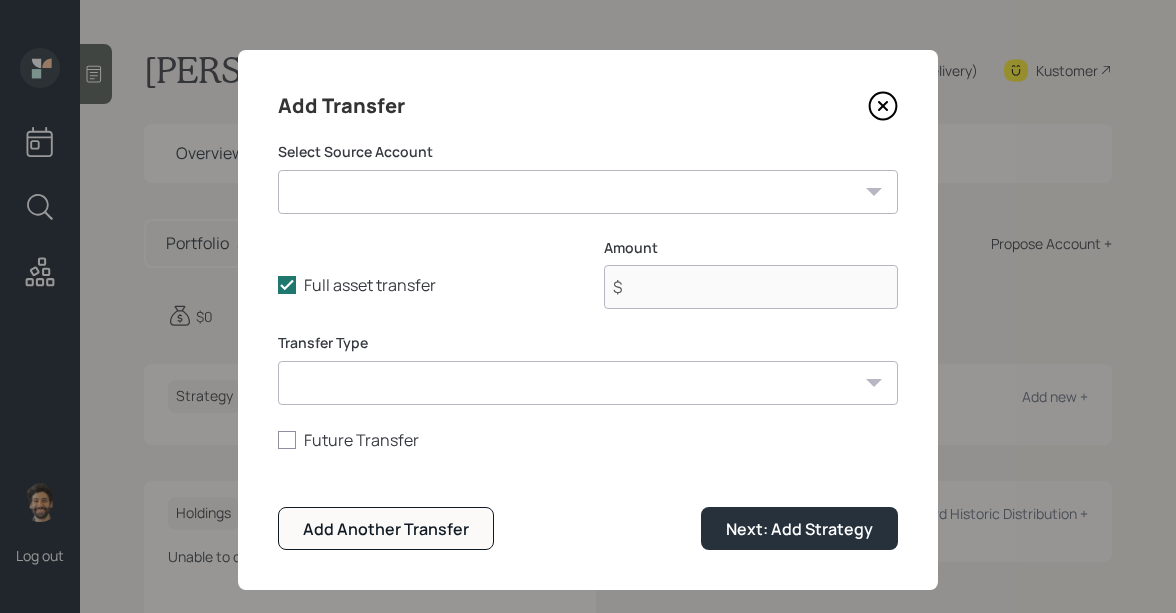 click on "Lump Sum Pension ($169,645 | IRA) Prudential IRA ($44,025 | IRA) Current 401k / 403B ($24,000 | 401(k)) Checking / Savings ($4,000 | Emergency Fund)" at bounding box center [588, 192] 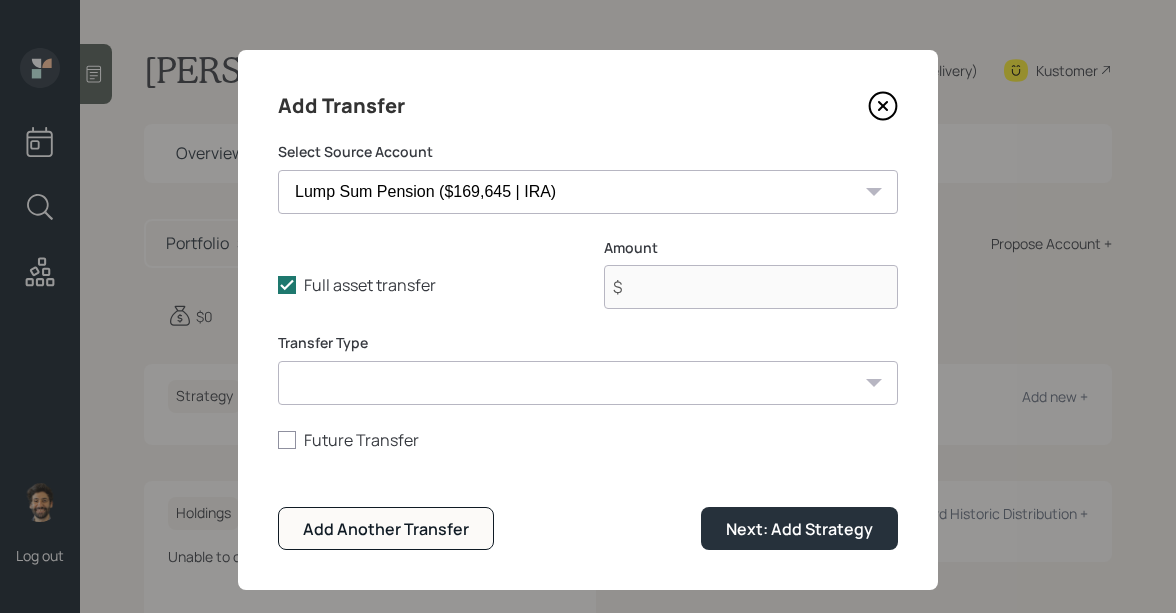 type on "$ 169,645" 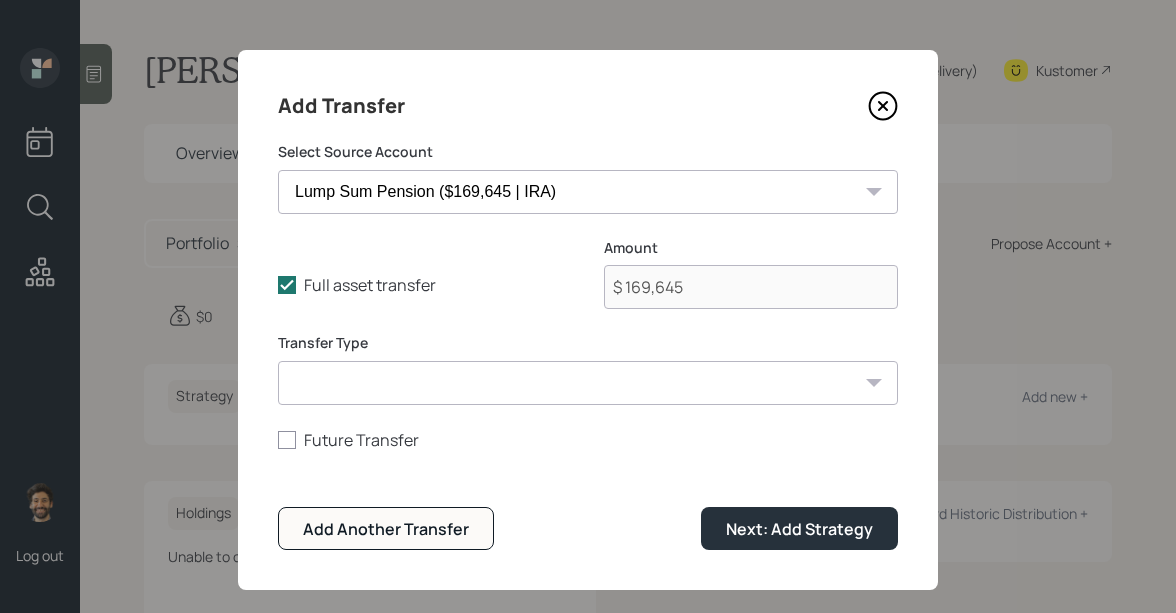 click on "ACAT Transfer Non ACAT Transfer Capitalize Rollover Rollover Deposit" at bounding box center (588, 383) 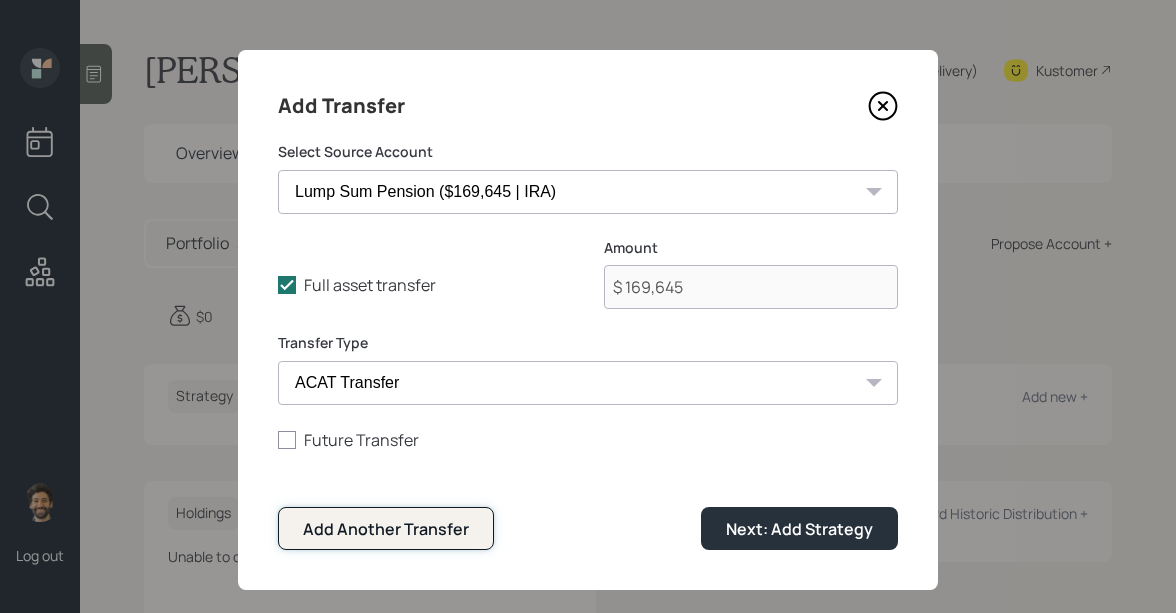click on "Add Another Transfer" at bounding box center (386, 529) 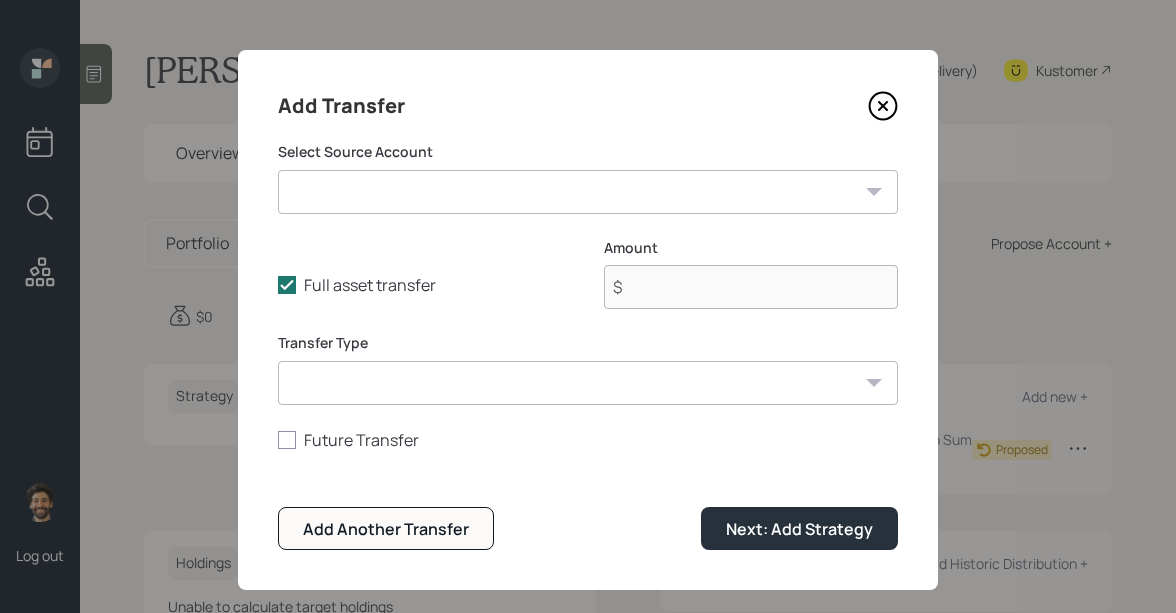 click on "Lump Sum Pension ($169,645 | IRA) Prudential IRA ($44,025 | IRA) Current 401k / 403B ($24,000 | 401(k)) Checking / Savings ($4,000 | Emergency Fund)" at bounding box center (588, 192) 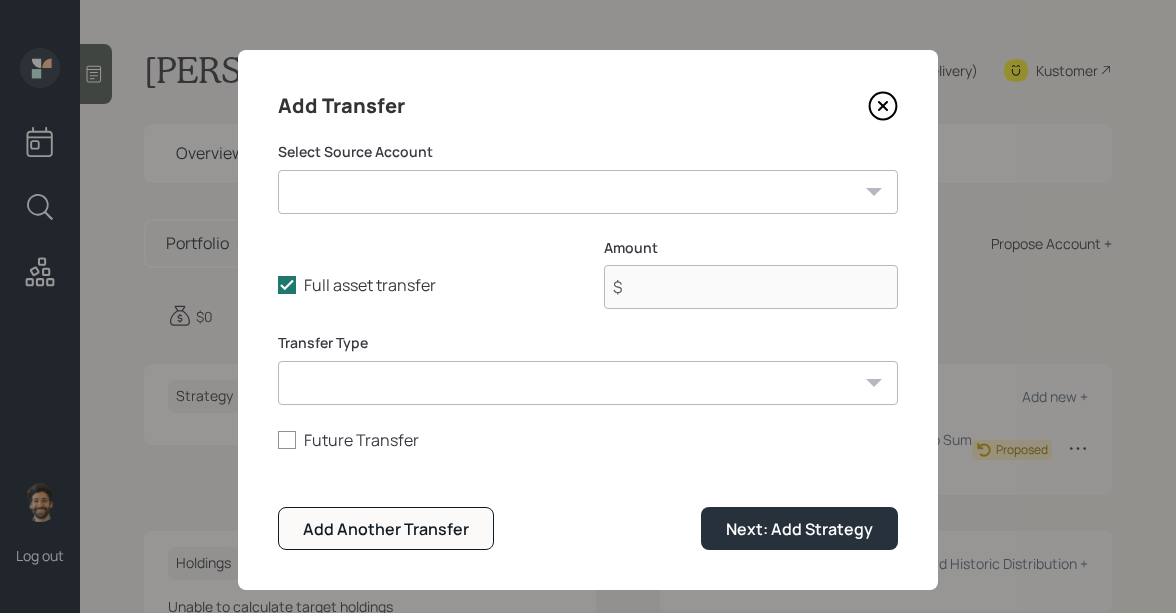 select on "17cd8da1-247b-48d4-8f3a-69a95fee67e6" 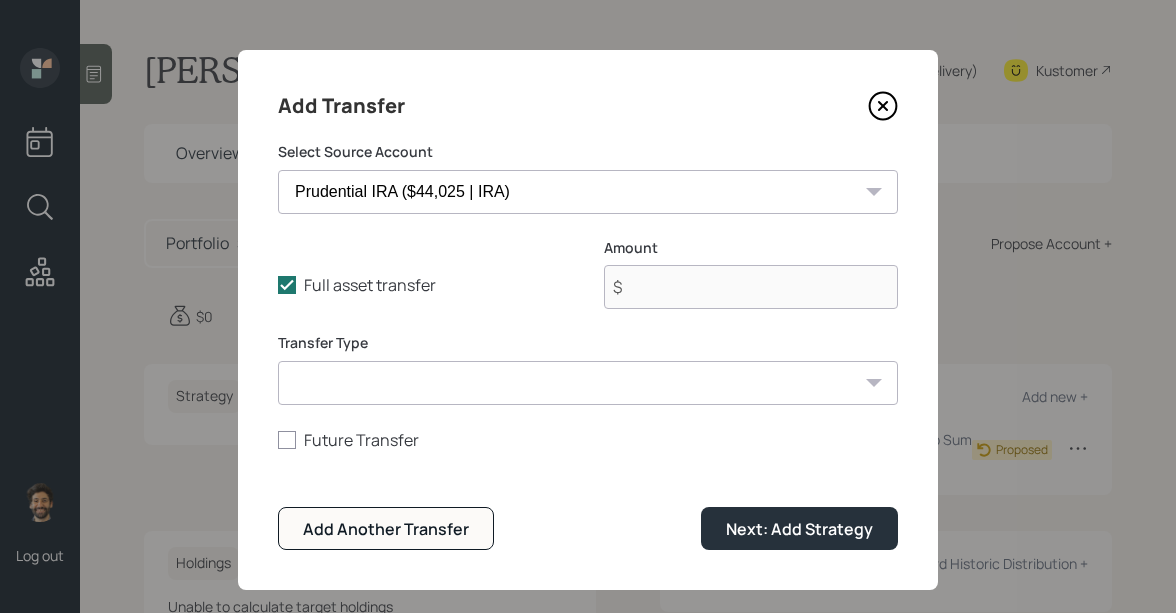 type on "$ 44,025" 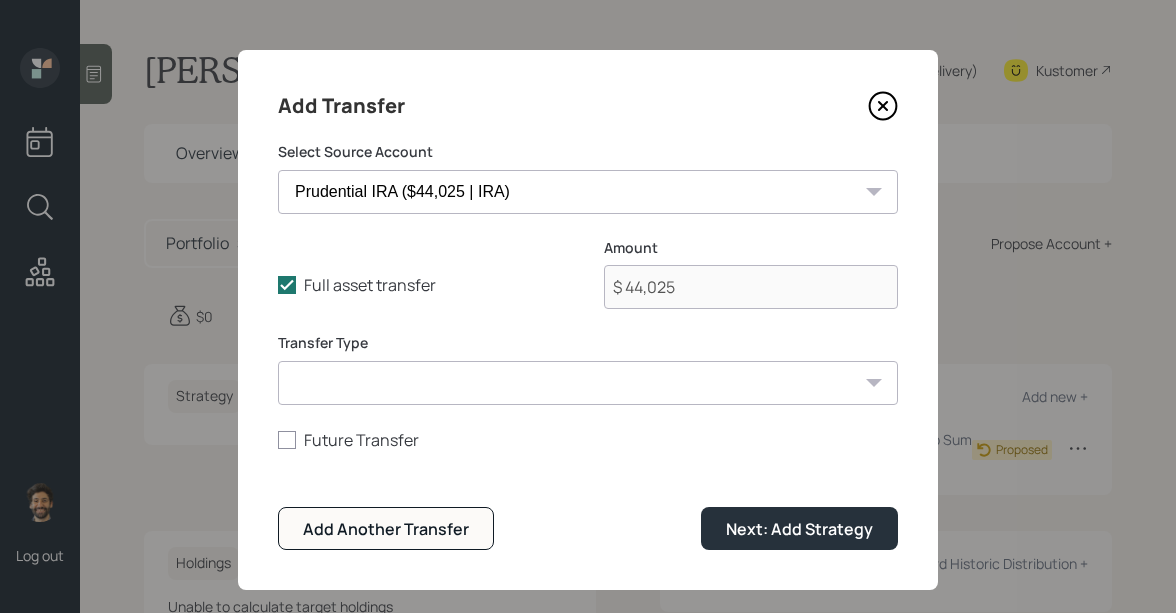 click on "ACAT Transfer Non ACAT Transfer Capitalize Rollover Rollover Deposit" at bounding box center [588, 383] 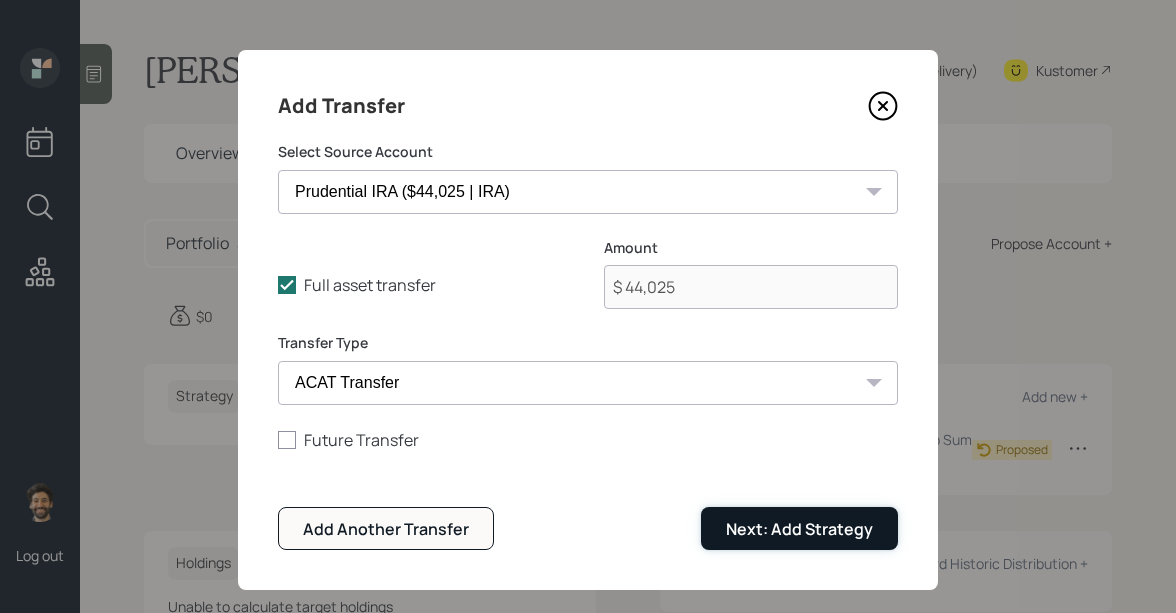 click on "Next: Add Strategy" at bounding box center [799, 529] 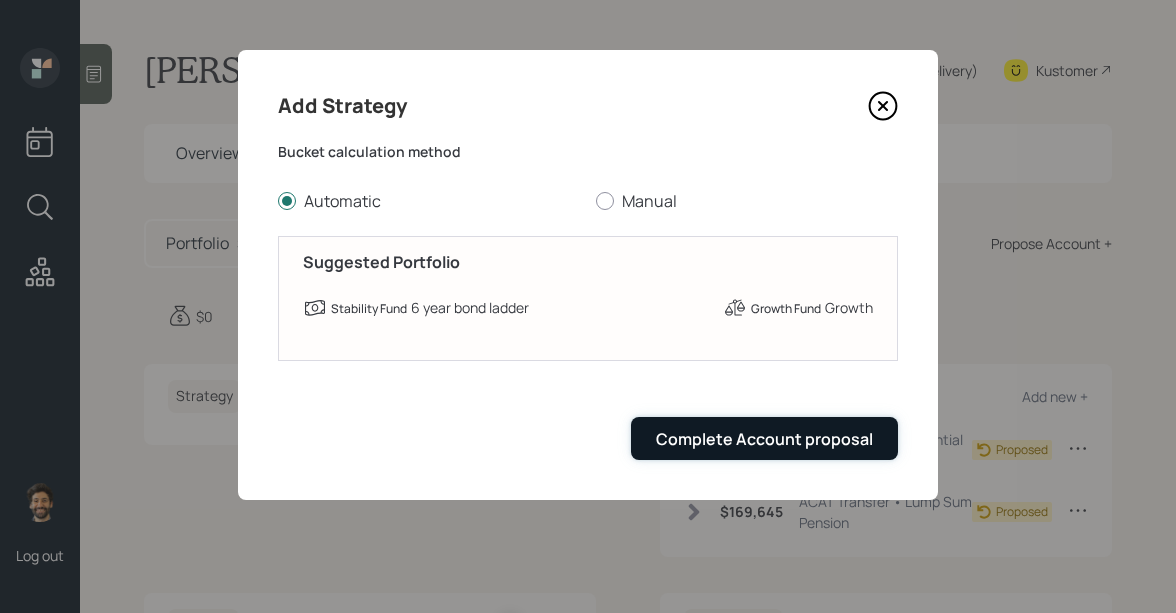 click on "Complete Account proposal" at bounding box center [764, 439] 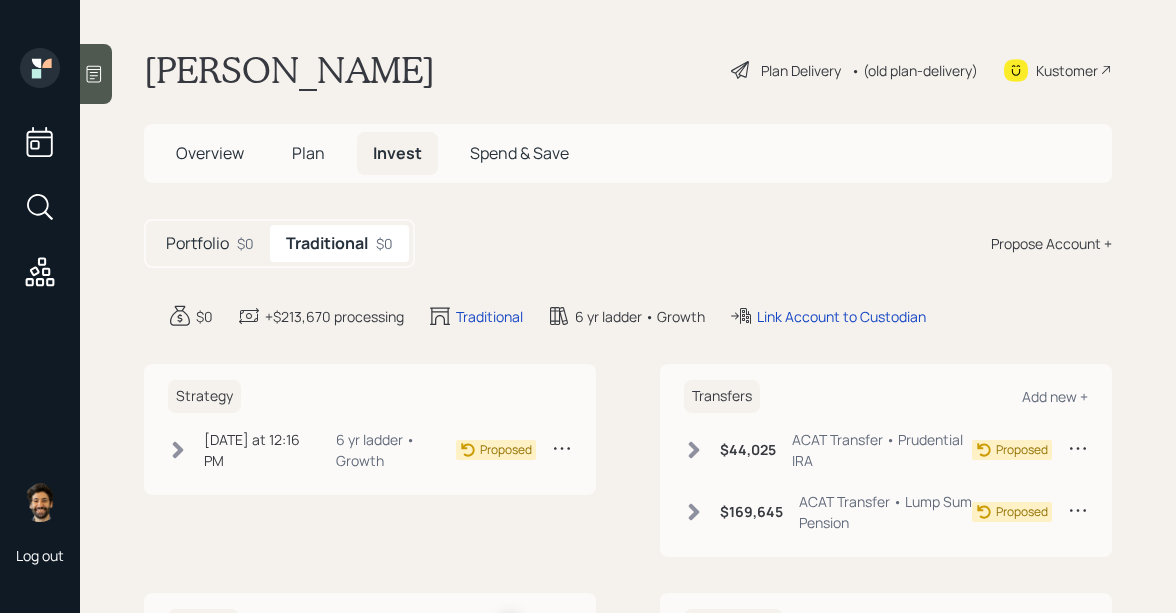 click on "• (old plan-delivery)" at bounding box center [914, 70] 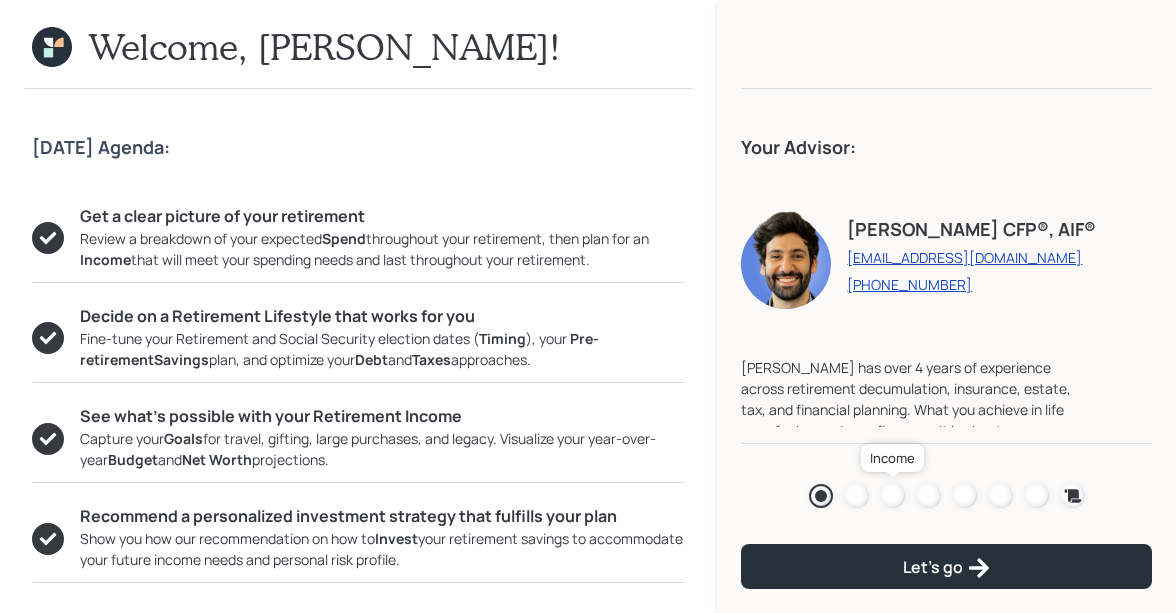 click at bounding box center (893, 496) 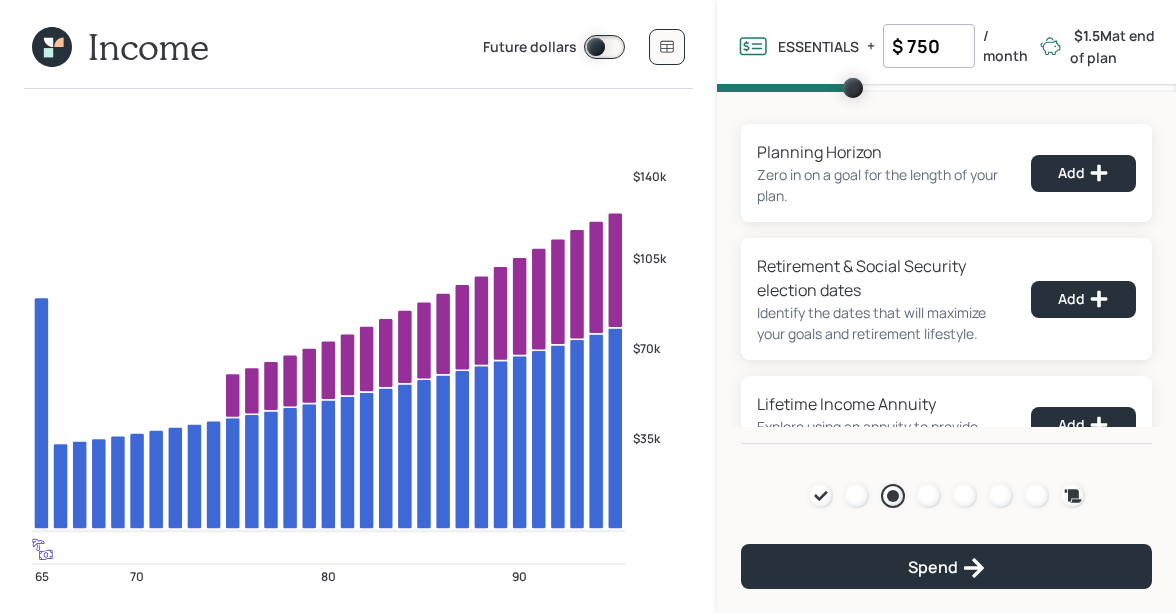 click 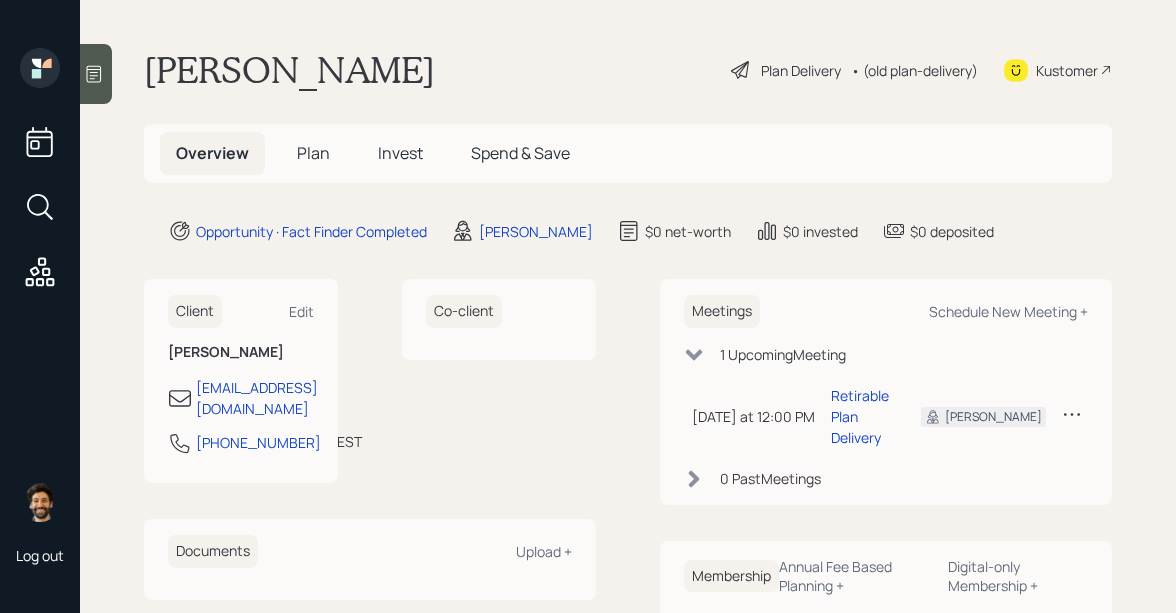 click on "Invest" at bounding box center (400, 153) 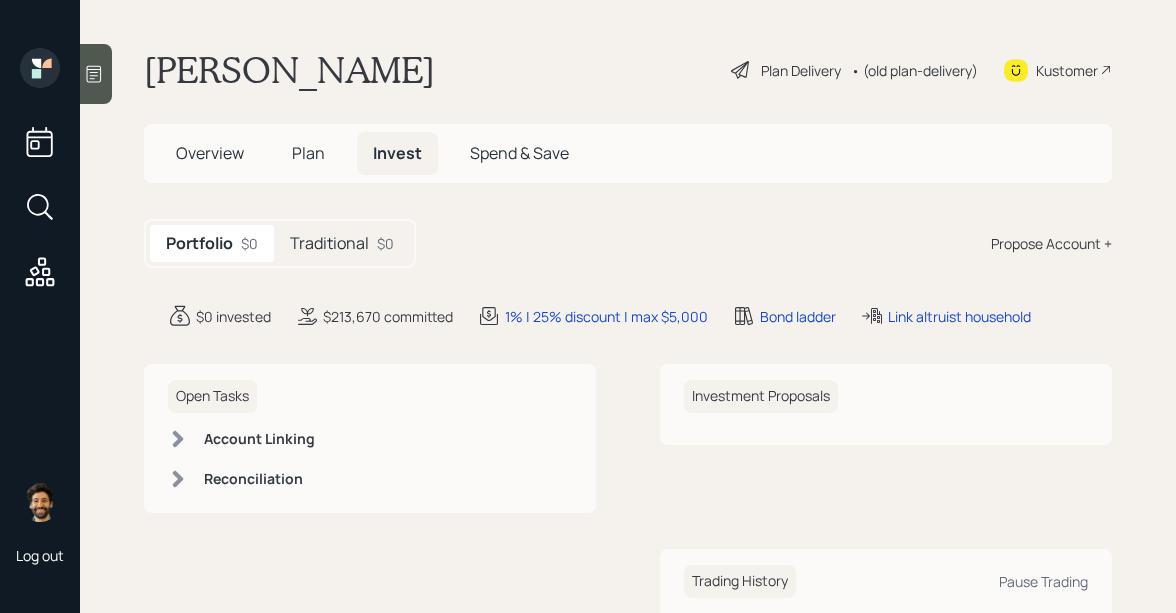 click on "Traditional" at bounding box center [329, 243] 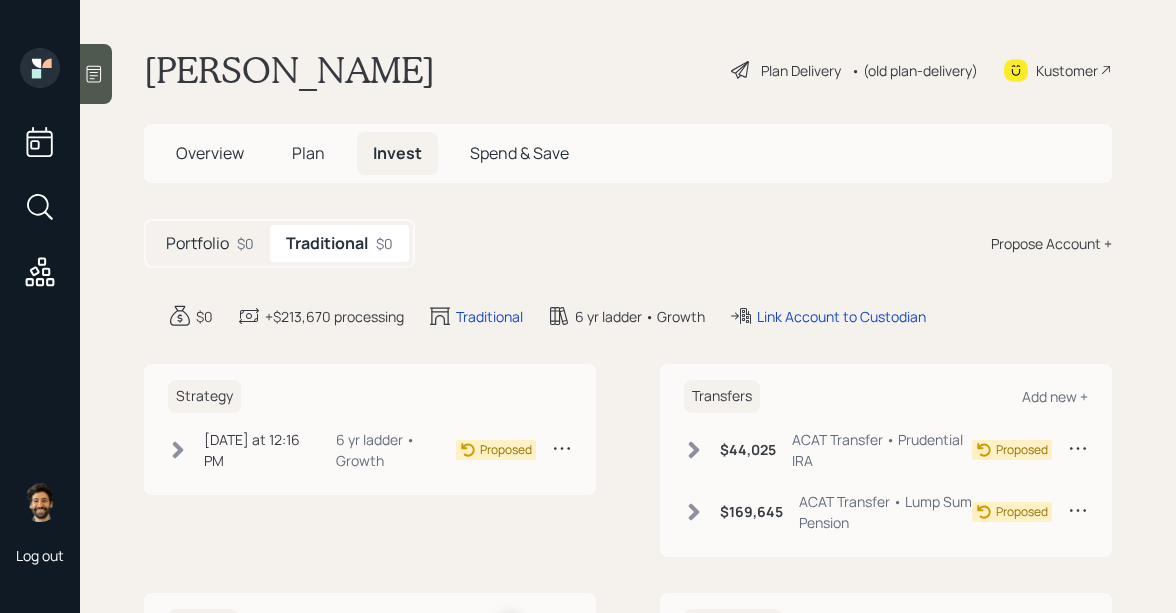 click 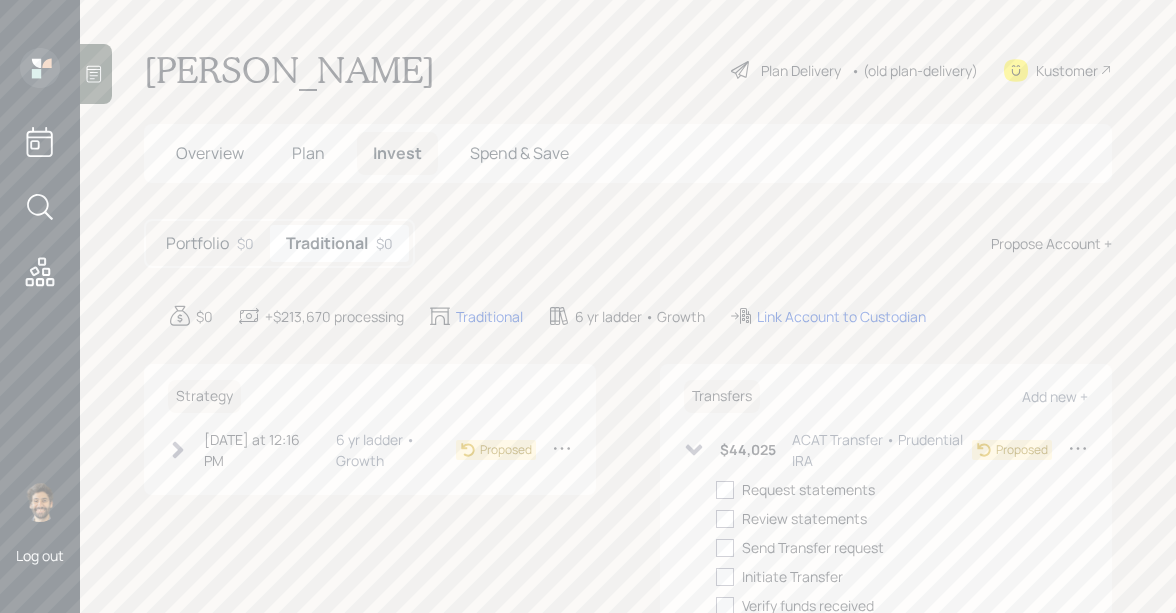click 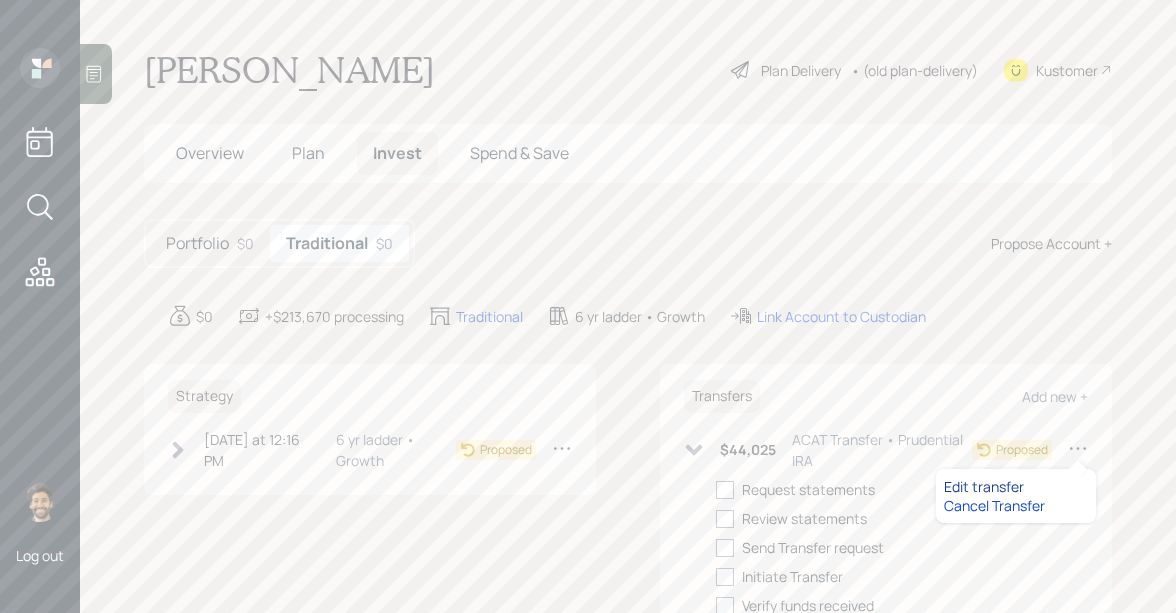 click on "Edit transfer" at bounding box center (1016, 486) 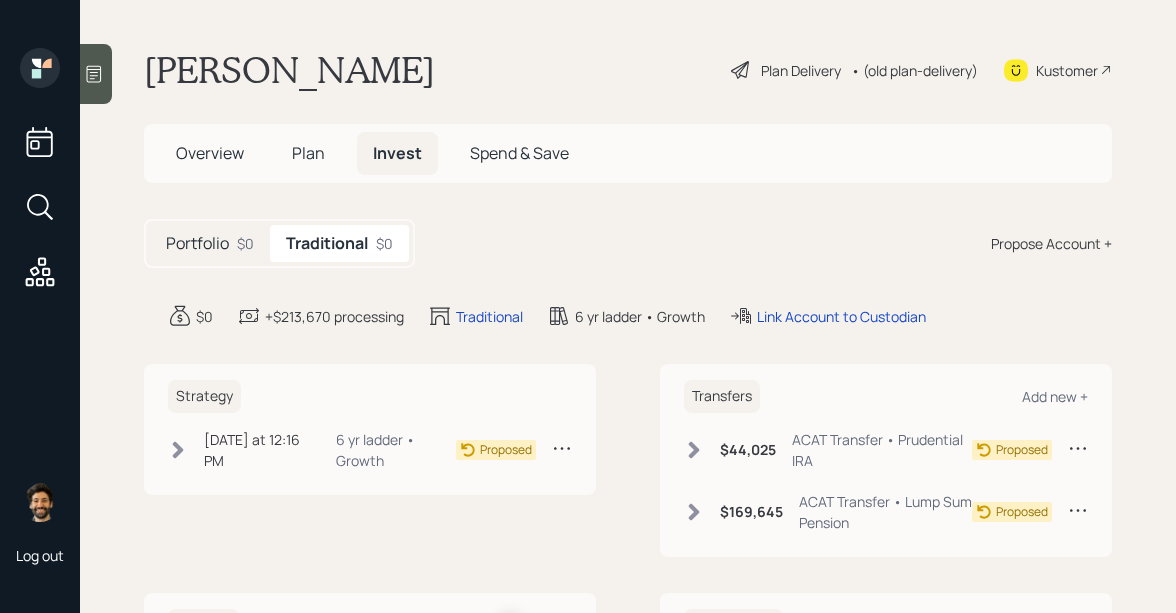 select on "17cd8da1-247b-48d4-8f3a-69a95fee67e6" 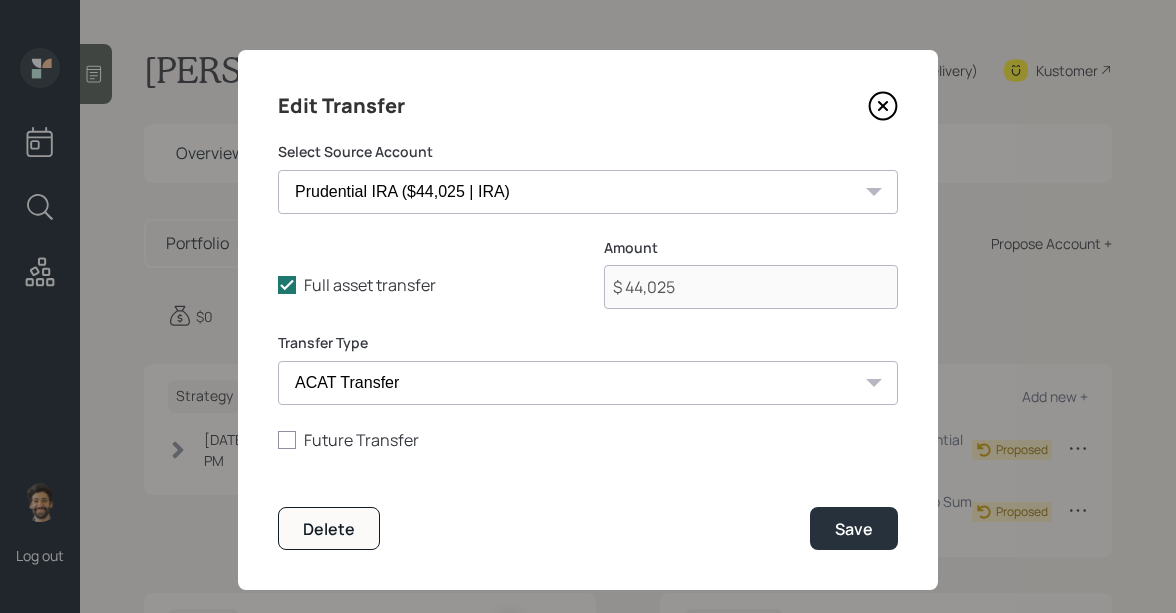 scroll, scrollTop: 28, scrollLeft: 0, axis: vertical 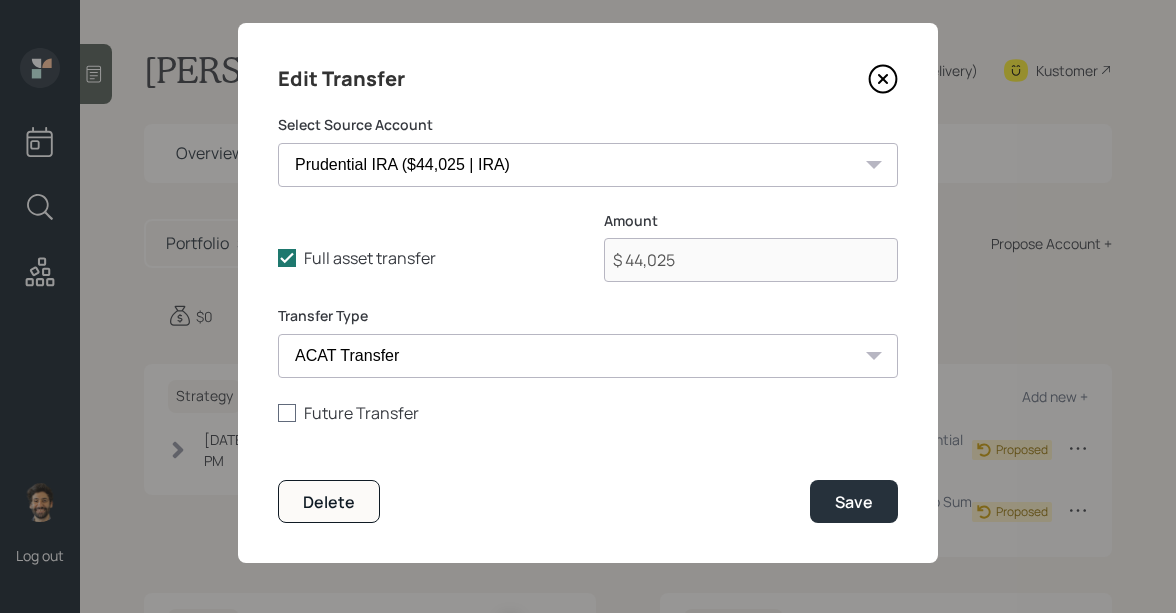 click on "Future Transfer" at bounding box center [588, 413] 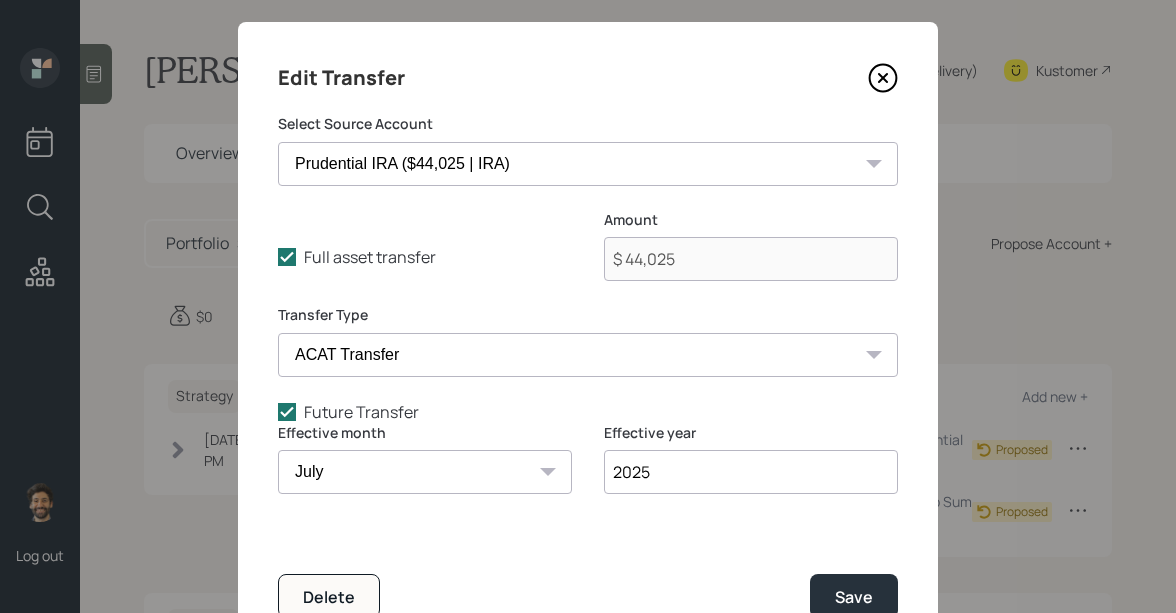 click on "2025" at bounding box center (751, 472) 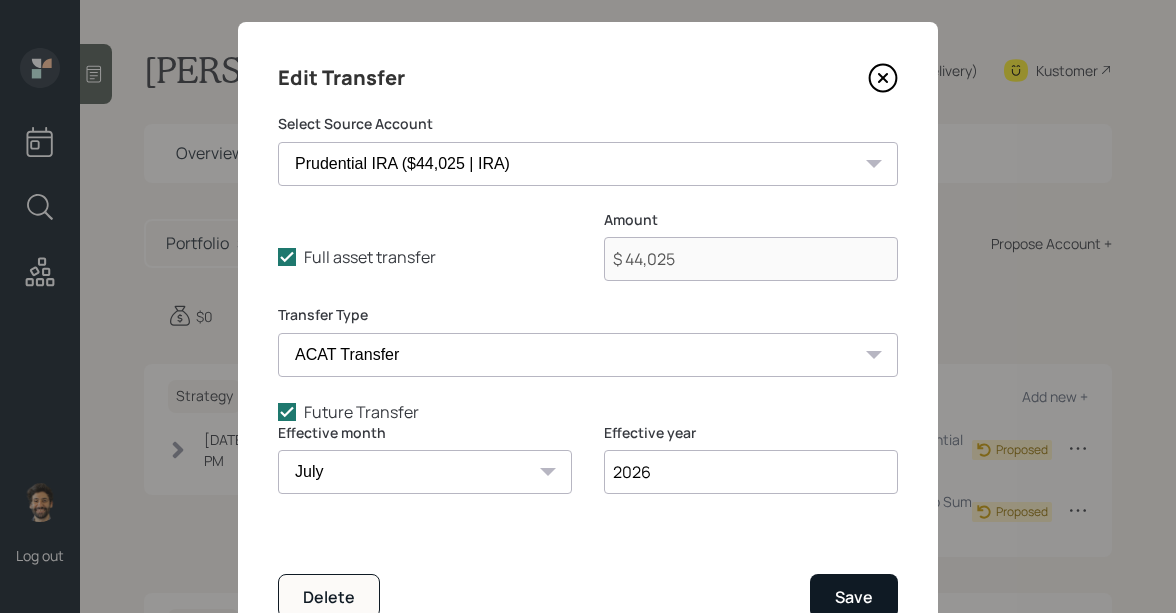 type on "2026" 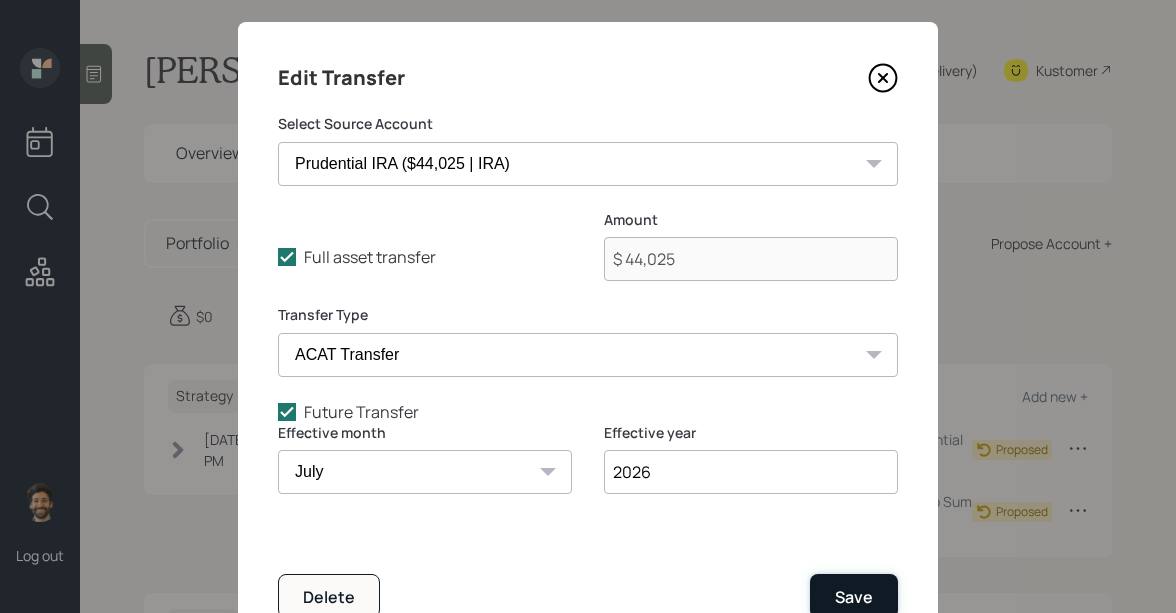 click on "Save" at bounding box center (854, 595) 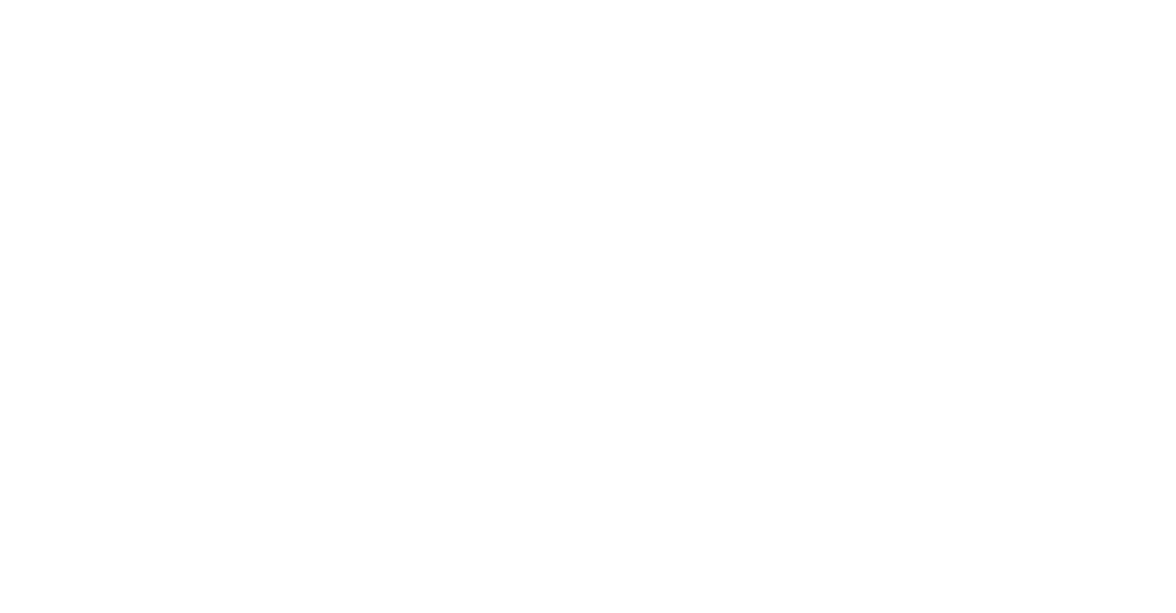 scroll, scrollTop: 0, scrollLeft: 0, axis: both 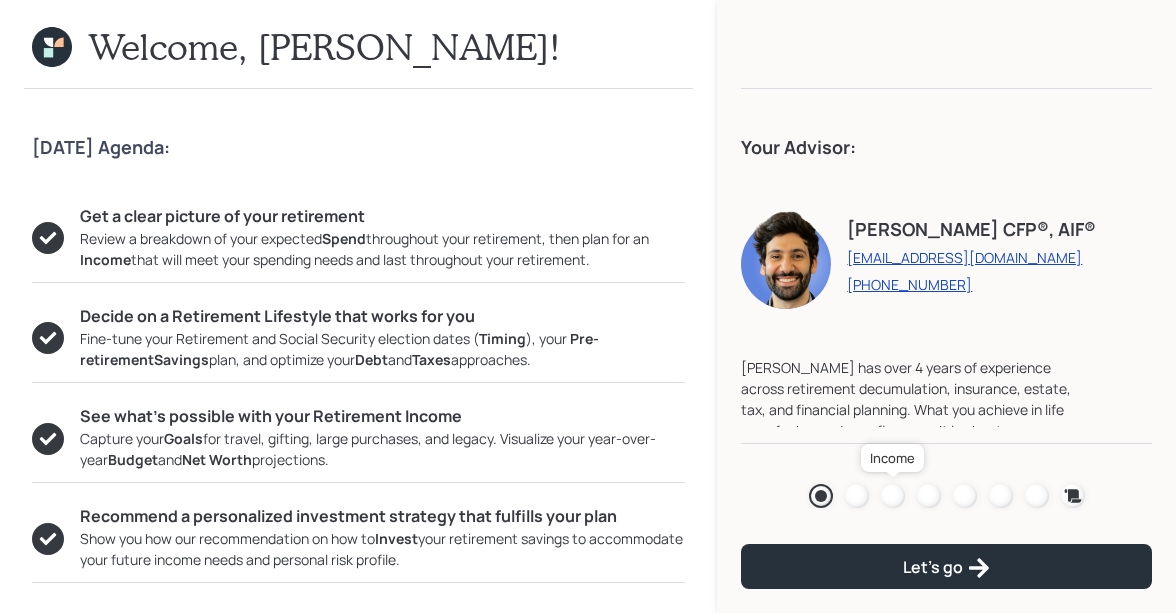 click at bounding box center [893, 496] 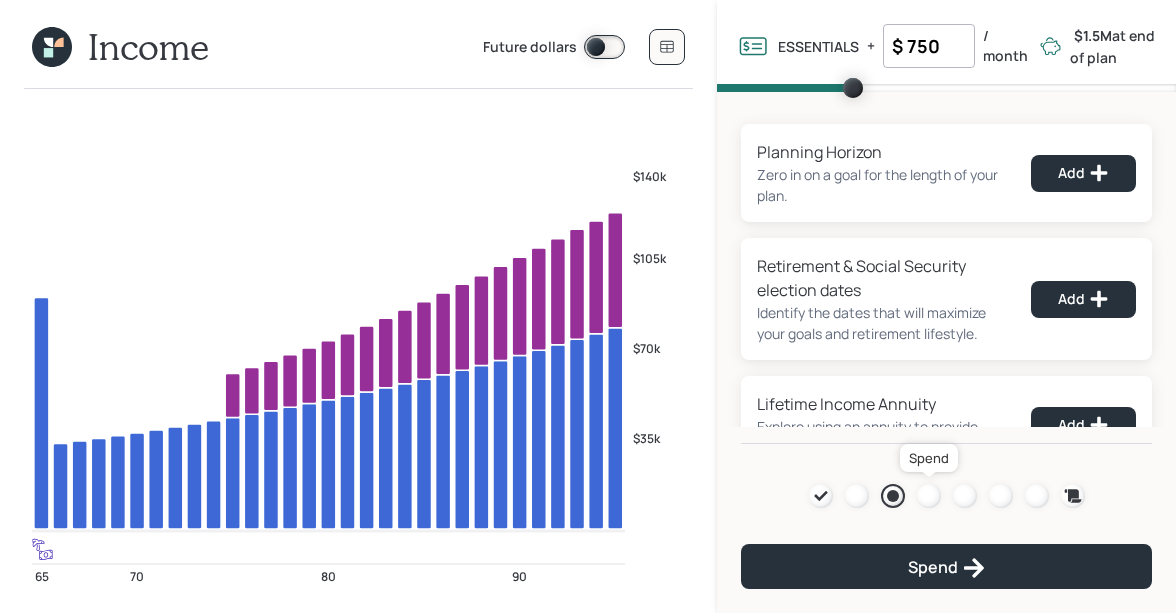 click at bounding box center [929, 496] 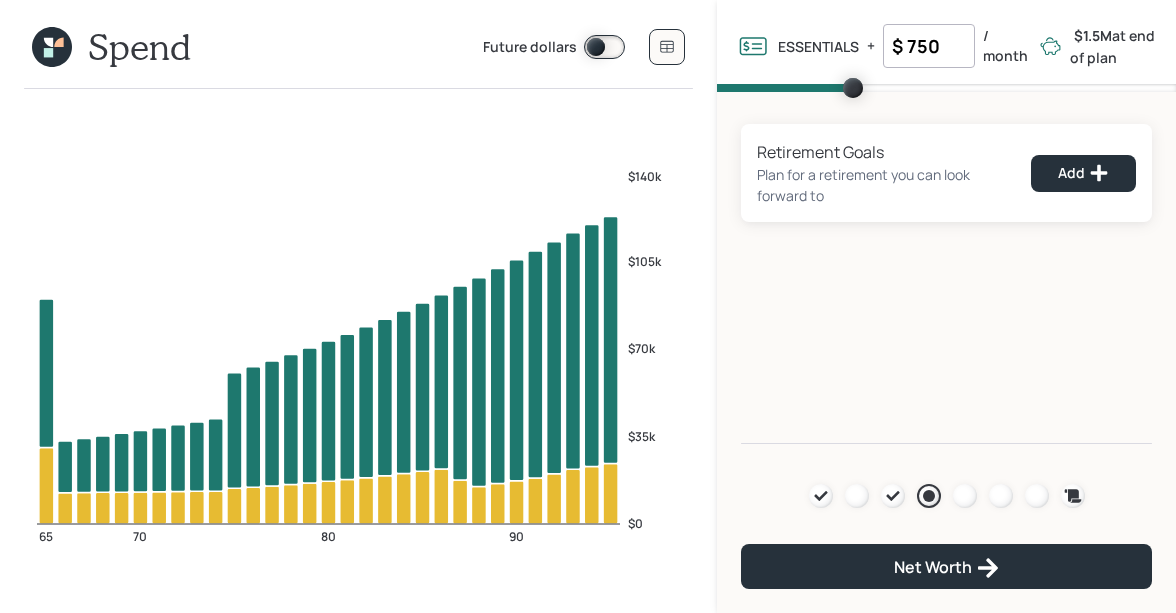 click at bounding box center (965, 496) 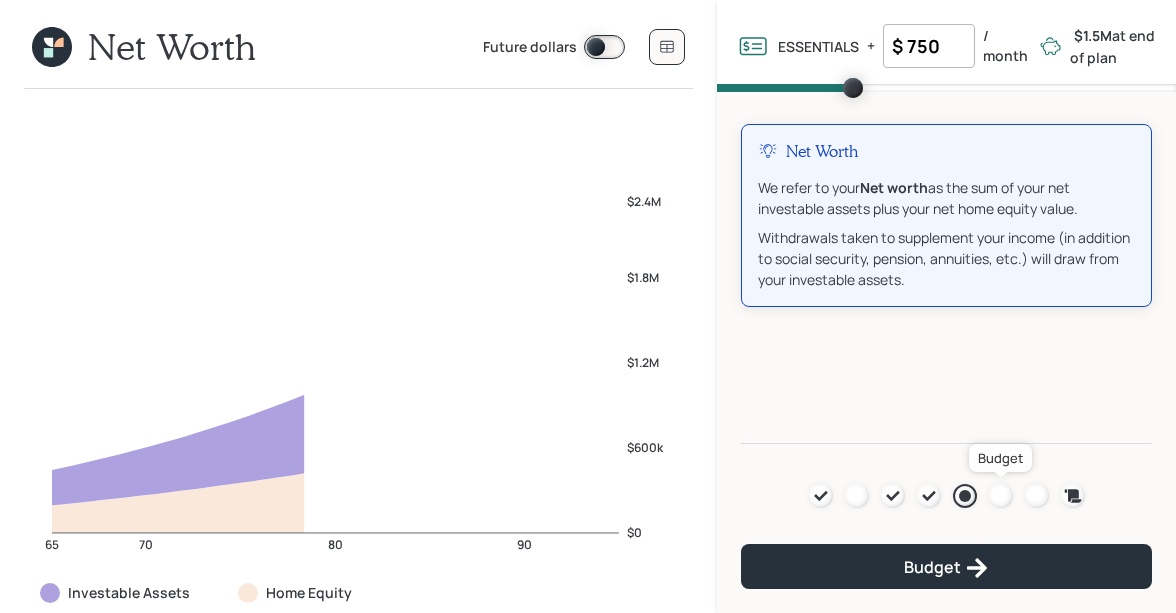 click at bounding box center [1001, 496] 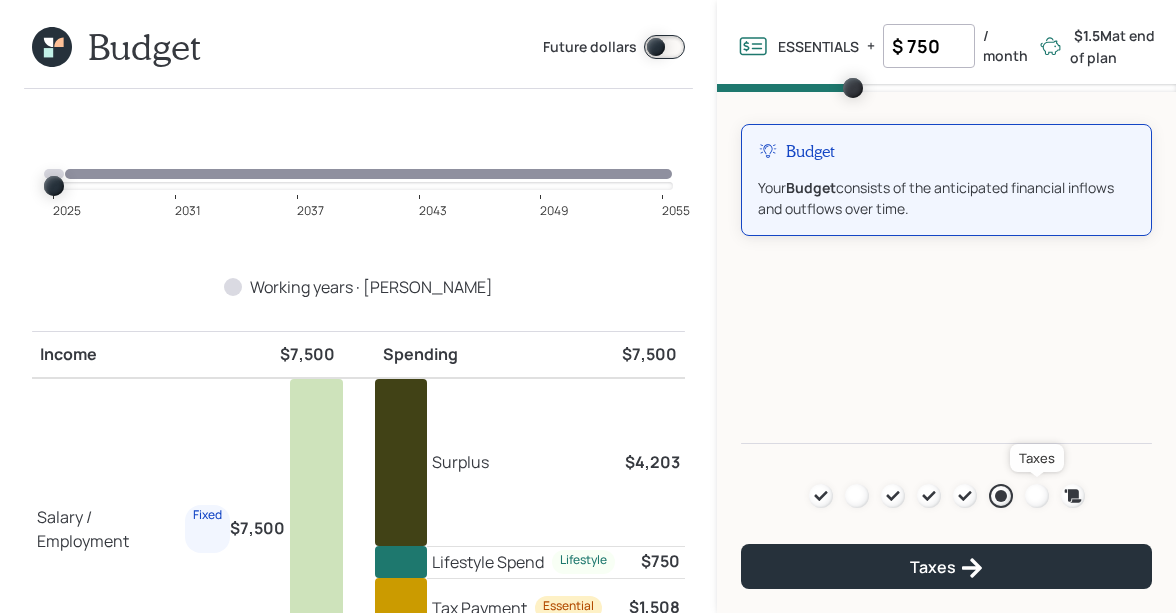 click at bounding box center (1037, 496) 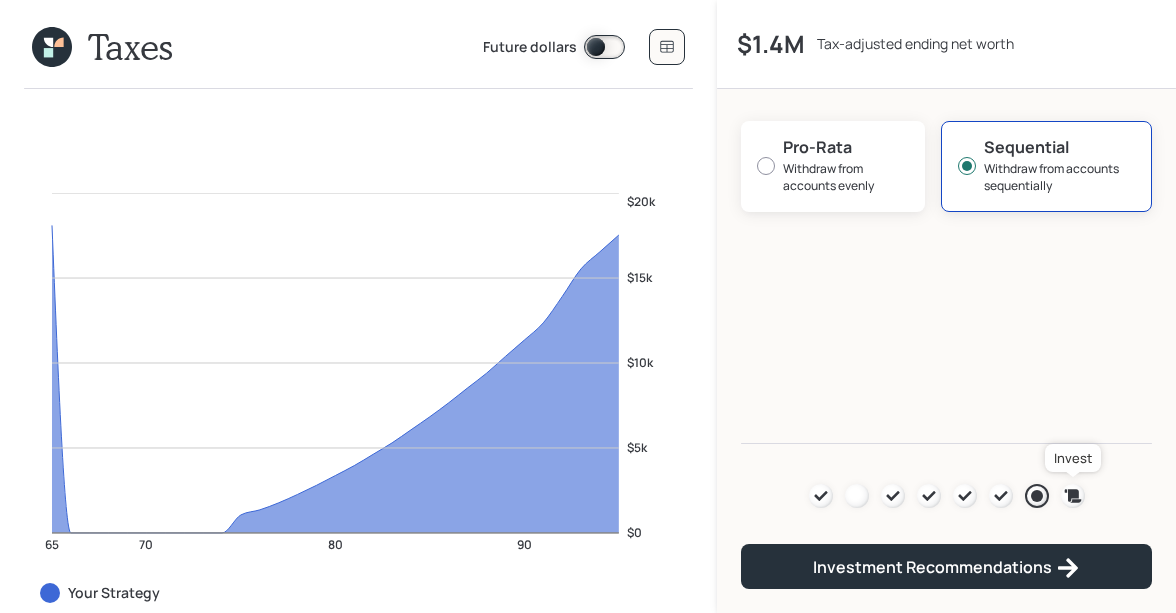 click 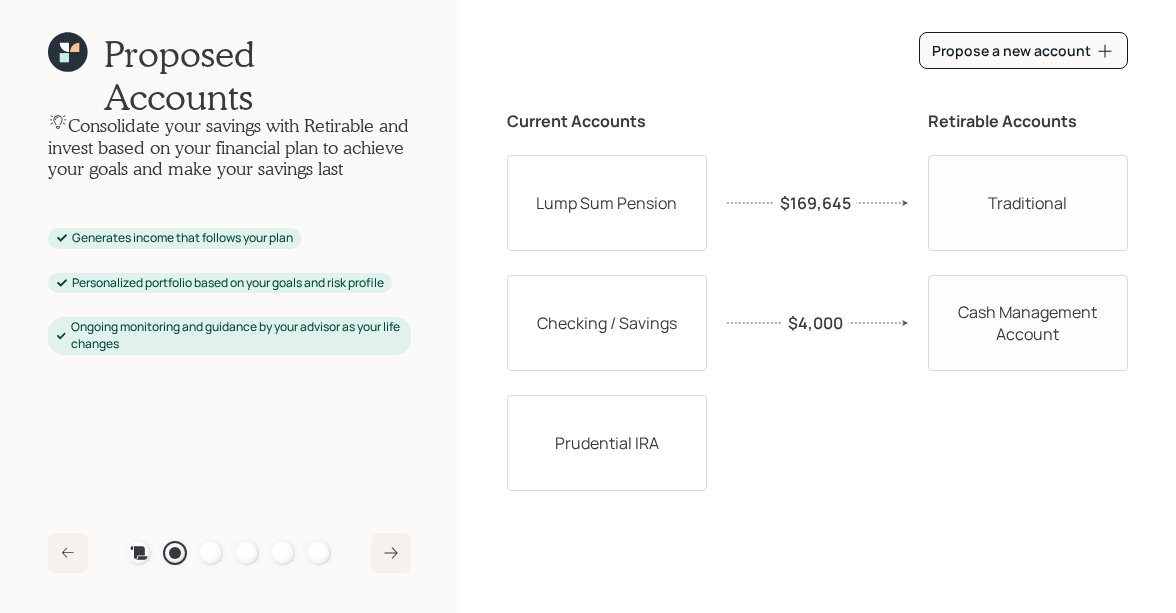 click 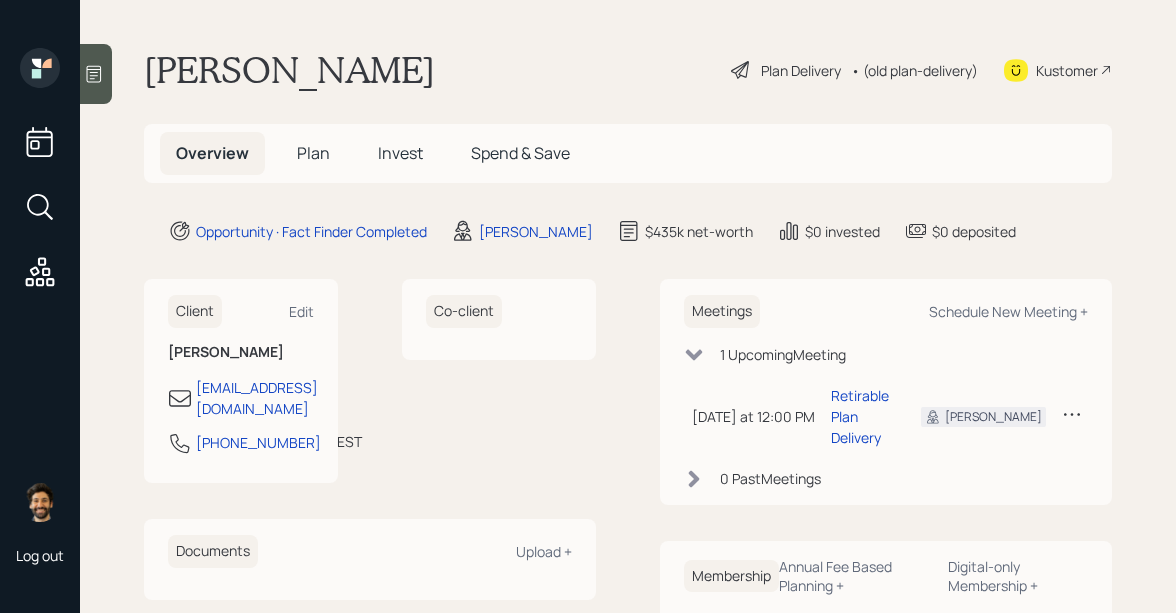 click on "Plan Delivery" at bounding box center [801, 70] 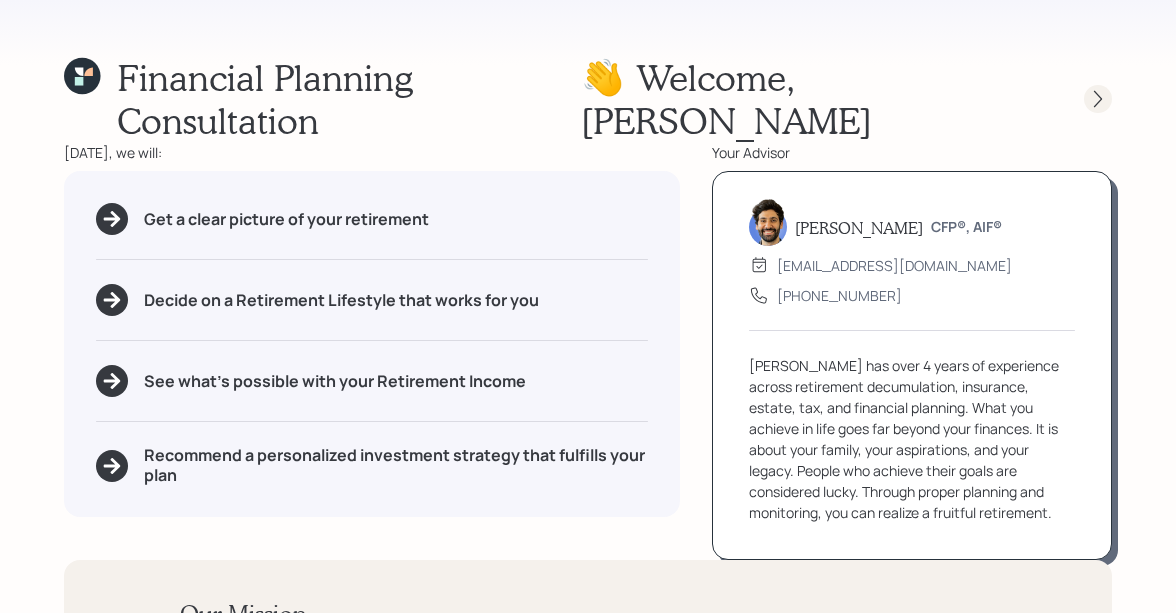 click 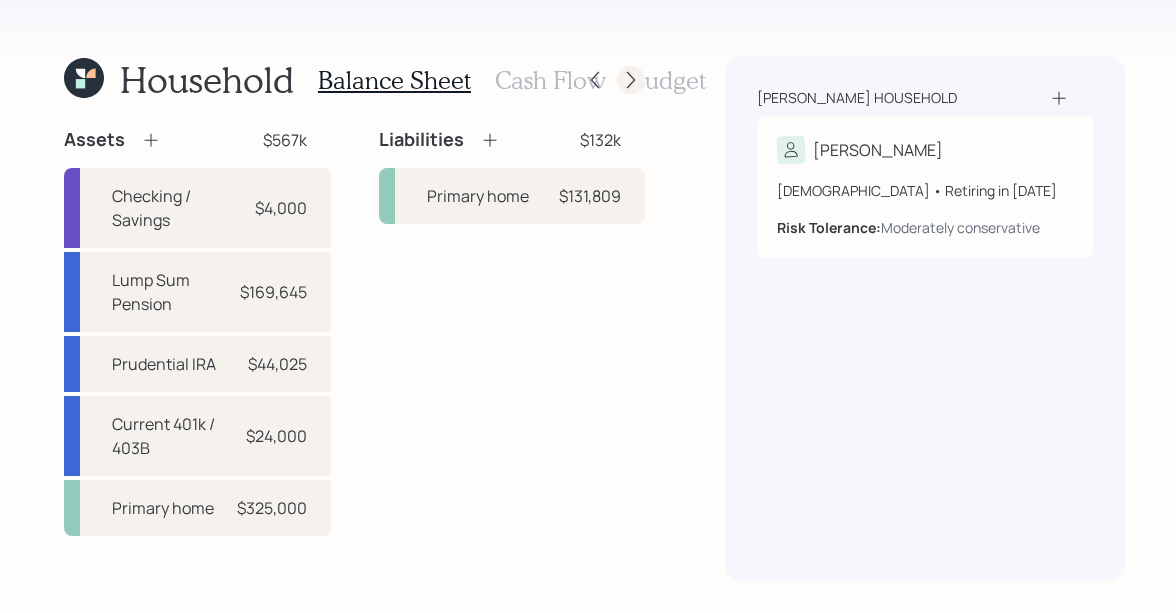 click 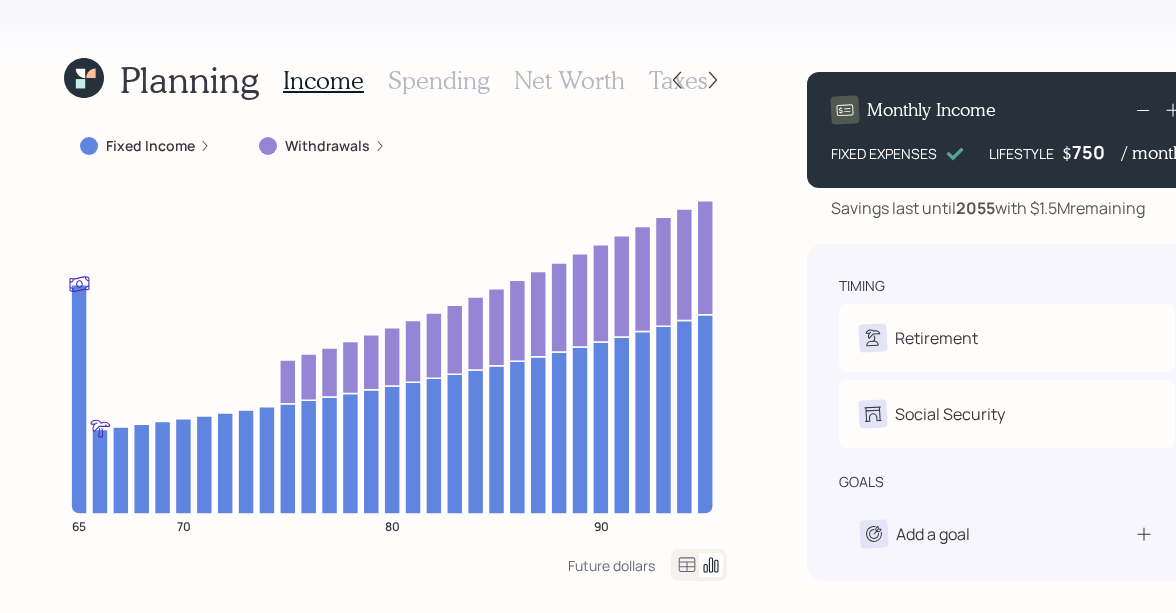 click on "Income Spending Net Worth Taxes" at bounding box center [495, 80] 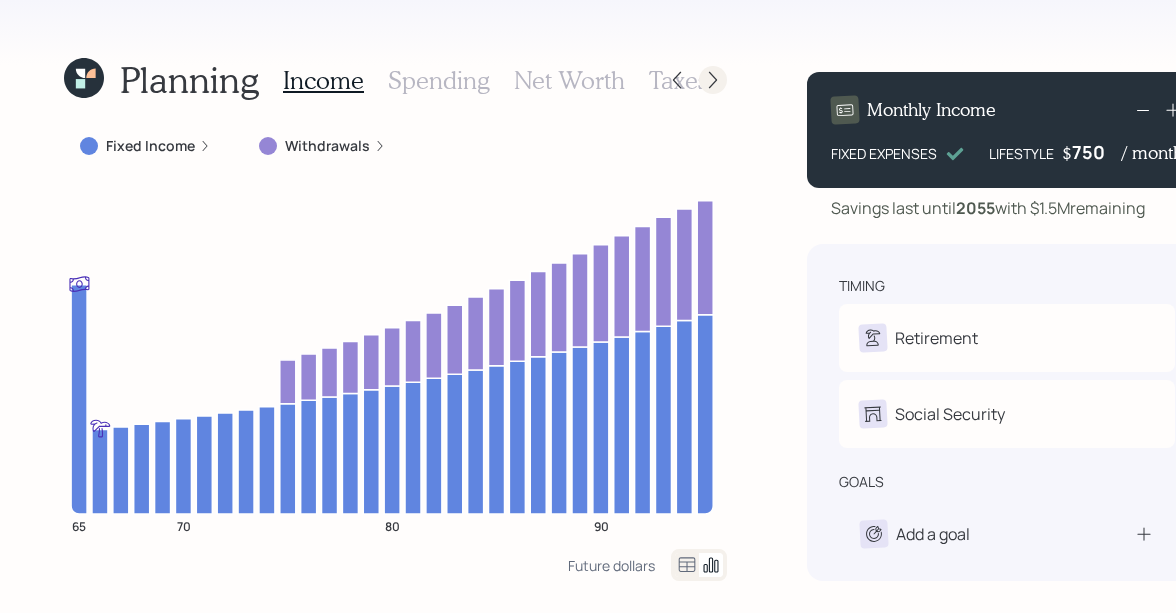 click 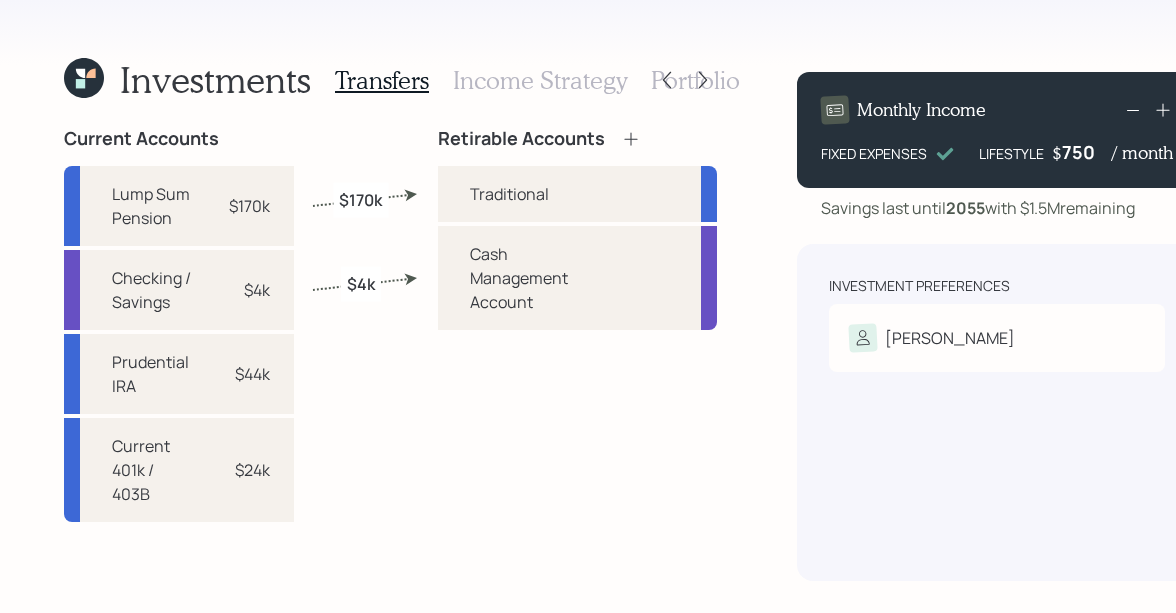 click on "Income Strategy" at bounding box center (540, 80) 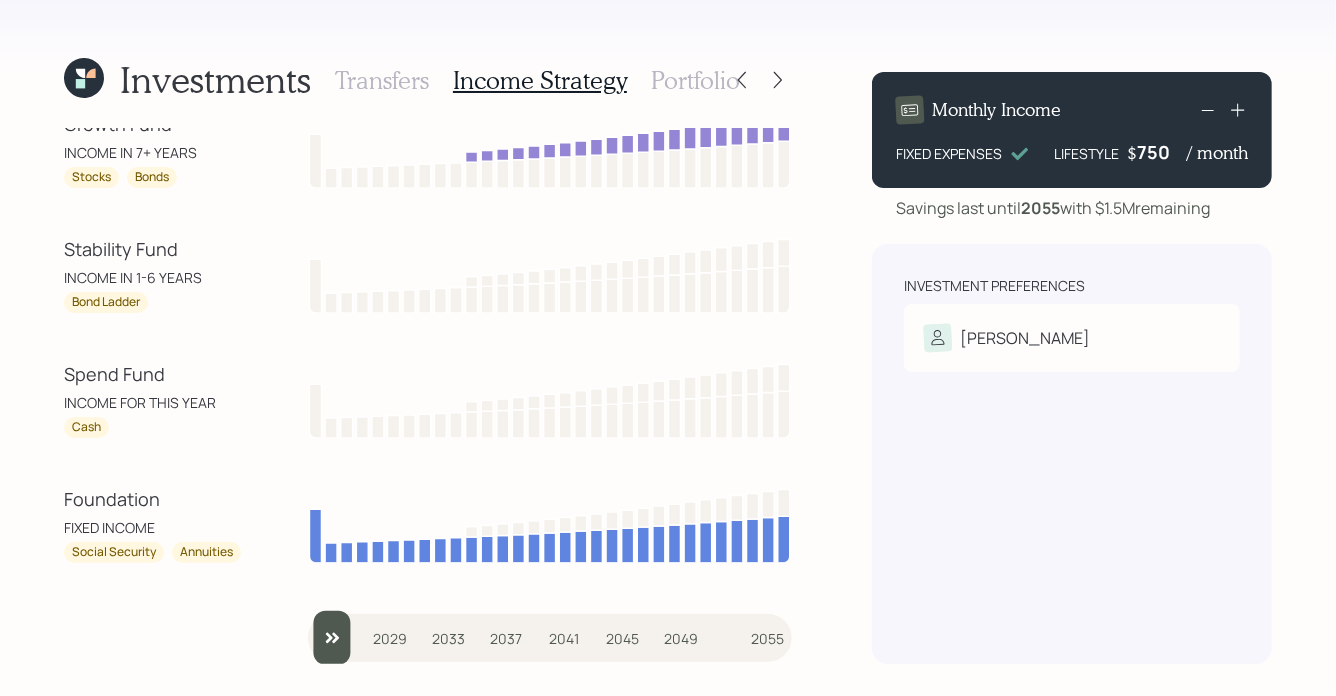 scroll, scrollTop: 0, scrollLeft: 0, axis: both 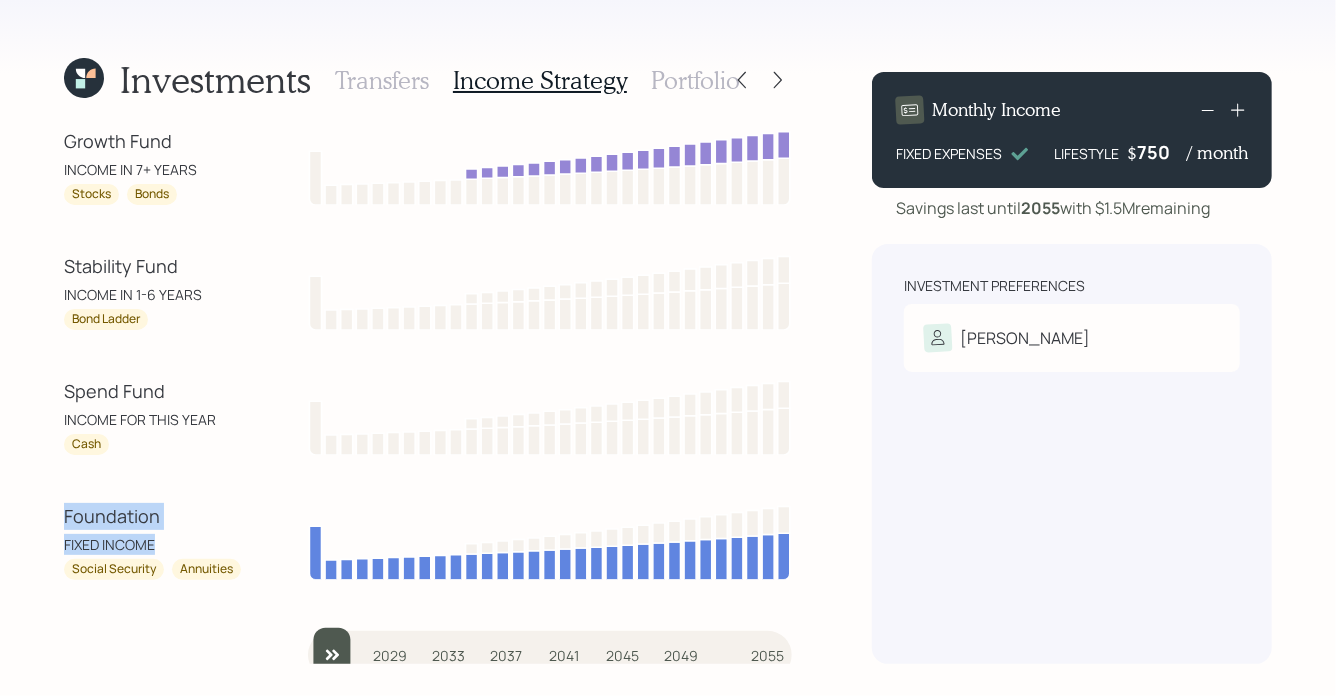 drag, startPoint x: 176, startPoint y: 543, endPoint x: 52, endPoint y: 515, distance: 127.12199 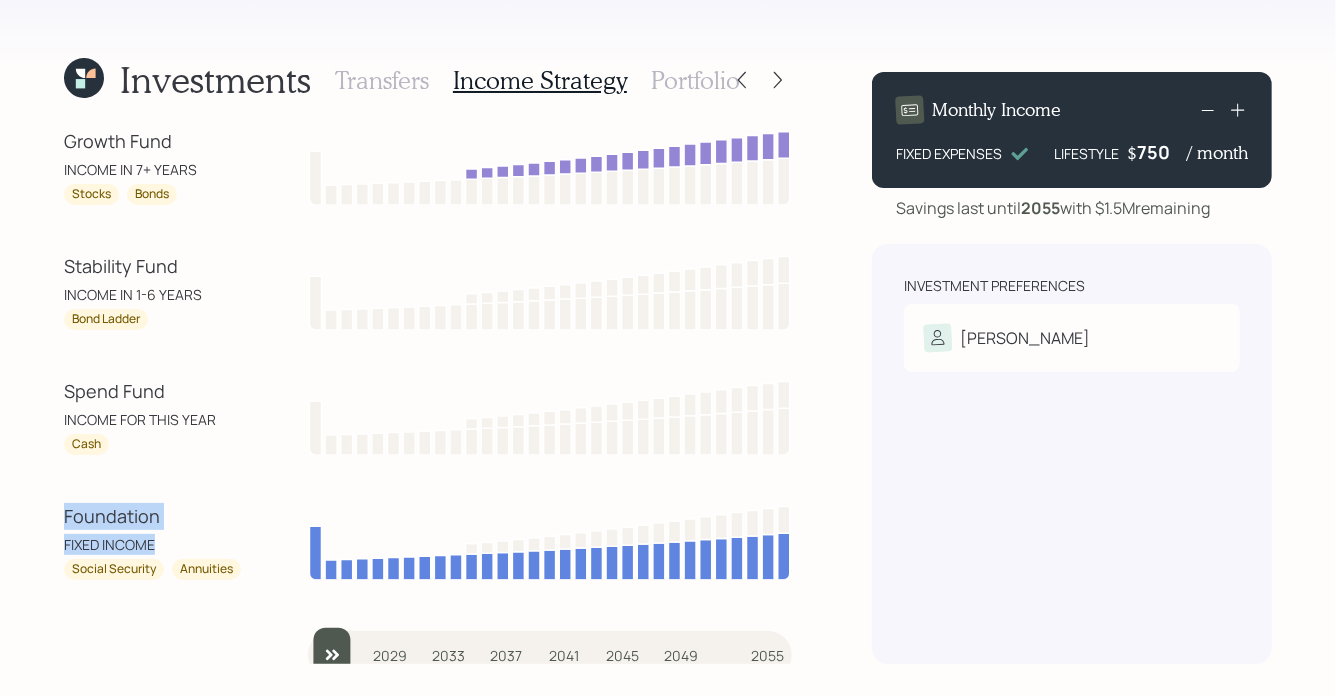 click on "Foundation" at bounding box center (154, 516) 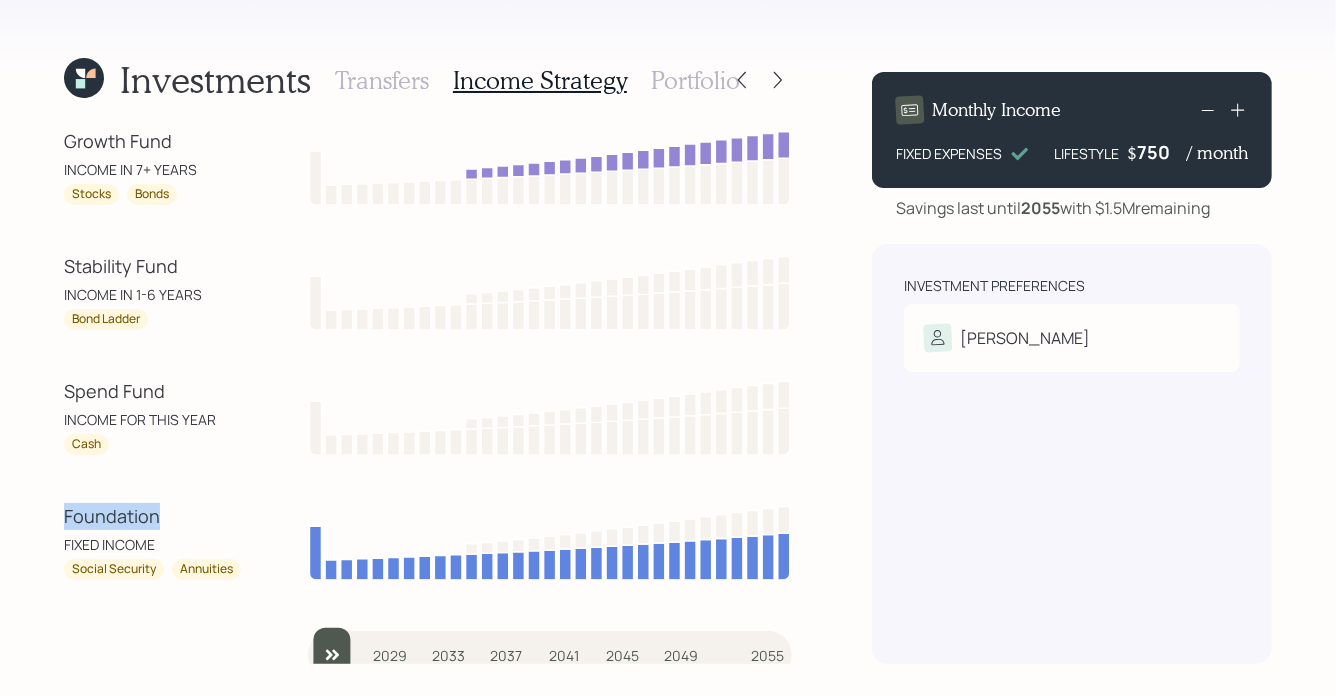click on "Foundation" at bounding box center [154, 516] 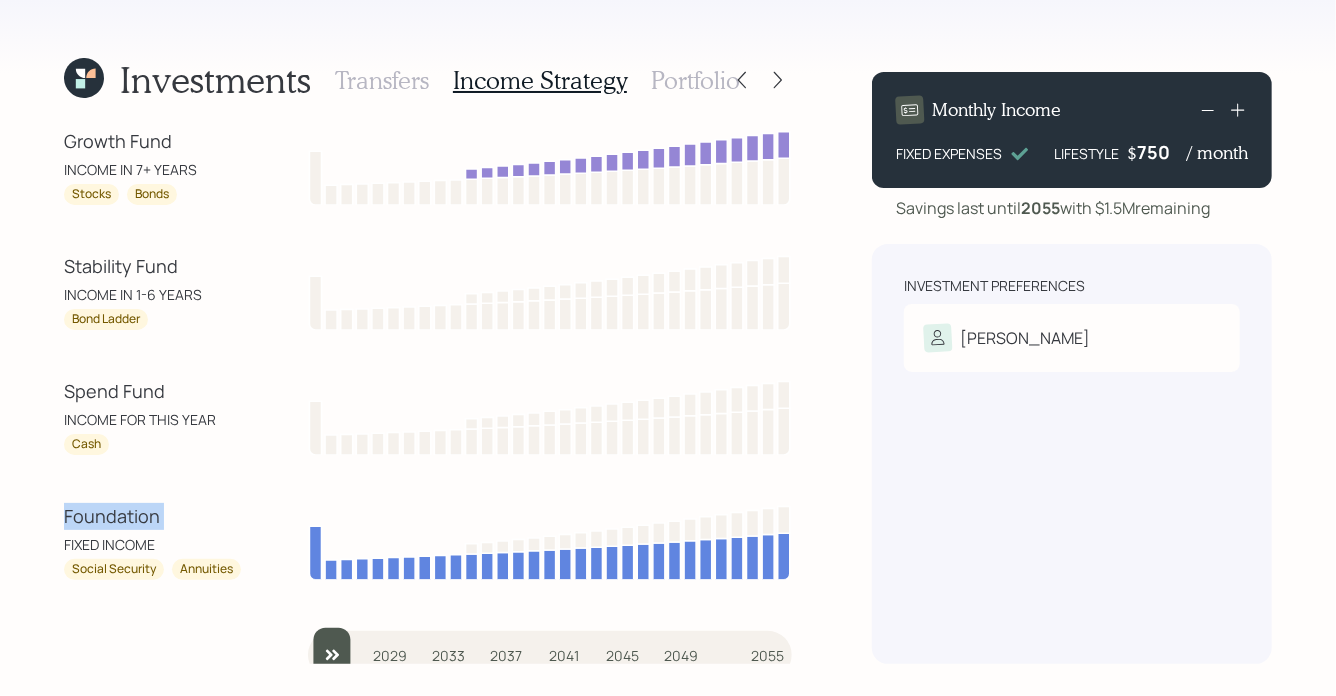 click on "Foundation" at bounding box center (154, 516) 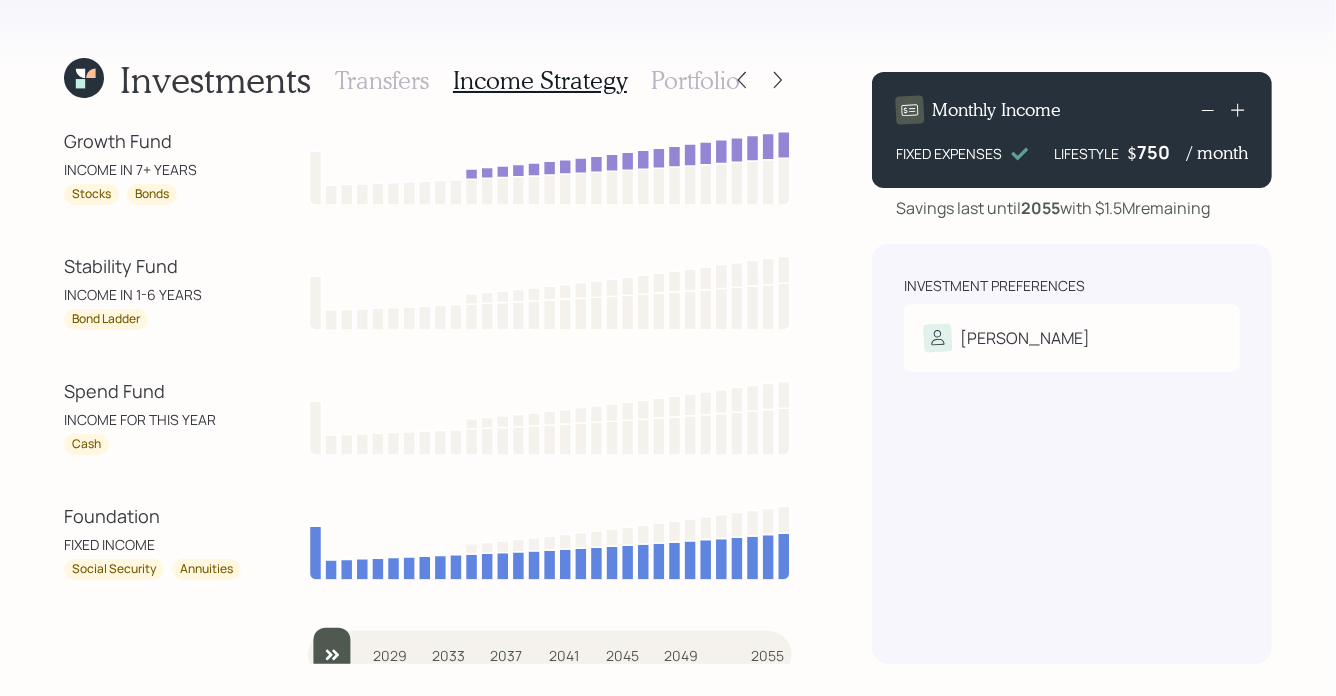 click on "FIXED INCOME" at bounding box center (154, 544) 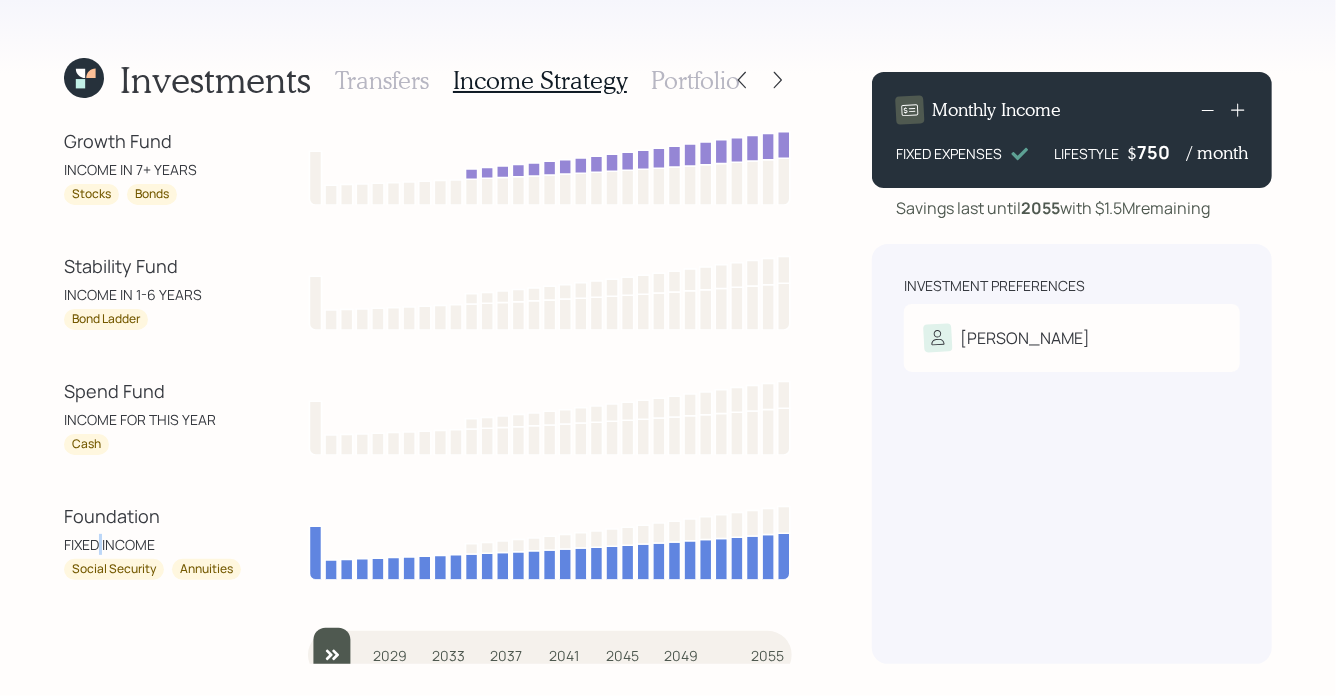 click on "FIXED INCOME" at bounding box center (154, 544) 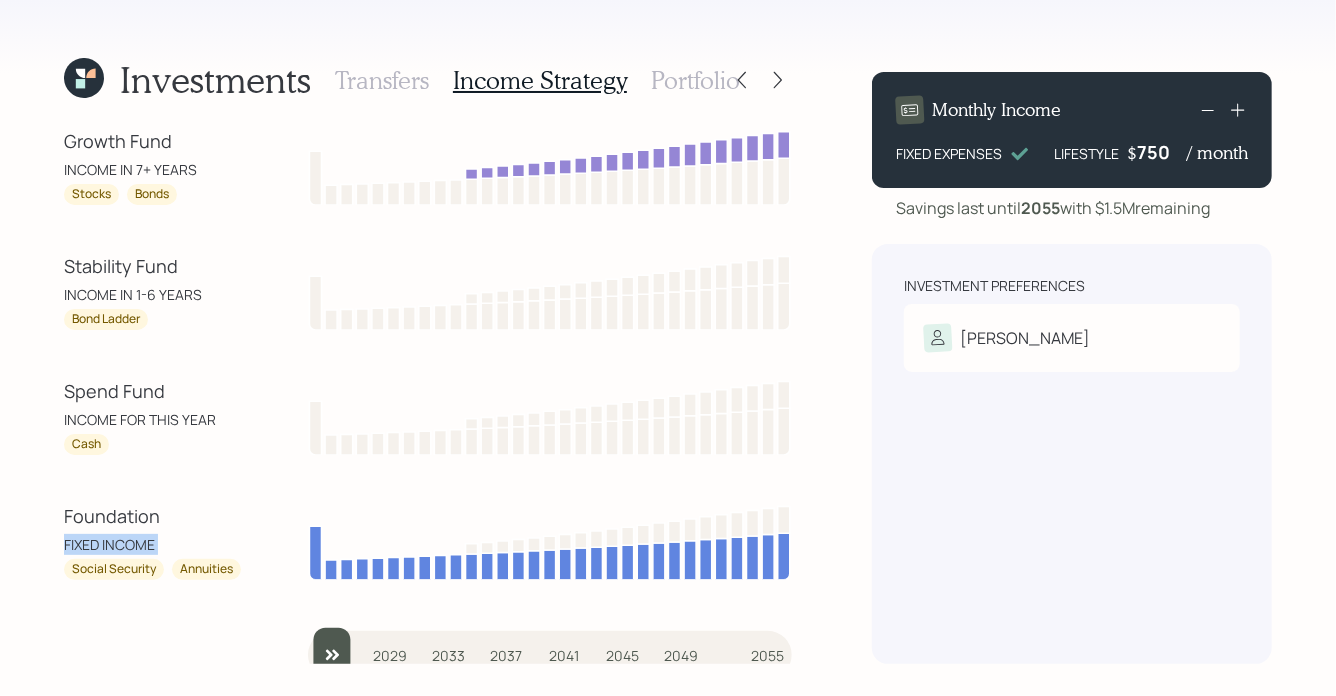 click on "FIXED INCOME" at bounding box center [154, 544] 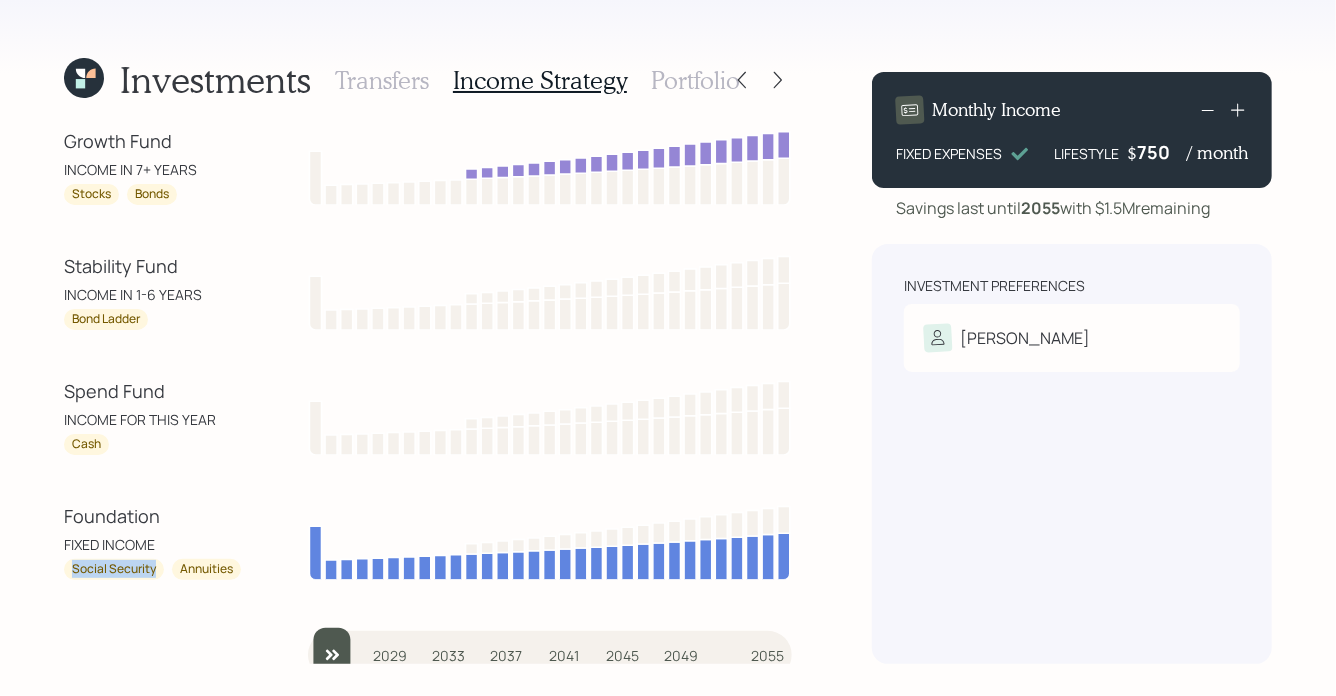 drag, startPoint x: 154, startPoint y: 573, endPoint x: 36, endPoint y: 573, distance: 118 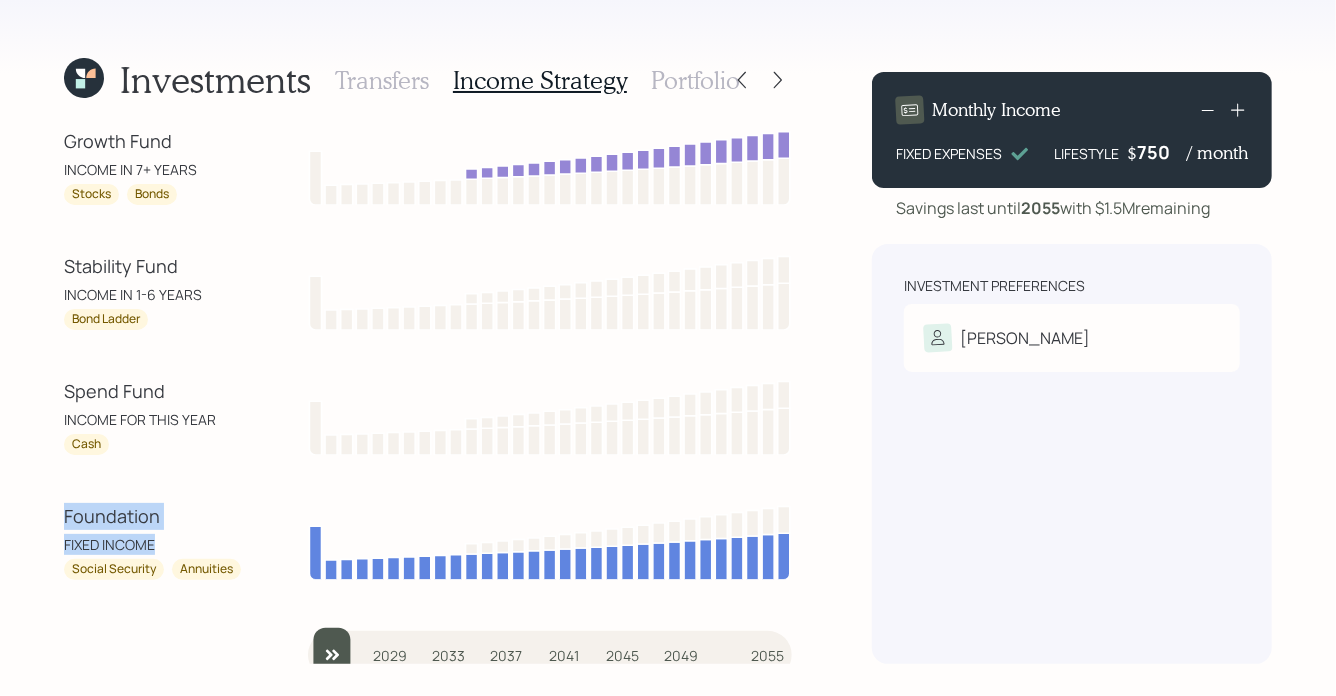 drag, startPoint x: 159, startPoint y: 541, endPoint x: 60, endPoint y: 510, distance: 103.74006 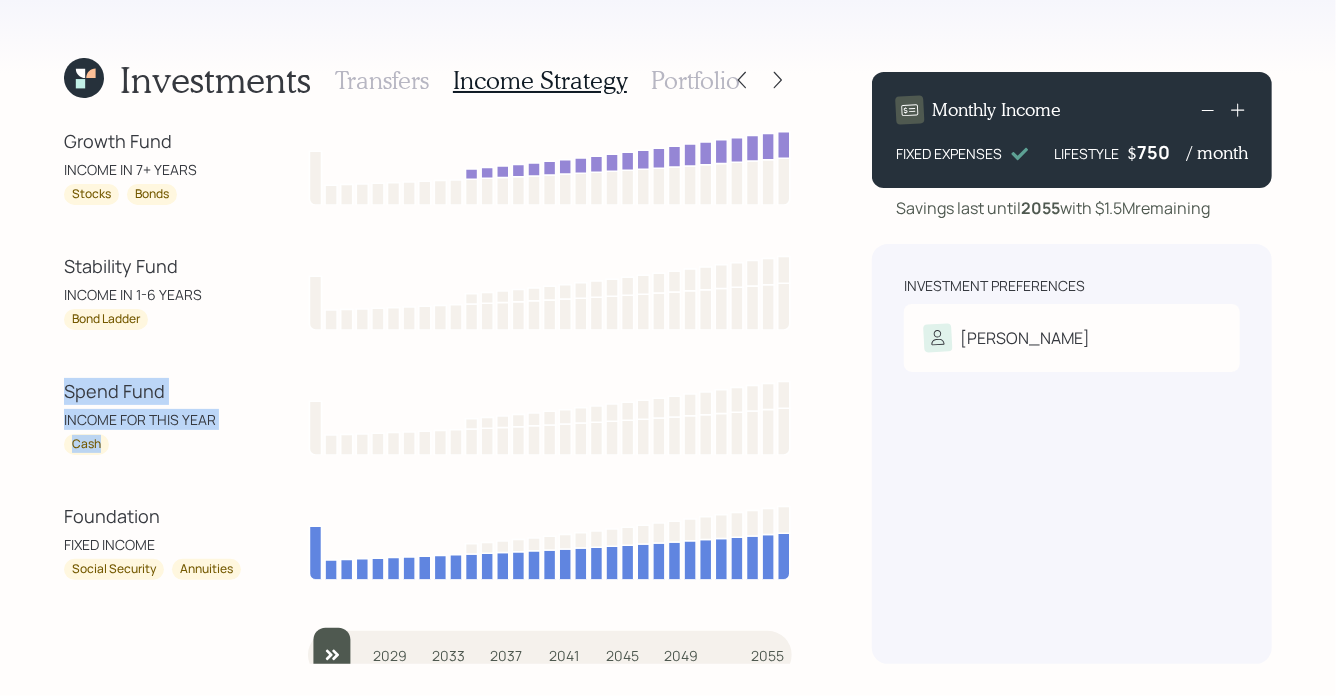 drag, startPoint x: 125, startPoint y: 440, endPoint x: 48, endPoint y: 395, distance: 89.1852 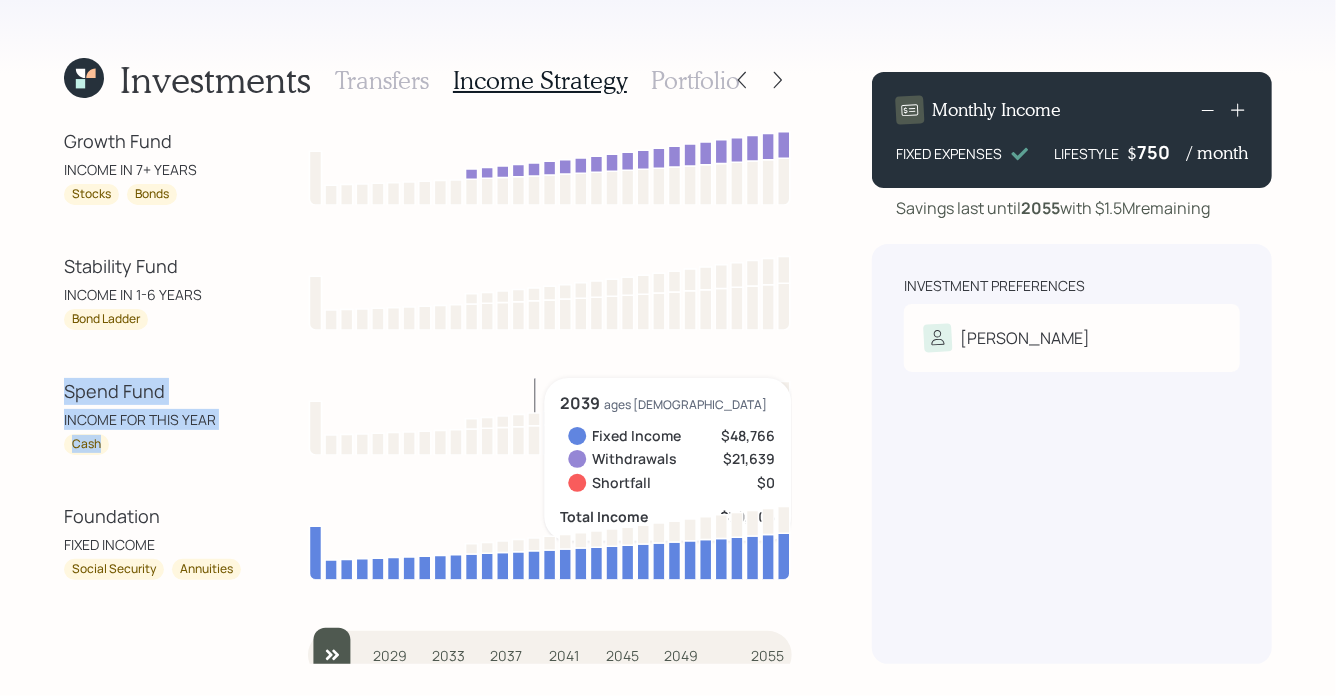 click on "INCOME FOR THIS YEAR" at bounding box center [154, 419] 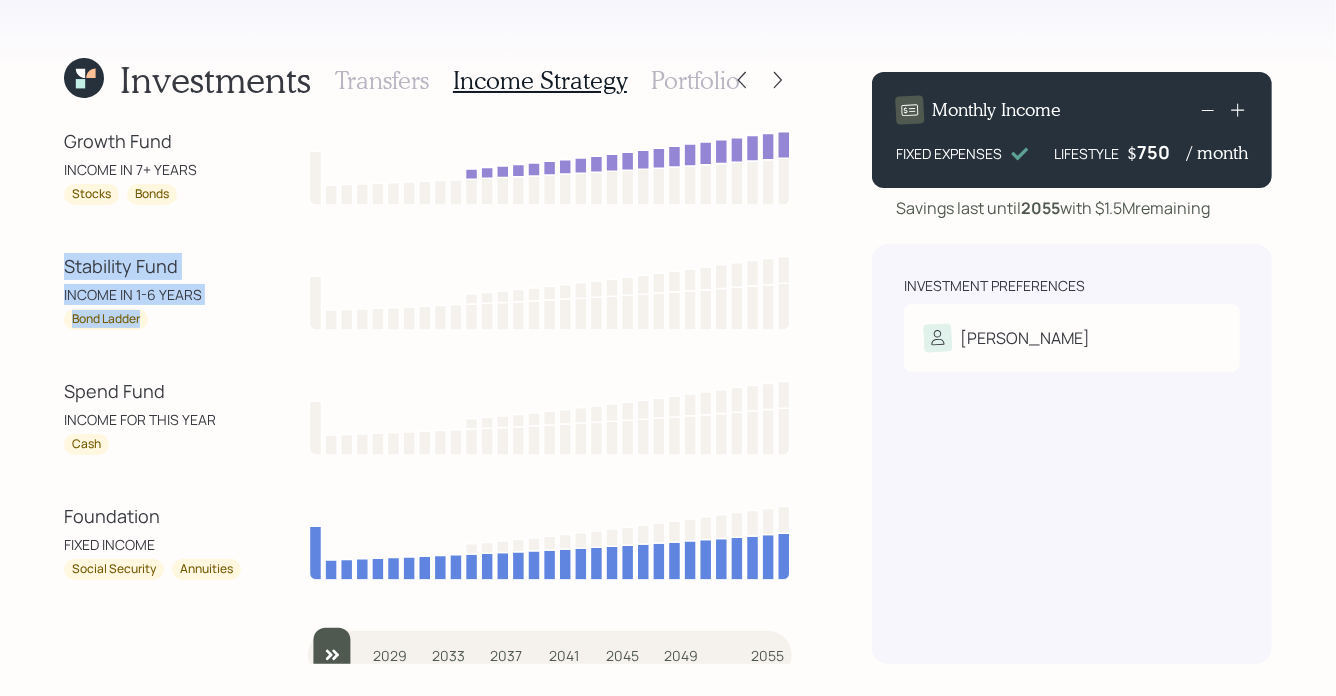 drag, startPoint x: 175, startPoint y: 320, endPoint x: 41, endPoint y: 255, distance: 148.93288 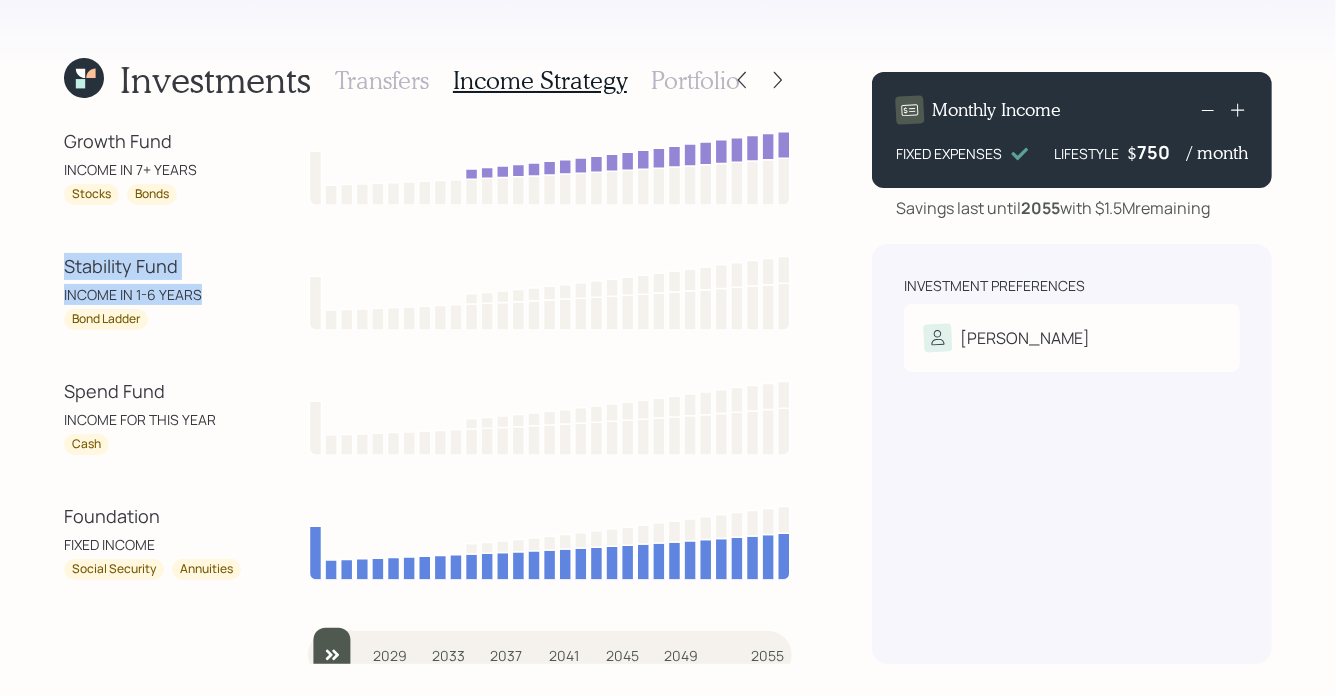 drag, startPoint x: 216, startPoint y: 290, endPoint x: 59, endPoint y: 269, distance: 158.39824 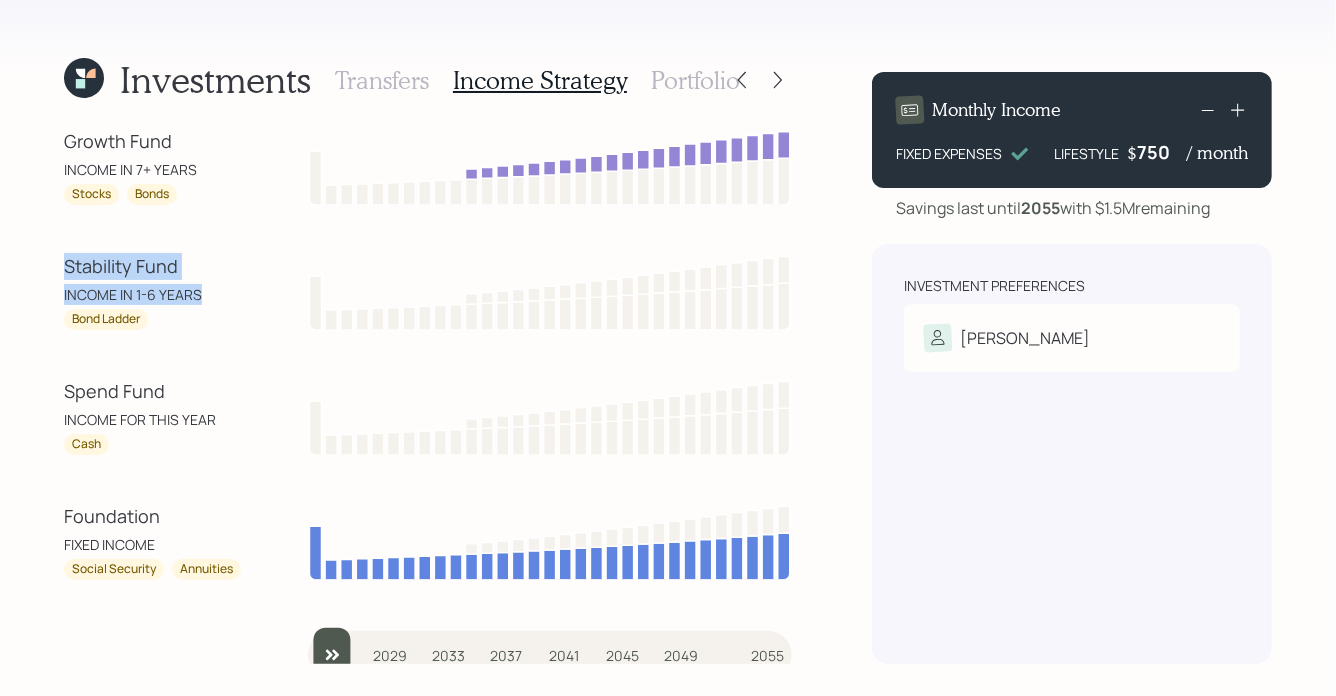 click on "Stability Fund" at bounding box center (154, 266) 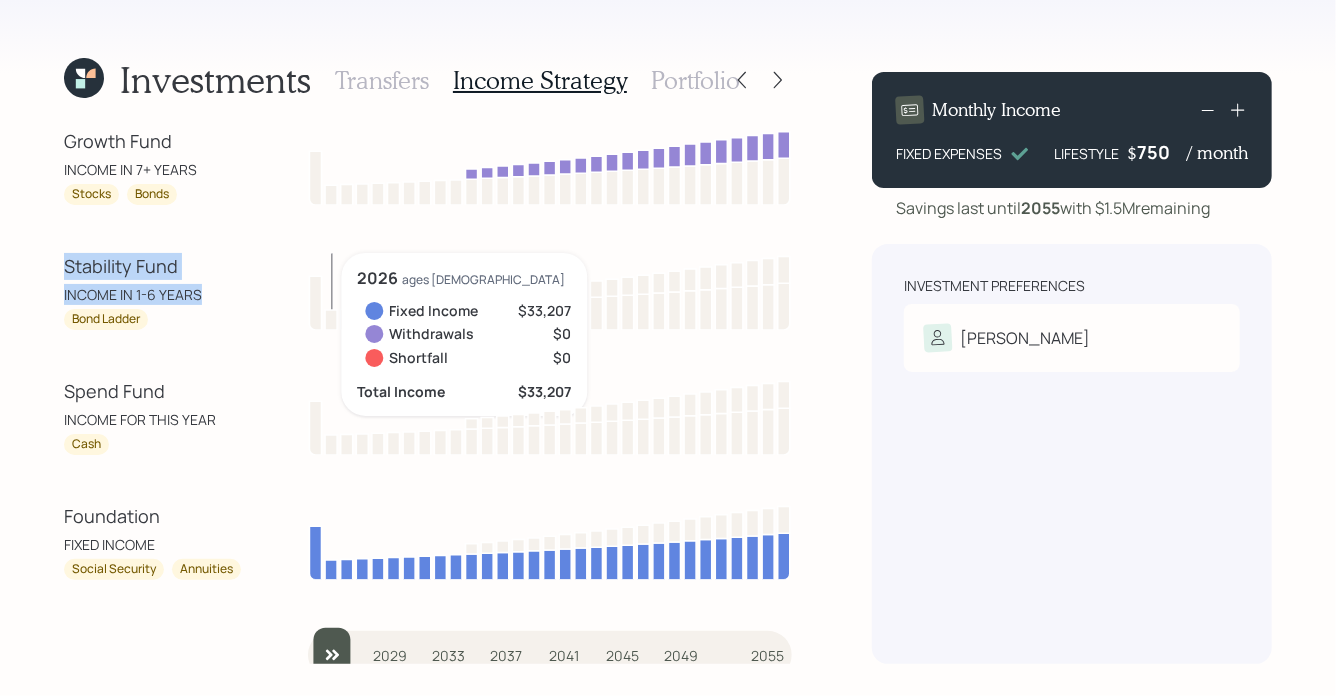 click on "Growth Fund INCOME IN 7+ YEARS Stocks Bonds Stability Fund INCOME IN 1-6 YEARS Bond Ladder 2026 ages 66 Fixed Income $33,207 Withdrawals $0 Shortfall $0 Total Income $33,207 Spend Fund INCOME FOR THIS YEAR Cash Foundation FIXED INCOME Social Security Annuities 2025 2029 2033 2037 2041 2045 2049 2055" at bounding box center (428, 396) 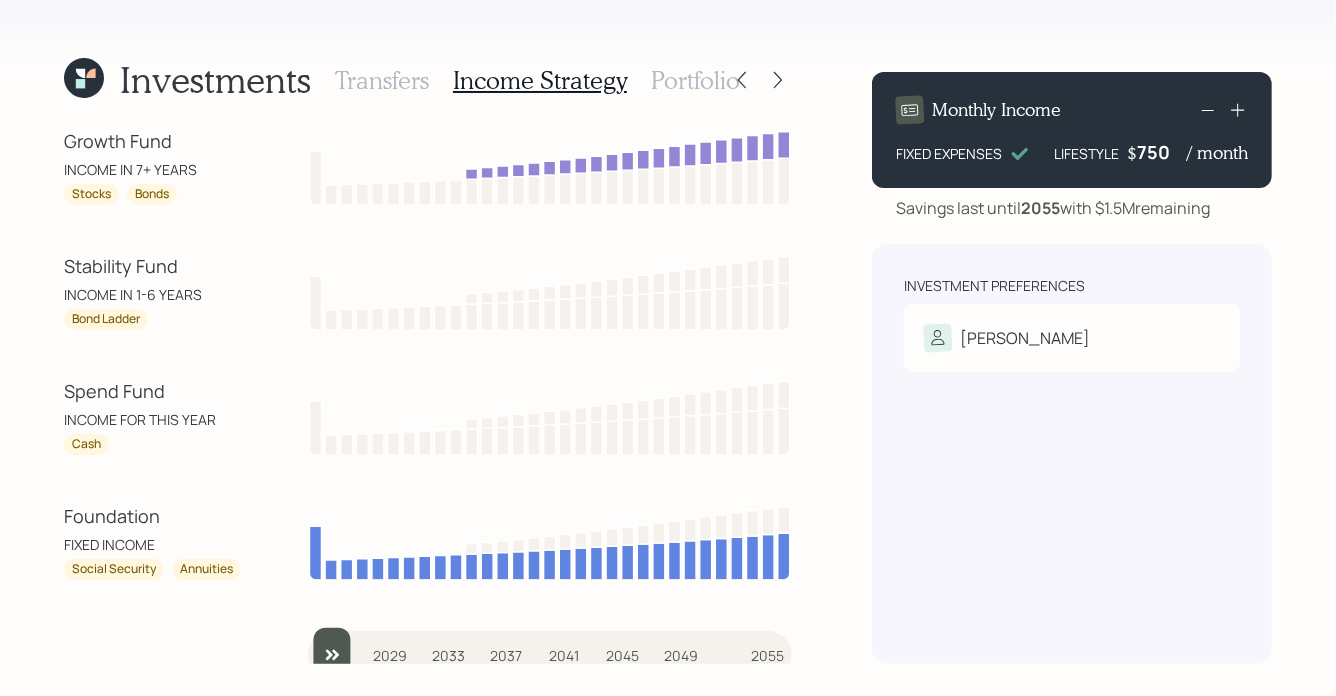 click 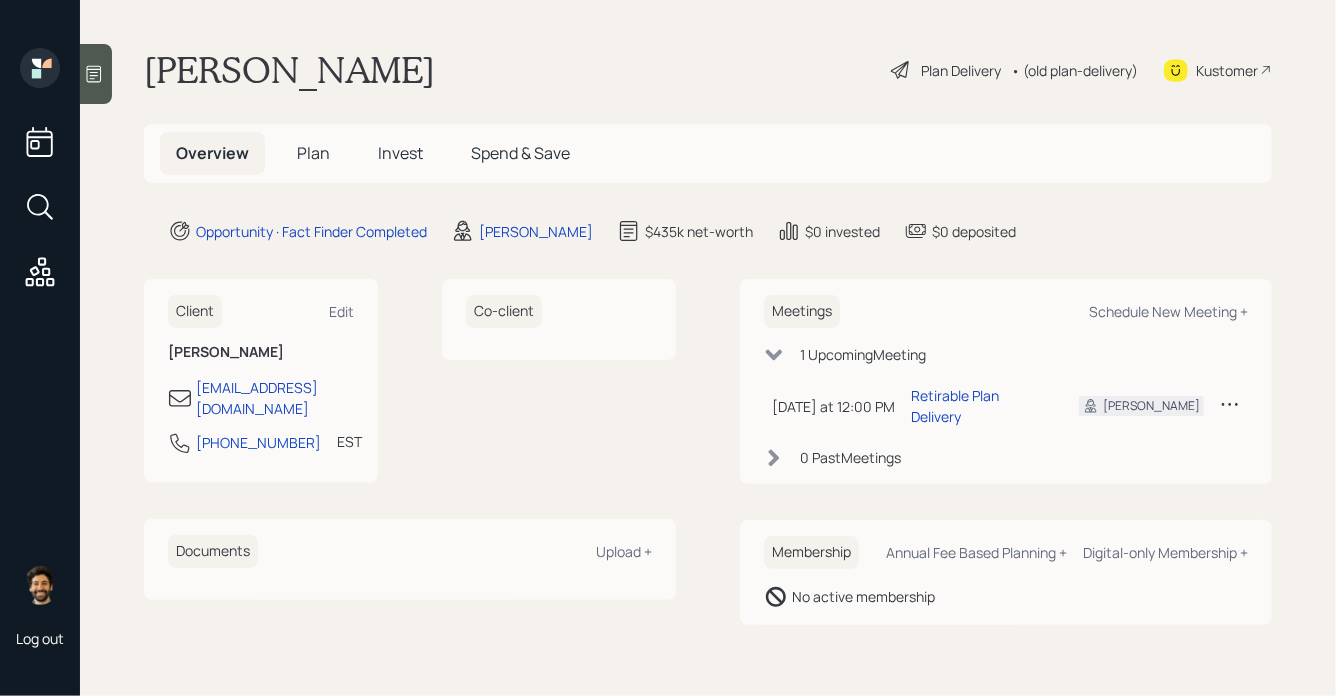 click on "Plan" at bounding box center (313, 153) 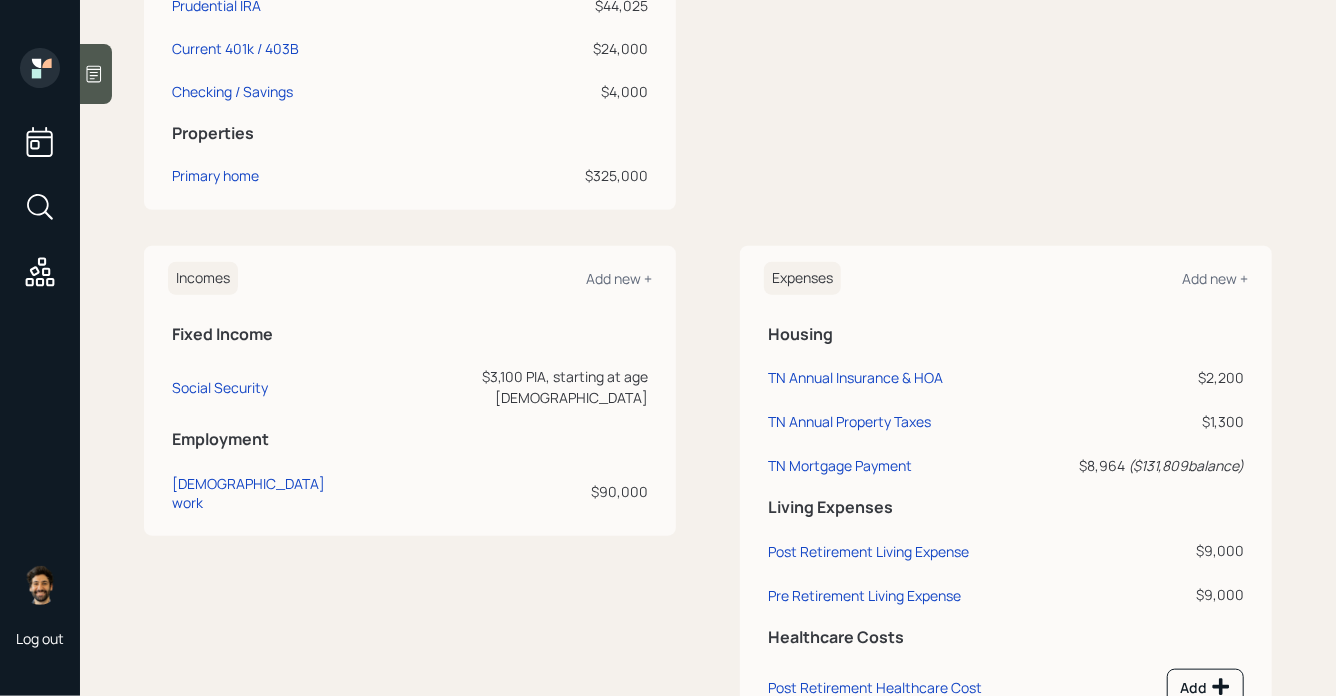 scroll, scrollTop: 0, scrollLeft: 0, axis: both 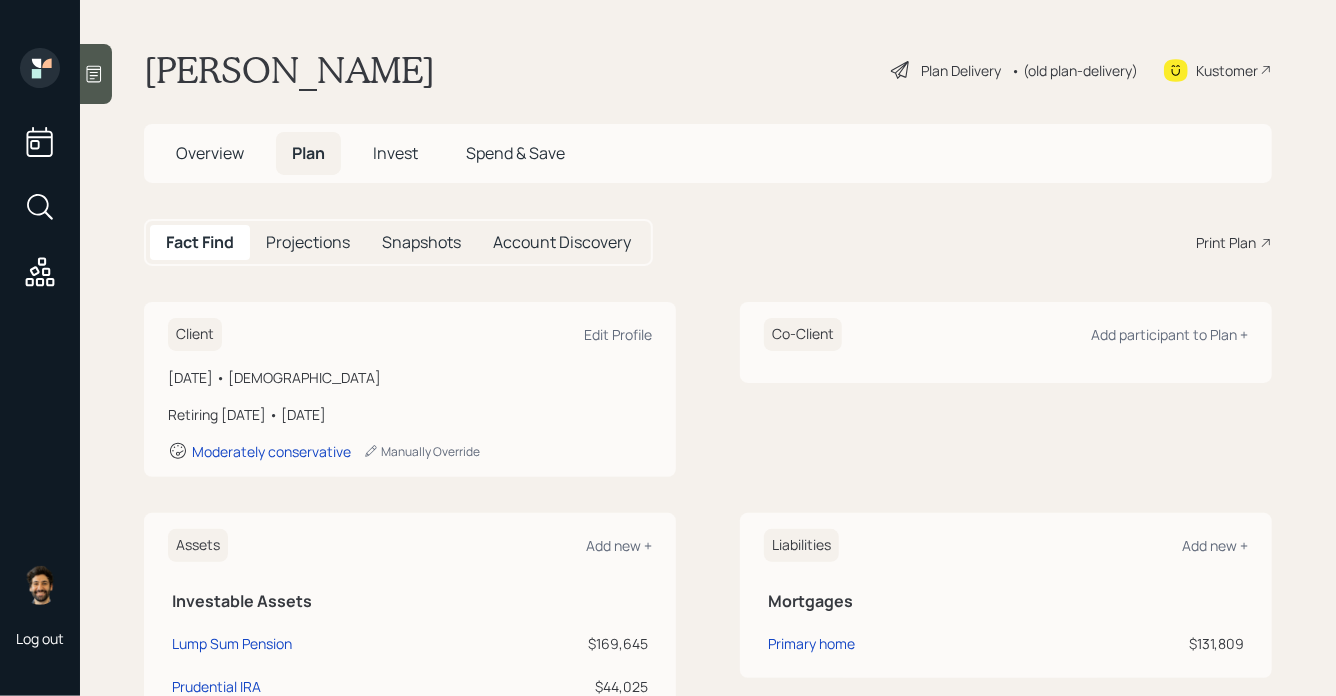 click on "Plan Delivery" at bounding box center [961, 70] 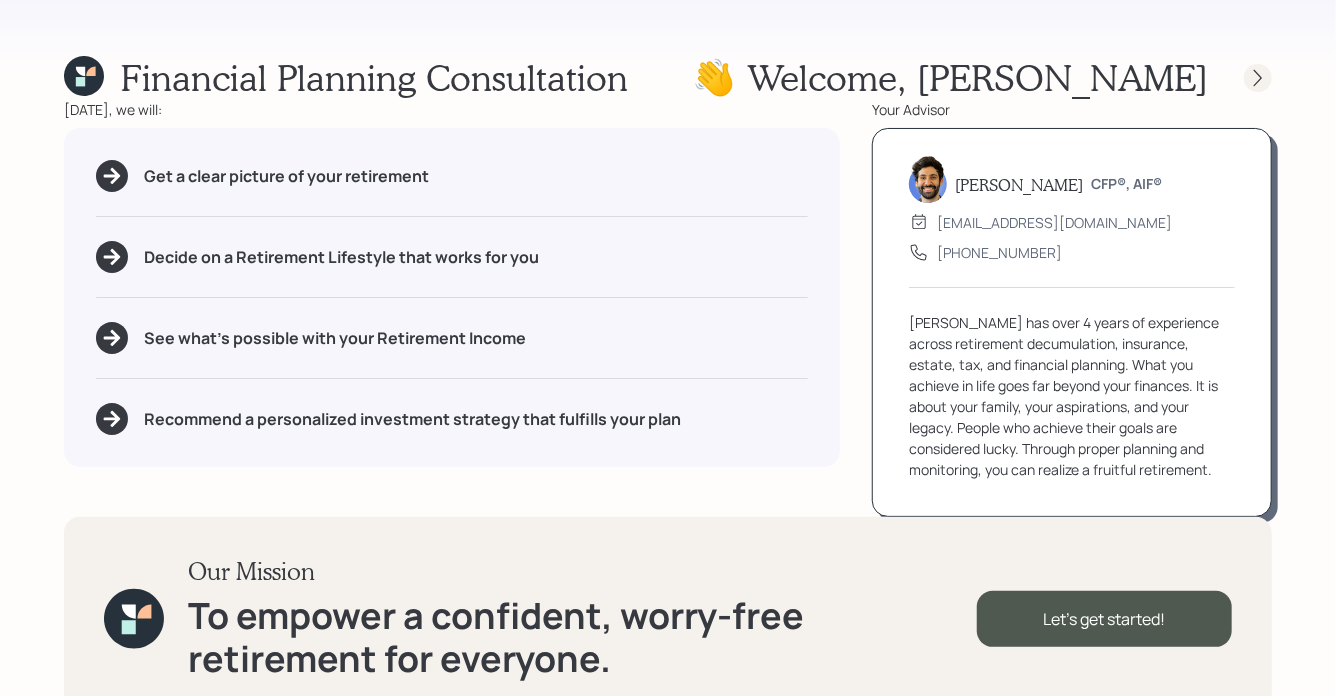 click 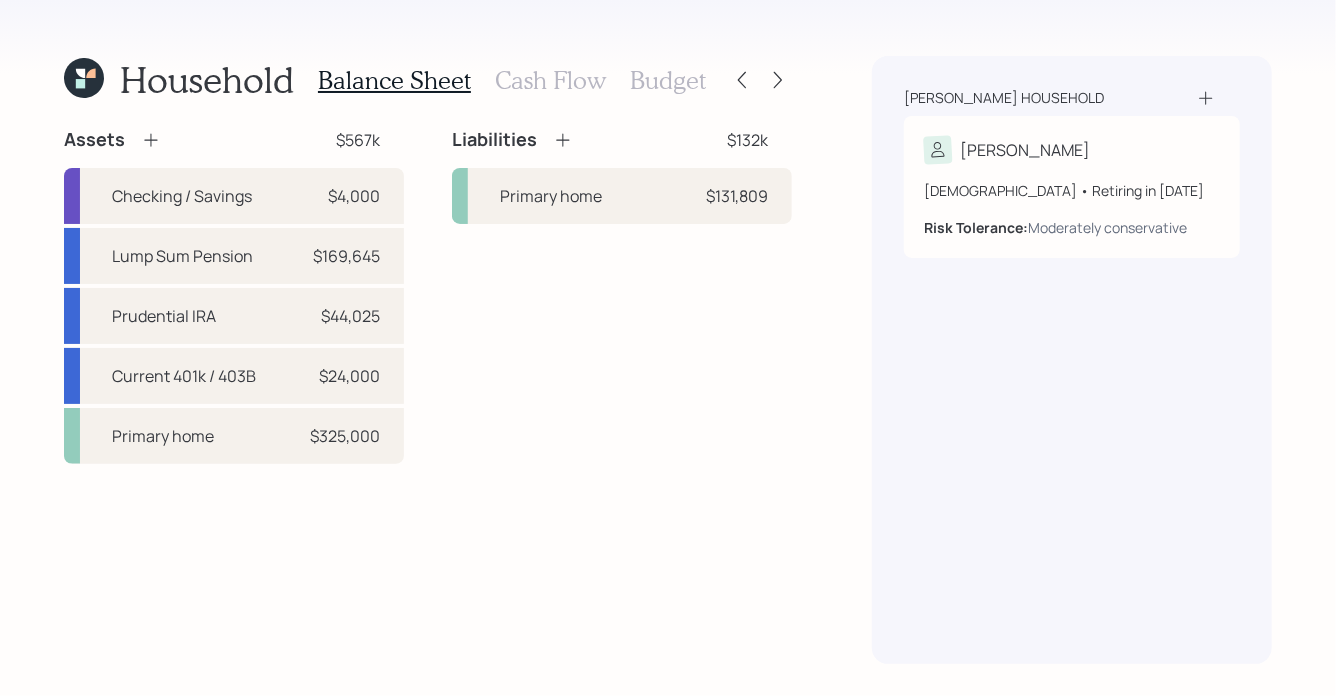 click on "Cash Flow" at bounding box center [550, 80] 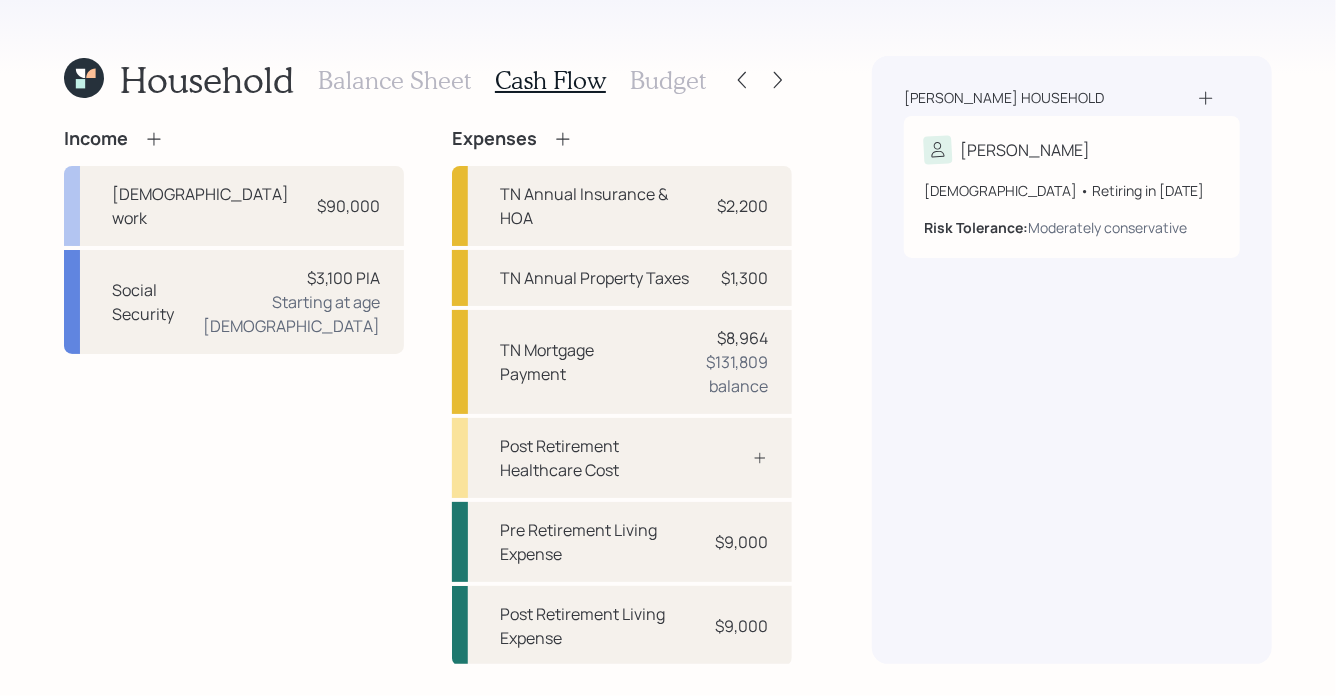 click 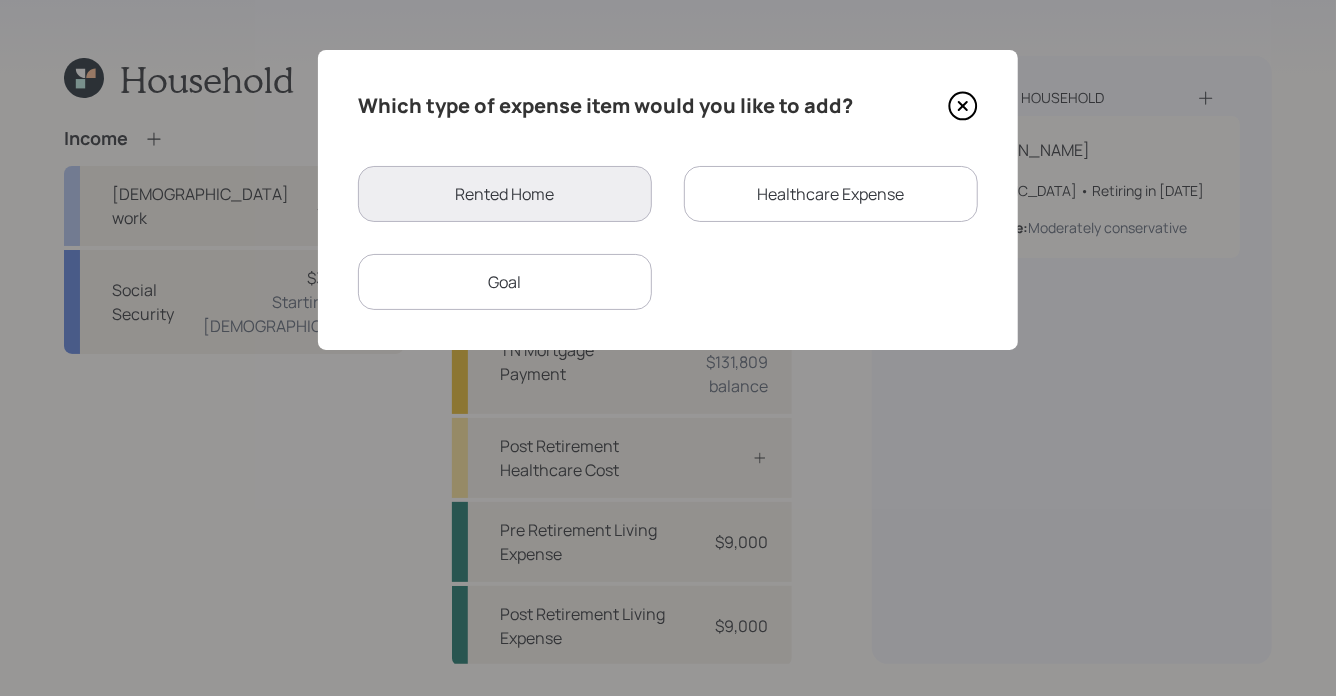 click on "Goal" at bounding box center (505, 282) 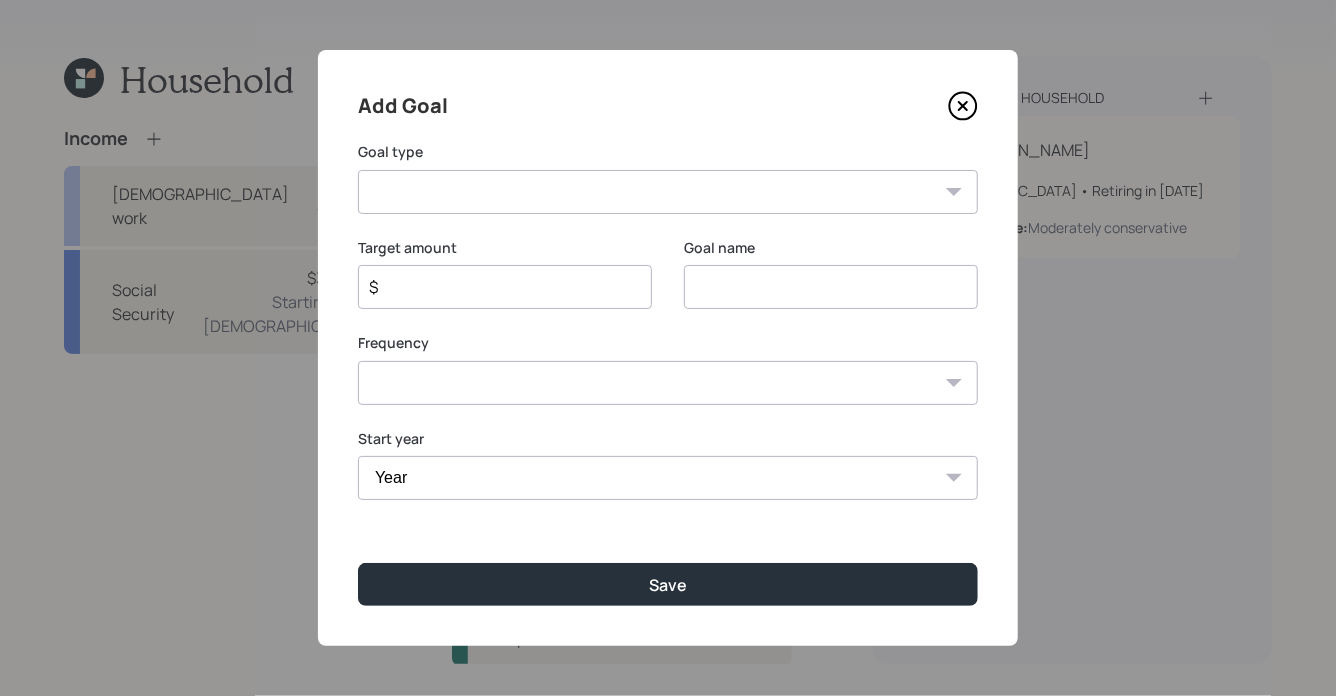 click on "Create an emergency fund Donate to charity Purchase a home Make a purchase Support a dependent Plan for travel Purchase a car Leave an inheritance Other" at bounding box center [668, 192] 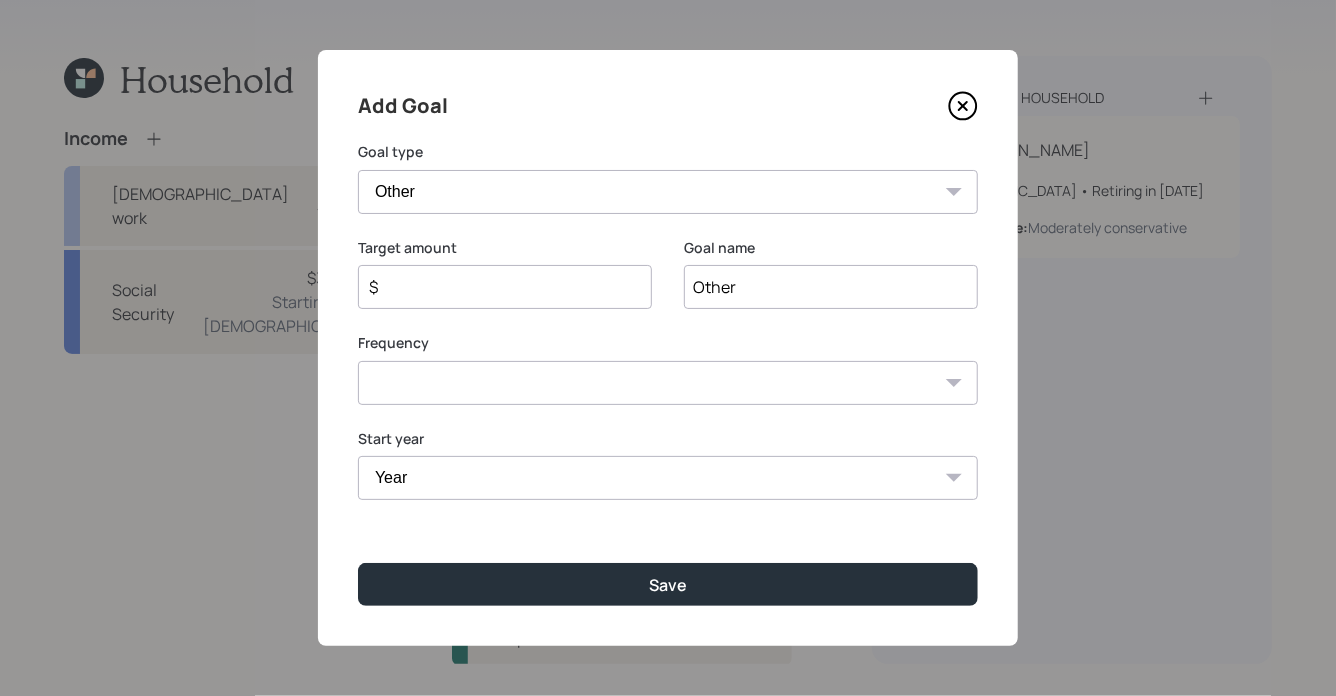 click on "Other" at bounding box center (831, 287) 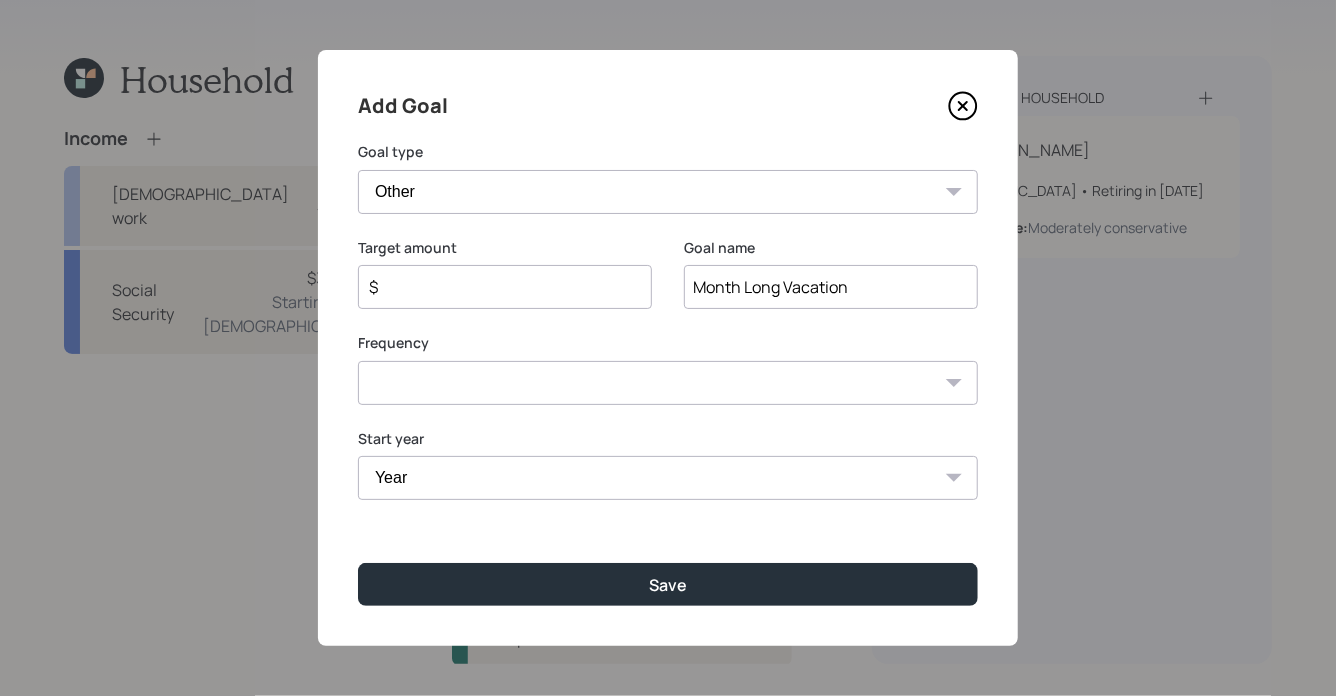 type on "Month Long Vacation" 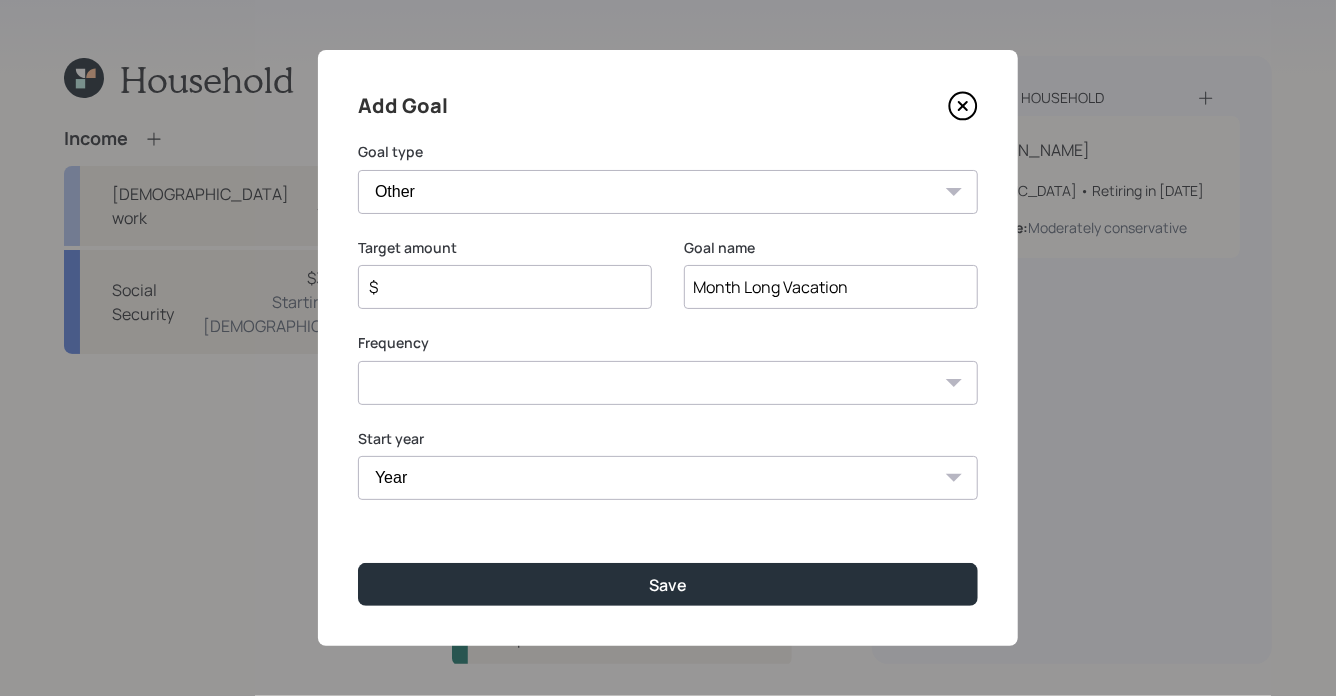click on "Add Goal Goal type Create an emergency fund Donate to charity Purchase a home Make a purchase Support a dependent Plan for travel Purchase a car Leave an inheritance Other Target amount $ Goal name Month Long Vacation Frequency One time Every 1 year Every 2 years Every 3 years Every 4 years Every 5 years Every 6 years Every 7 years Every 8 years Every 9 years Start year Year 2025 2026 2027 2028 2029 2030 2031 2032 2033 2034 2035 2036 2037 2038 2039 2040 2041 2042 2043 2044 2045 2046 2047 2048 2049 2050 2051 2052 2053 2054 Save" at bounding box center (668, 348) 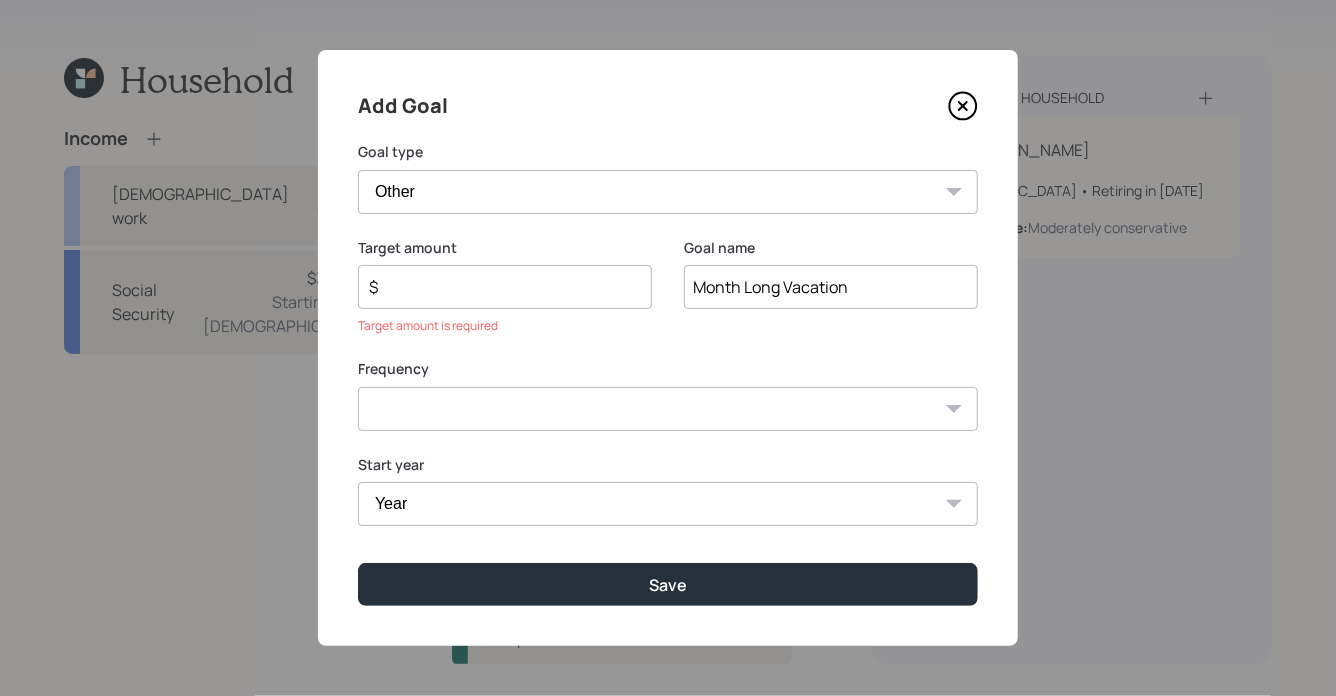 click on "One time Every 1 year Every 2 years Every 3 years Every 4 years Every 5 years Every 6 years Every 7 years Every 8 years Every 9 years" at bounding box center (668, 409) 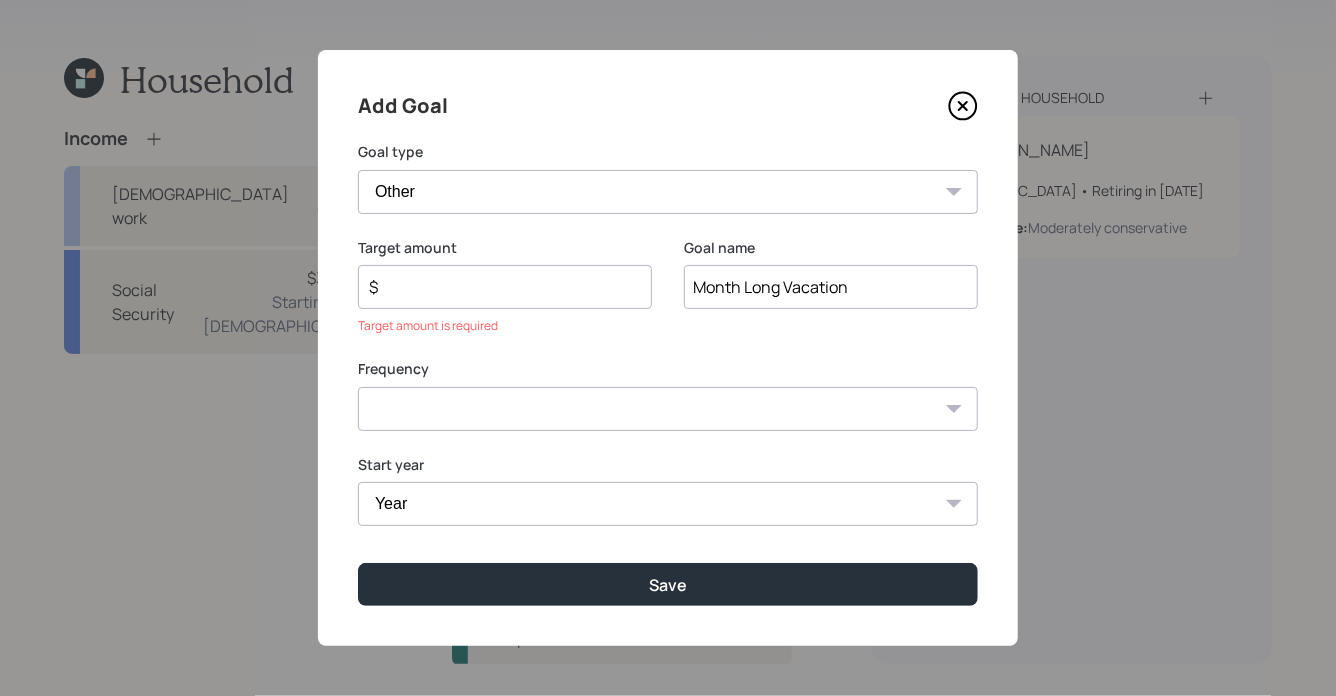 select on "0" 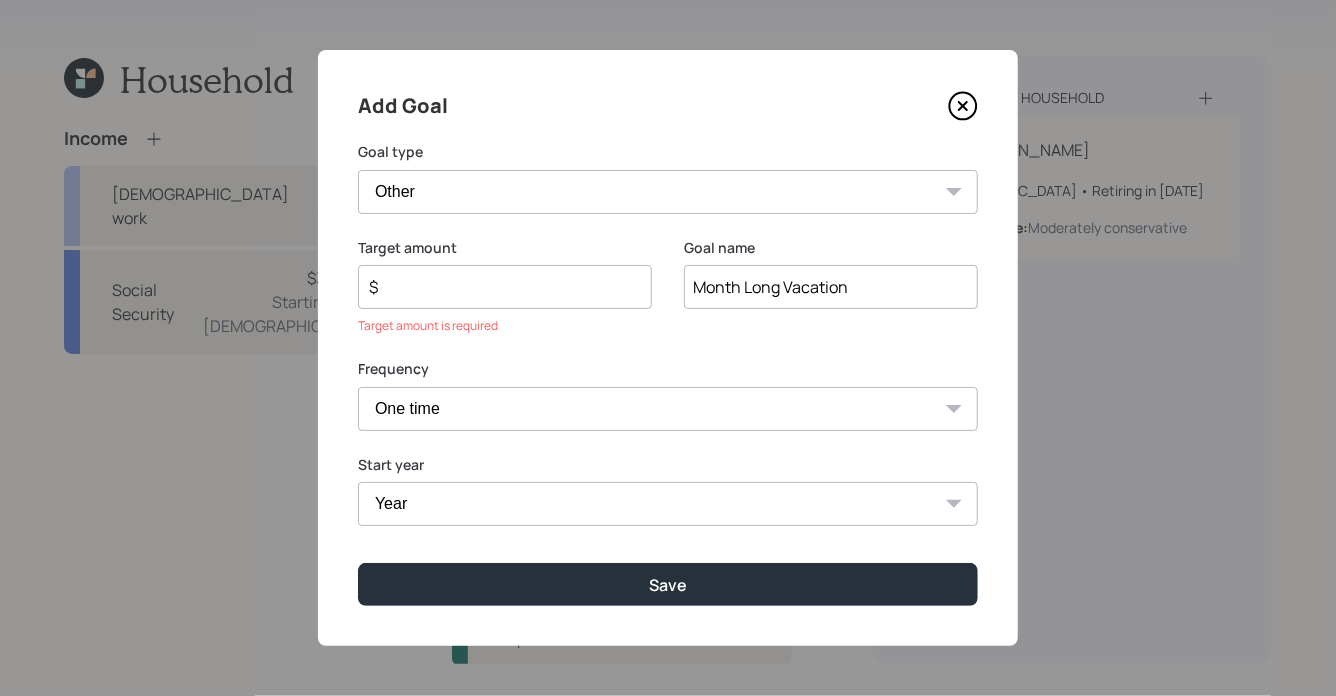 click on "Year 2025 2026 2027 2028 2029 2030 2031 2032 2033 2034 2035 2036 2037 2038 2039 2040 2041 2042 2043 2044 2045 2046 2047 2048 2049 2050 2051 2052 2053 2054" at bounding box center (668, 504) 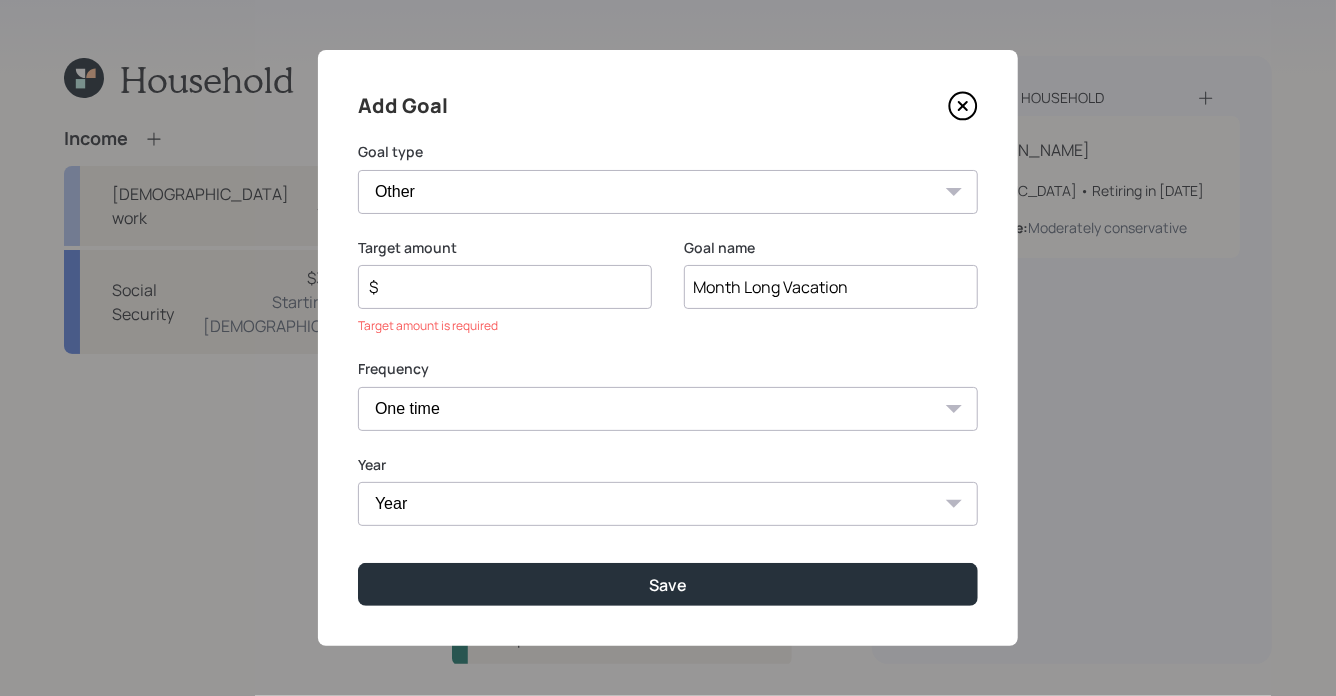 select on "2026" 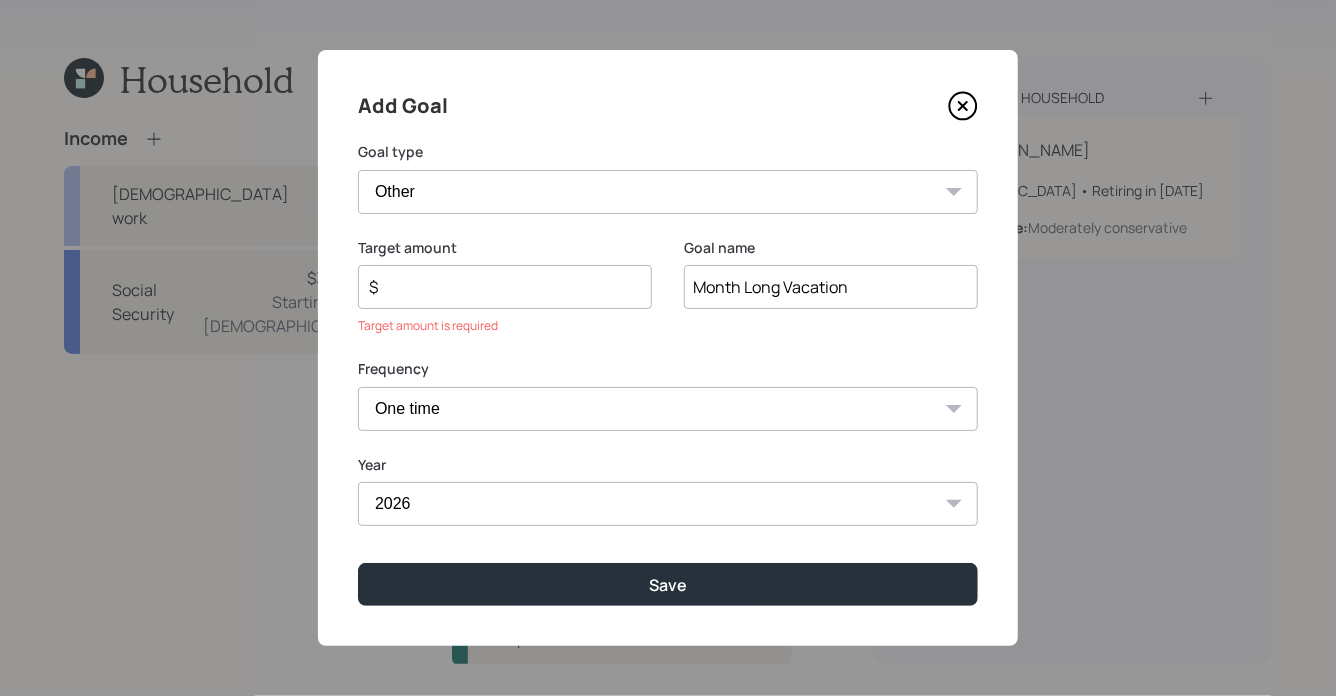 click on "$" at bounding box center (497, 287) 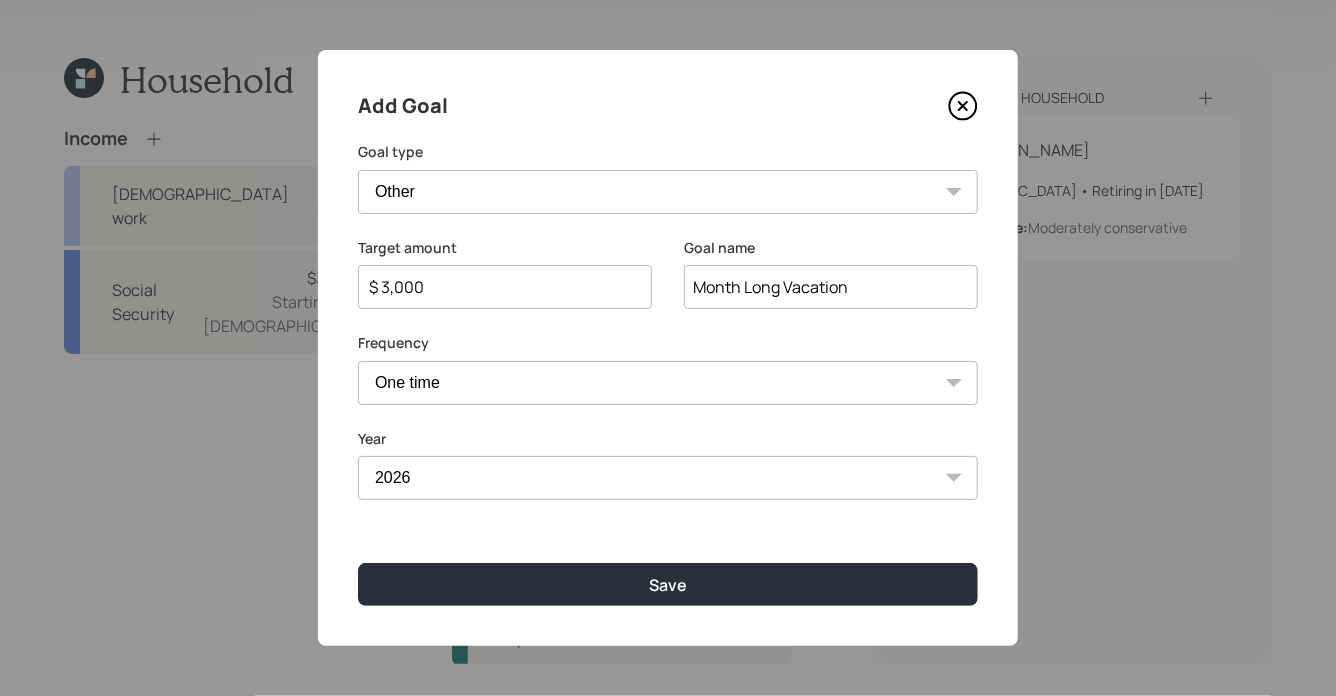 click on "$ 3,000" at bounding box center (497, 287) 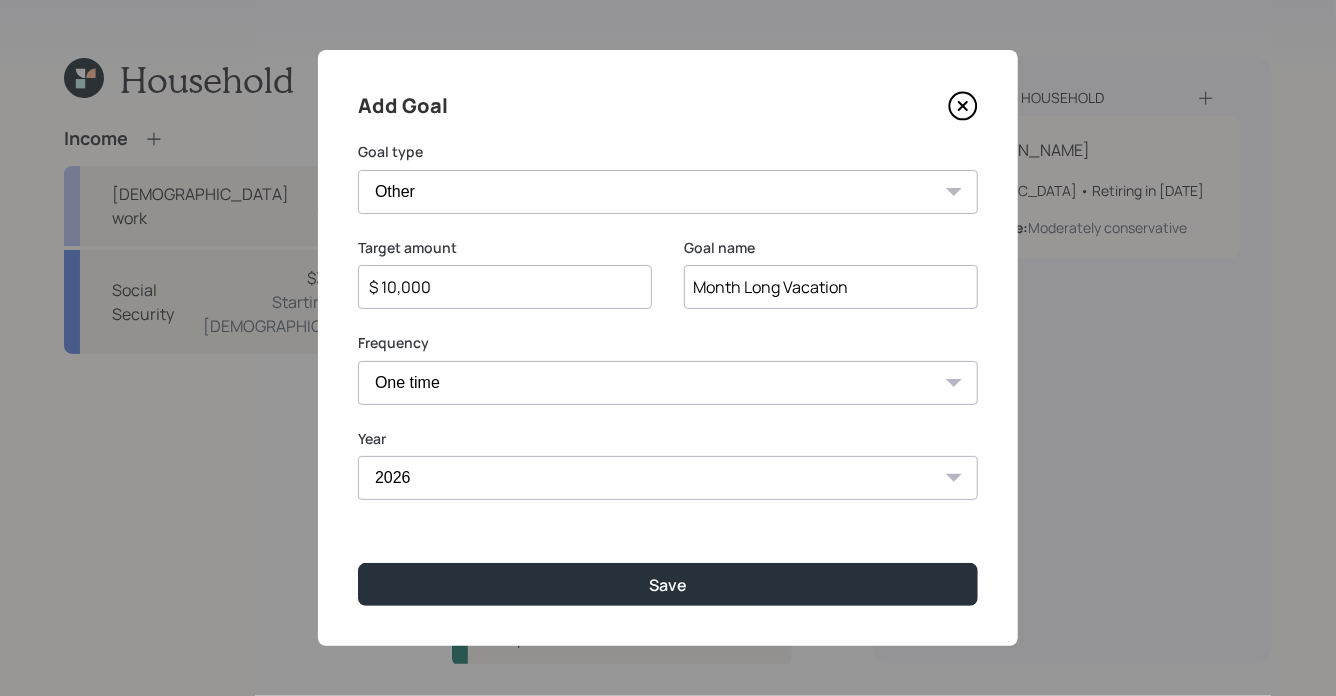 click on "$ 10,000" at bounding box center [497, 287] 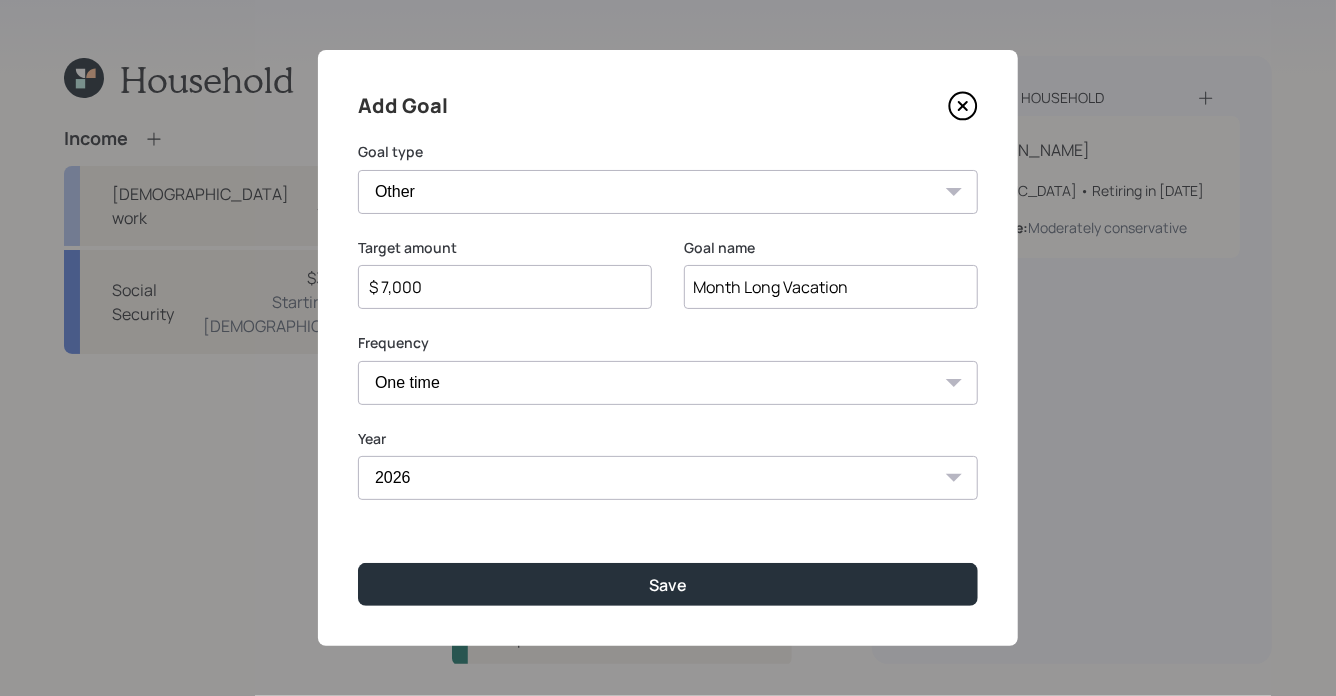 click on "$ 7,000" at bounding box center (497, 287) 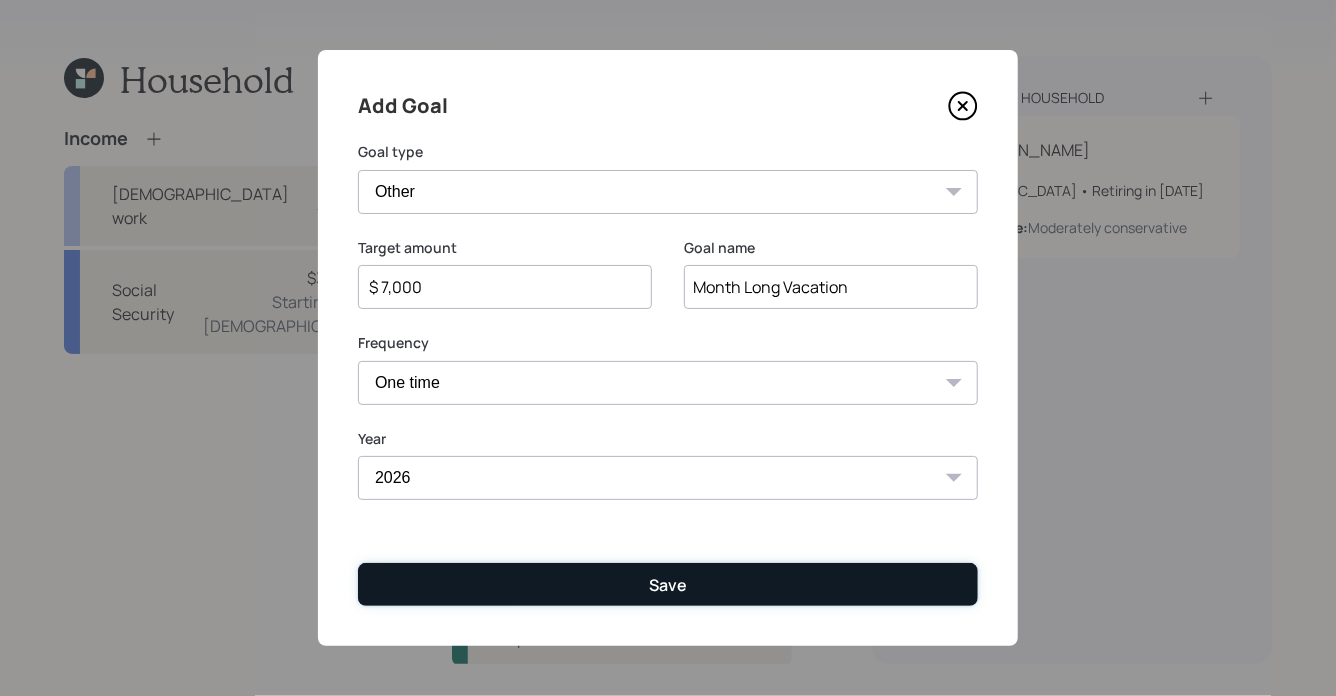 click on "Save" at bounding box center [668, 584] 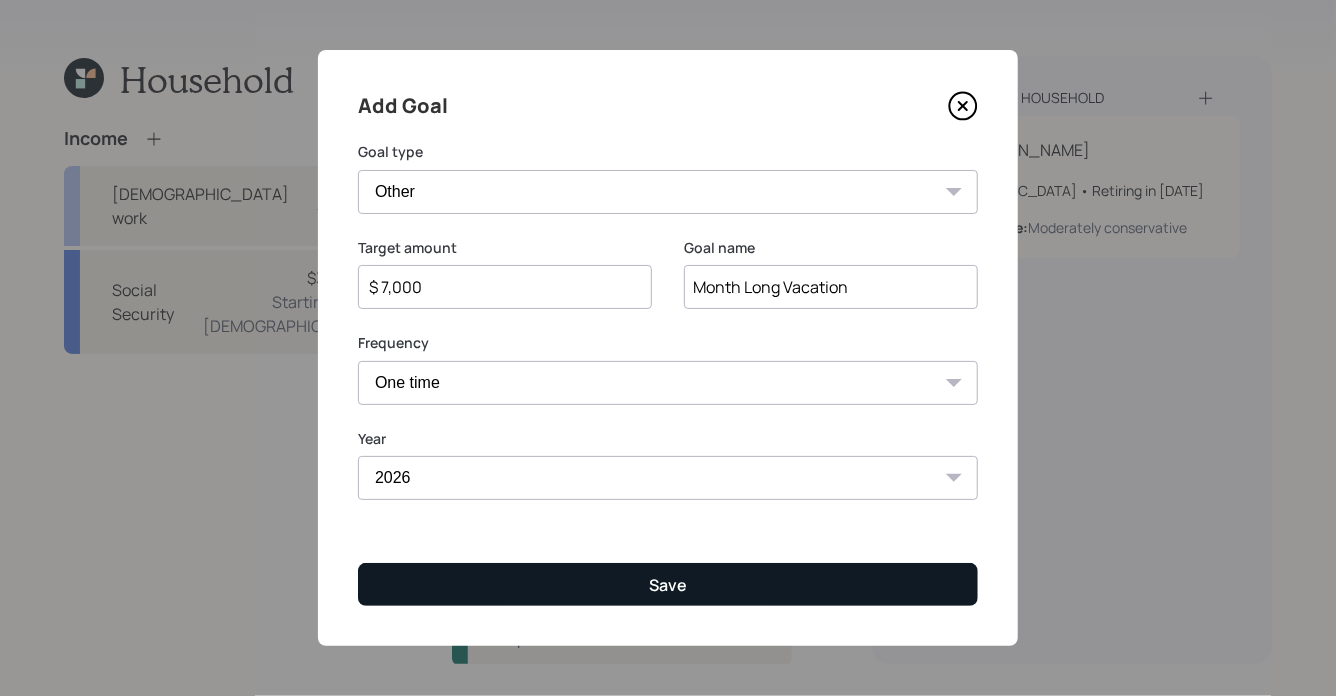 type on "$" 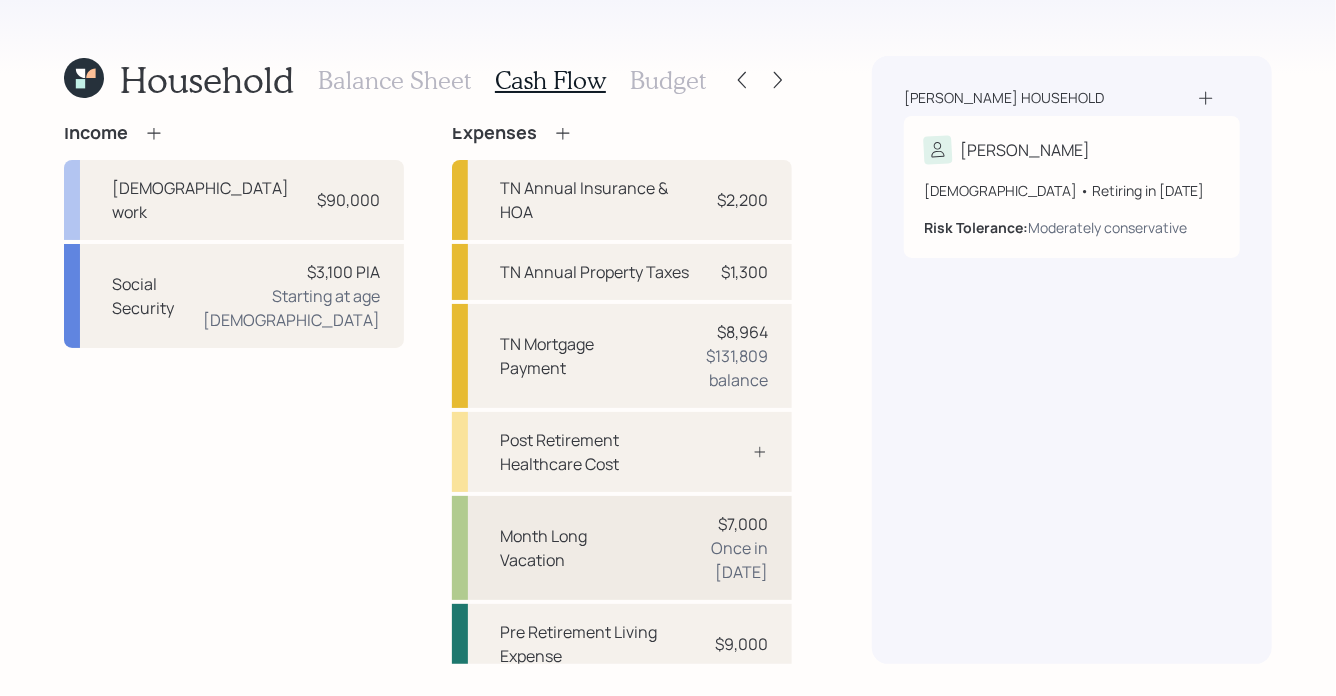scroll, scrollTop: 0, scrollLeft: 0, axis: both 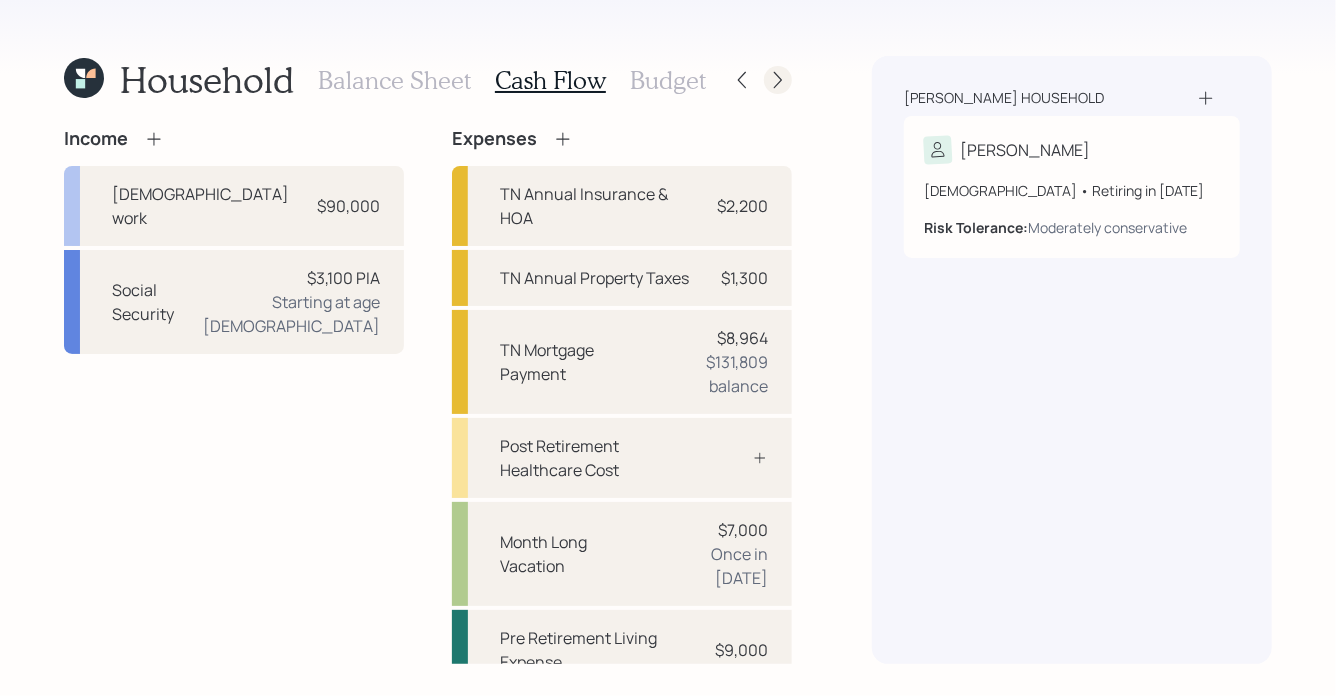 click 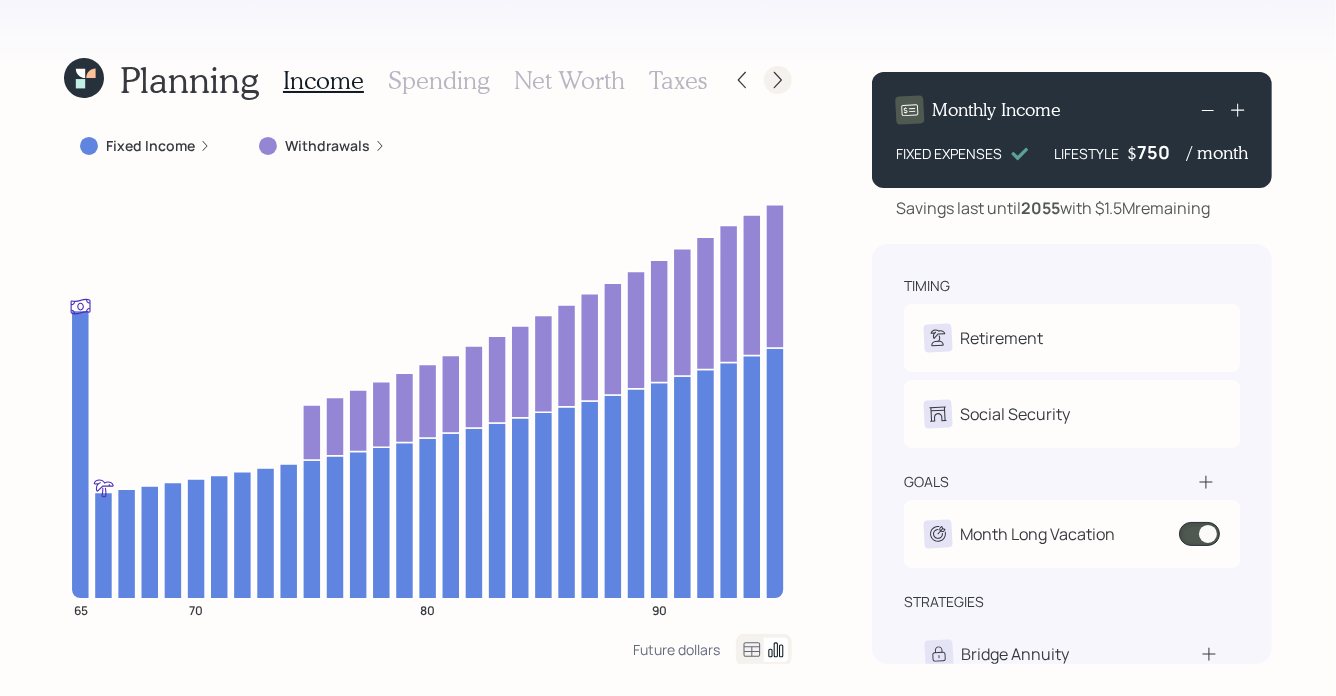 click 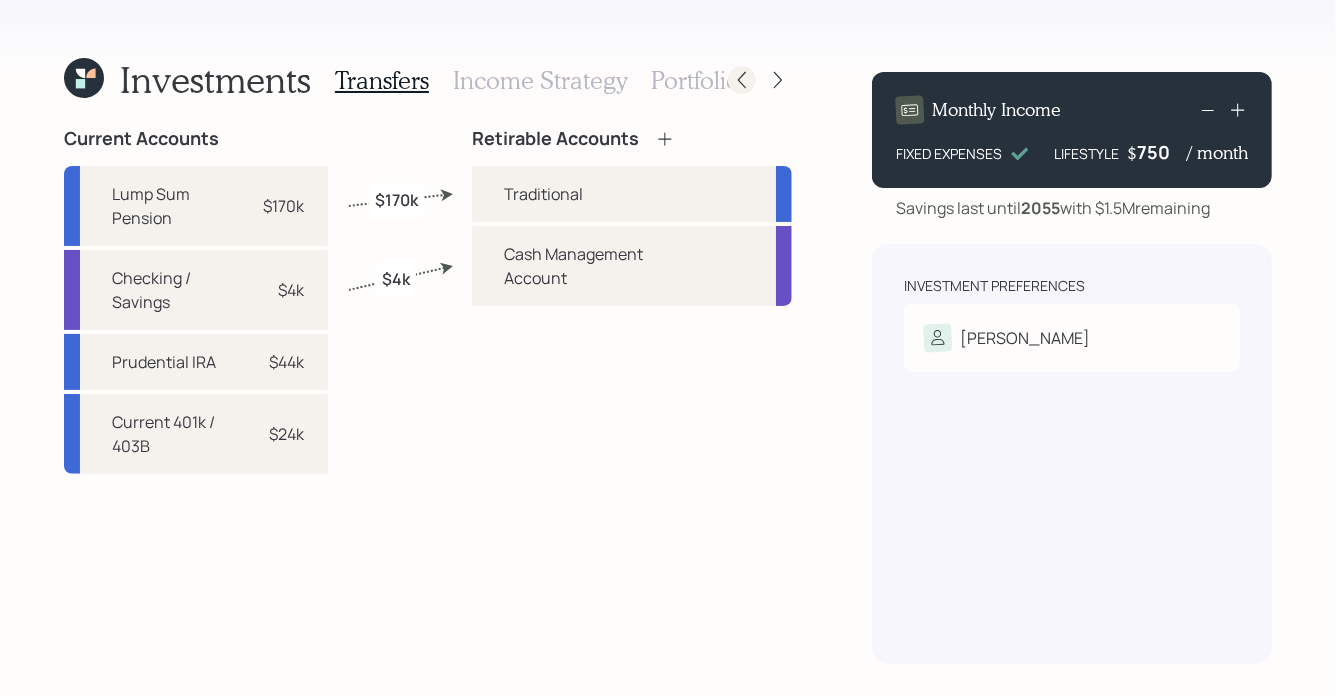 click 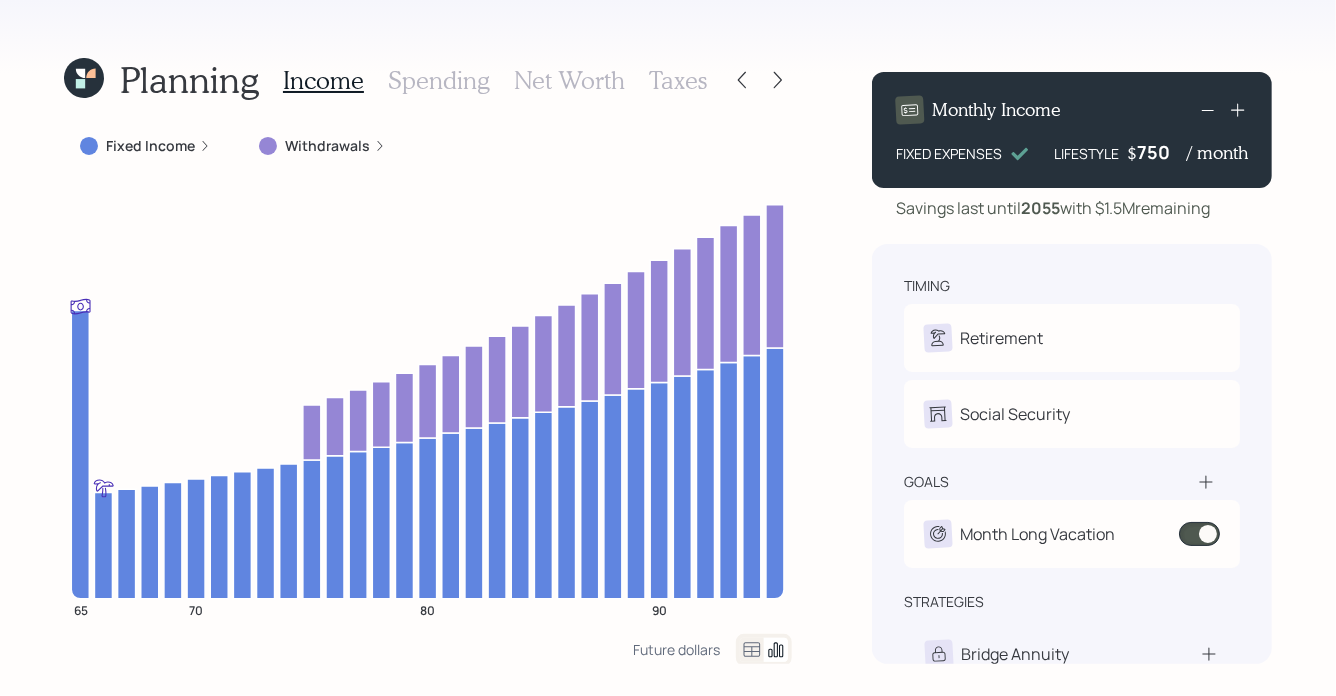 click on "Spending" at bounding box center [439, 80] 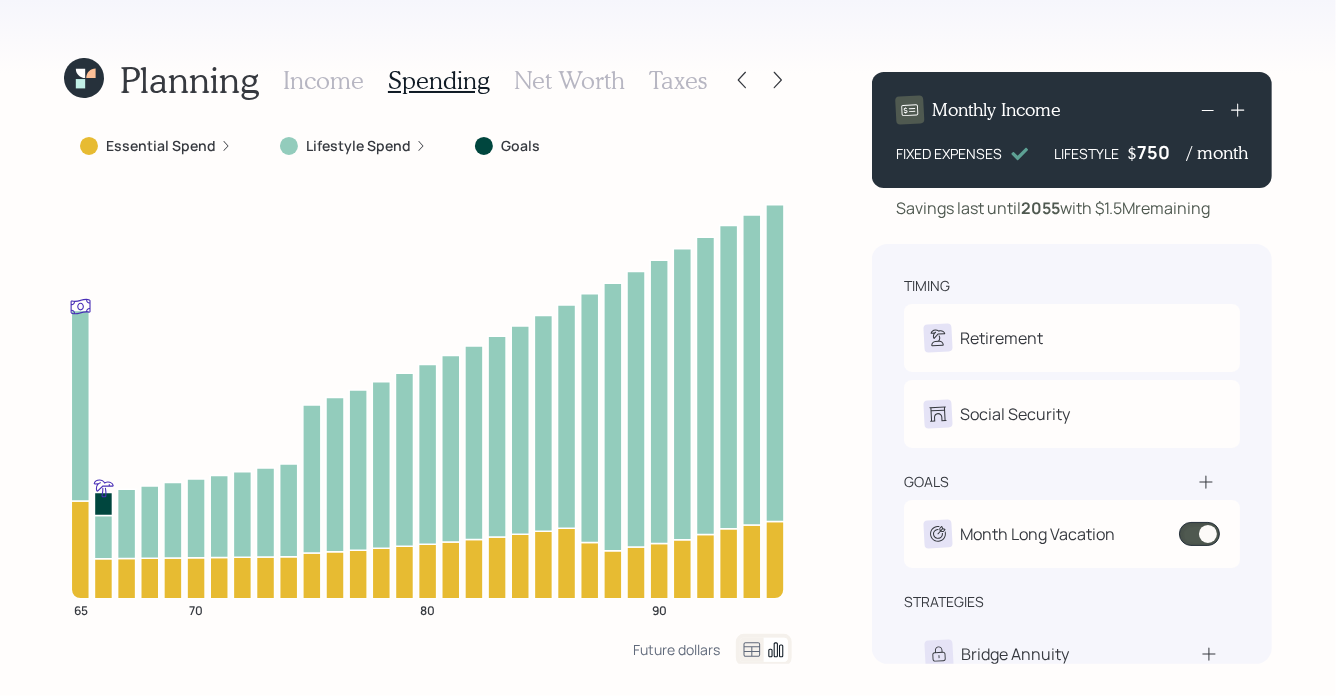 click 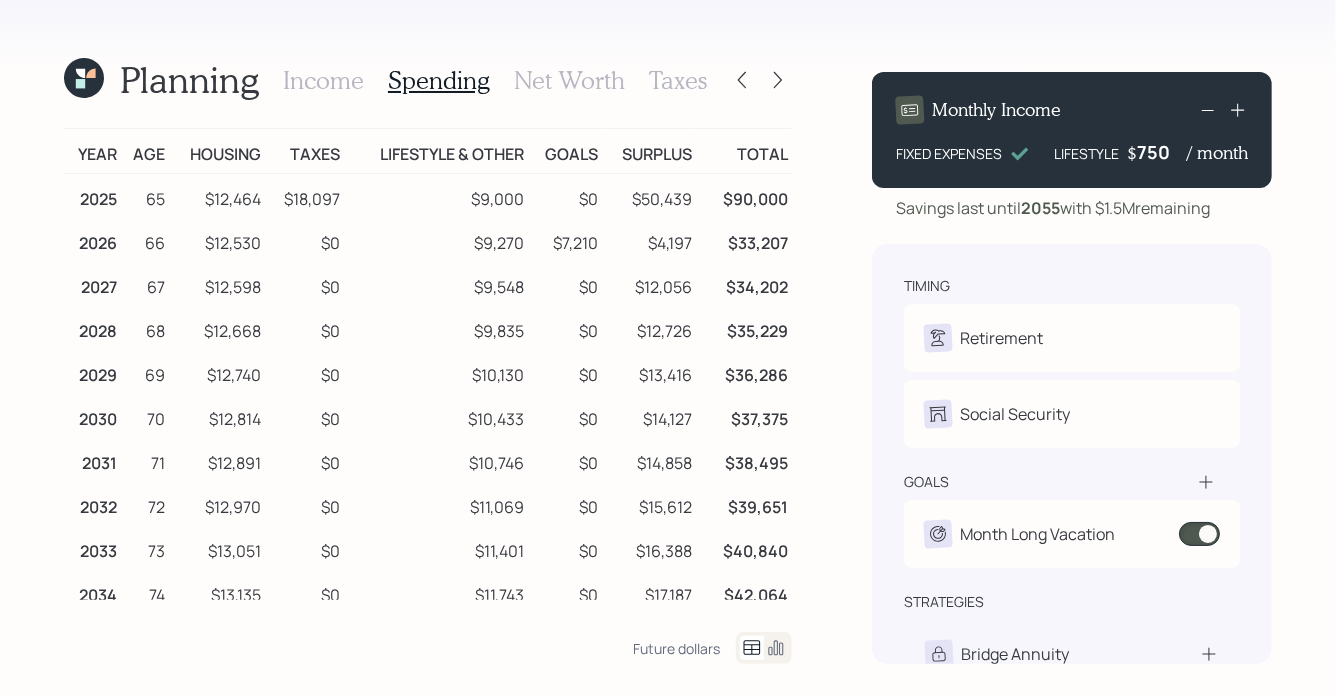 click on "Income" at bounding box center (323, 80) 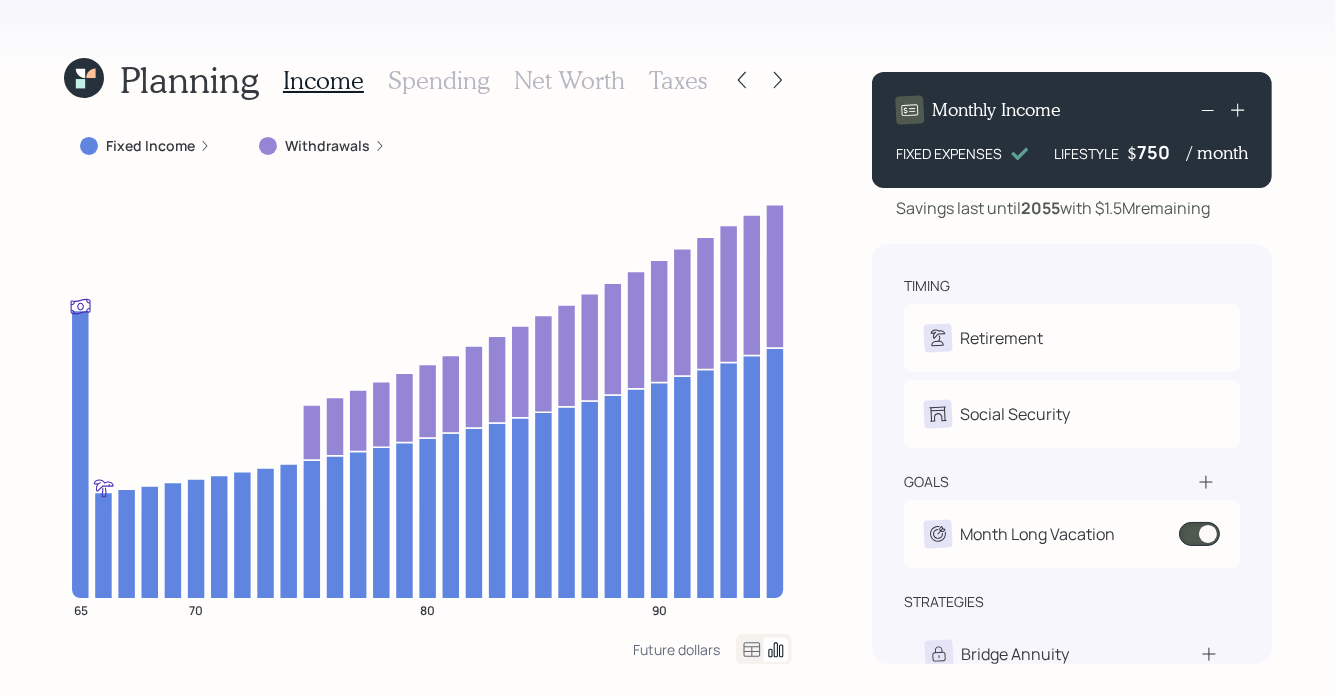 click 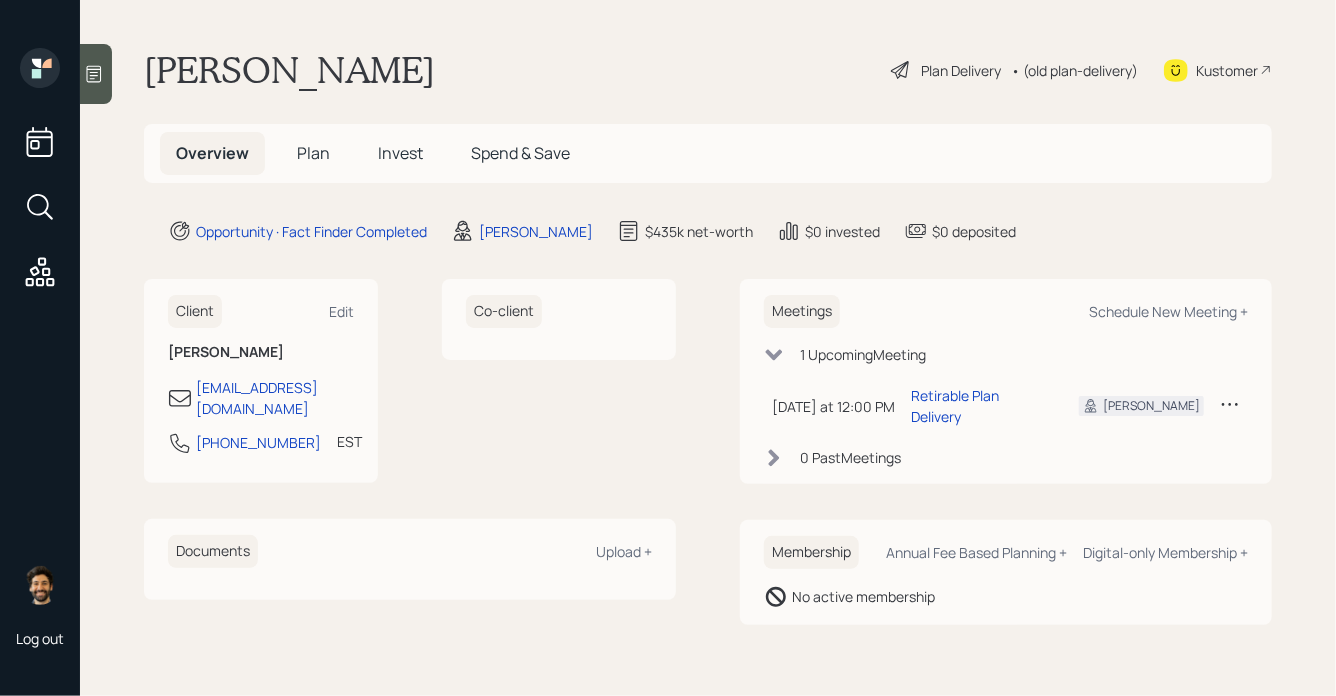 click on "Plan" at bounding box center (313, 153) 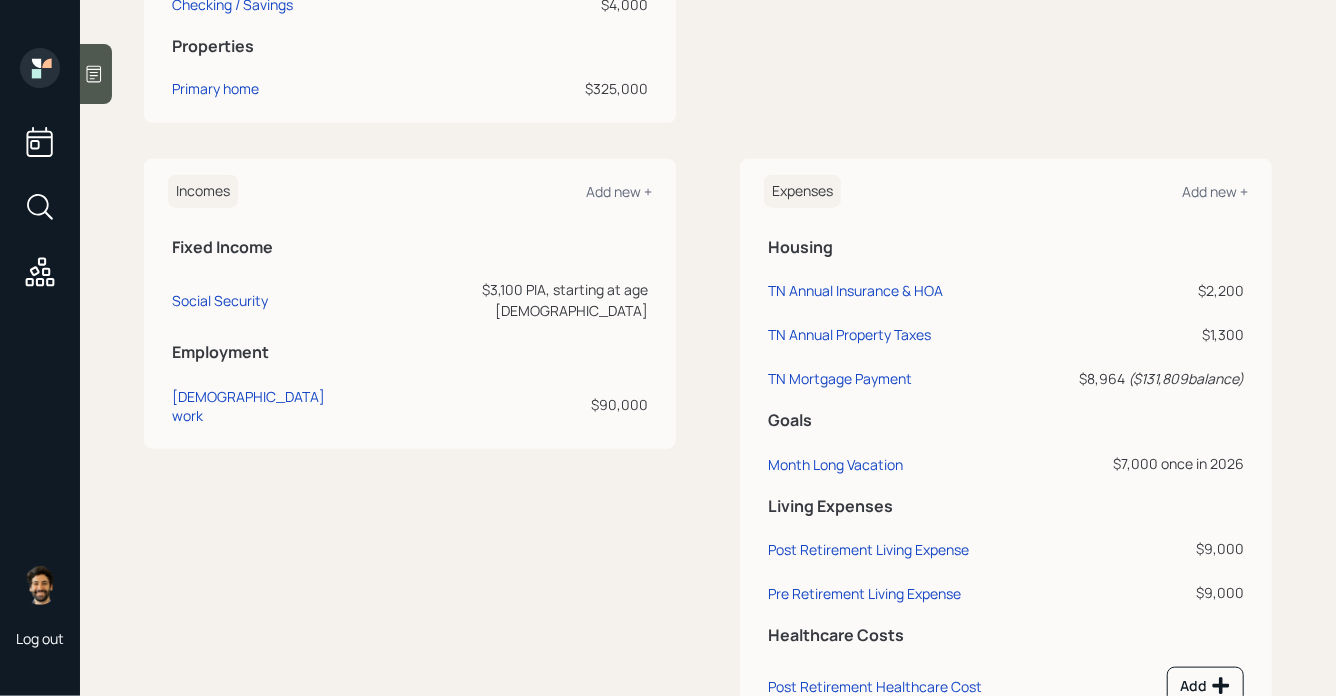 scroll, scrollTop: 848, scrollLeft: 0, axis: vertical 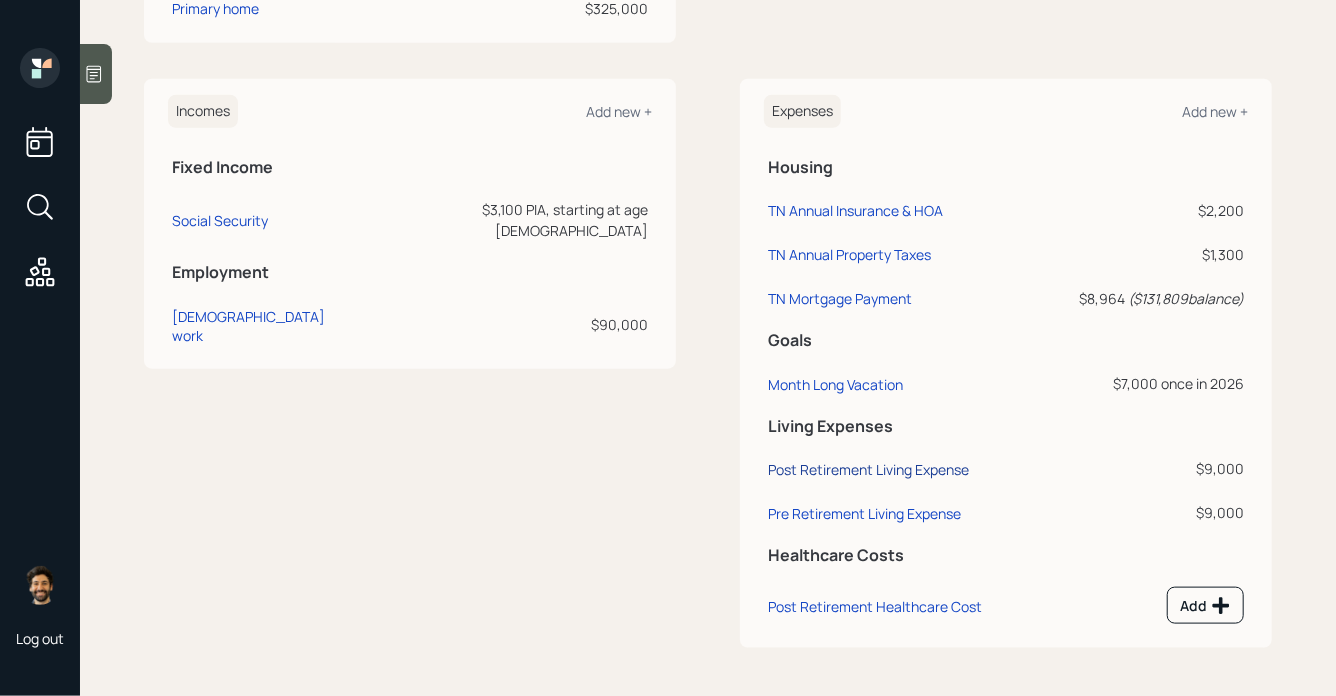 click on "Post Retirement Living Expense" at bounding box center (868, 469) 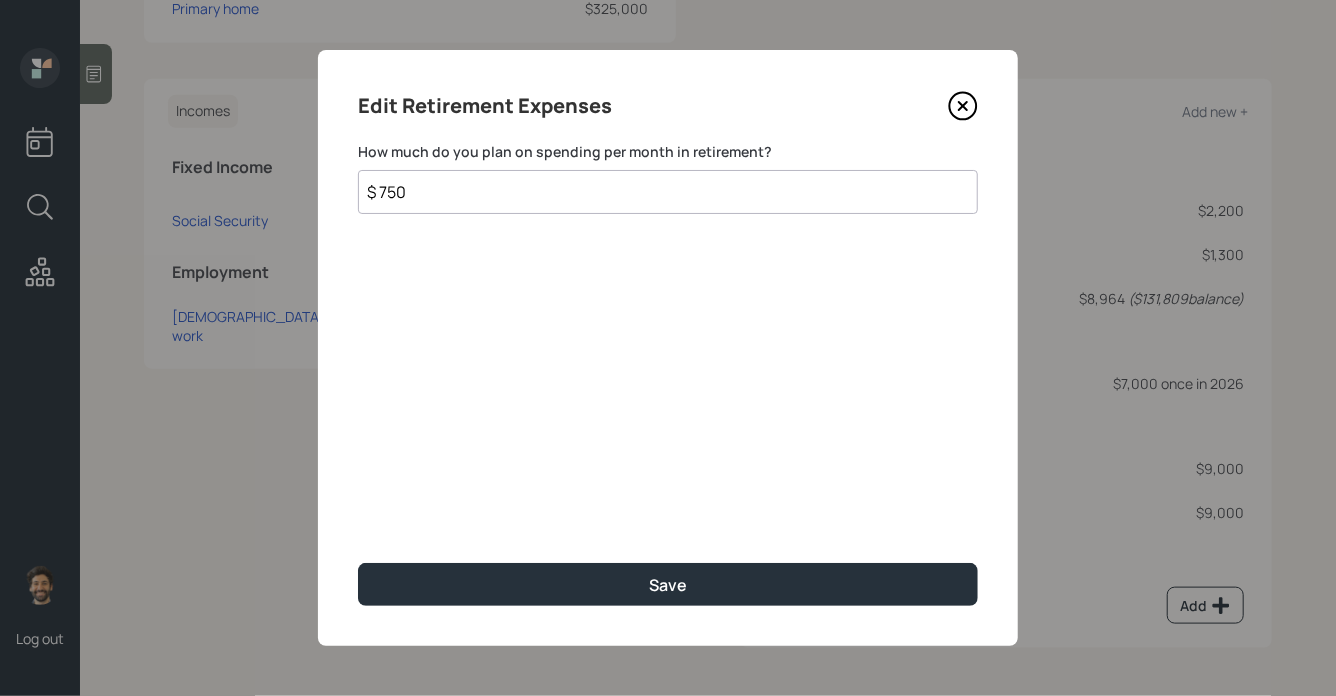 click on "$ 750" at bounding box center [668, 192] 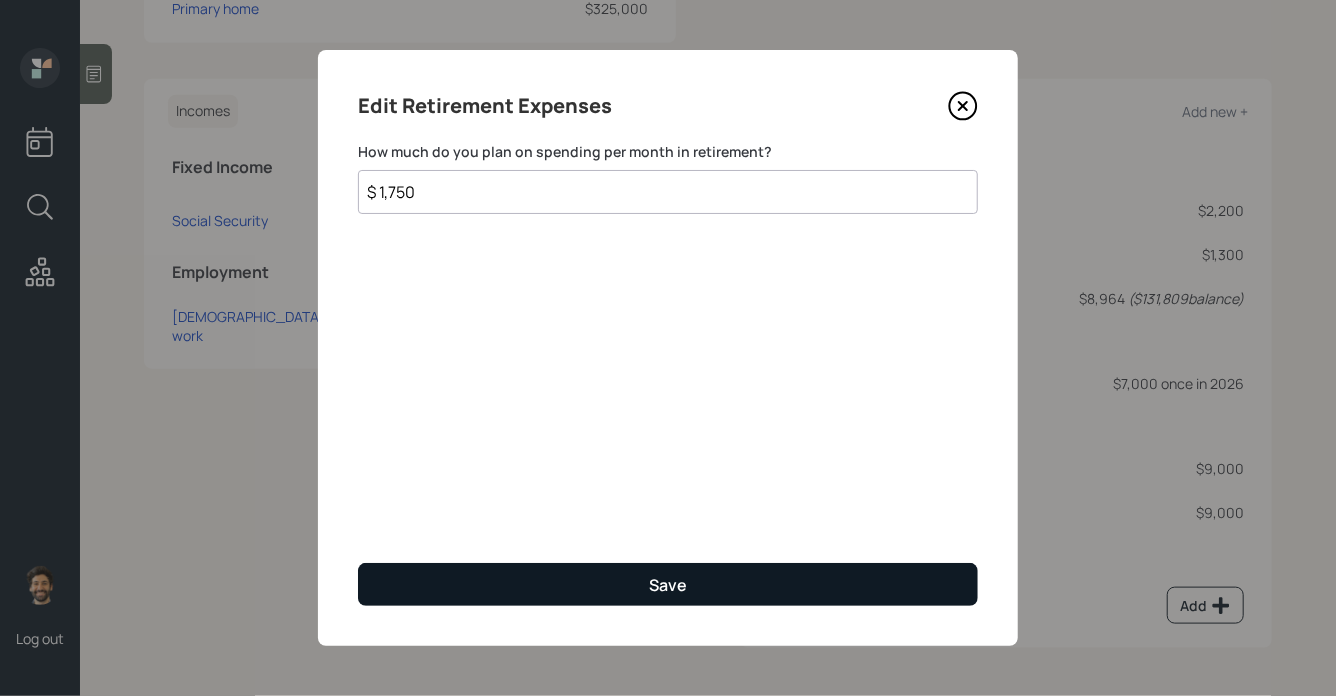 type on "$ 1,750" 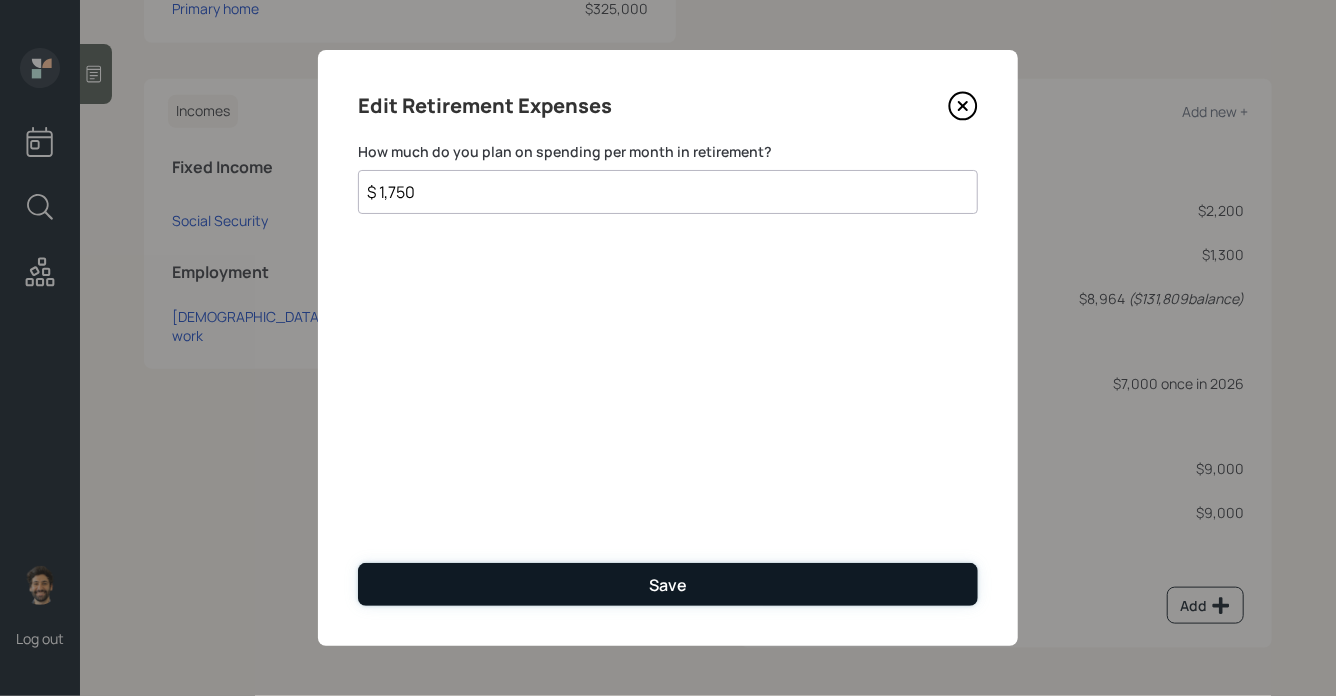 click on "Save" at bounding box center (668, 584) 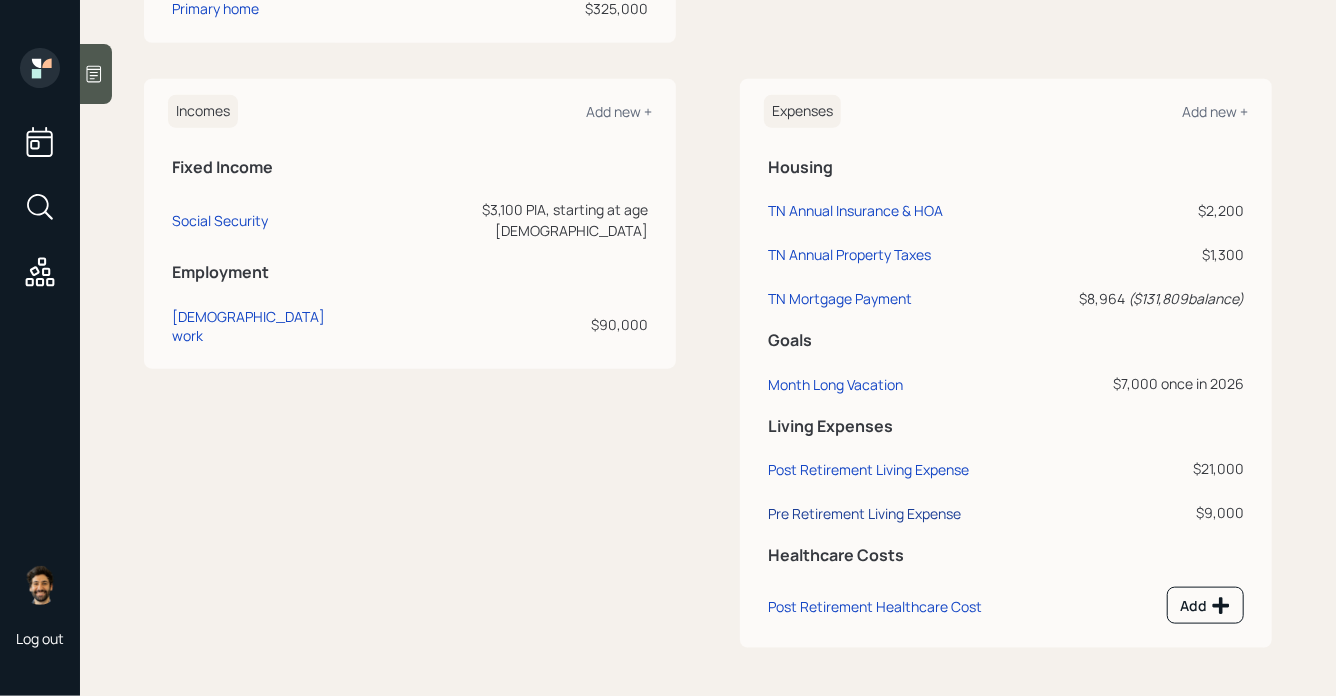 click on "Pre Retirement Living Expense" at bounding box center [864, 513] 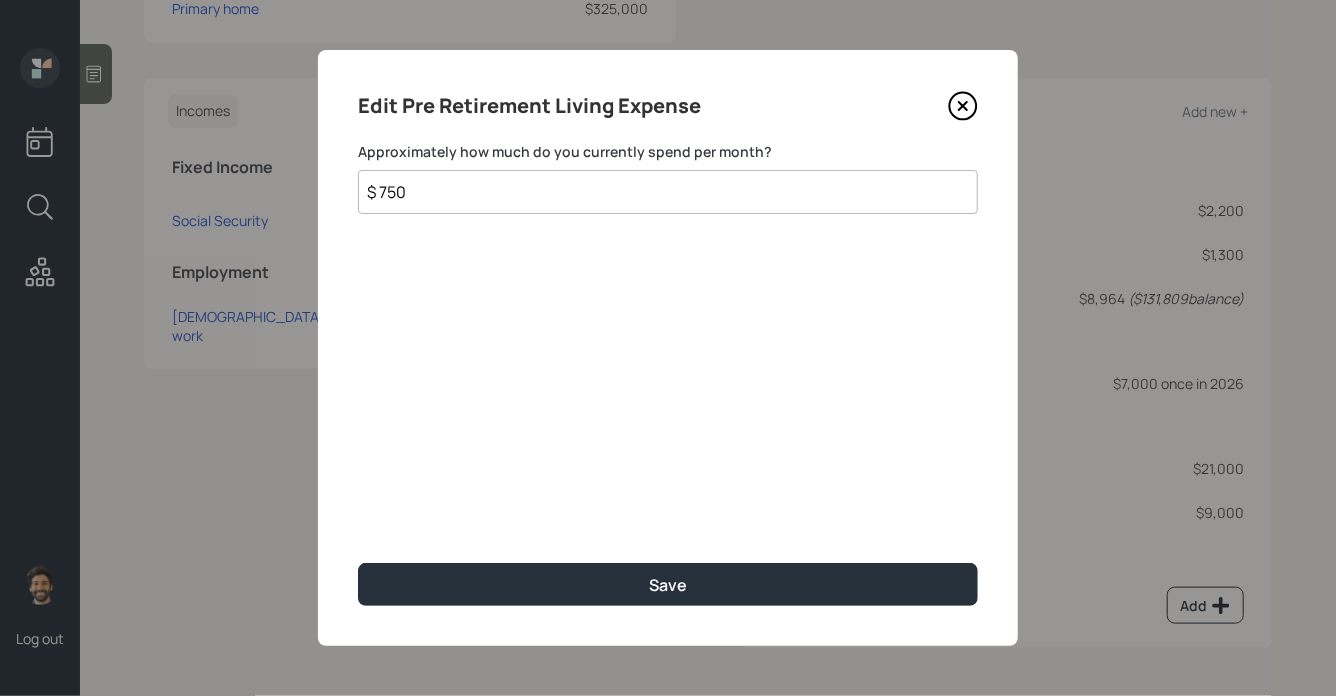 click on "$ 750" at bounding box center (668, 192) 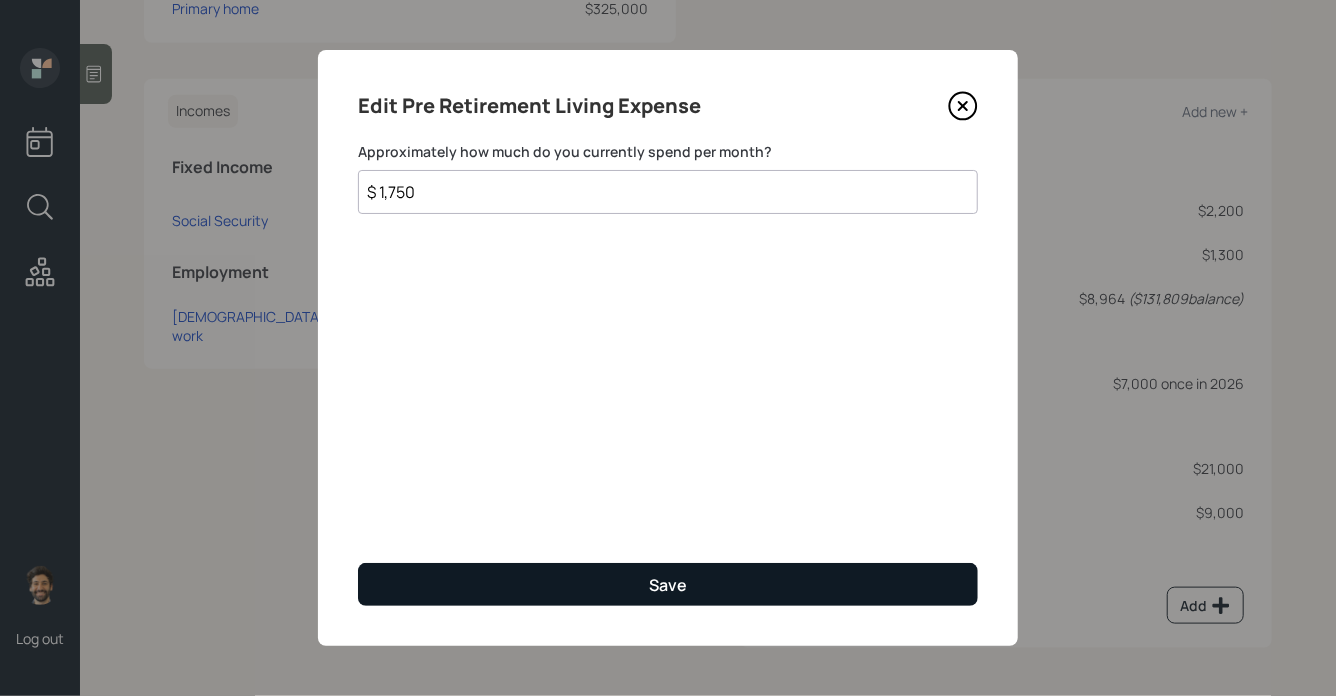 type on "$ 1,750" 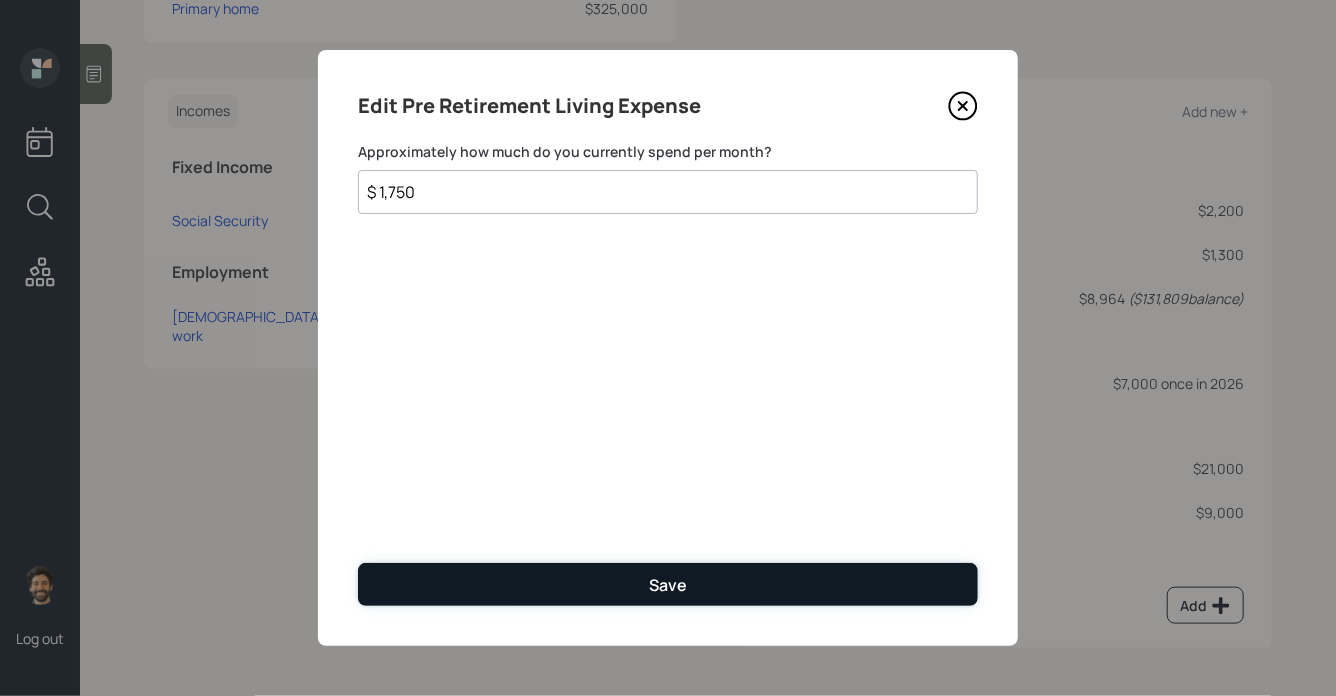 click on "Save" at bounding box center (668, 584) 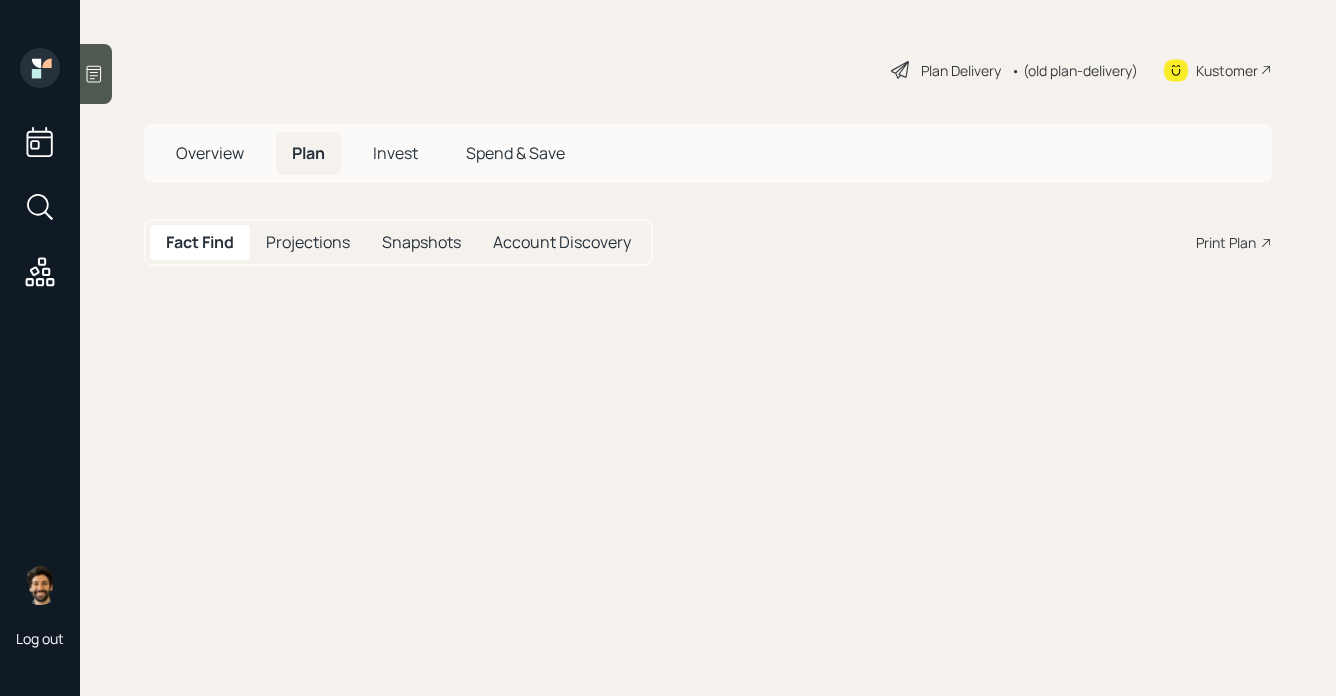 scroll, scrollTop: 0, scrollLeft: 0, axis: both 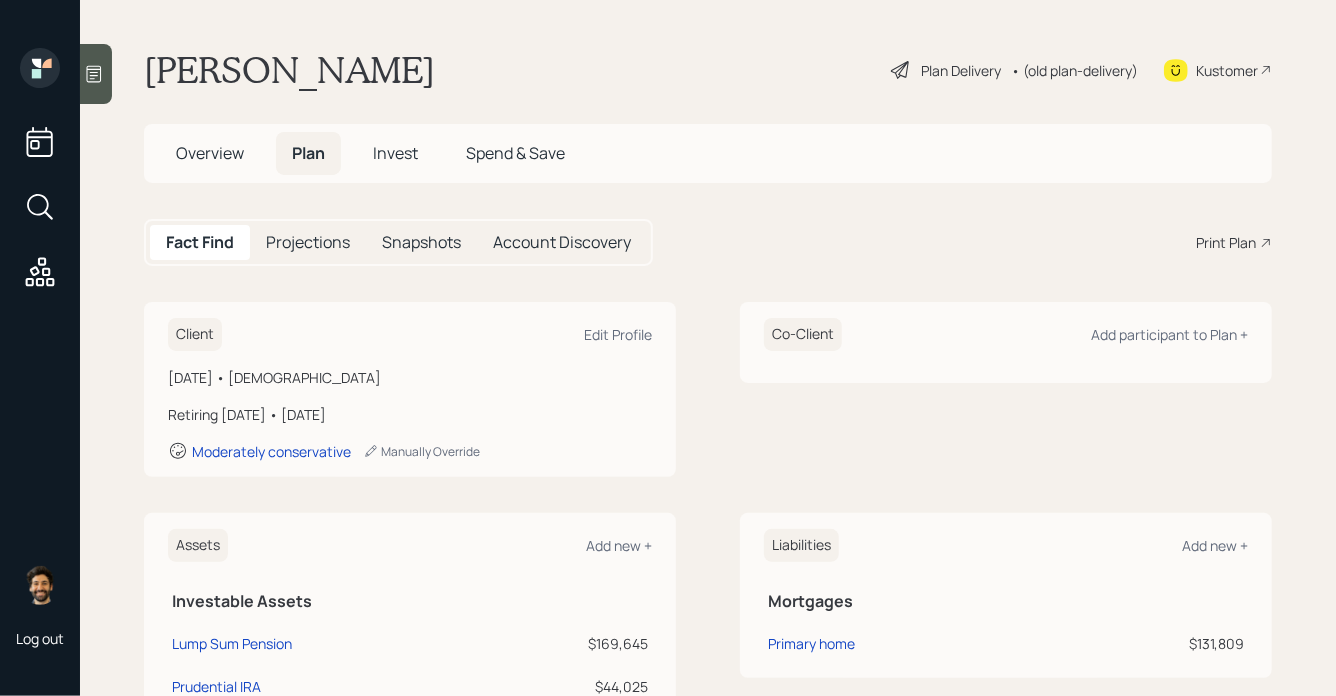 click on "Plan Delivery" at bounding box center [961, 70] 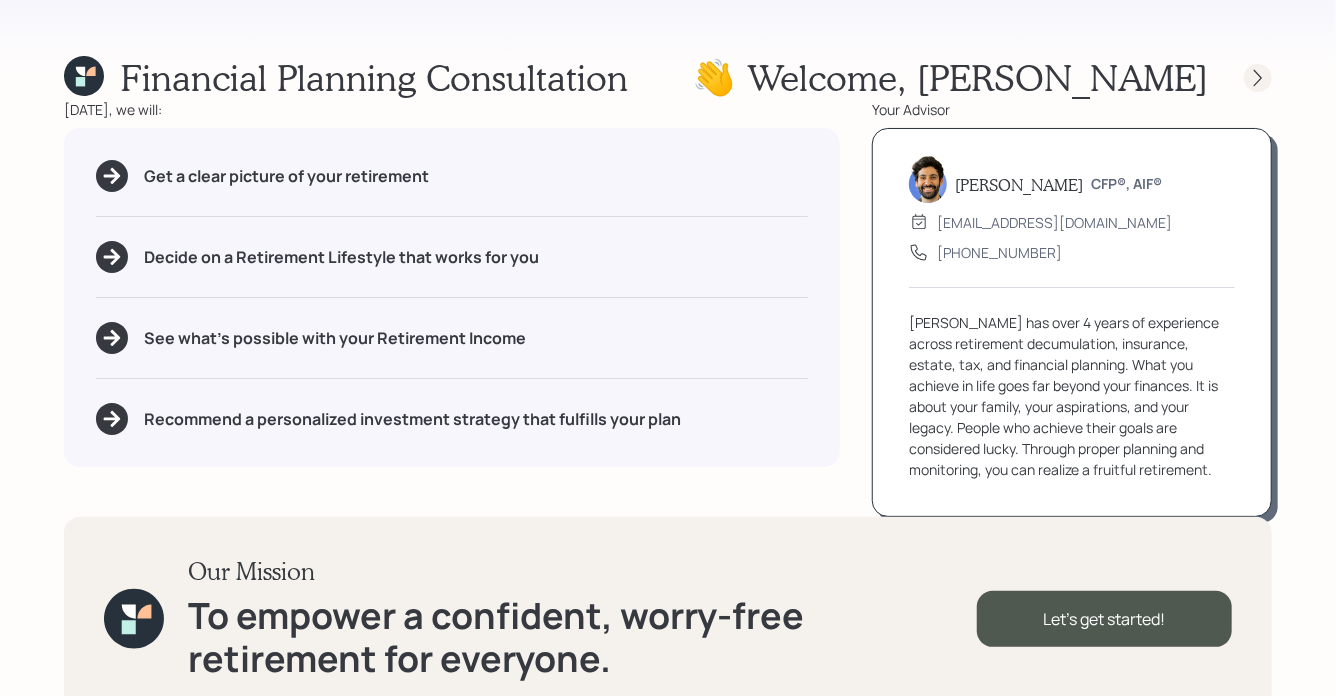click 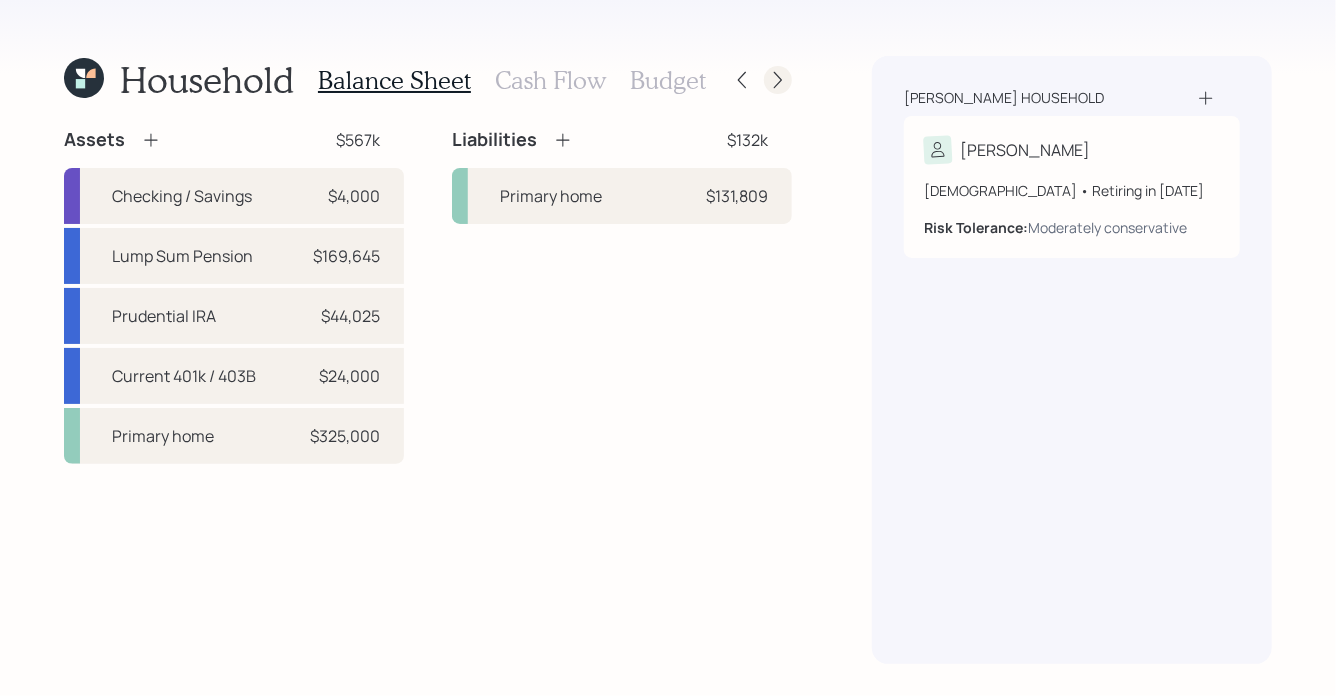click 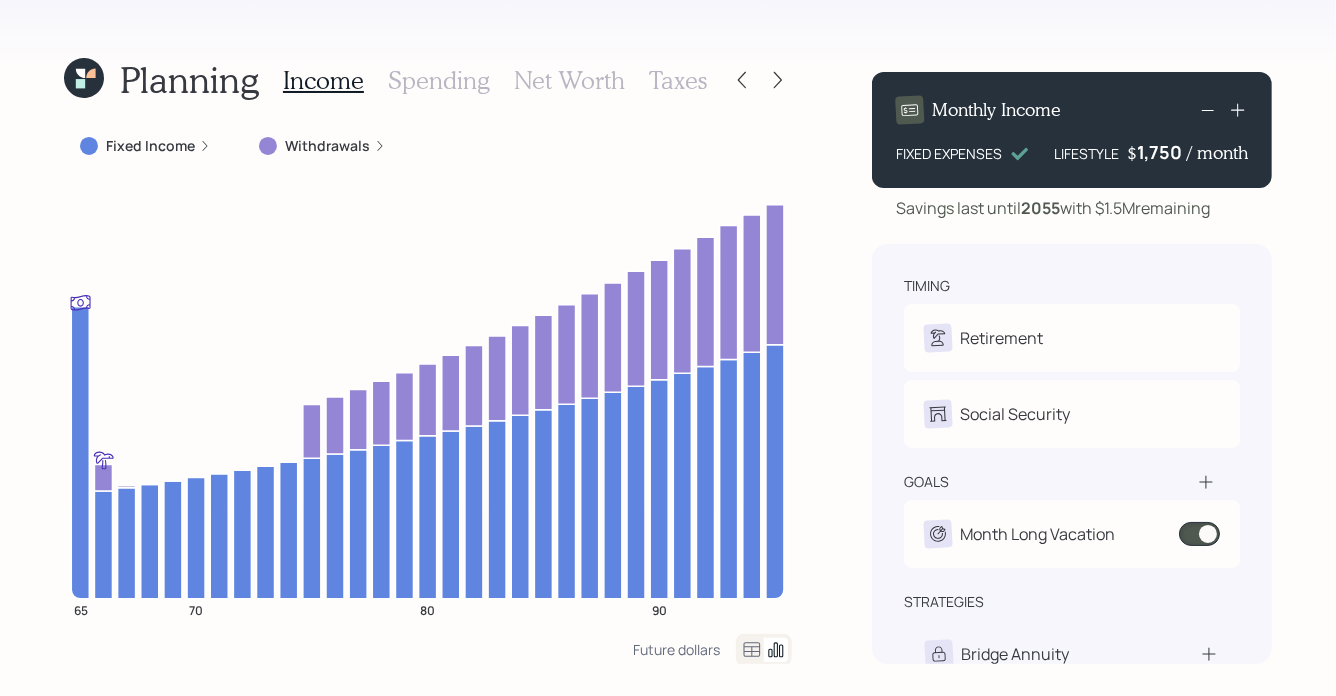 click 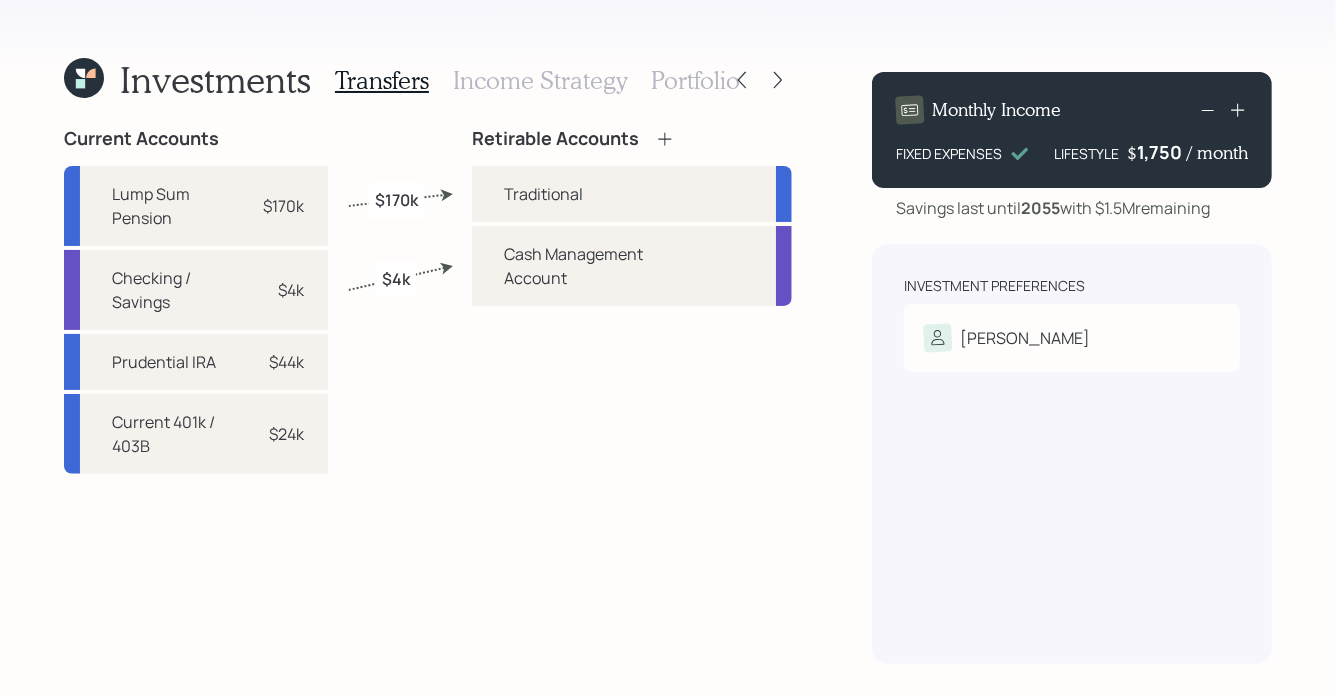 click on "Income Strategy" at bounding box center (540, 80) 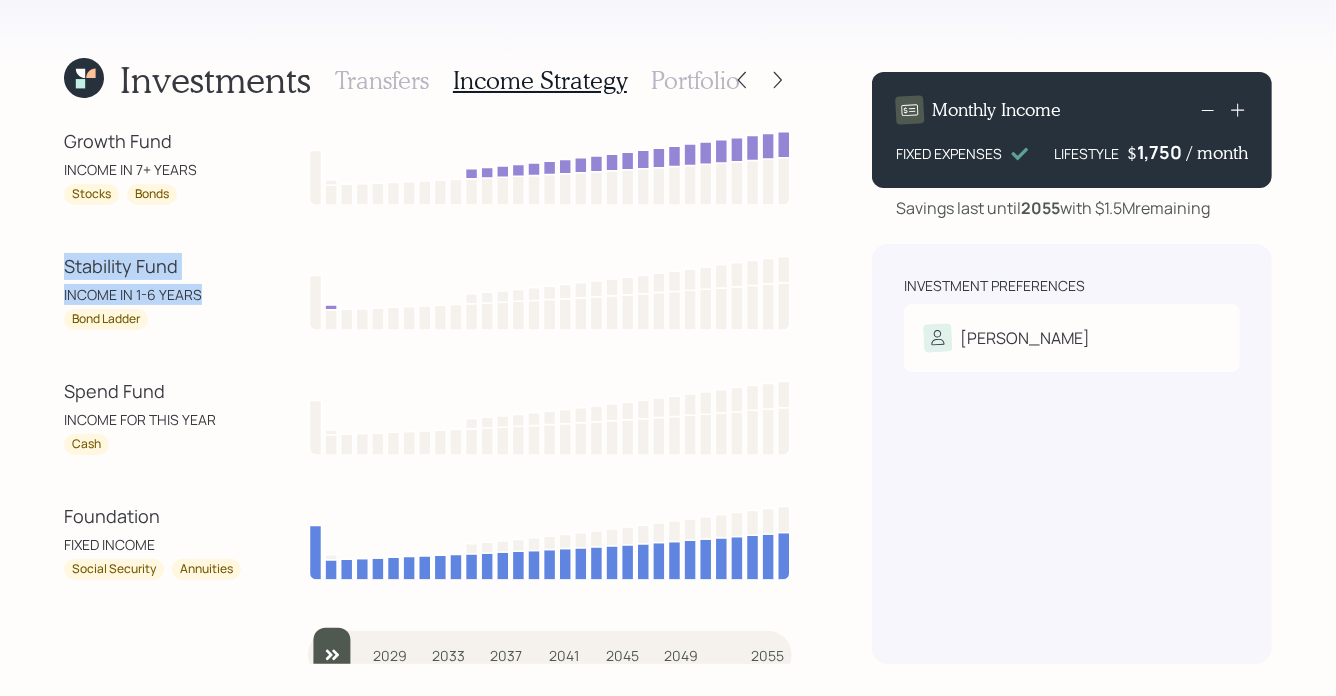 drag, startPoint x: 205, startPoint y: 297, endPoint x: 44, endPoint y: 270, distance: 163.24828 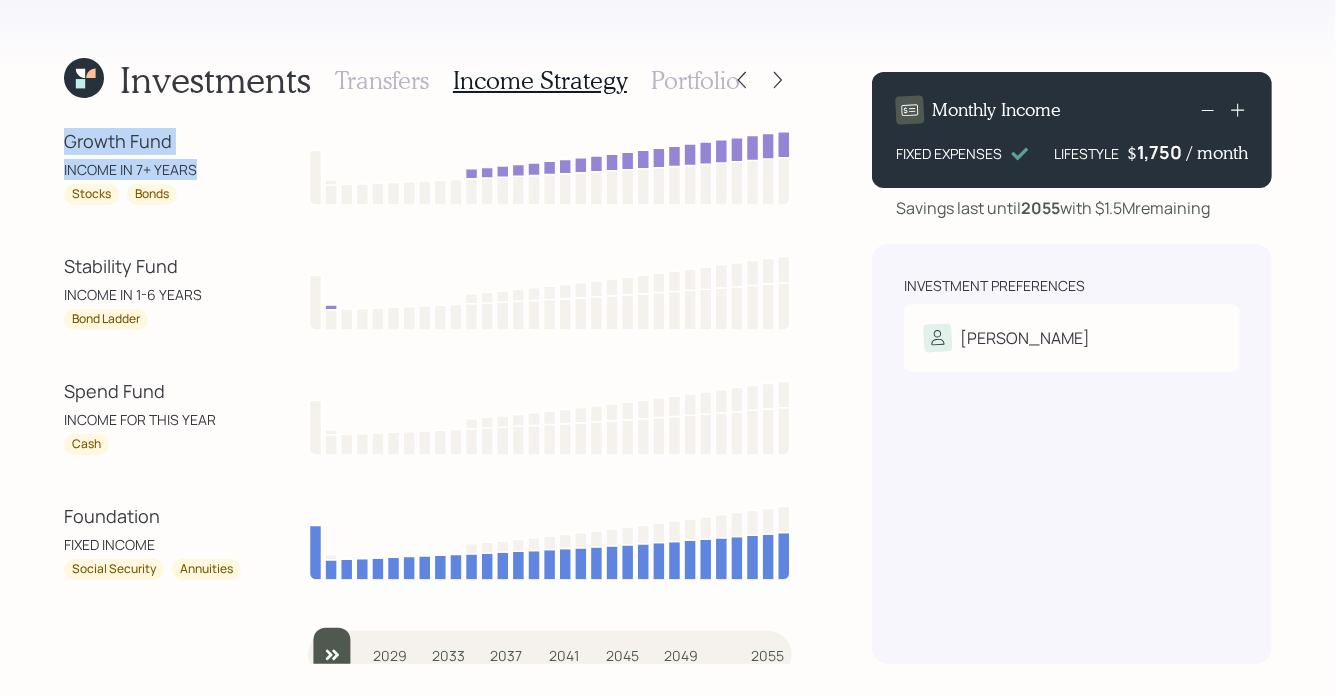 drag, startPoint x: 197, startPoint y: 168, endPoint x: 45, endPoint y: 138, distance: 154.93224 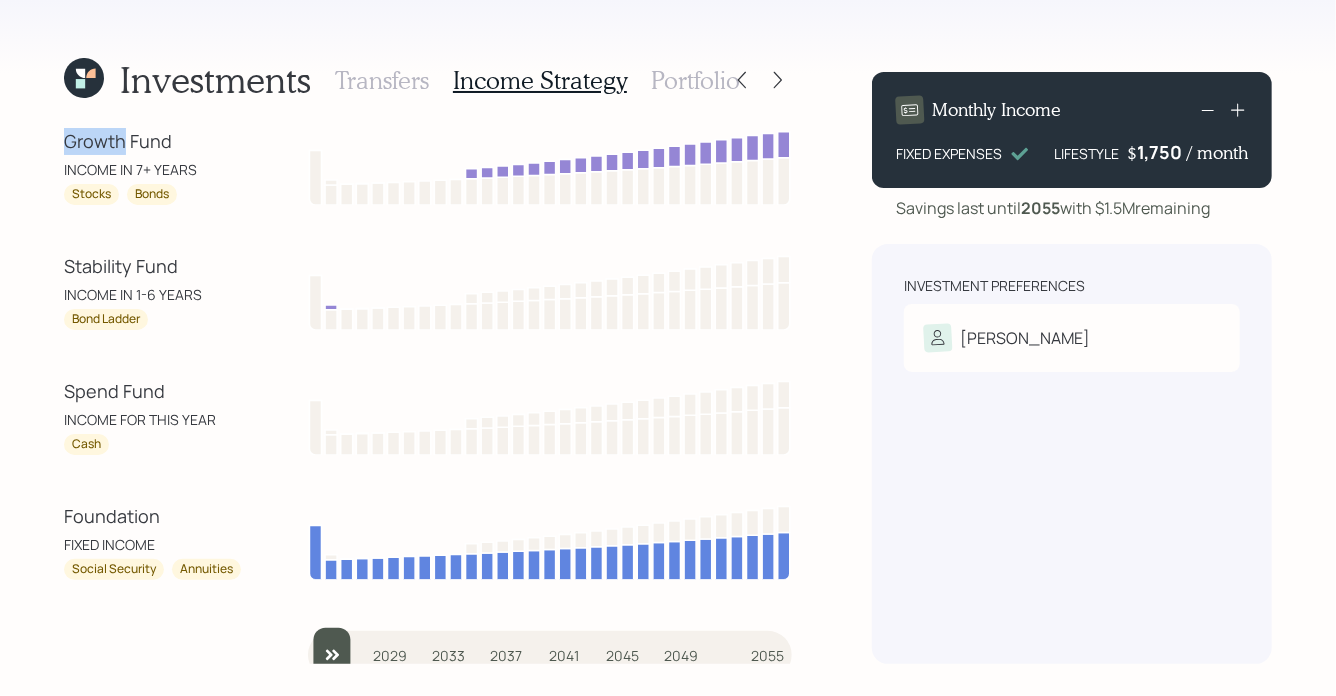 click on "Growth Fund" at bounding box center (154, 141) 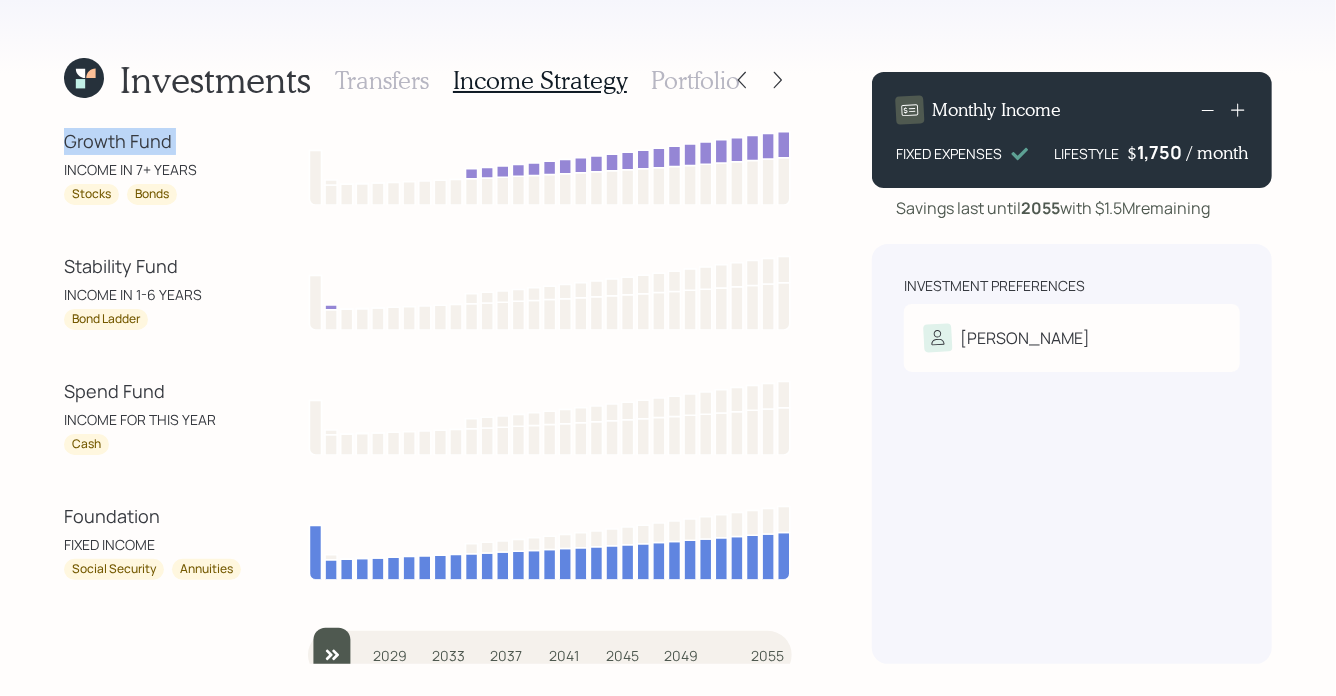 click on "Growth Fund" at bounding box center [154, 141] 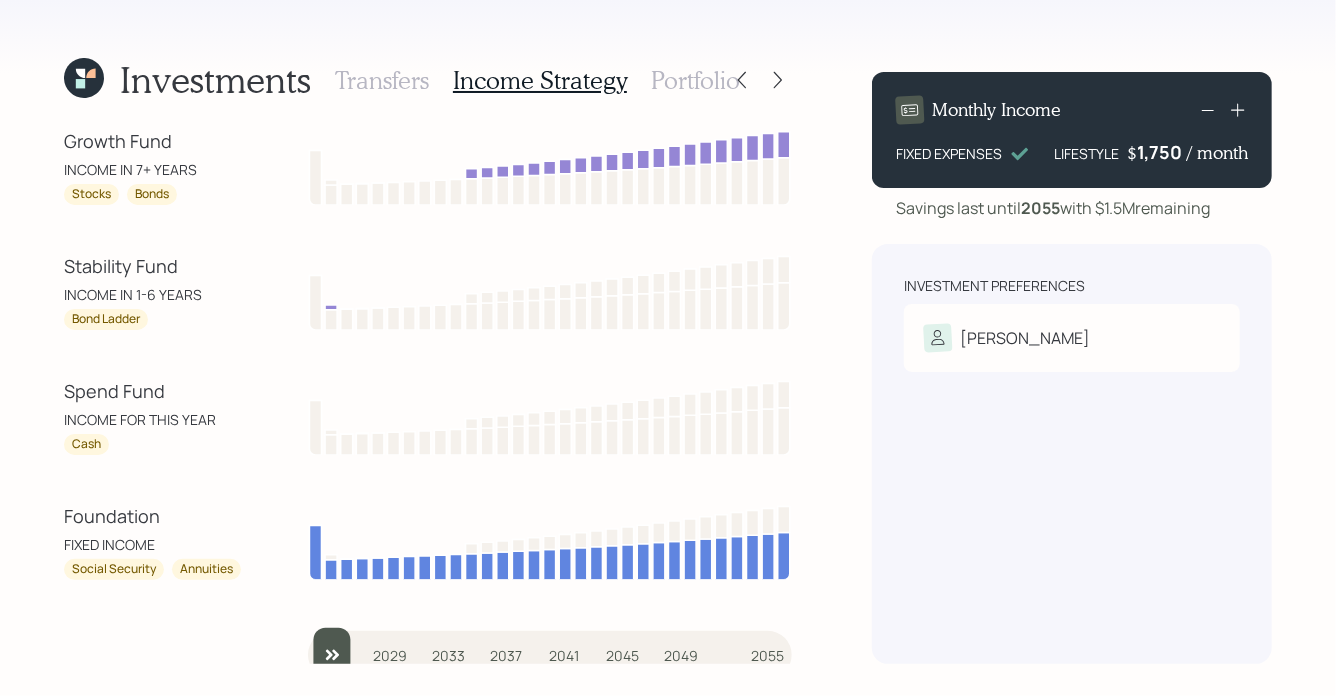click on "Portfolio" at bounding box center [695, 80] 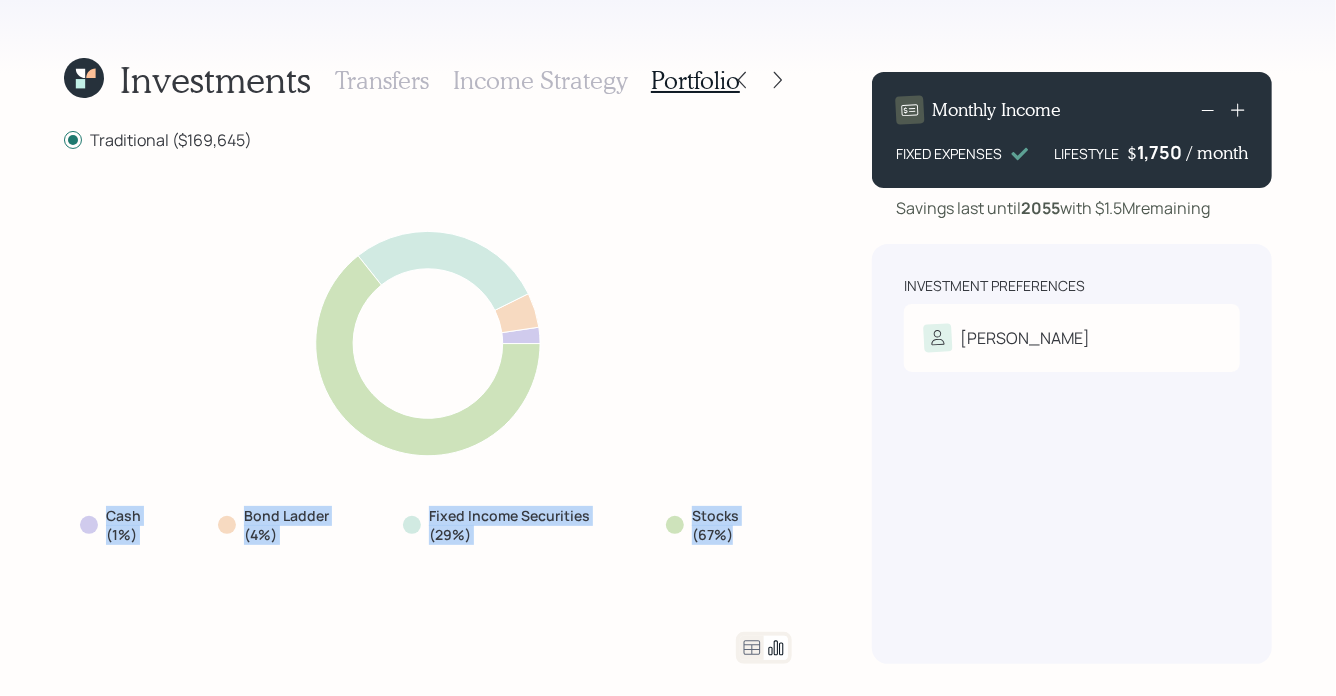 drag, startPoint x: 750, startPoint y: 531, endPoint x: 64, endPoint y: 514, distance: 686.21063 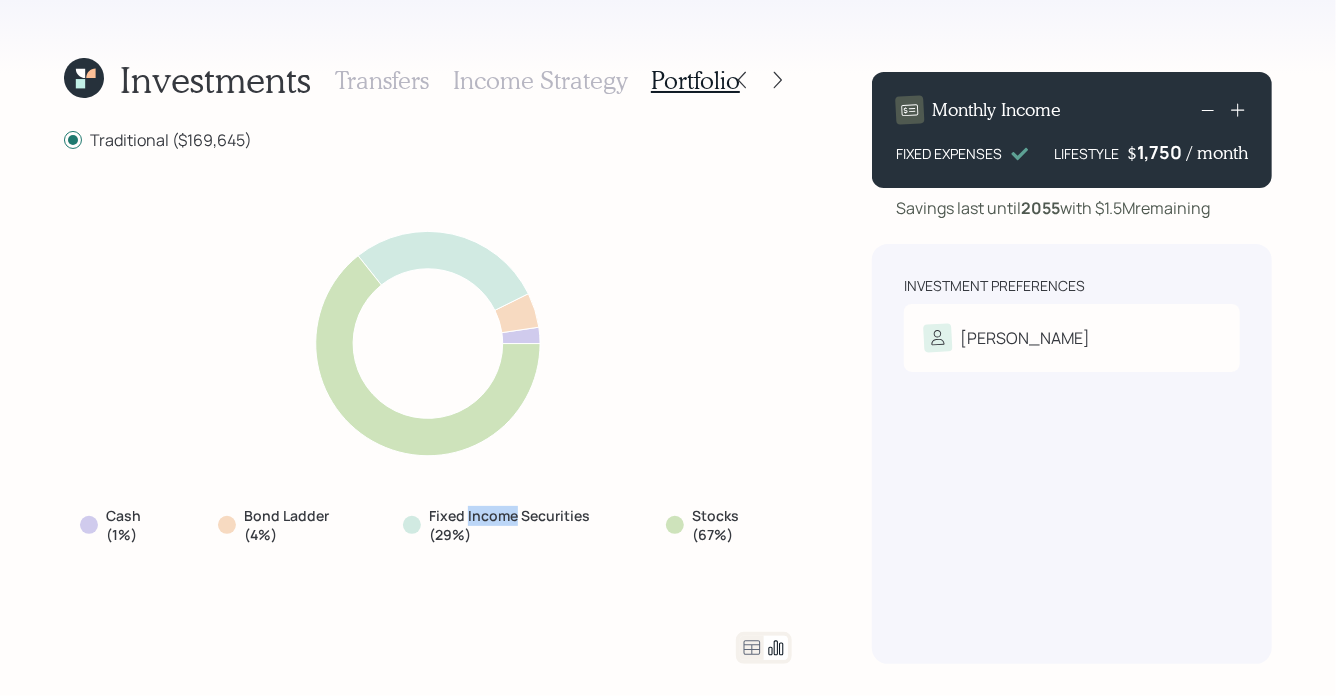 click on "Fixed Income Securities (29%)" at bounding box center (521, 525) 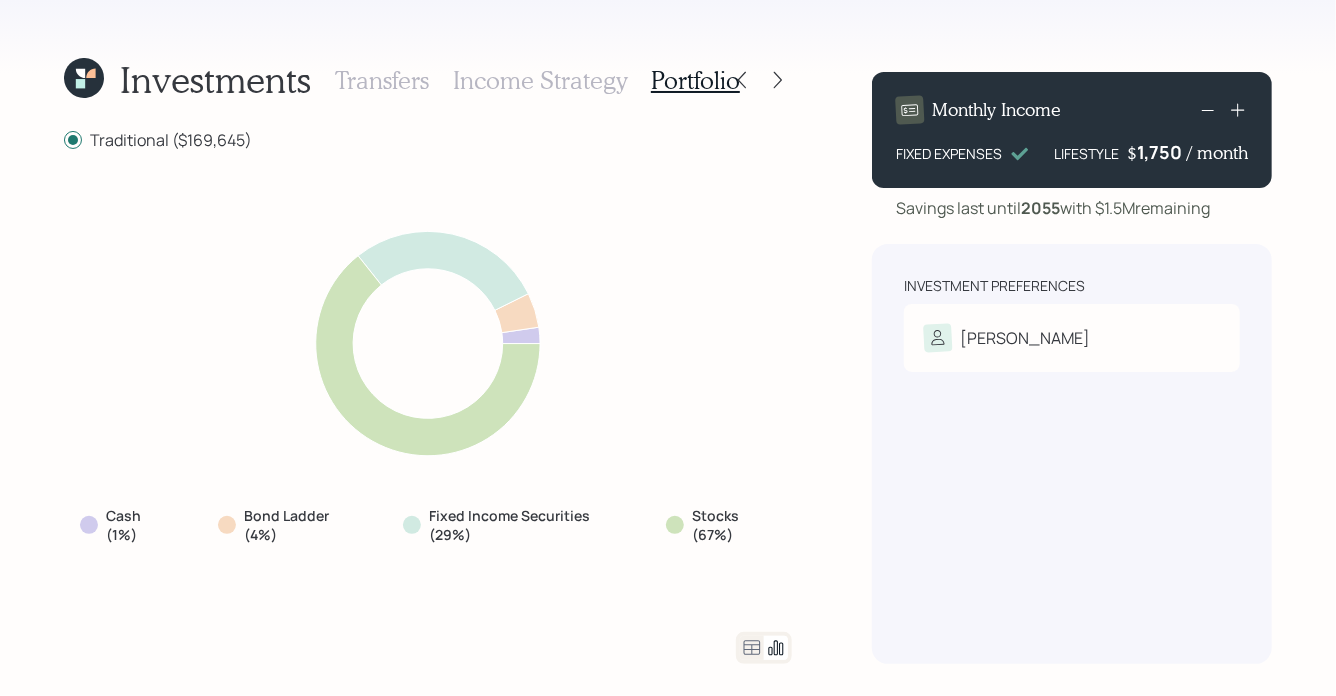 click on "Fixed Income Securities (29%)" at bounding box center [521, 525] 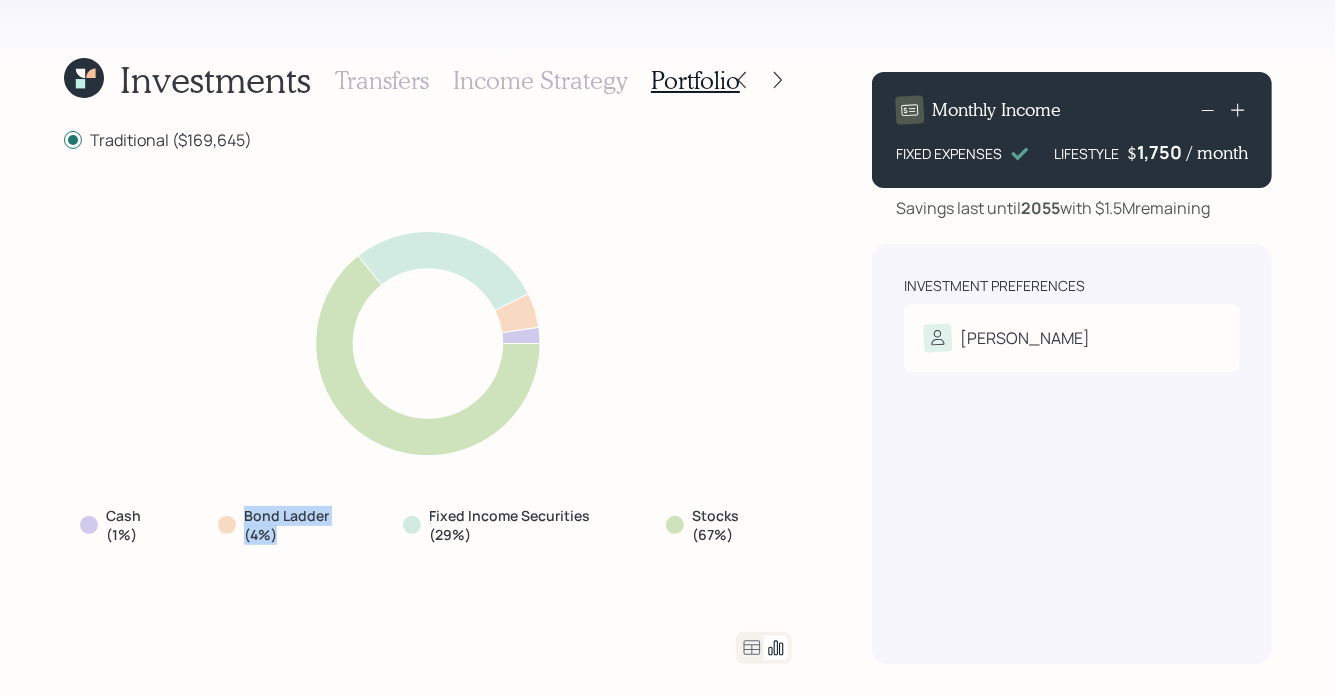 drag, startPoint x: 295, startPoint y: 543, endPoint x: 217, endPoint y: 500, distance: 89.06739 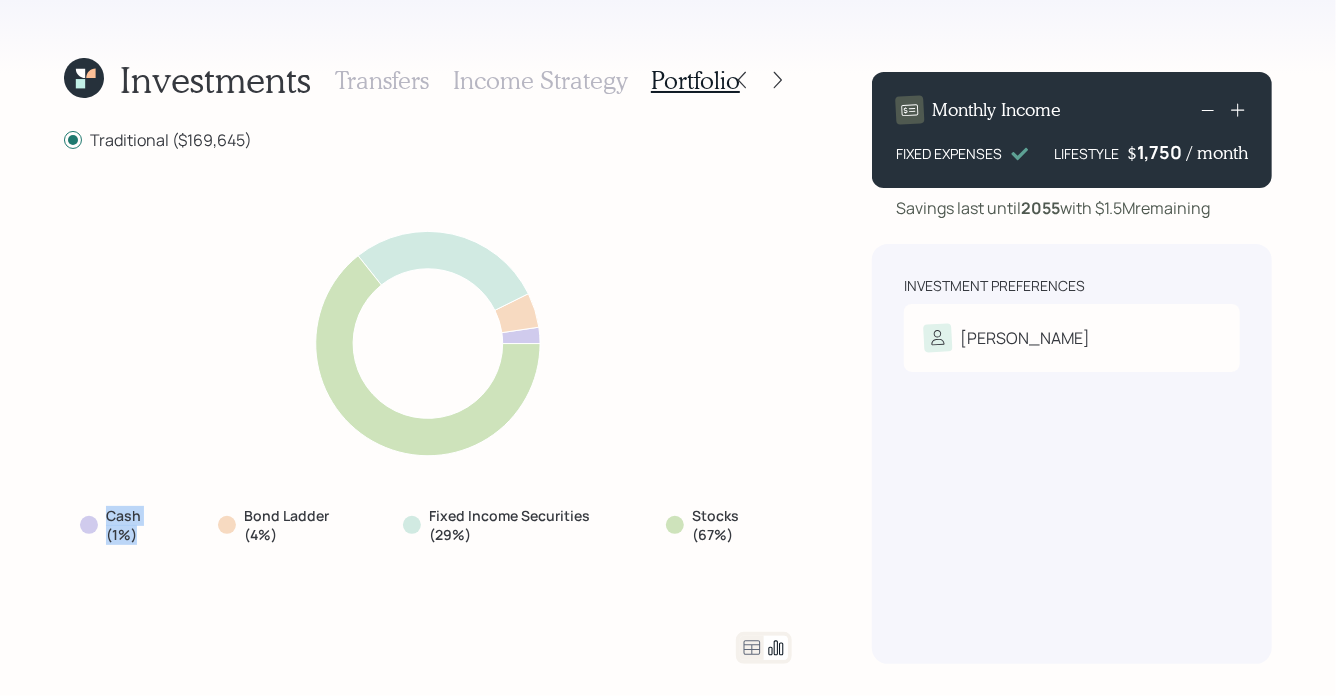 drag, startPoint x: 153, startPoint y: 531, endPoint x: 88, endPoint y: 515, distance: 66.94027 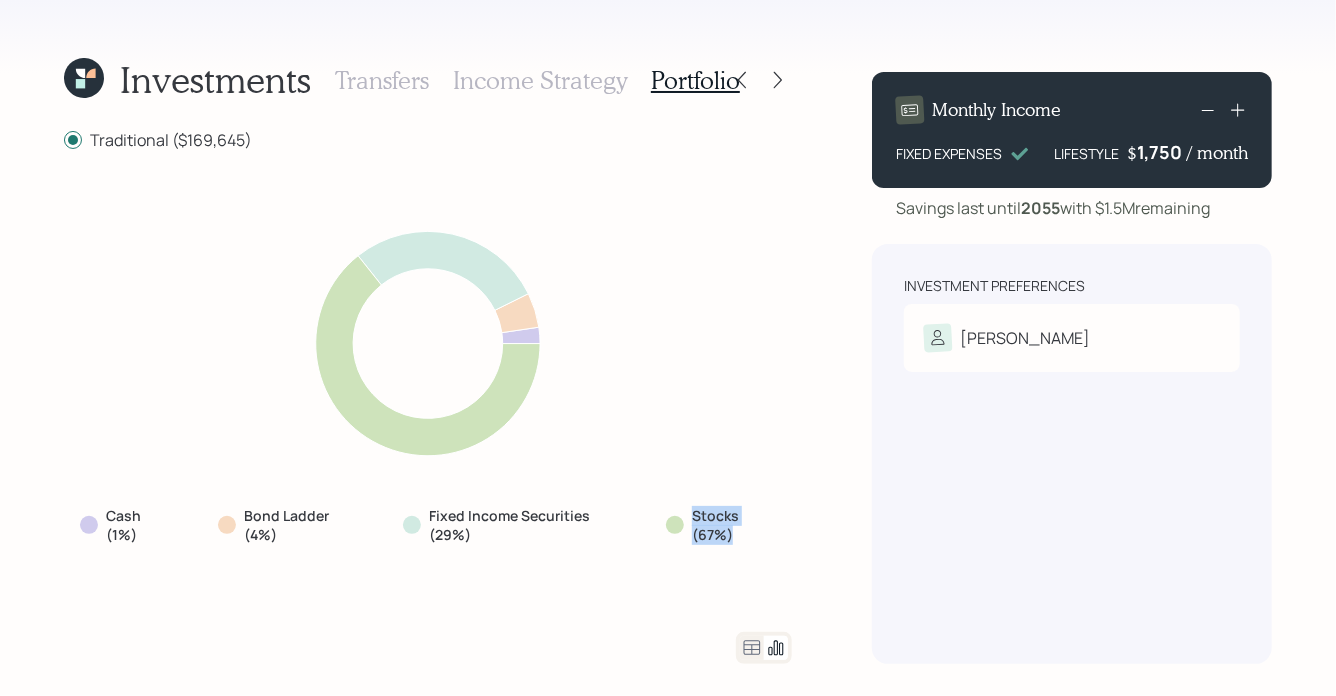 drag, startPoint x: 737, startPoint y: 534, endPoint x: 679, endPoint y: 512, distance: 62.03225 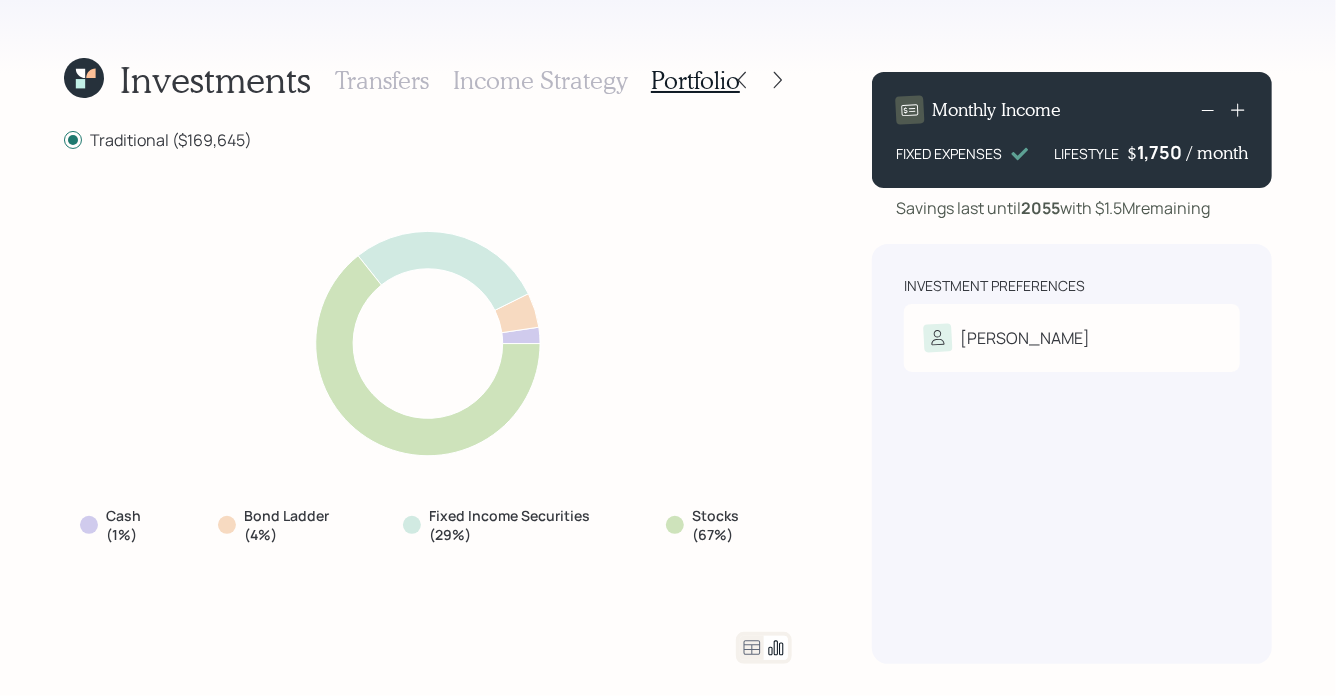 click 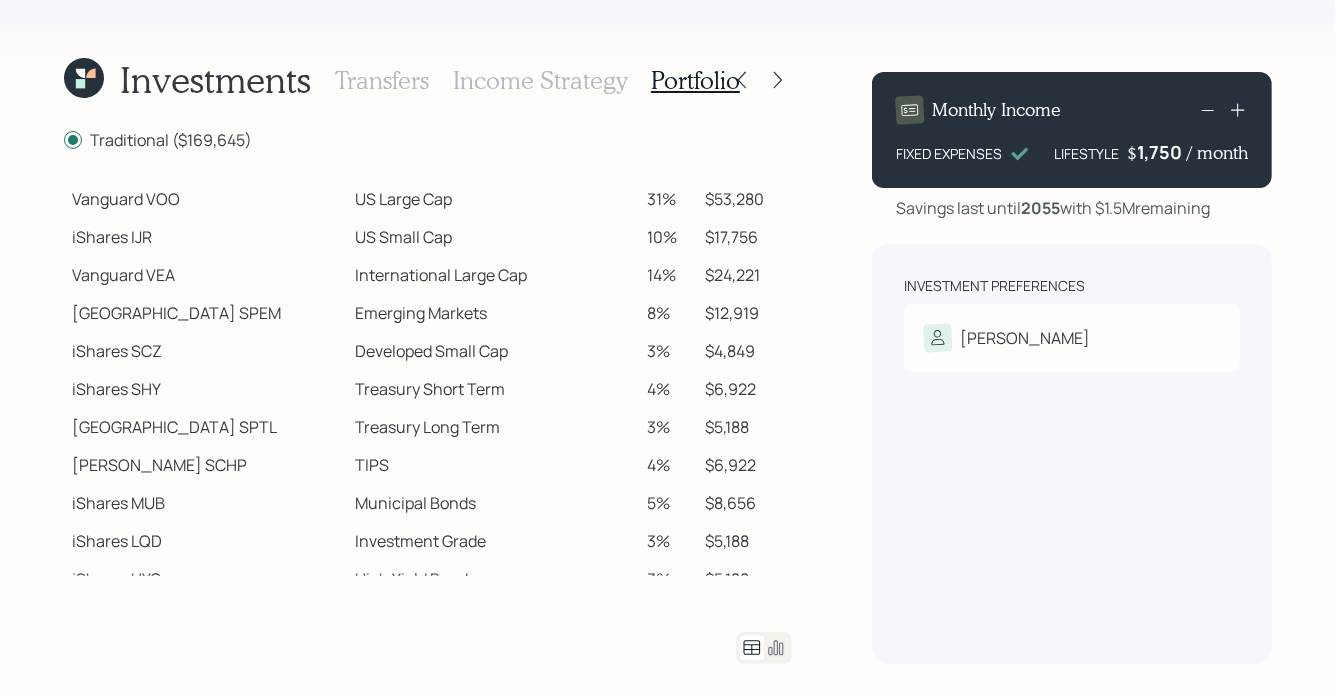 scroll, scrollTop: 389, scrollLeft: 0, axis: vertical 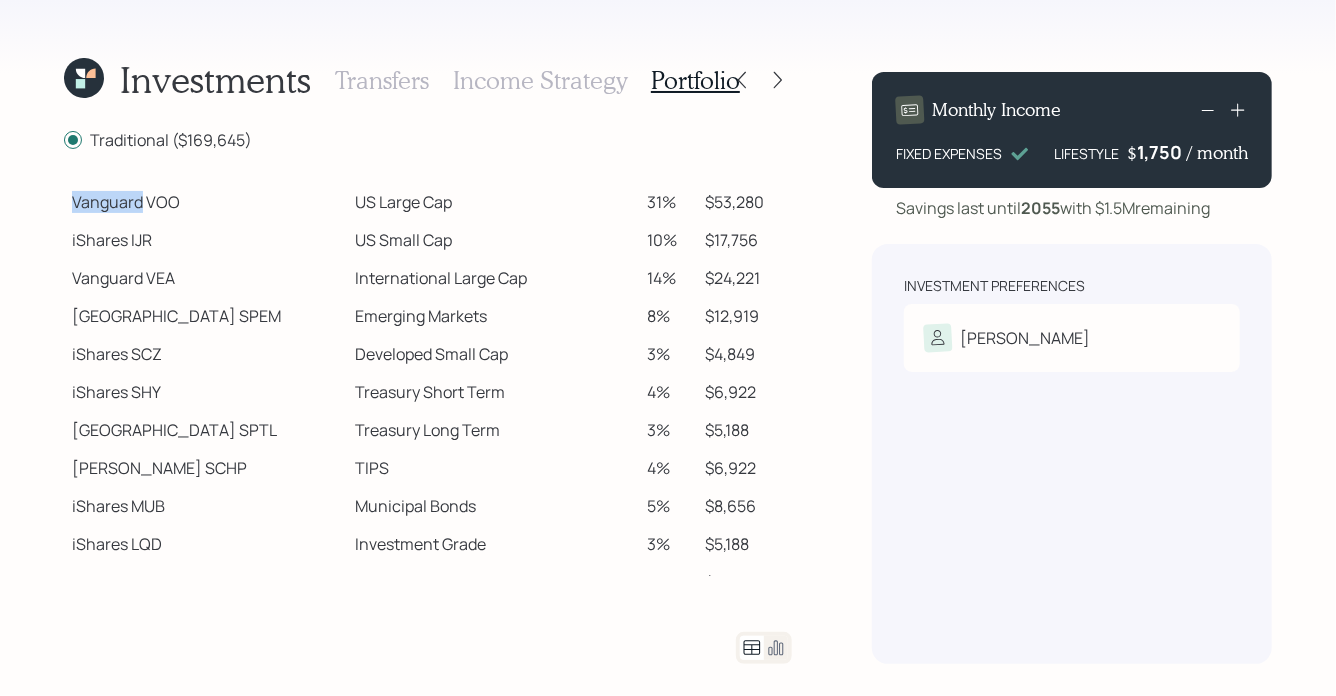 drag, startPoint x: 73, startPoint y: 208, endPoint x: 141, endPoint y: 205, distance: 68.06615 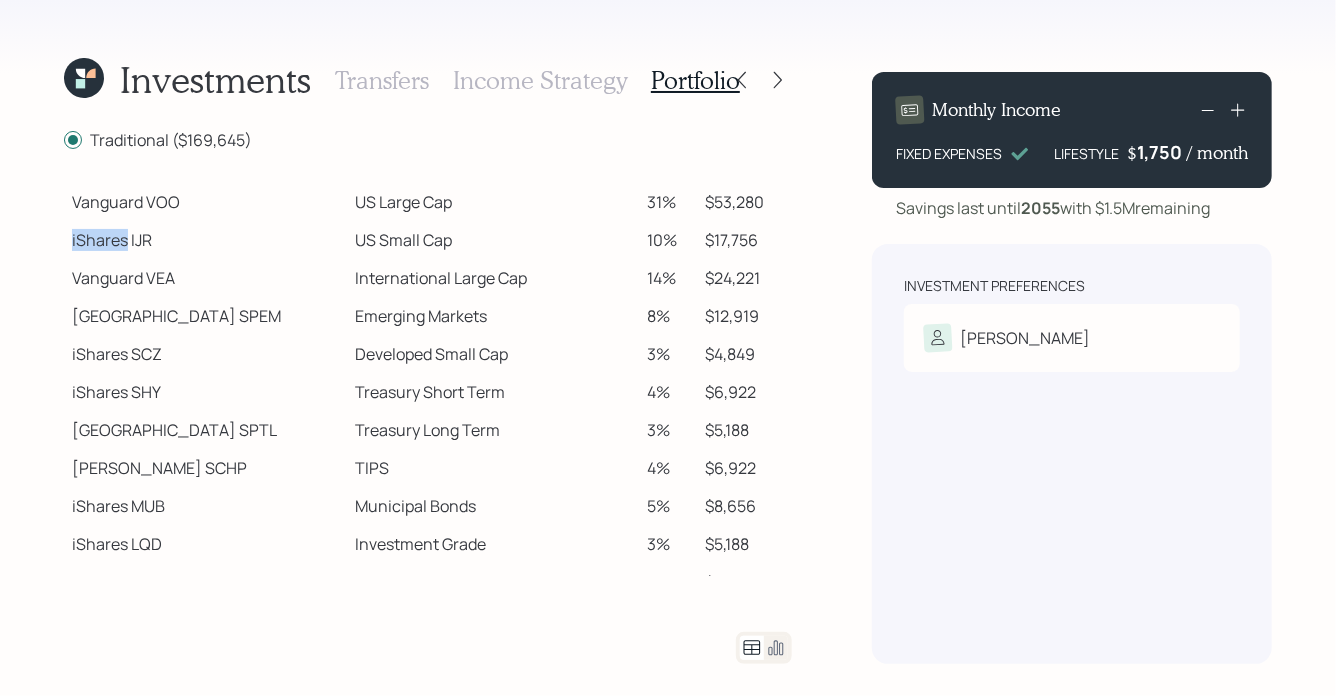 drag, startPoint x: 71, startPoint y: 242, endPoint x: 128, endPoint y: 243, distance: 57.00877 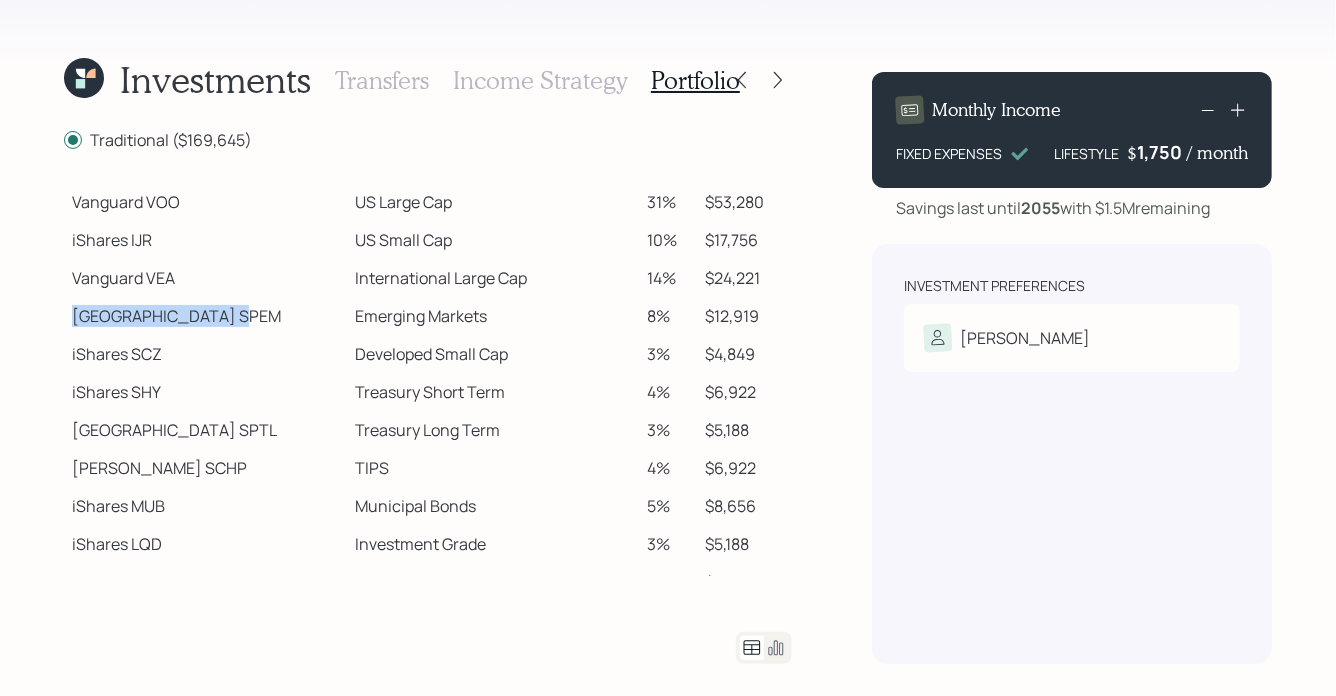 drag, startPoint x: 74, startPoint y: 318, endPoint x: 173, endPoint y: 318, distance: 99 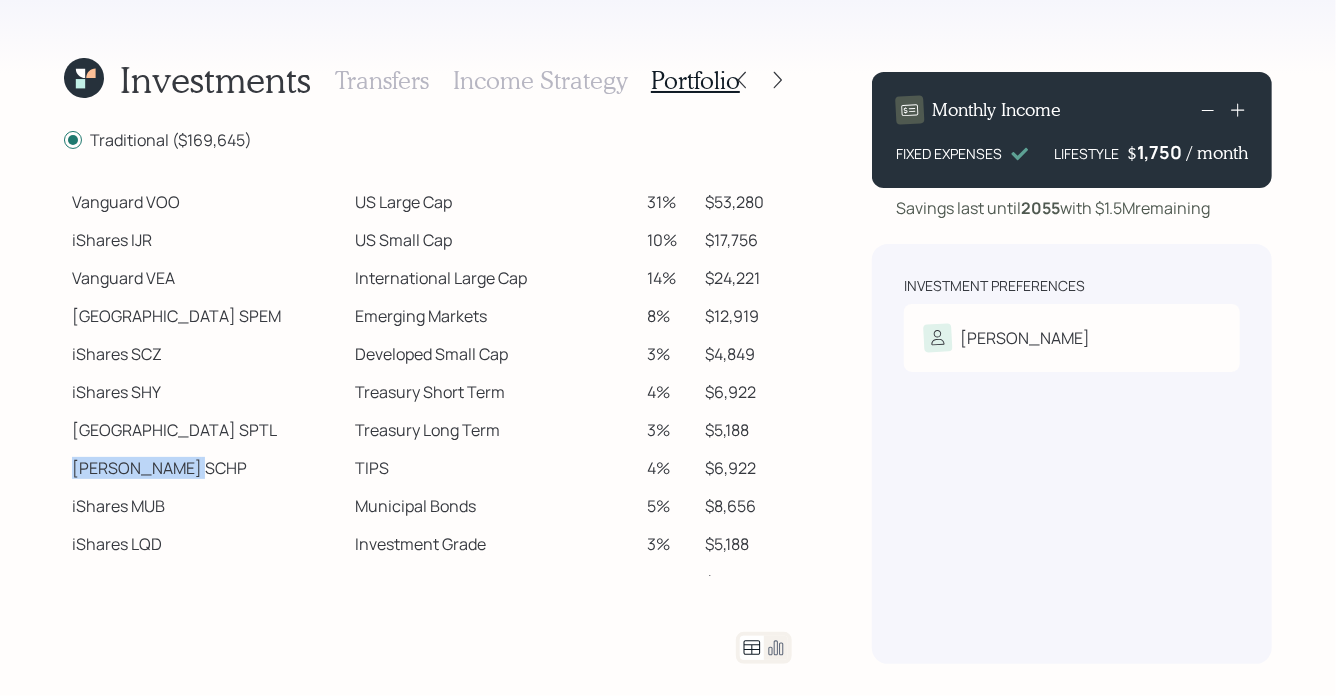 drag, startPoint x: 73, startPoint y: 465, endPoint x: 133, endPoint y: 474, distance: 60.671246 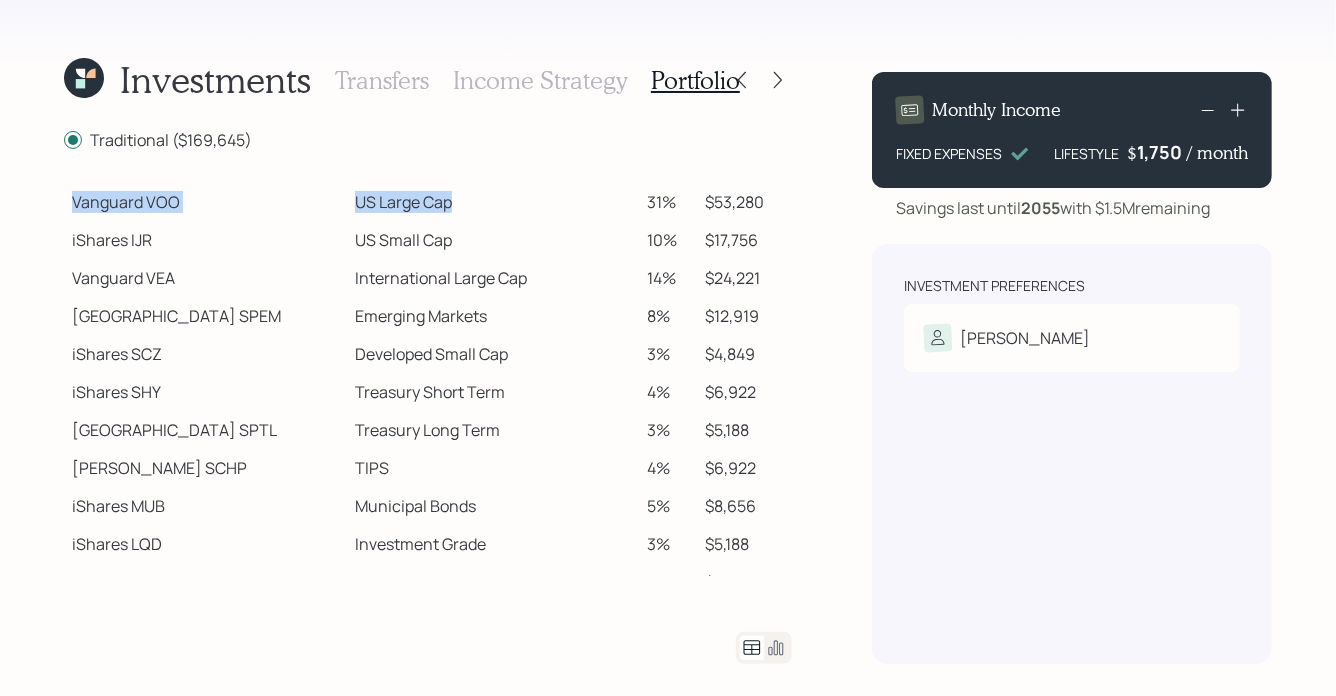 drag, startPoint x: 70, startPoint y: 204, endPoint x: 396, endPoint y: 206, distance: 326.00613 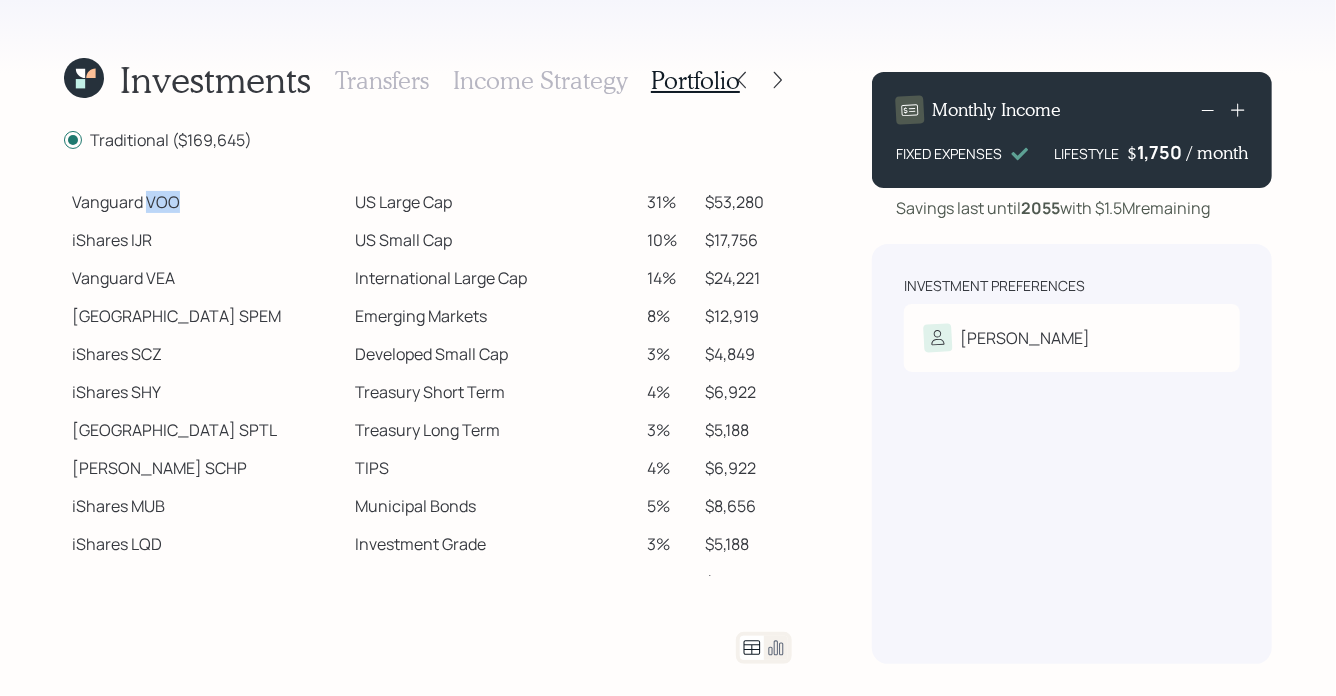 click on "Vanguard   VOO" at bounding box center (205, 202) 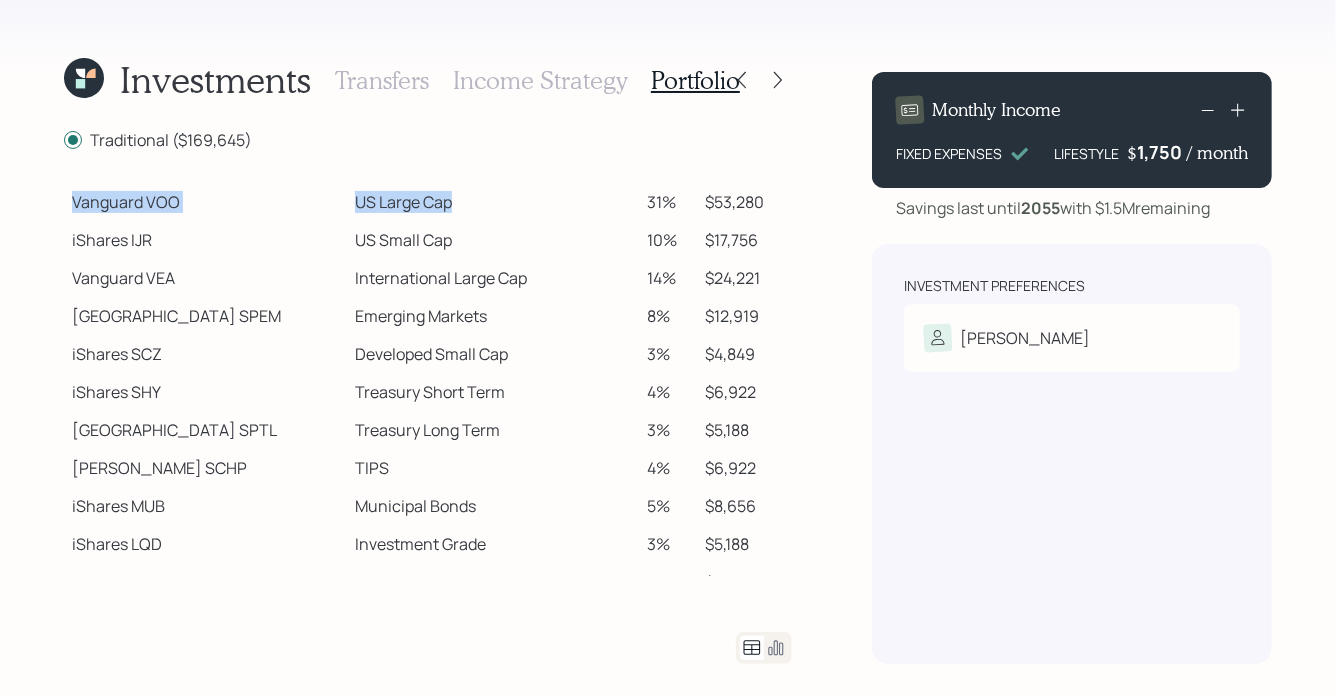 drag, startPoint x: 75, startPoint y: 207, endPoint x: 391, endPoint y: 205, distance: 316.00632 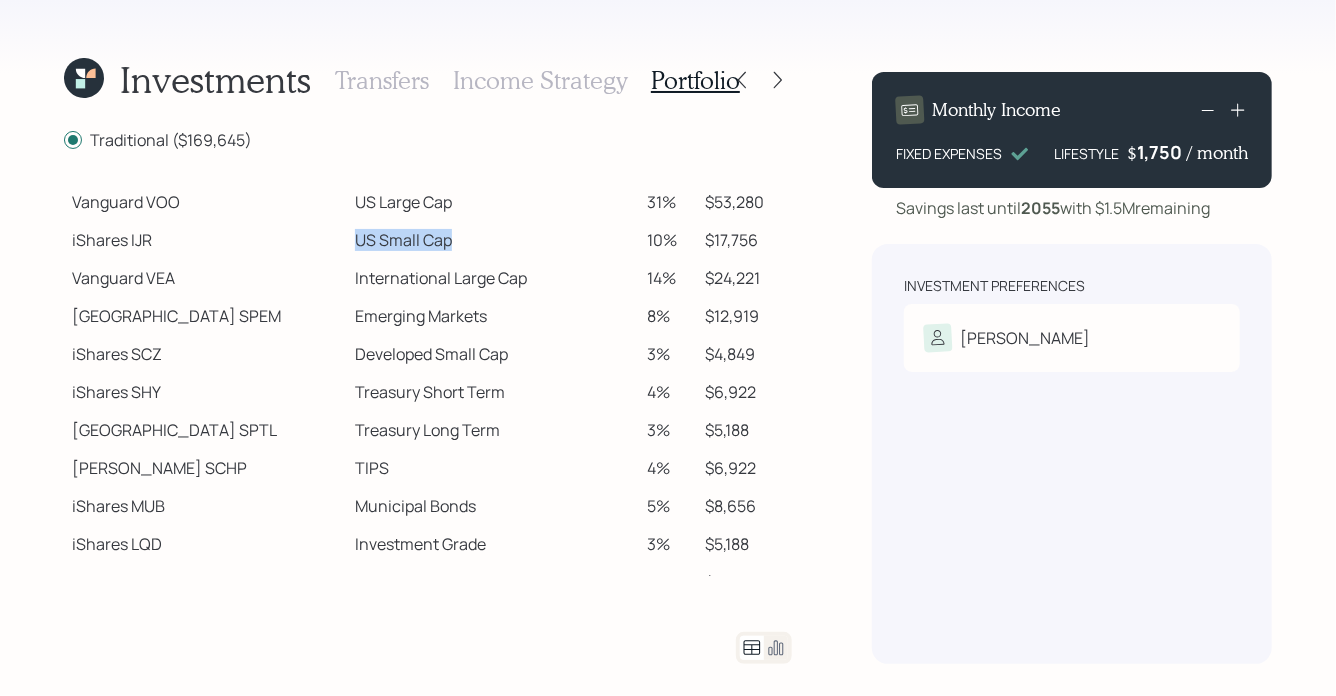 drag, startPoint x: 288, startPoint y: 243, endPoint x: 387, endPoint y: 248, distance: 99.12618 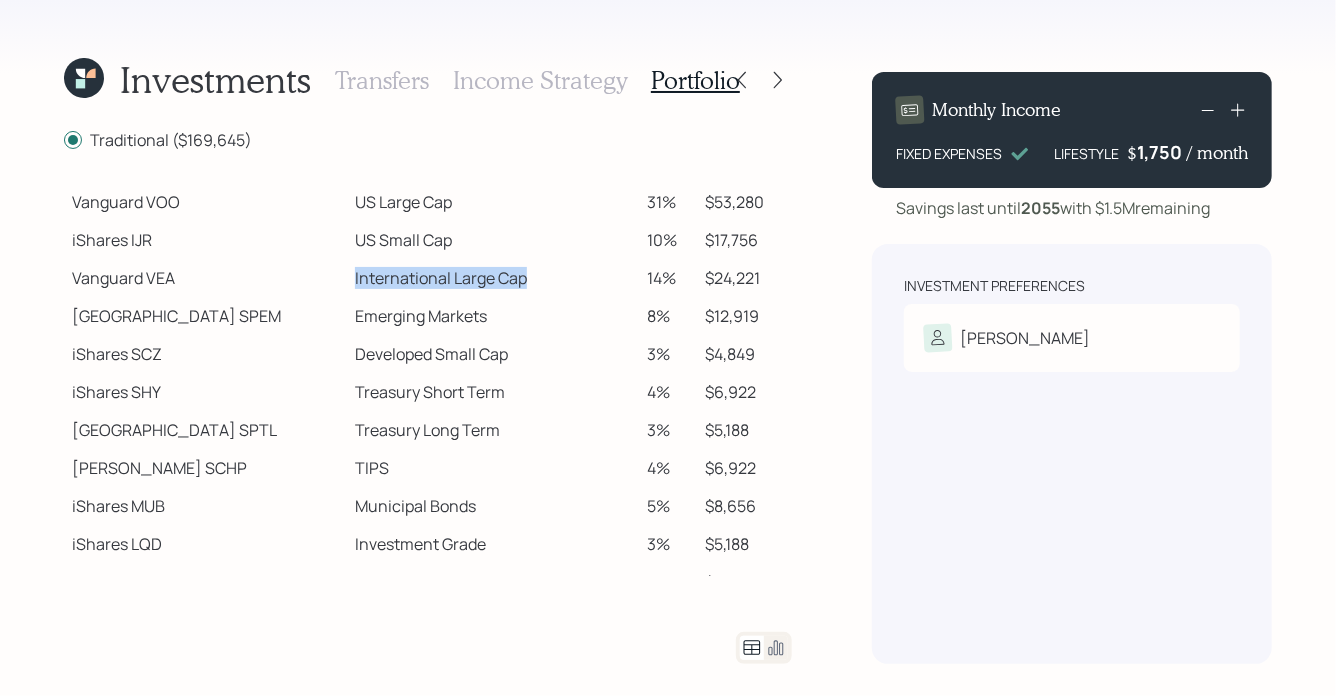 drag, startPoint x: 286, startPoint y: 283, endPoint x: 467, endPoint y: 287, distance: 181.04419 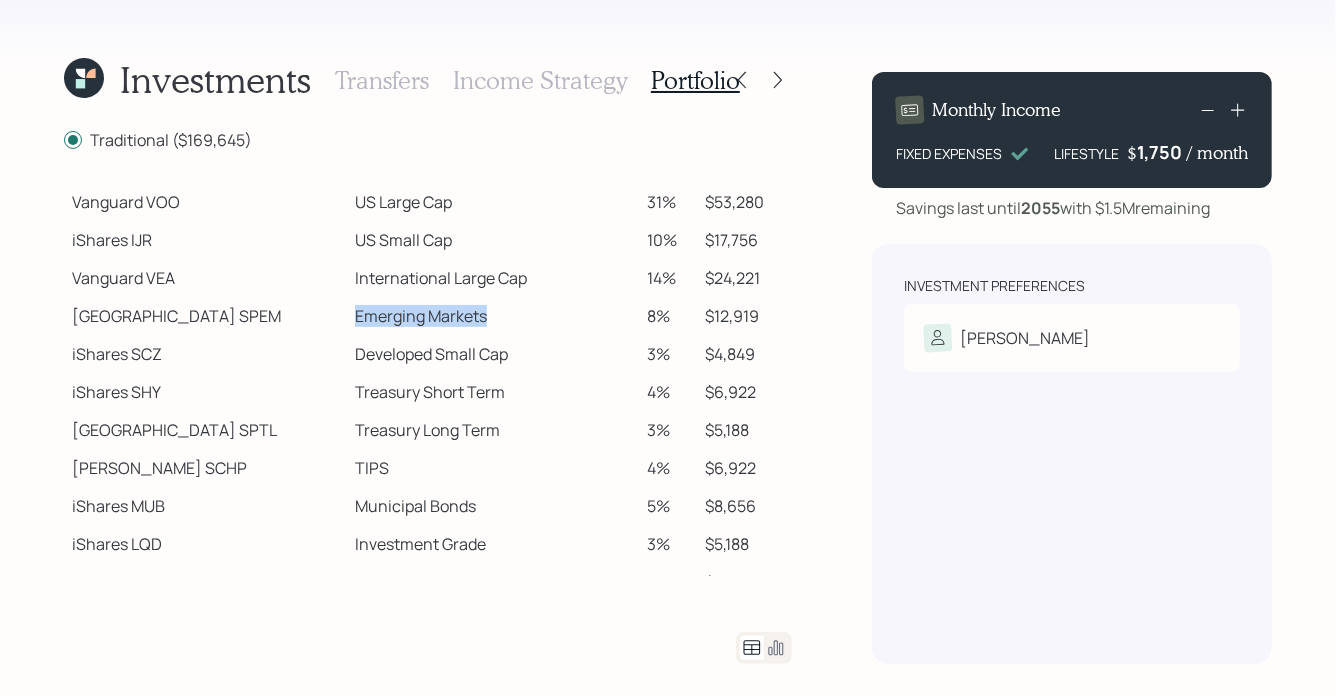 drag, startPoint x: 289, startPoint y: 317, endPoint x: 428, endPoint y: 322, distance: 139.0899 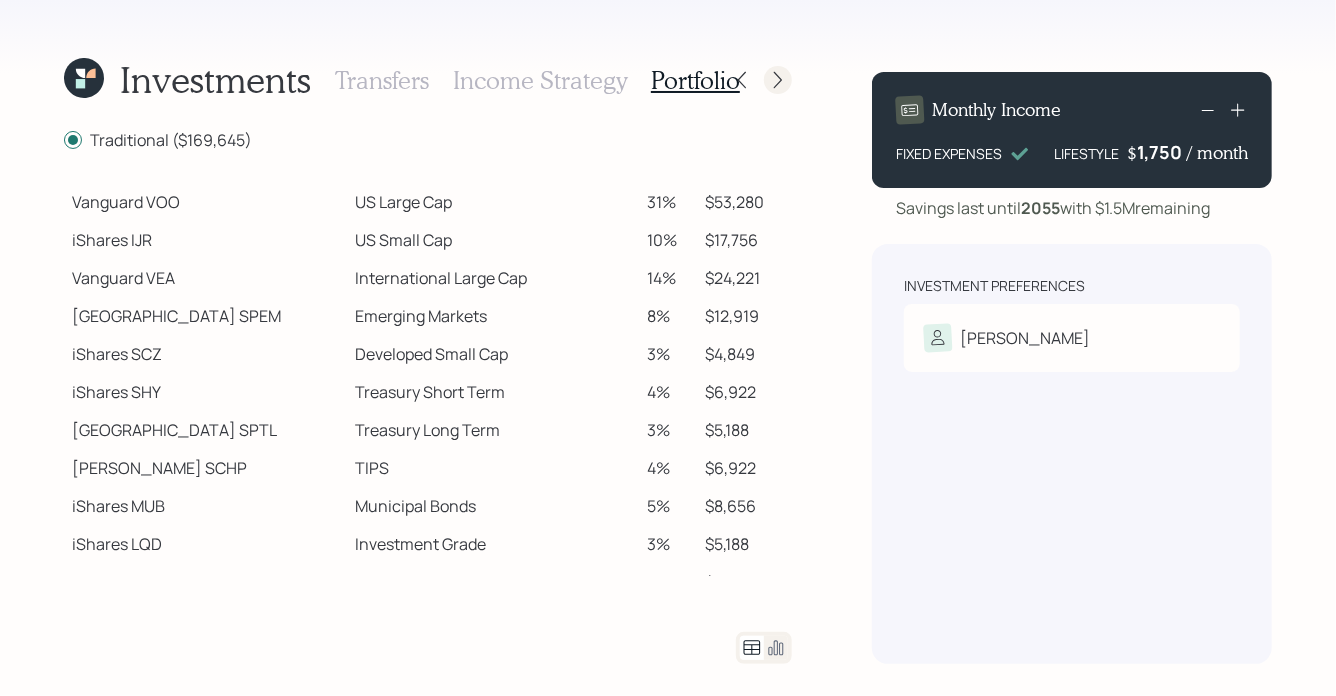 click 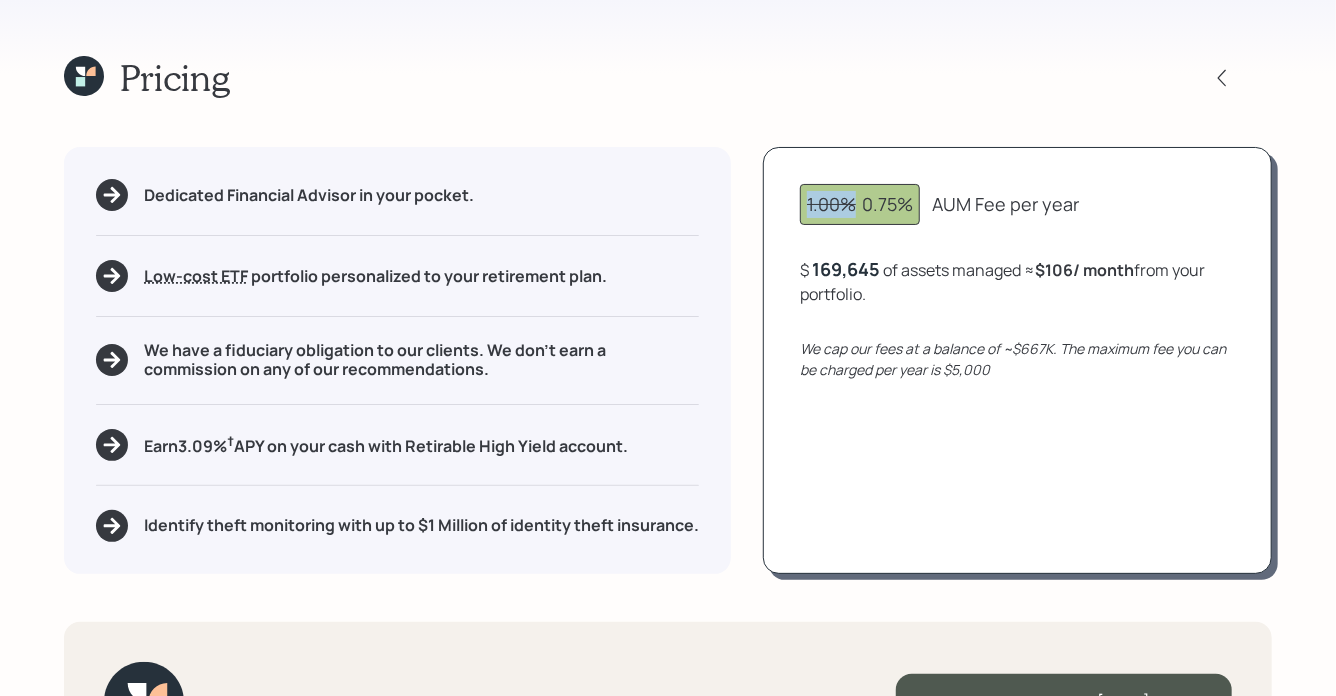 drag, startPoint x: 855, startPoint y: 198, endPoint x: 802, endPoint y: 199, distance: 53.009434 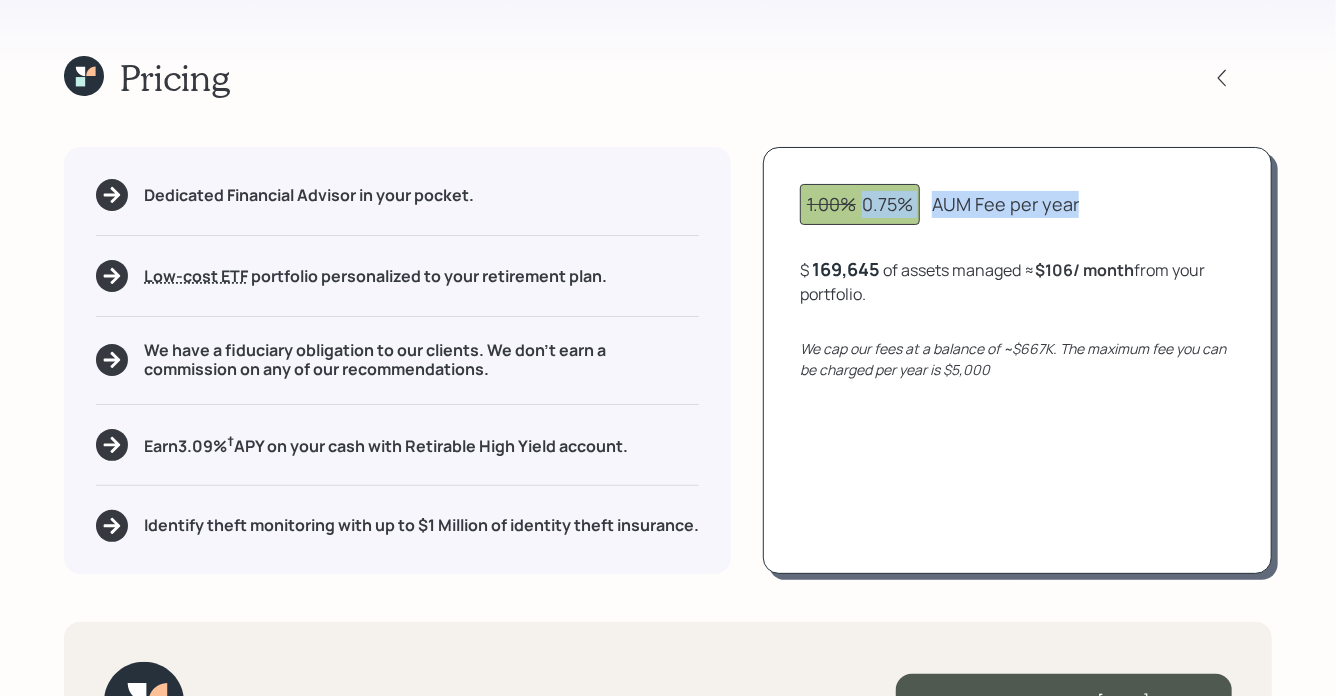 drag, startPoint x: 866, startPoint y: 197, endPoint x: 1073, endPoint y: 203, distance: 207.08694 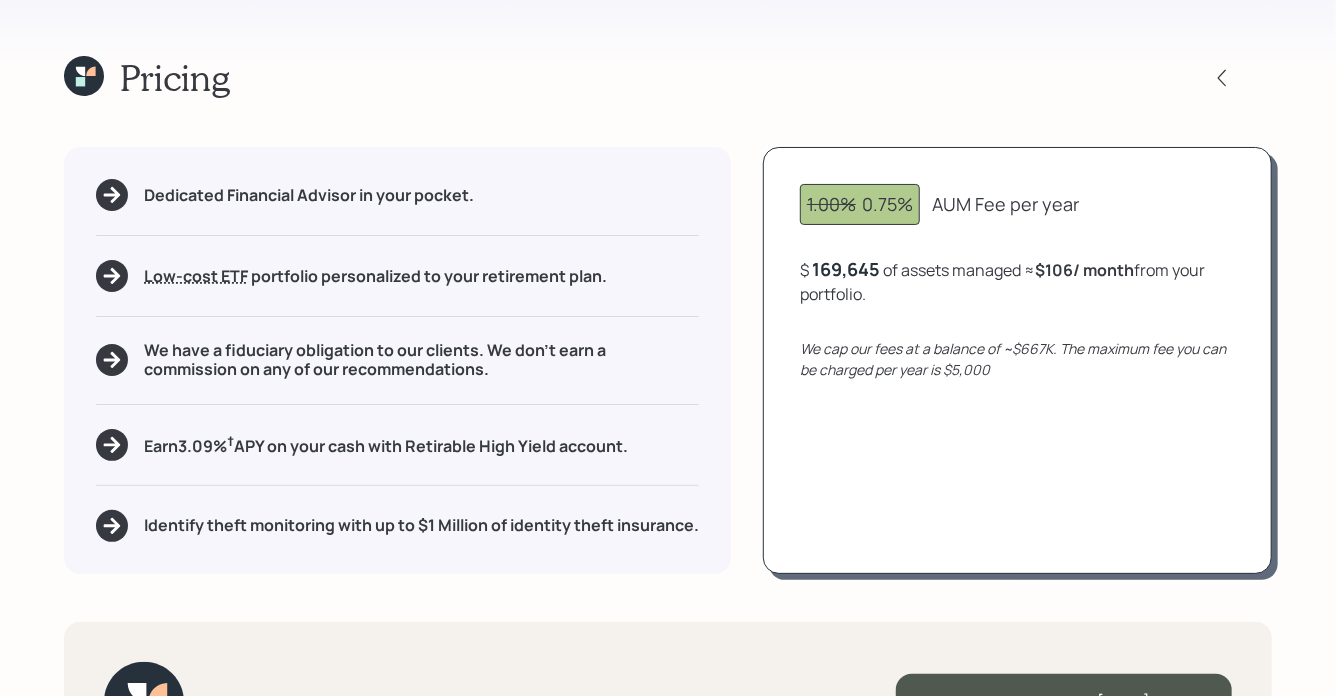 click 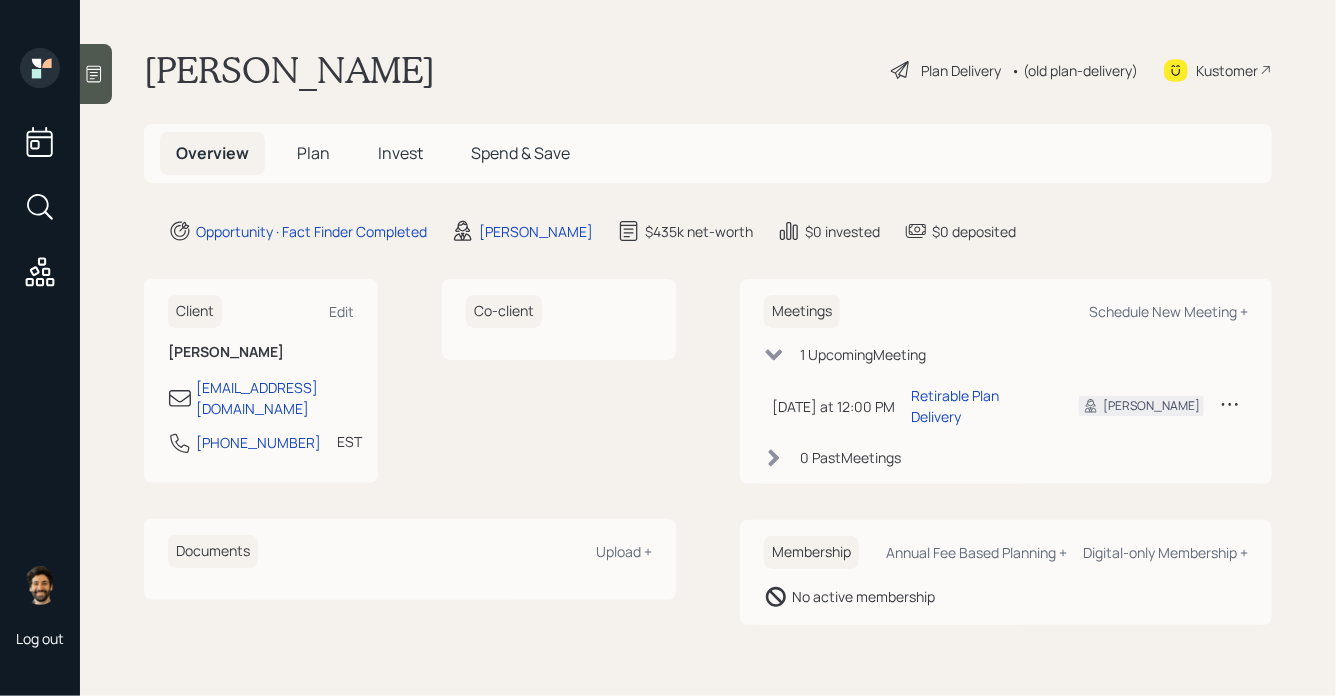 click on "Plan" at bounding box center [313, 153] 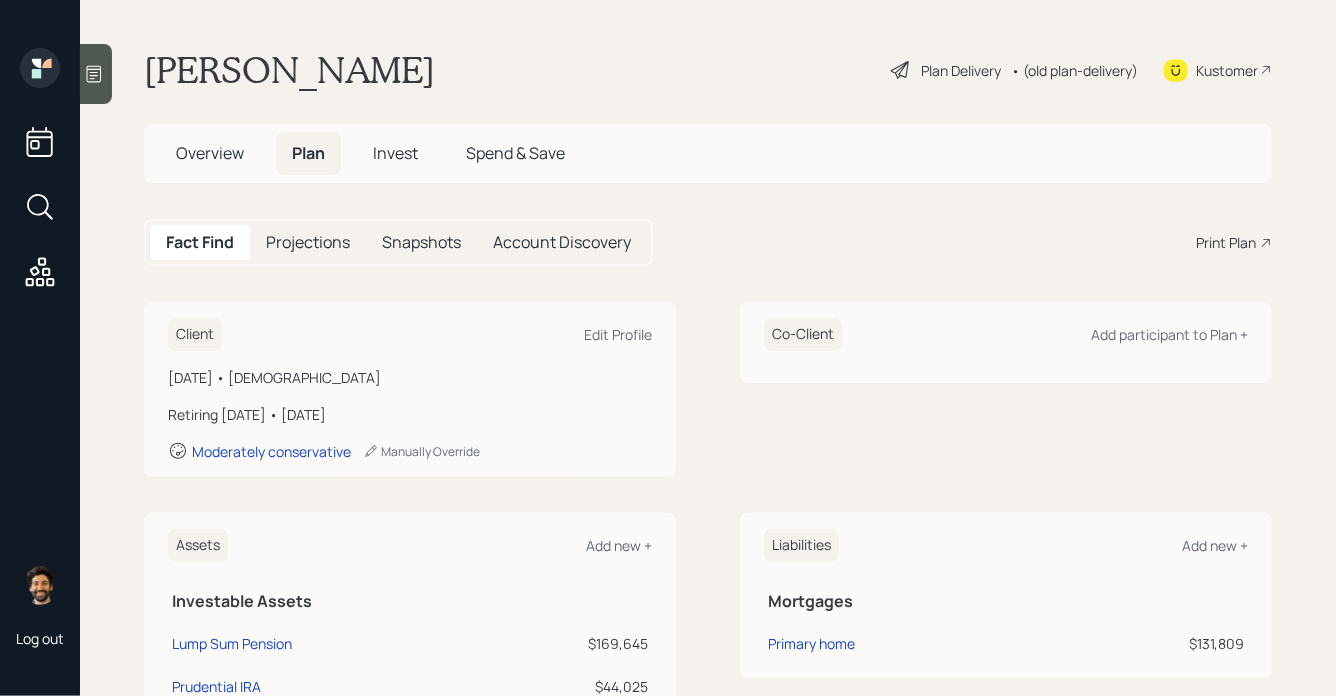 click on "Invest" at bounding box center (395, 153) 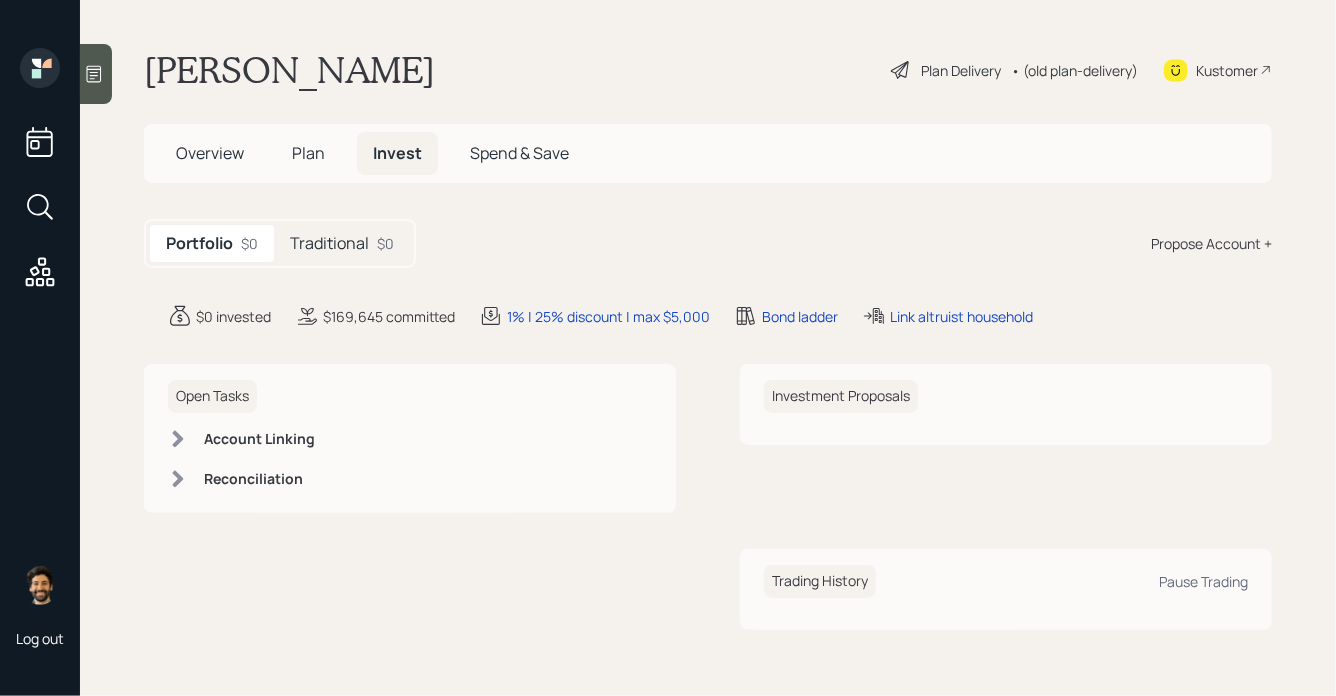 click on "Plan" at bounding box center [308, 153] 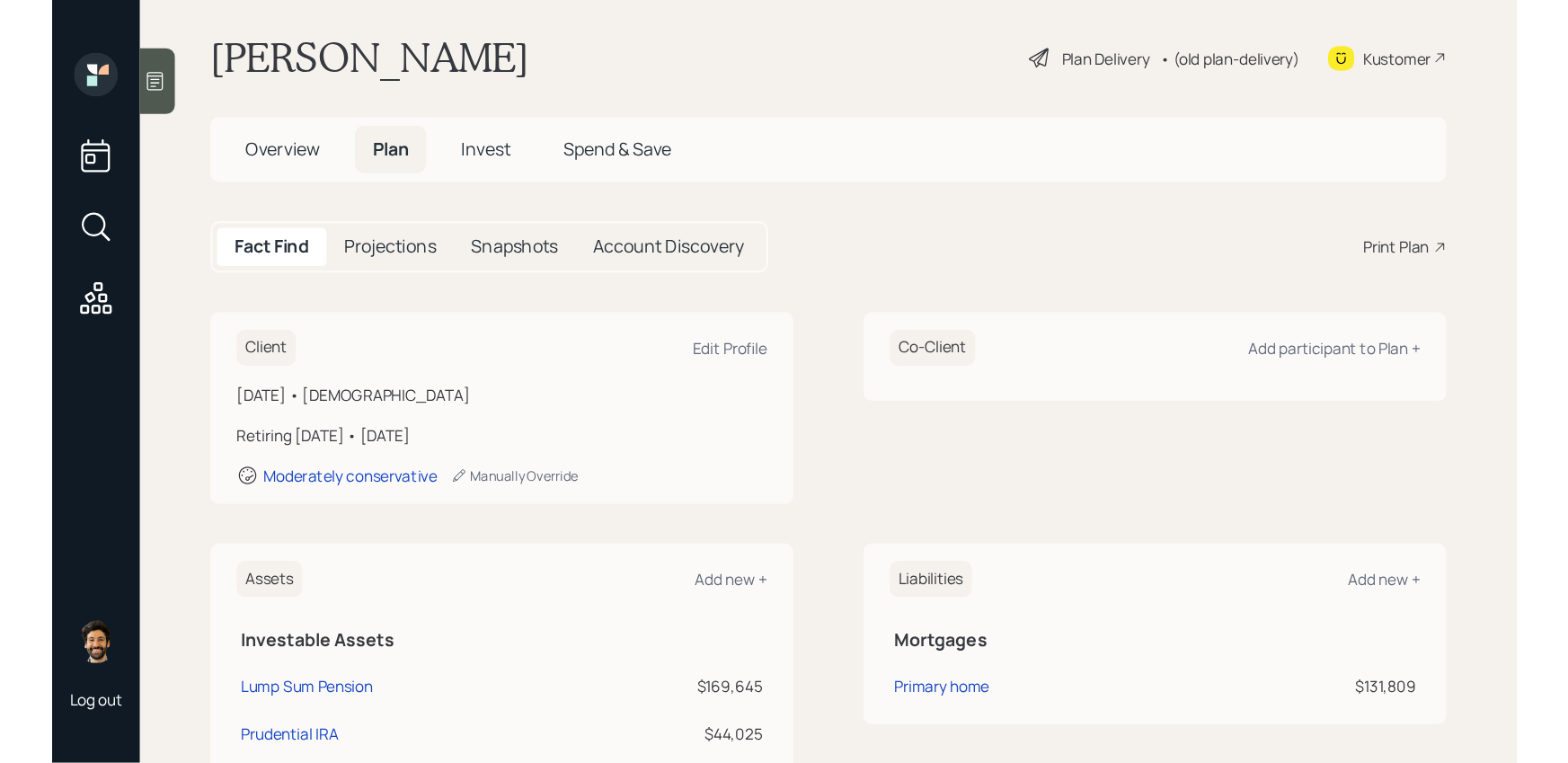 scroll, scrollTop: 0, scrollLeft: 0, axis: both 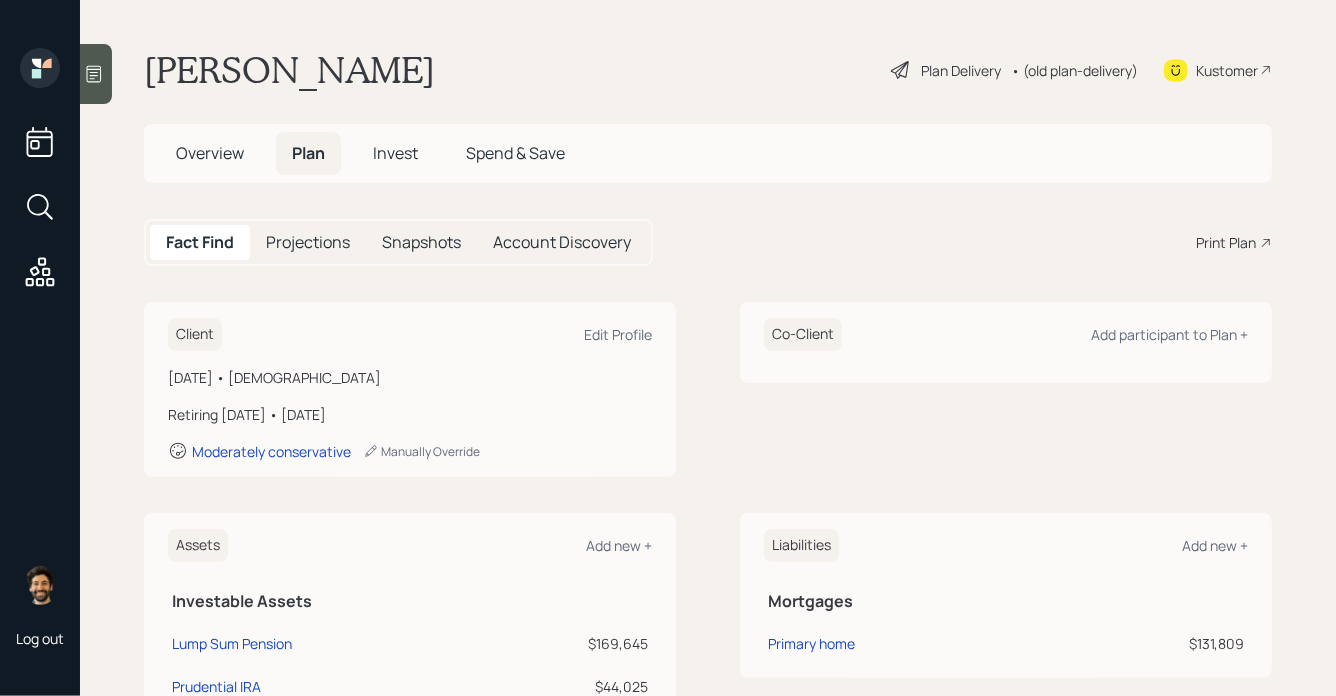 click on "• (old plan-delivery)" at bounding box center [1074, 70] 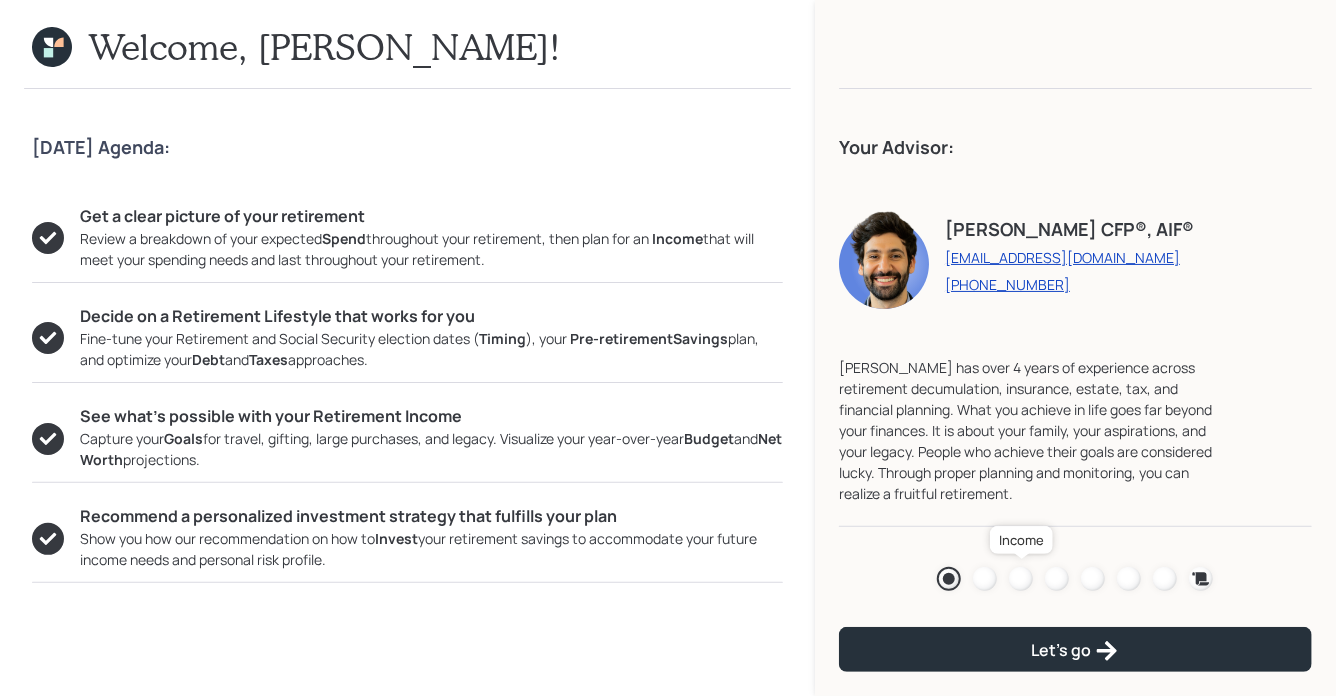 click at bounding box center (1021, 579) 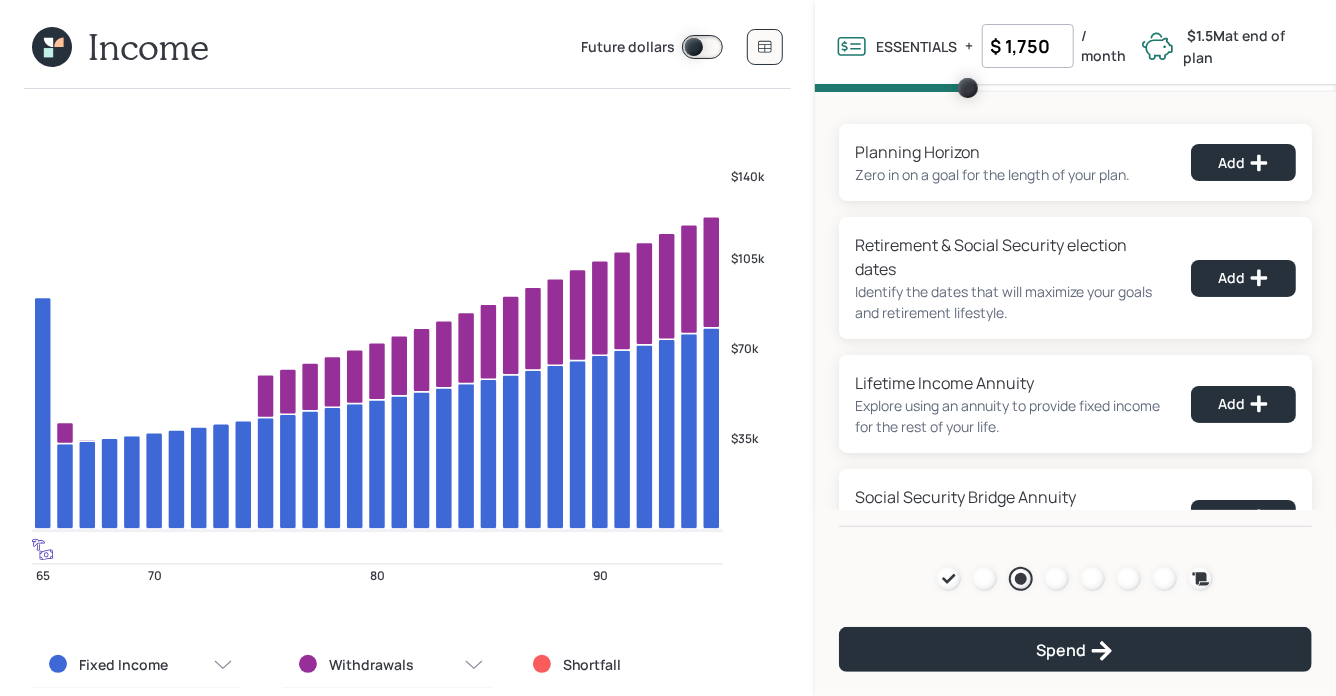 click 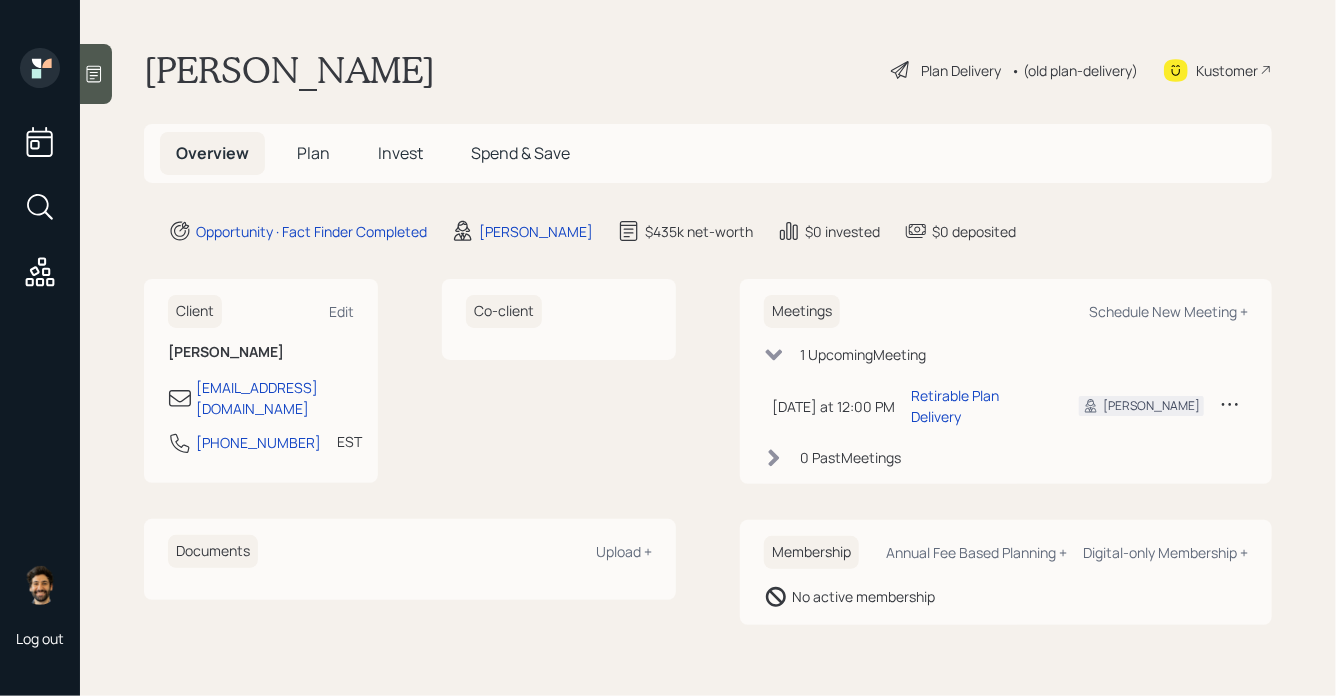 click on "Plan" at bounding box center (313, 153) 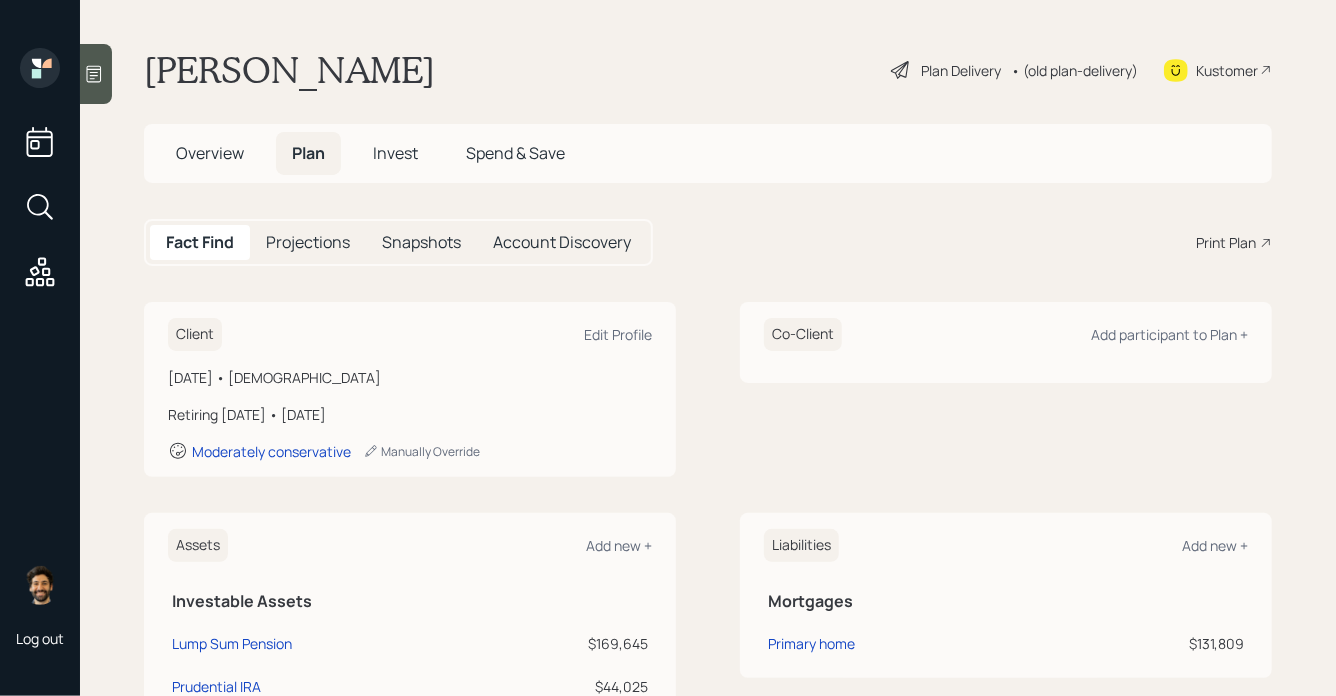 click on "Invest" at bounding box center (395, 153) 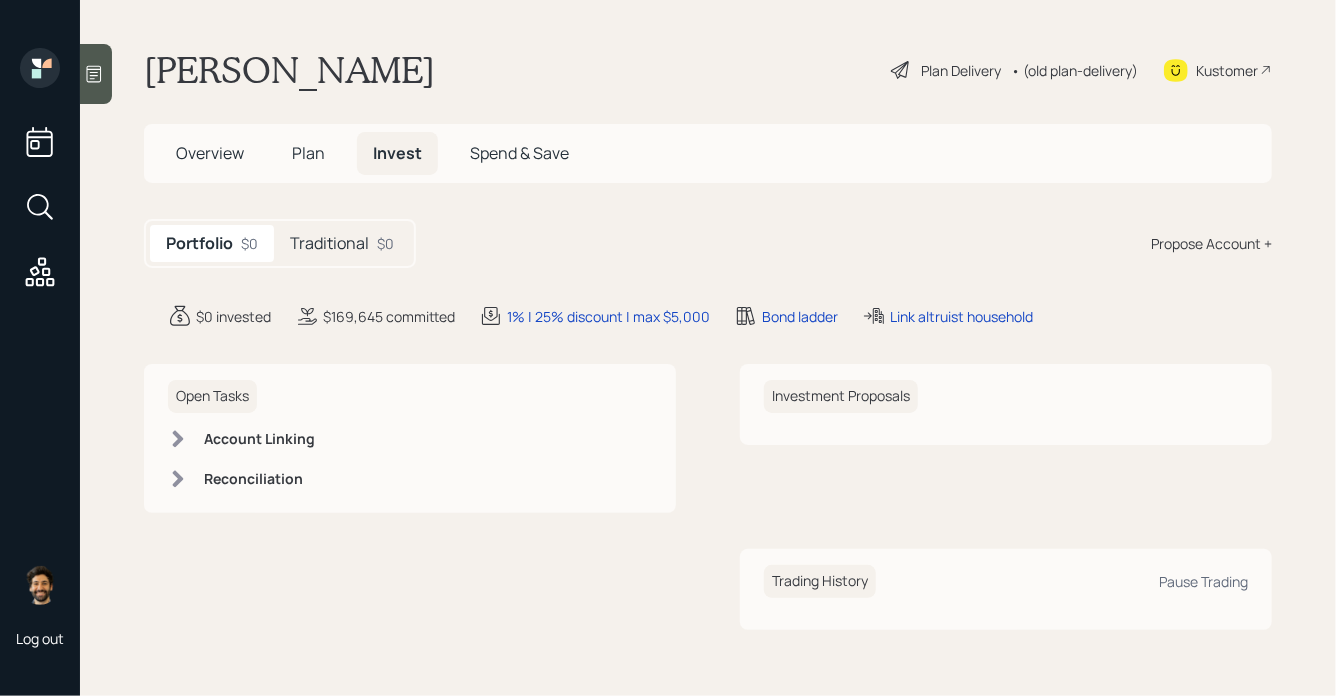 click on "Plan" at bounding box center (308, 153) 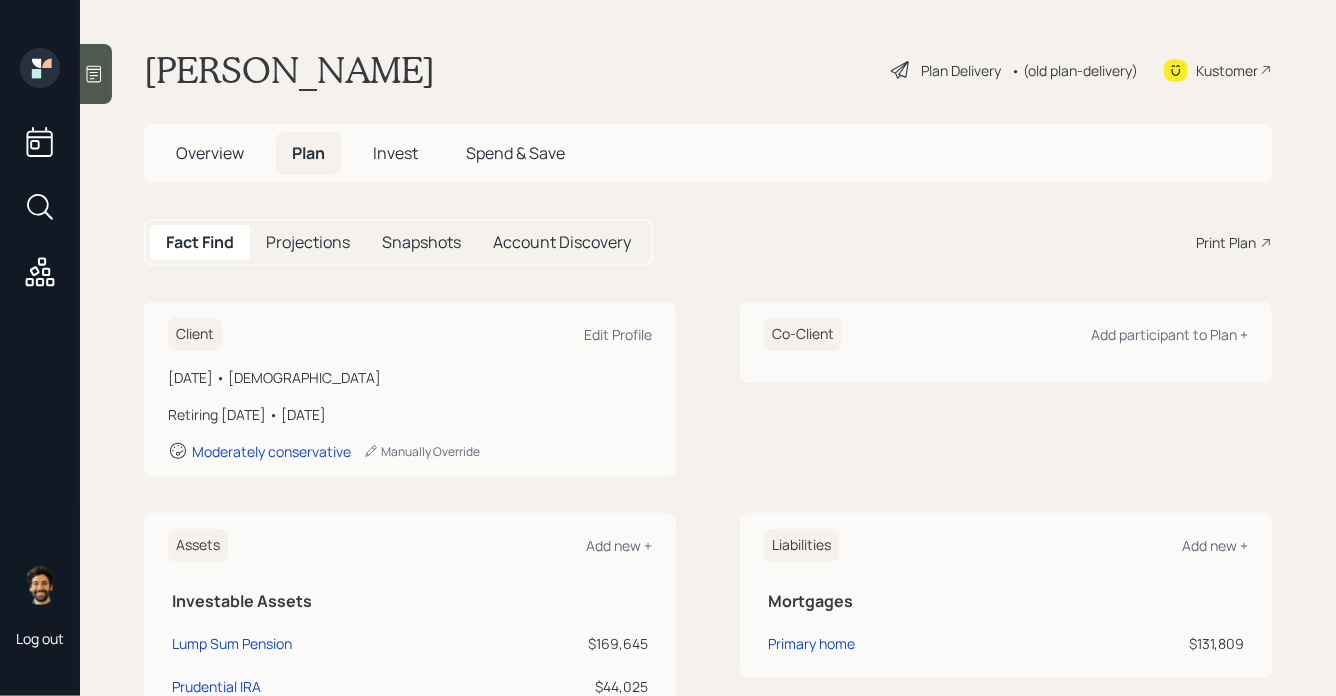 click on "Invest" at bounding box center (395, 153) 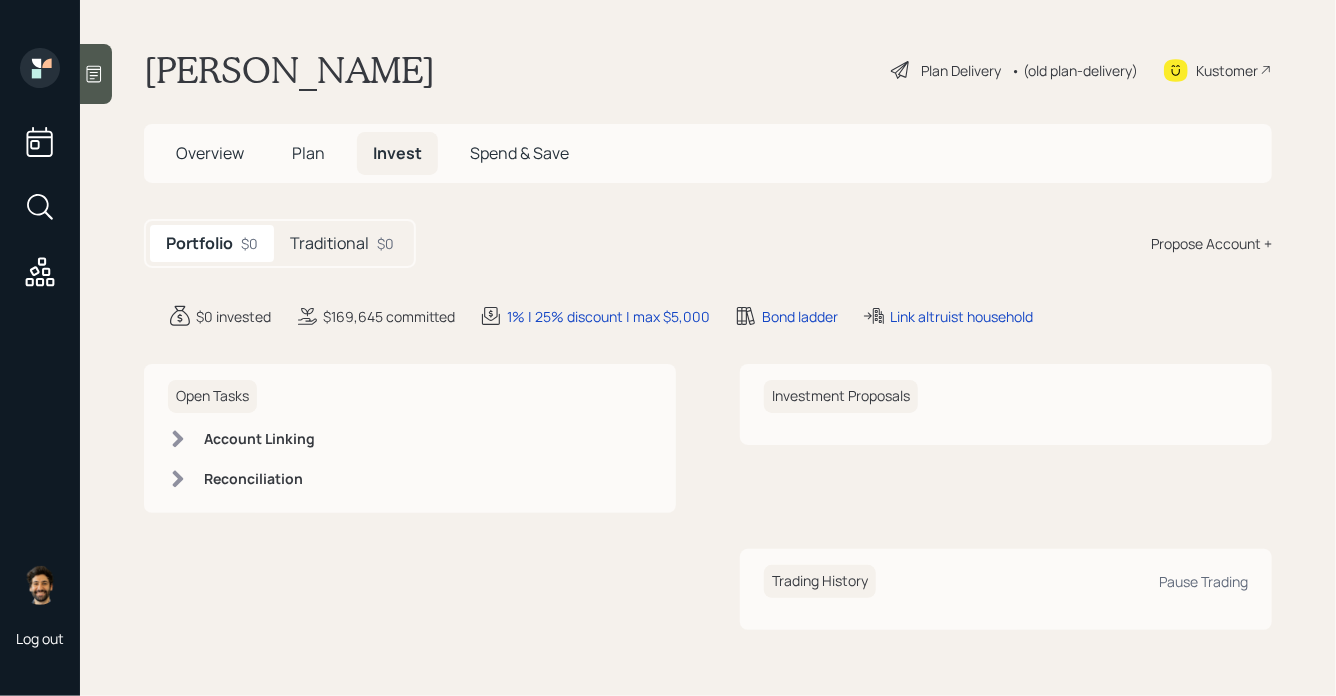 click on "• (old plan-delivery)" at bounding box center [1074, 70] 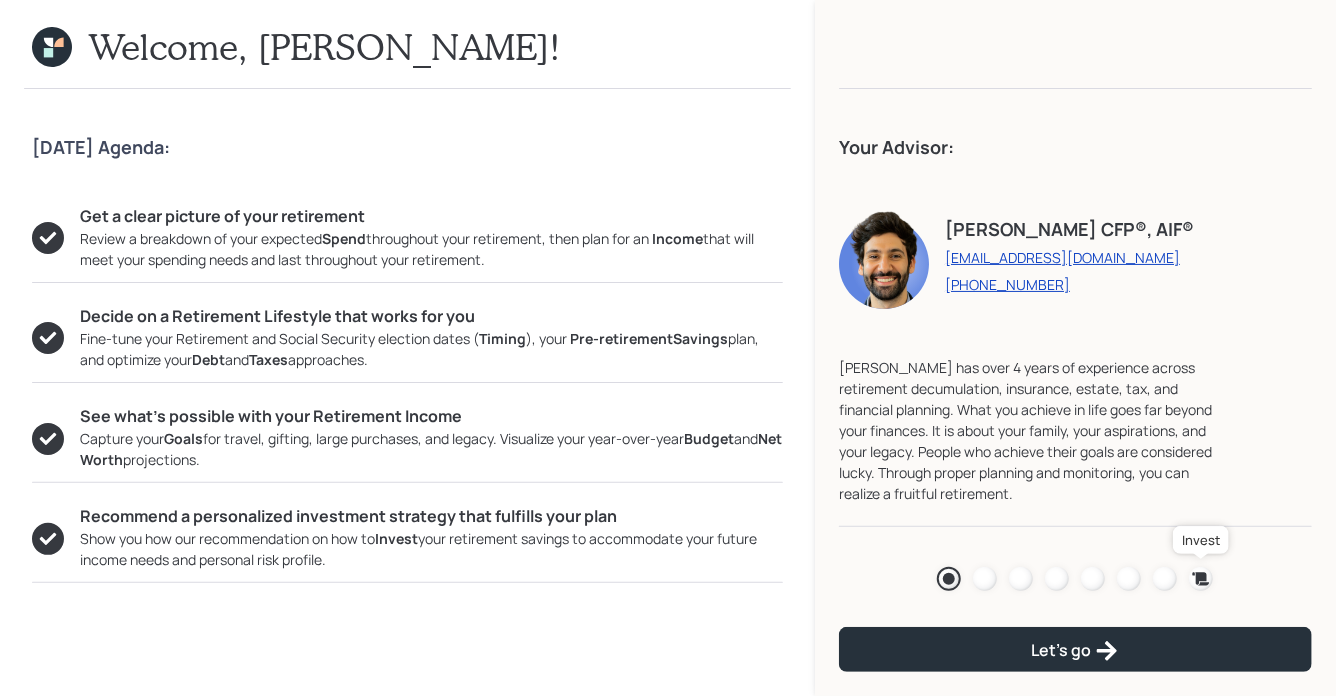 click 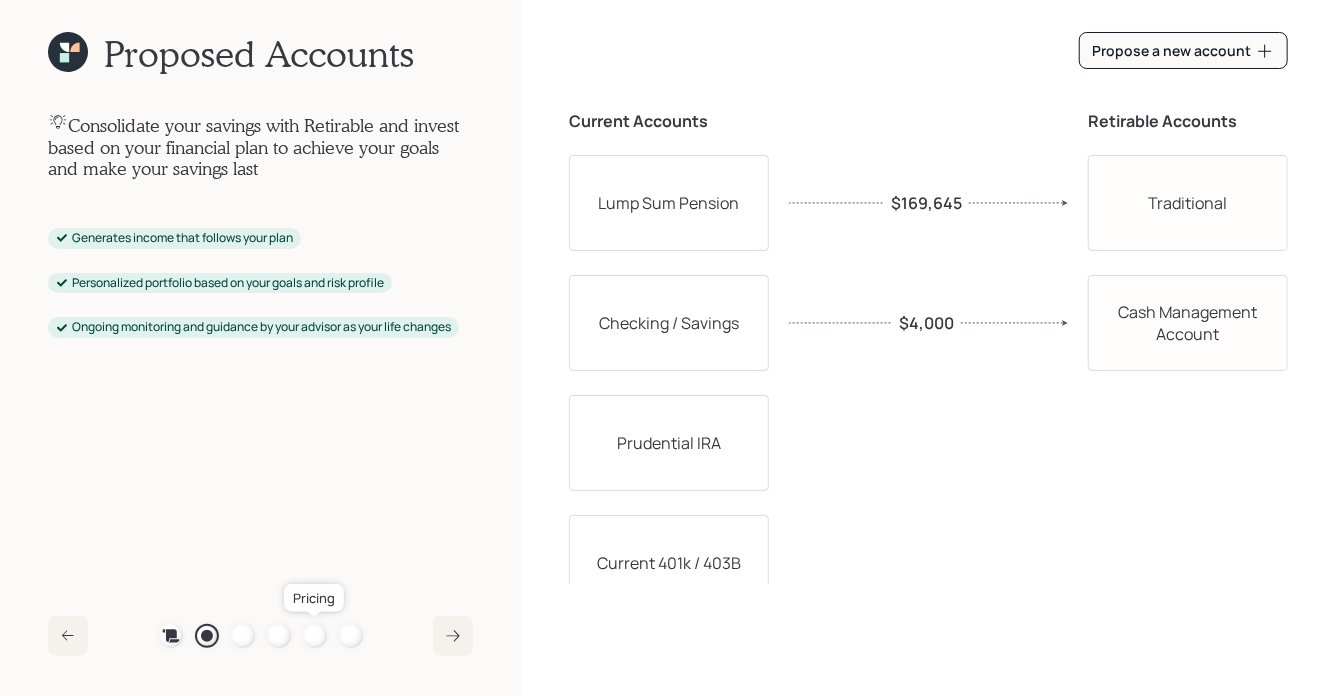 click at bounding box center (315, 636) 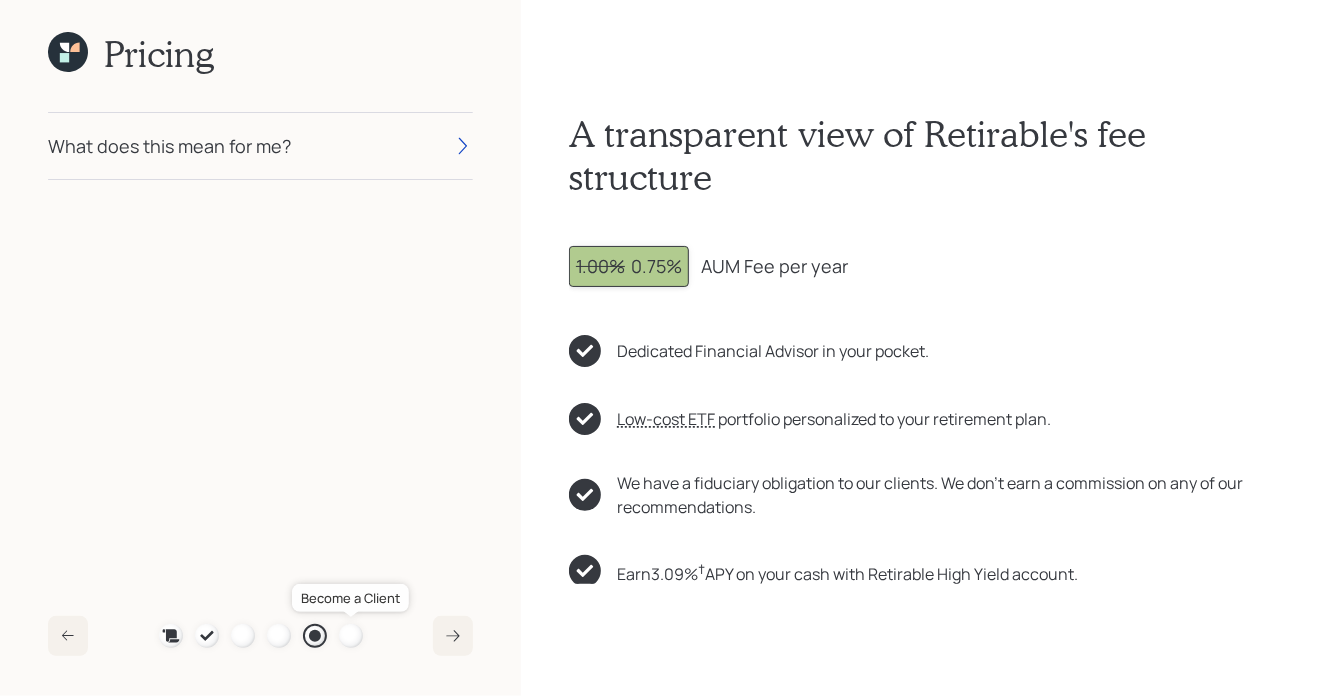 click at bounding box center [351, 636] 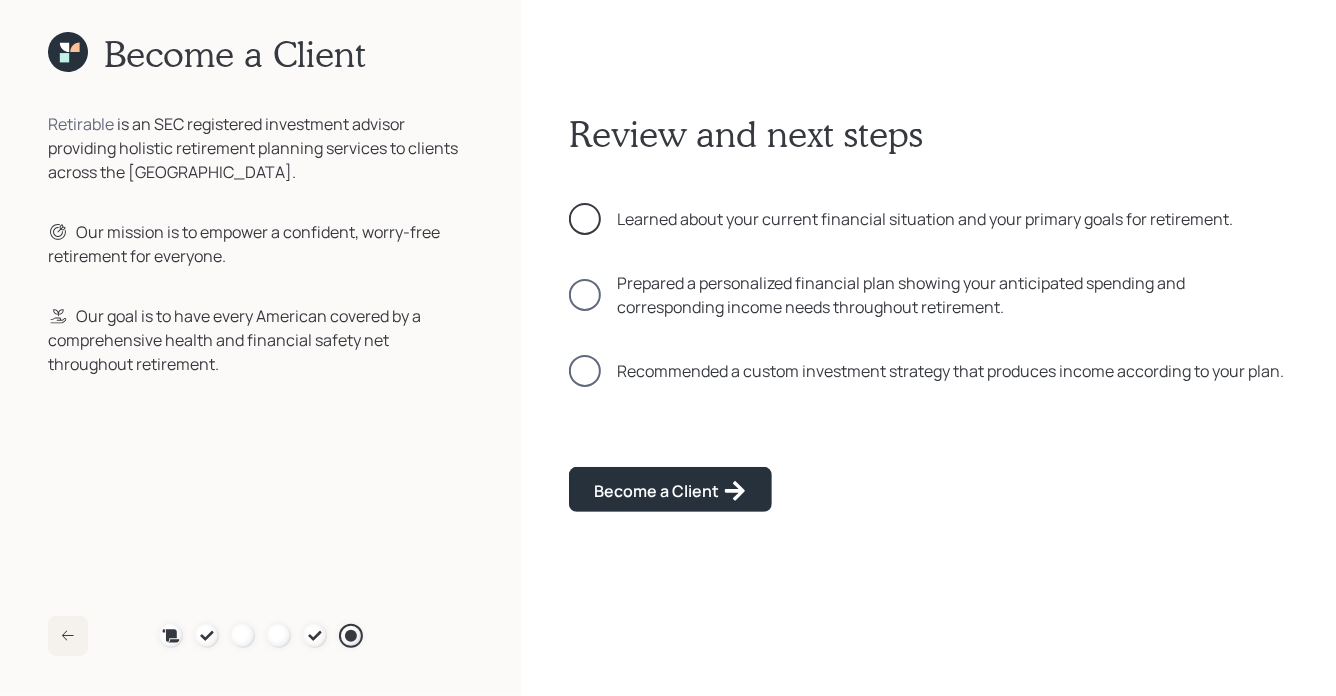 click at bounding box center [585, 219] 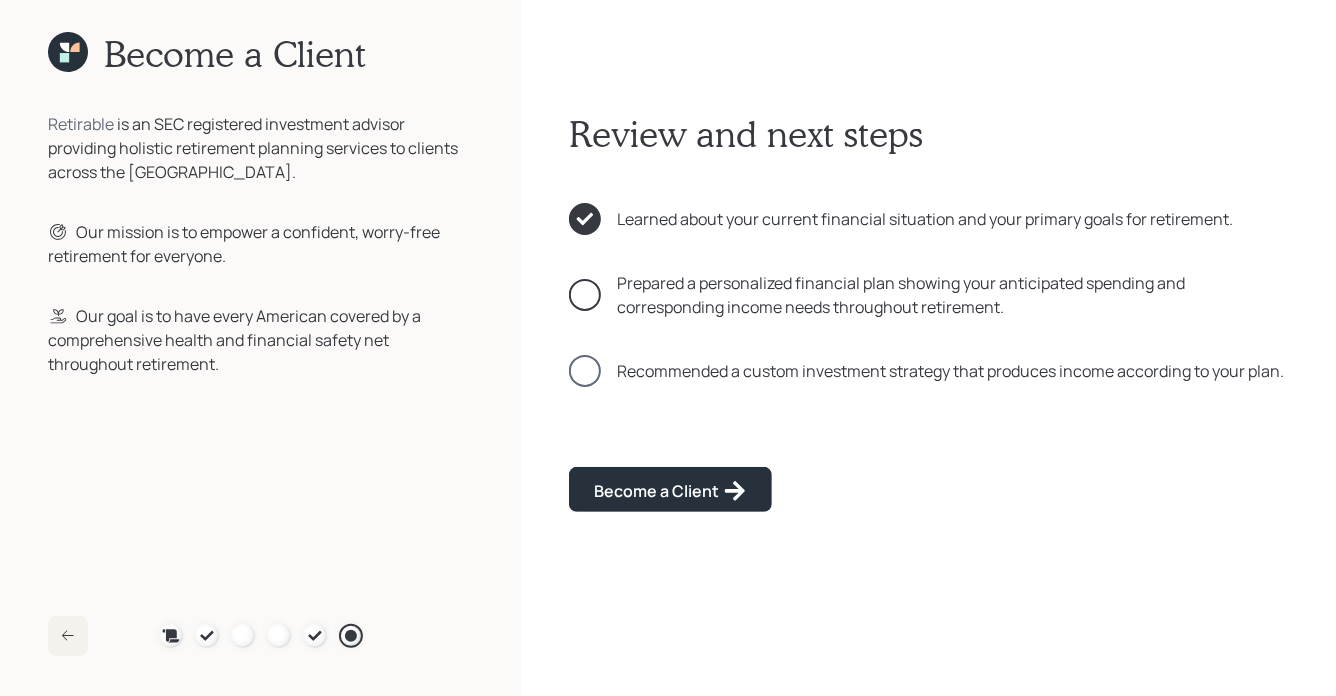 click at bounding box center (585, 295) 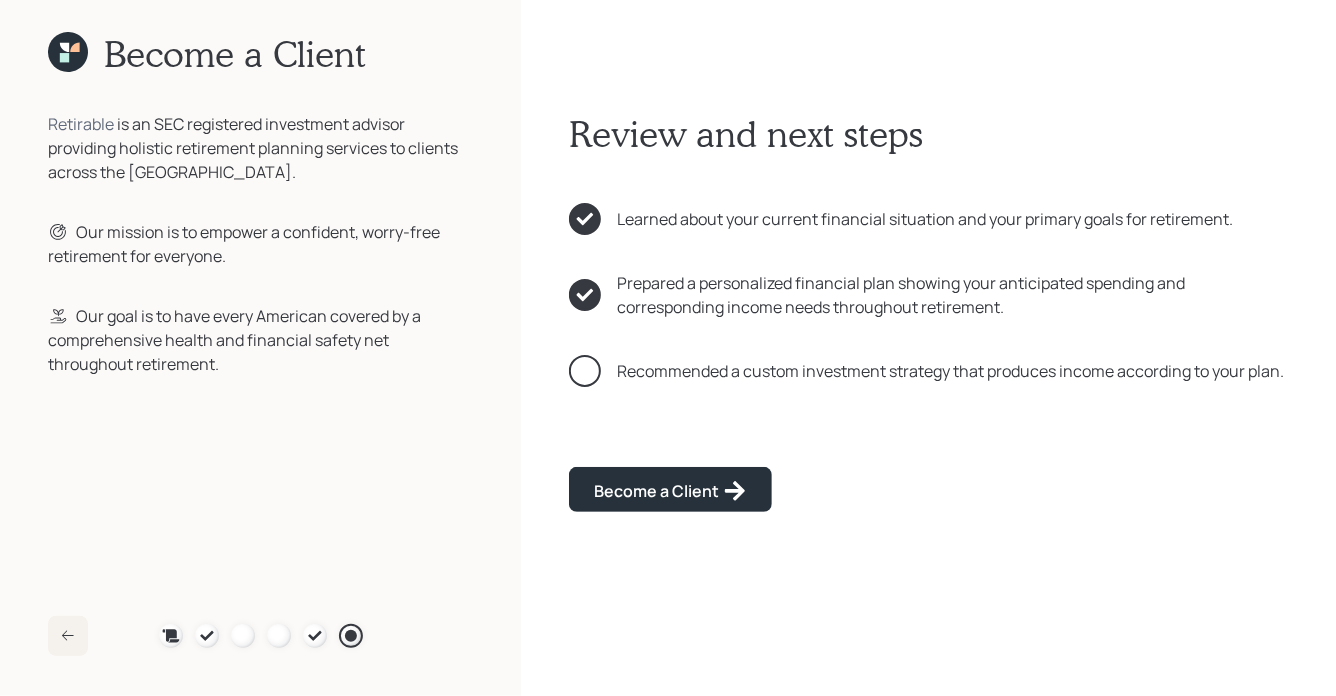 click at bounding box center (585, 371) 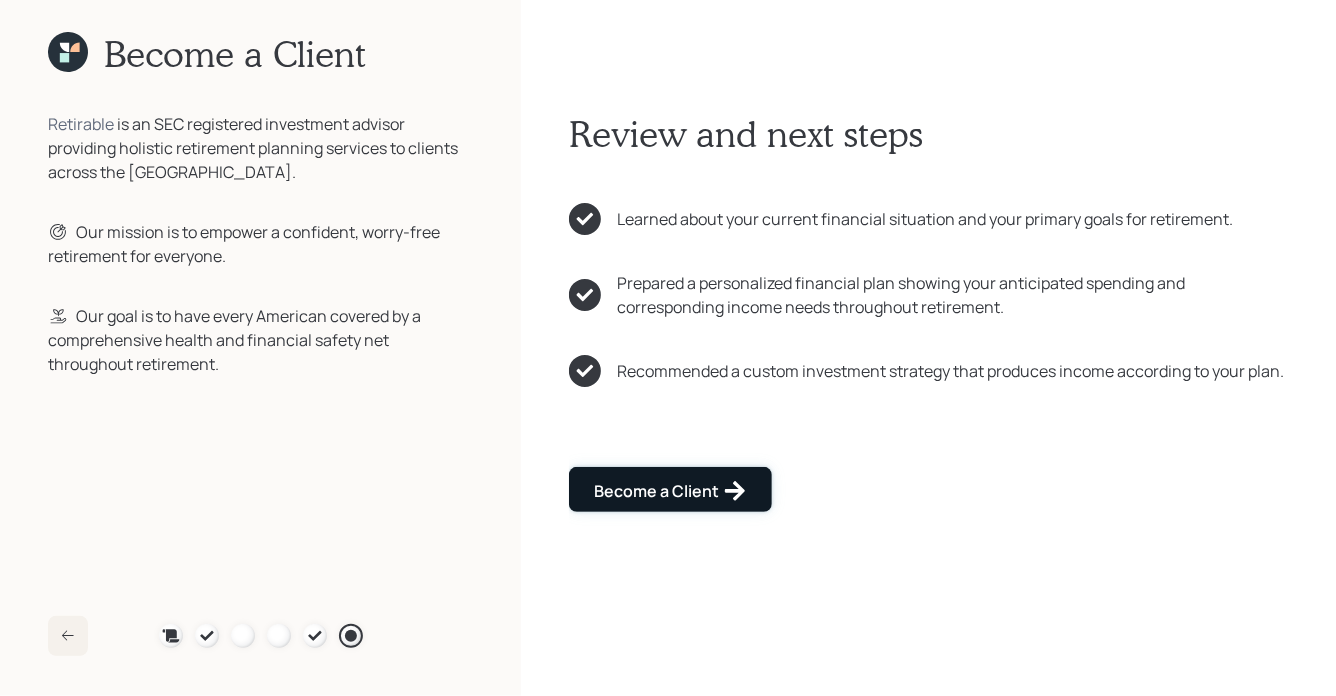 click on "Become a Client" at bounding box center [670, 491] 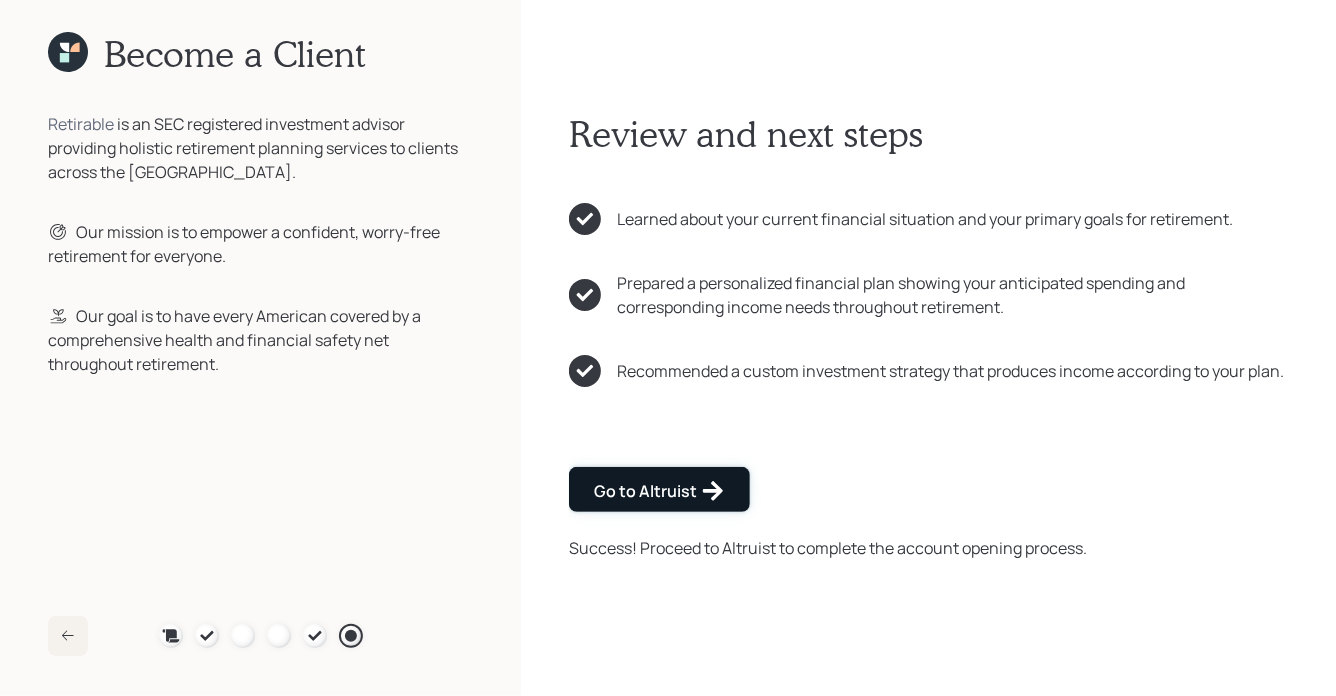 click on "Go to Altruist" at bounding box center [659, 491] 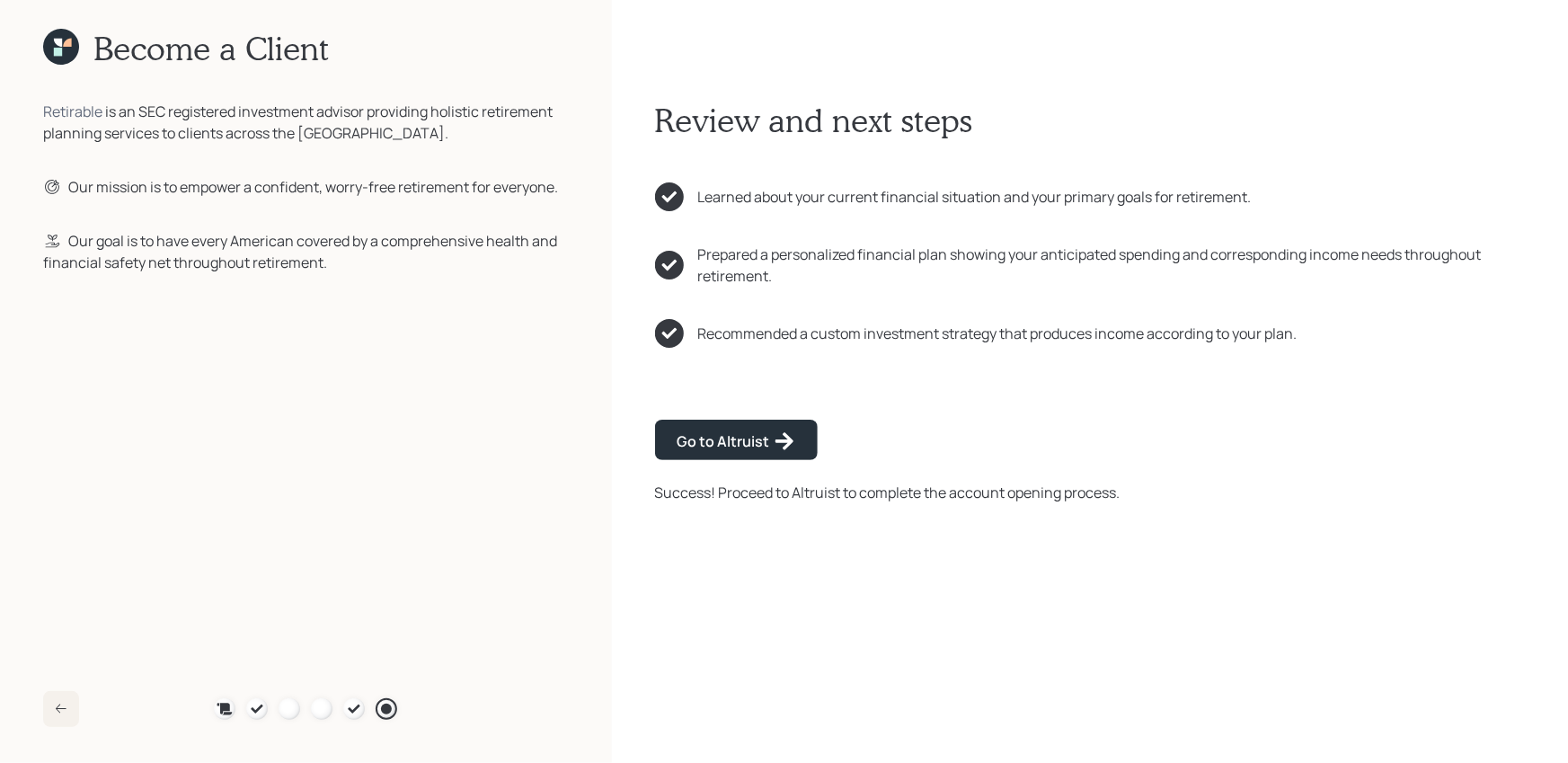 click 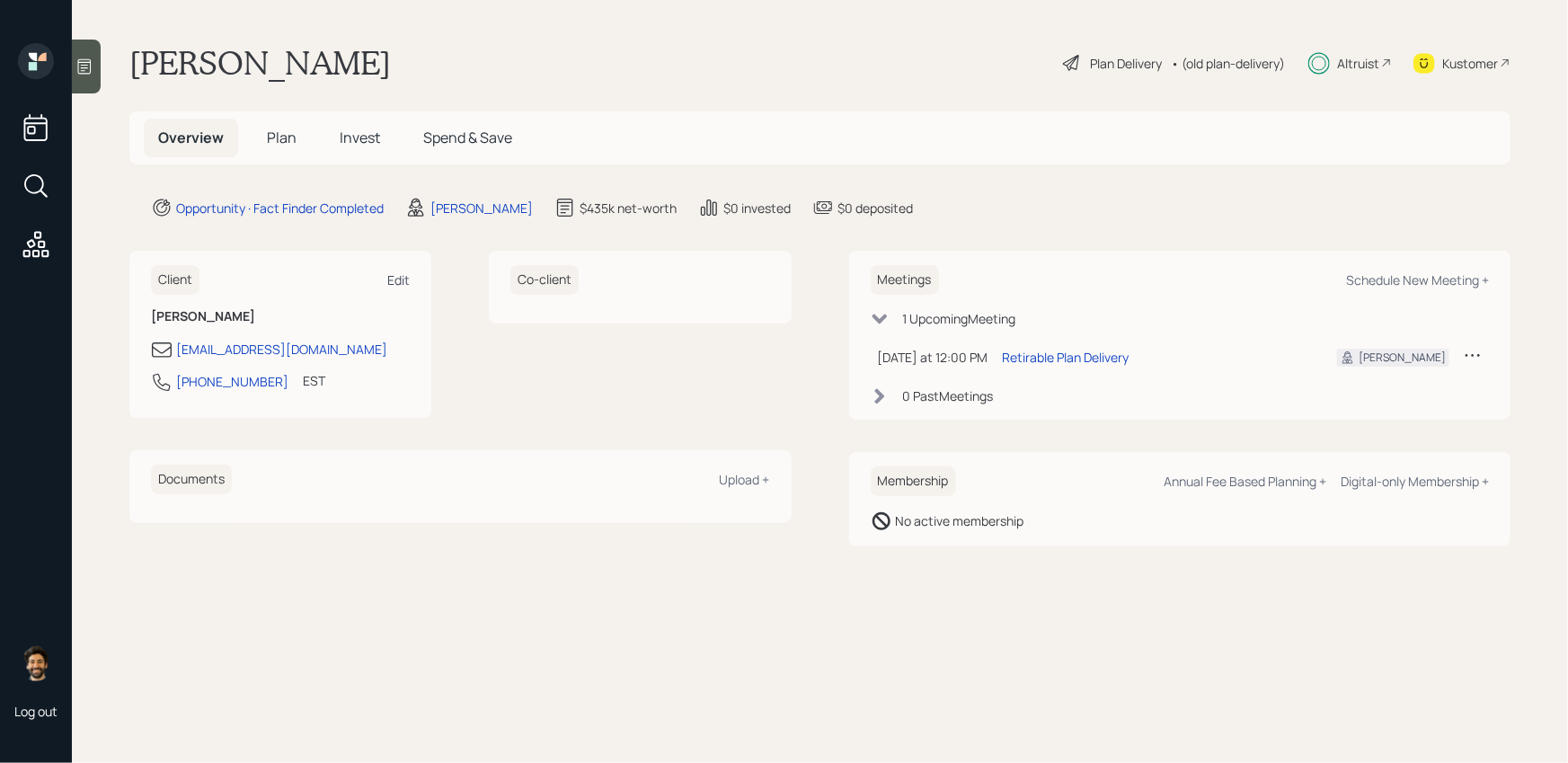 click on "Edit" at bounding box center (398, 279) 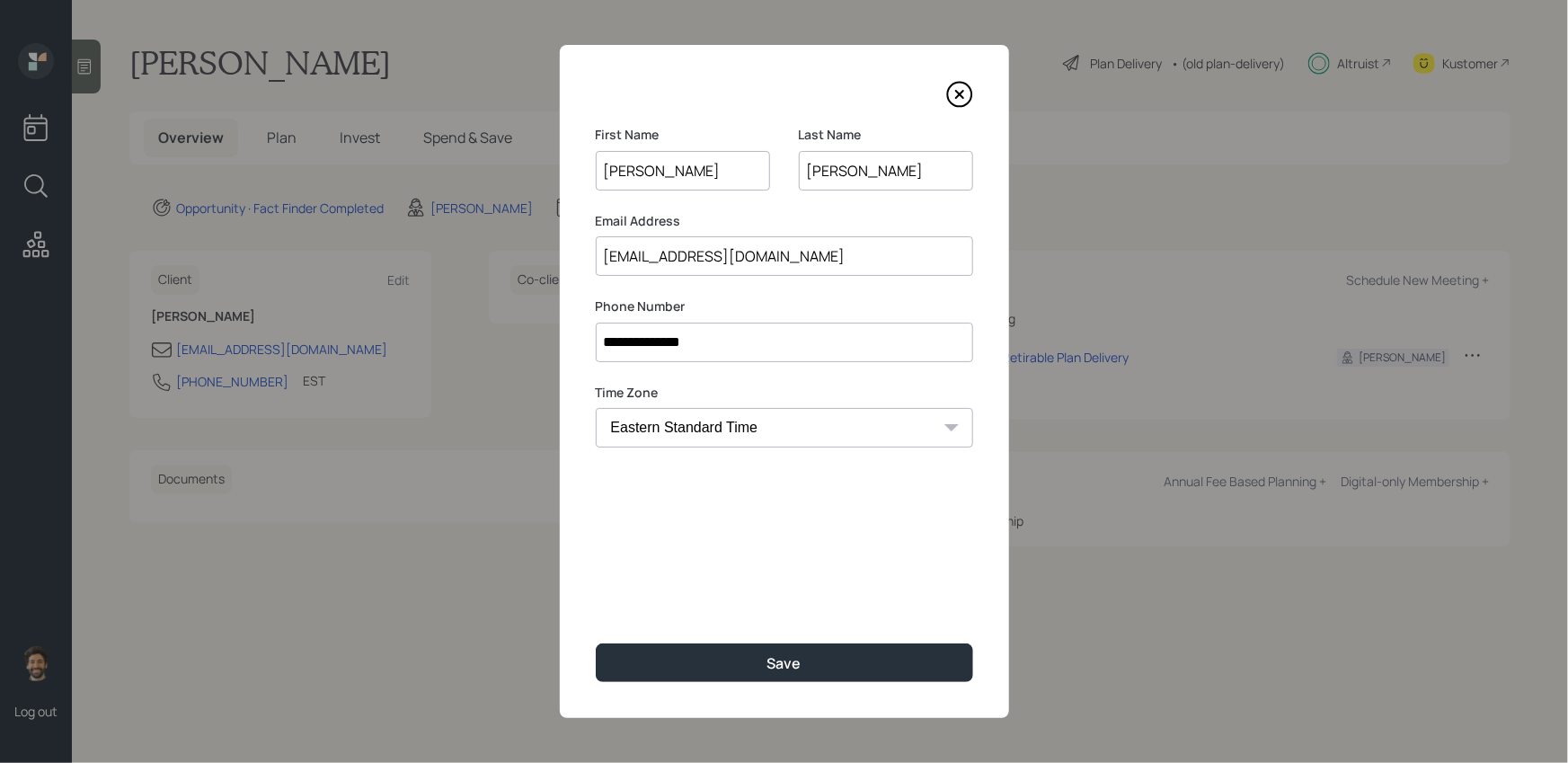 click on "Paula" at bounding box center (683, 171) 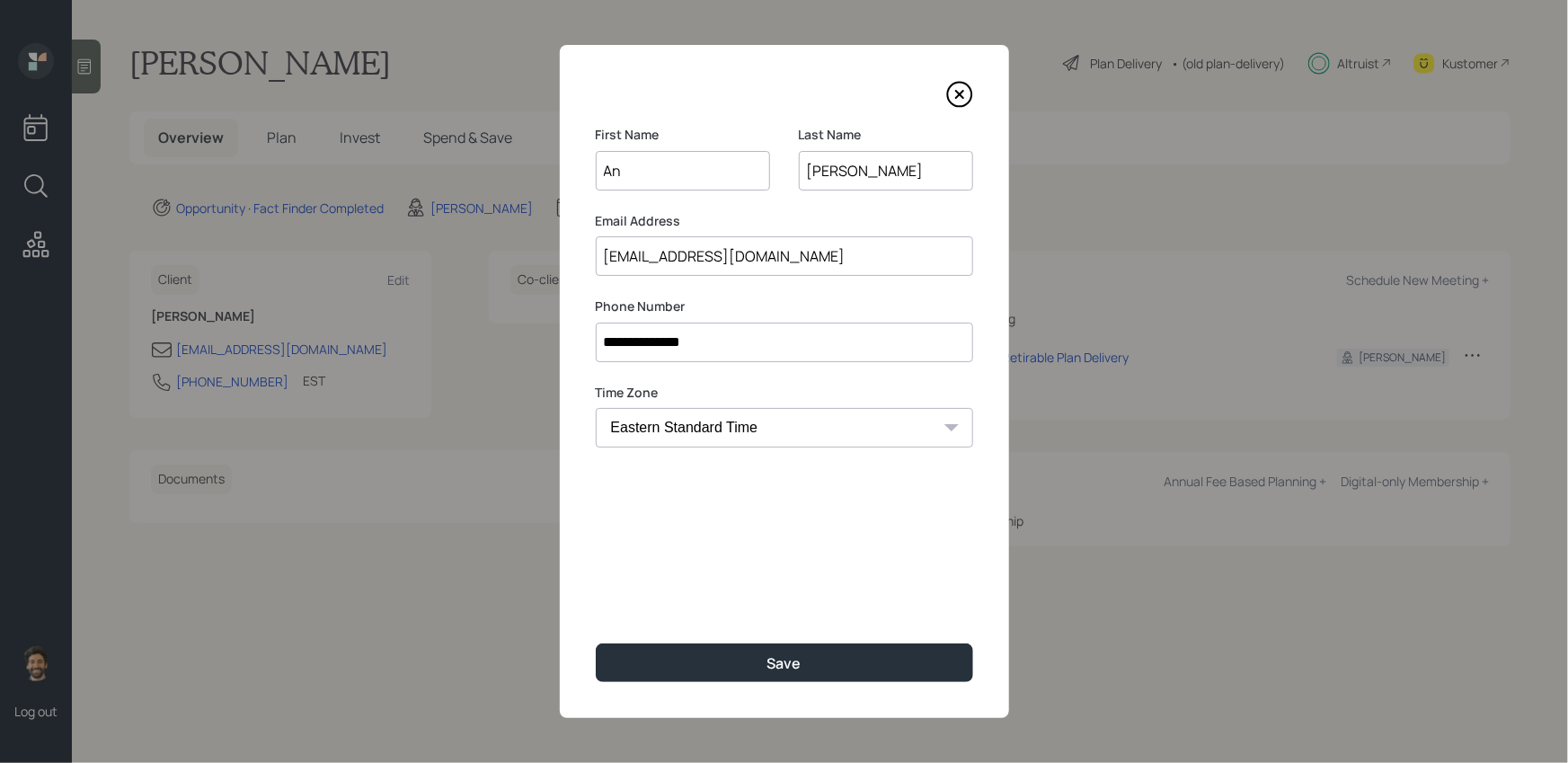 type on "A" 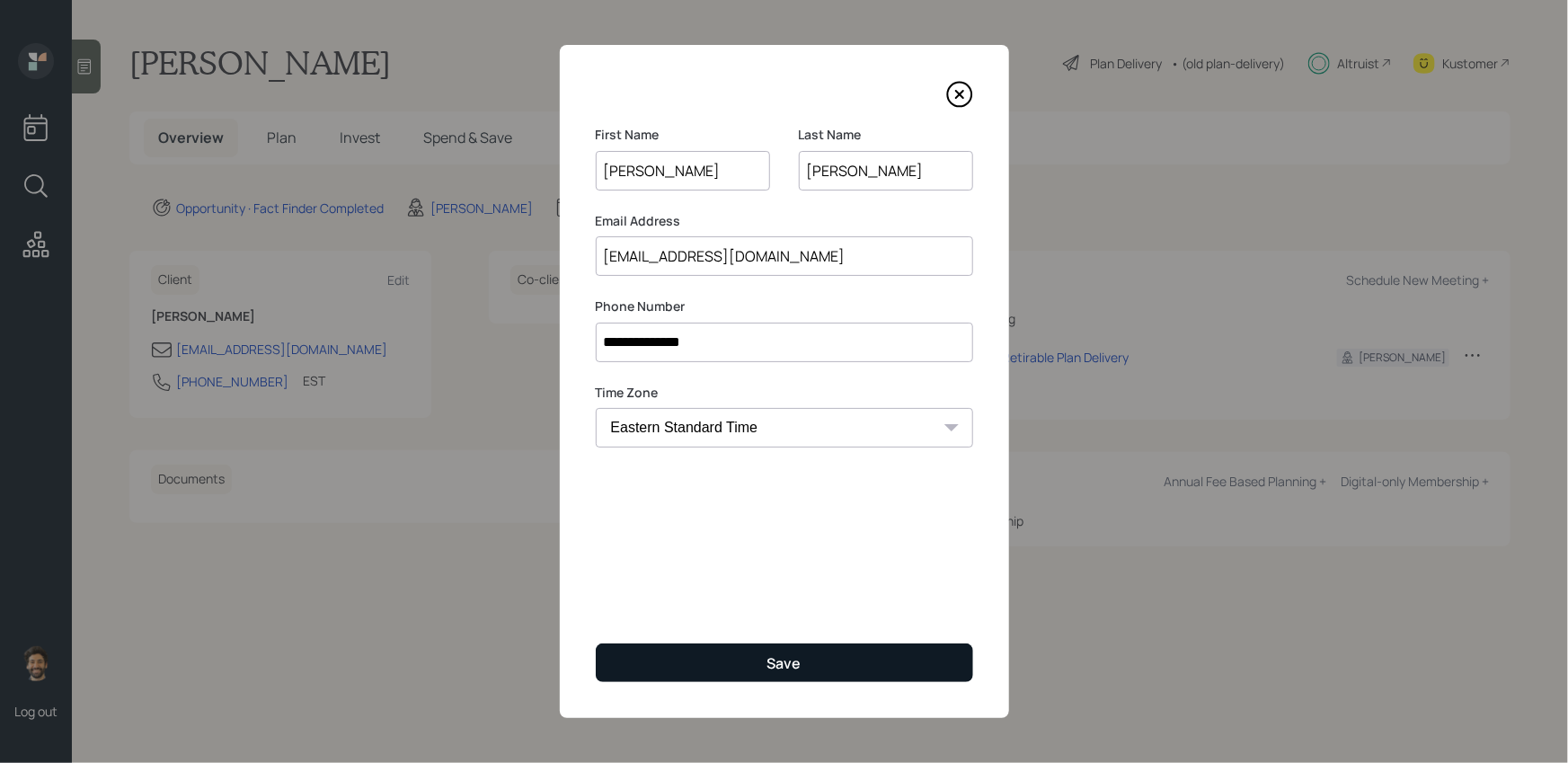 type on "Annette" 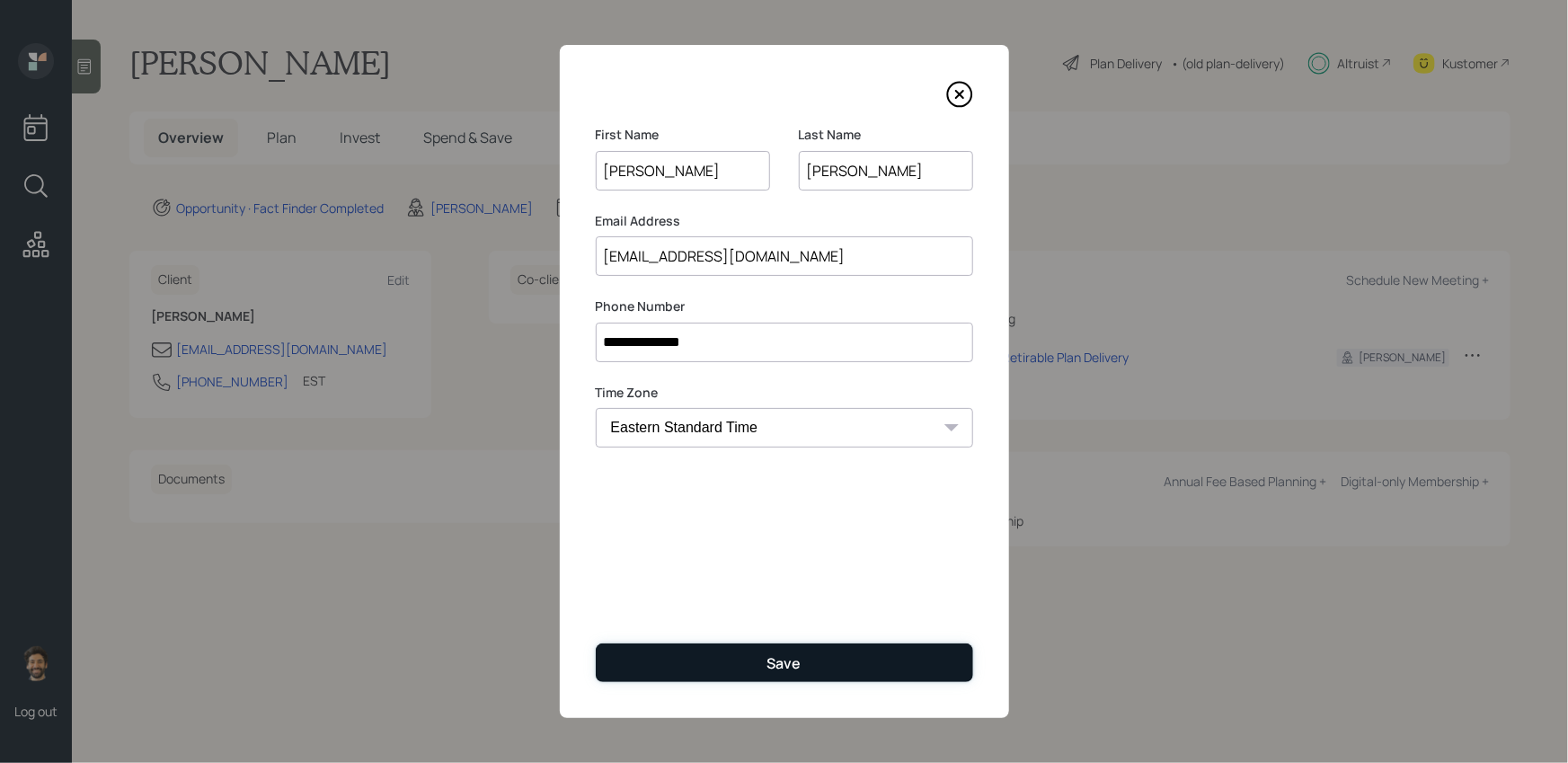 click on "Save" at bounding box center (784, 662) 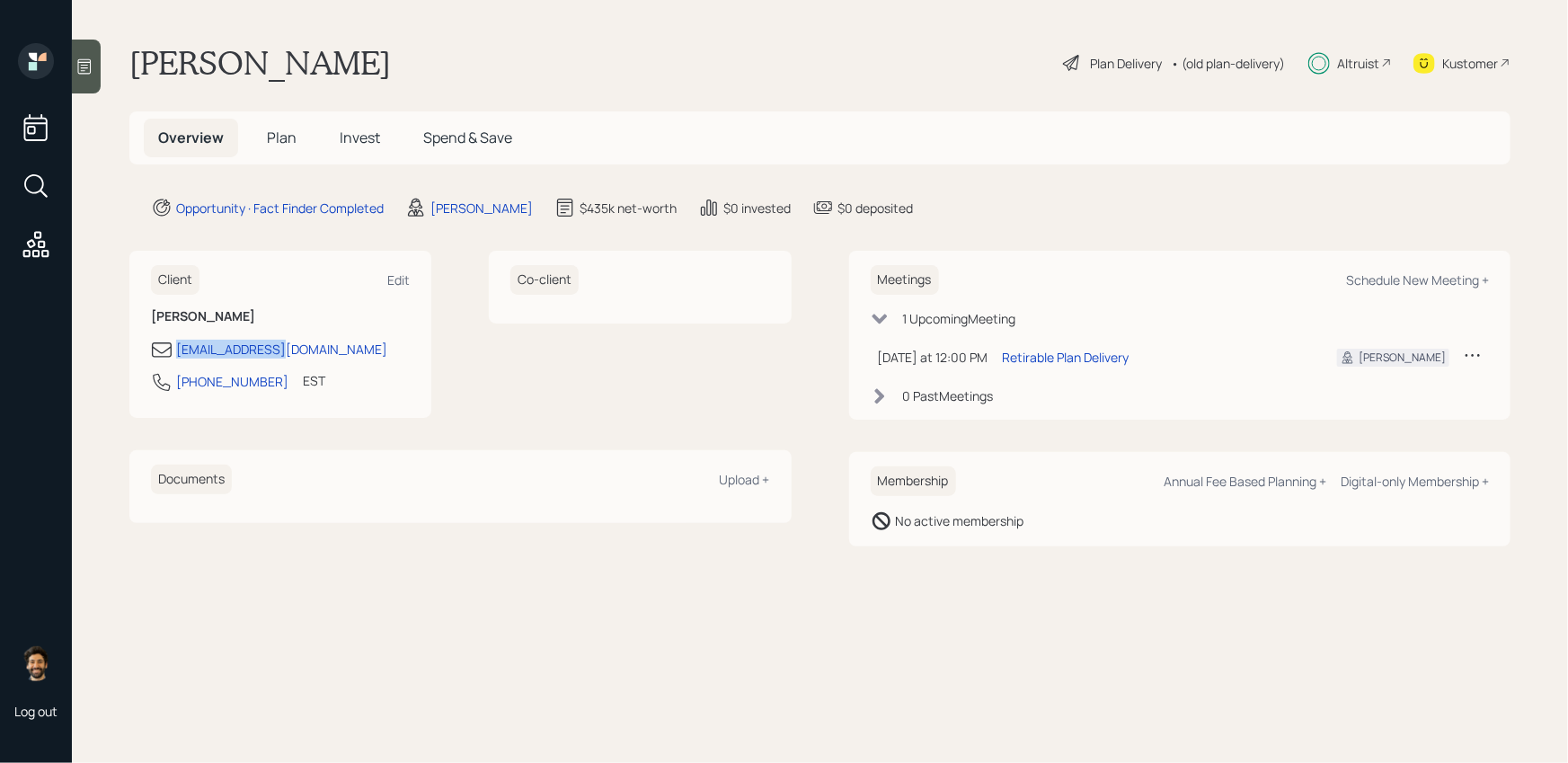 drag, startPoint x: 288, startPoint y: 352, endPoint x: 173, endPoint y: 348, distance: 115.06954 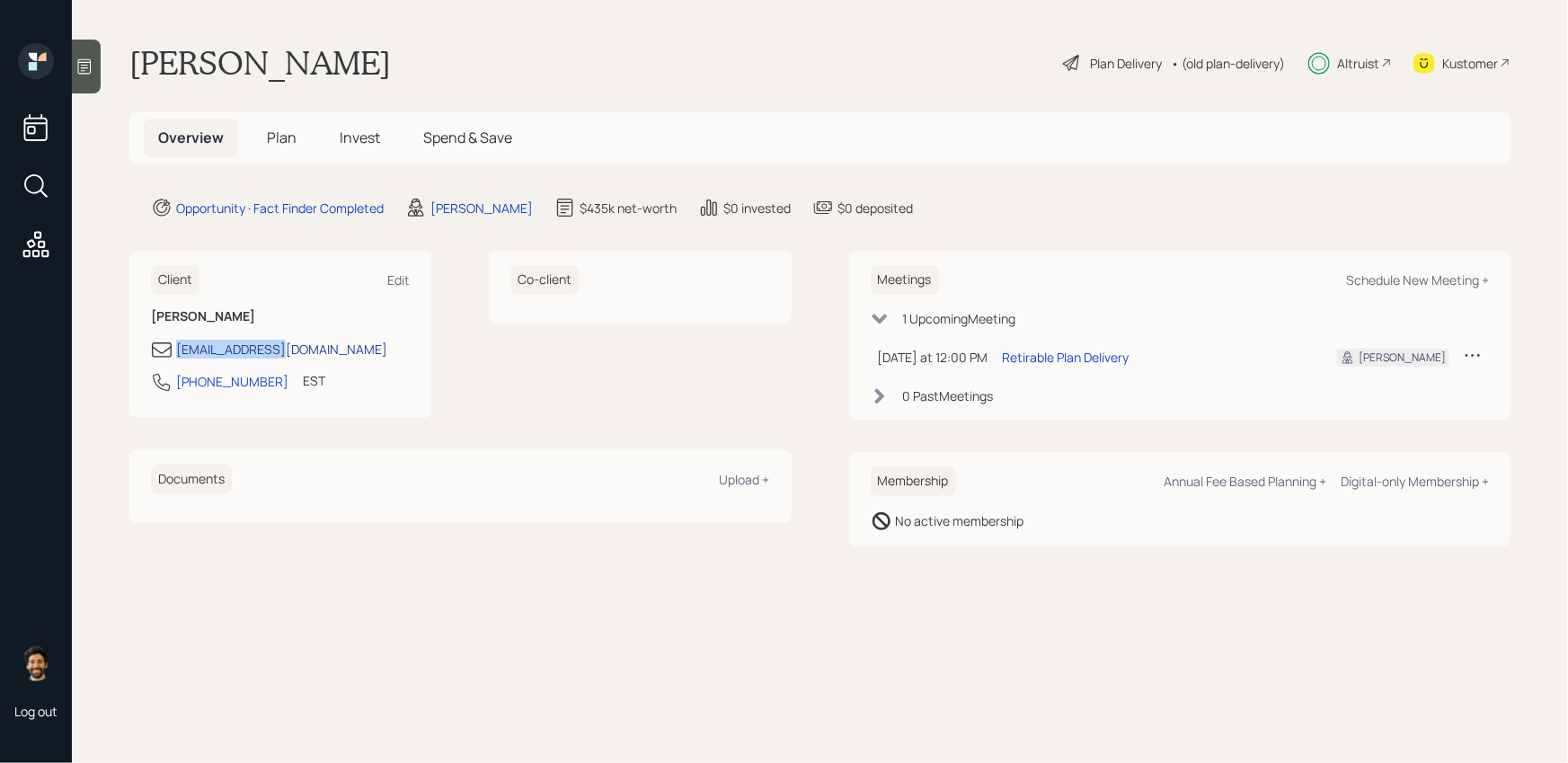 copy on "aedwrn1@aol.com" 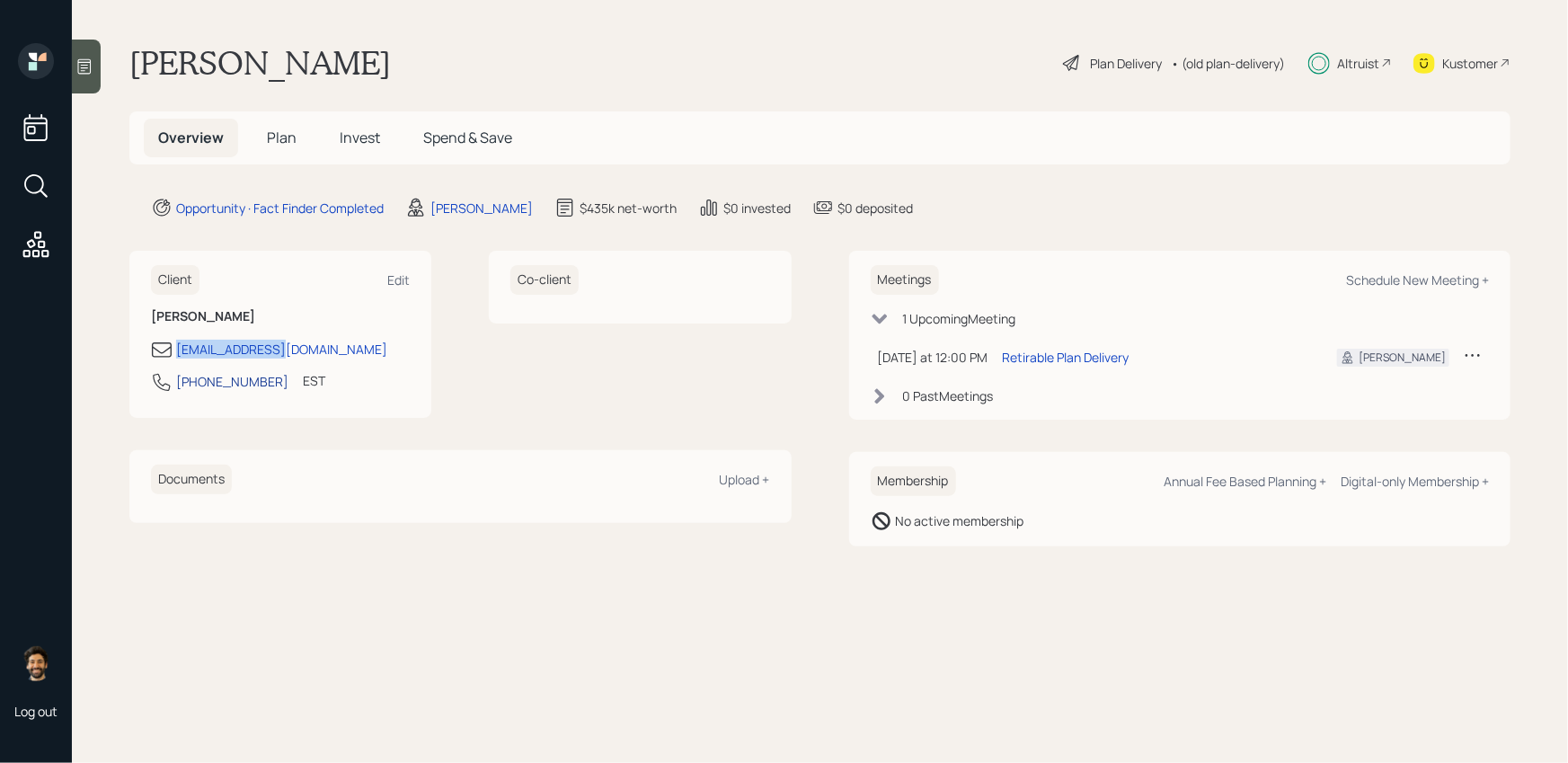 click on "813-766-6385" at bounding box center (232, 381) 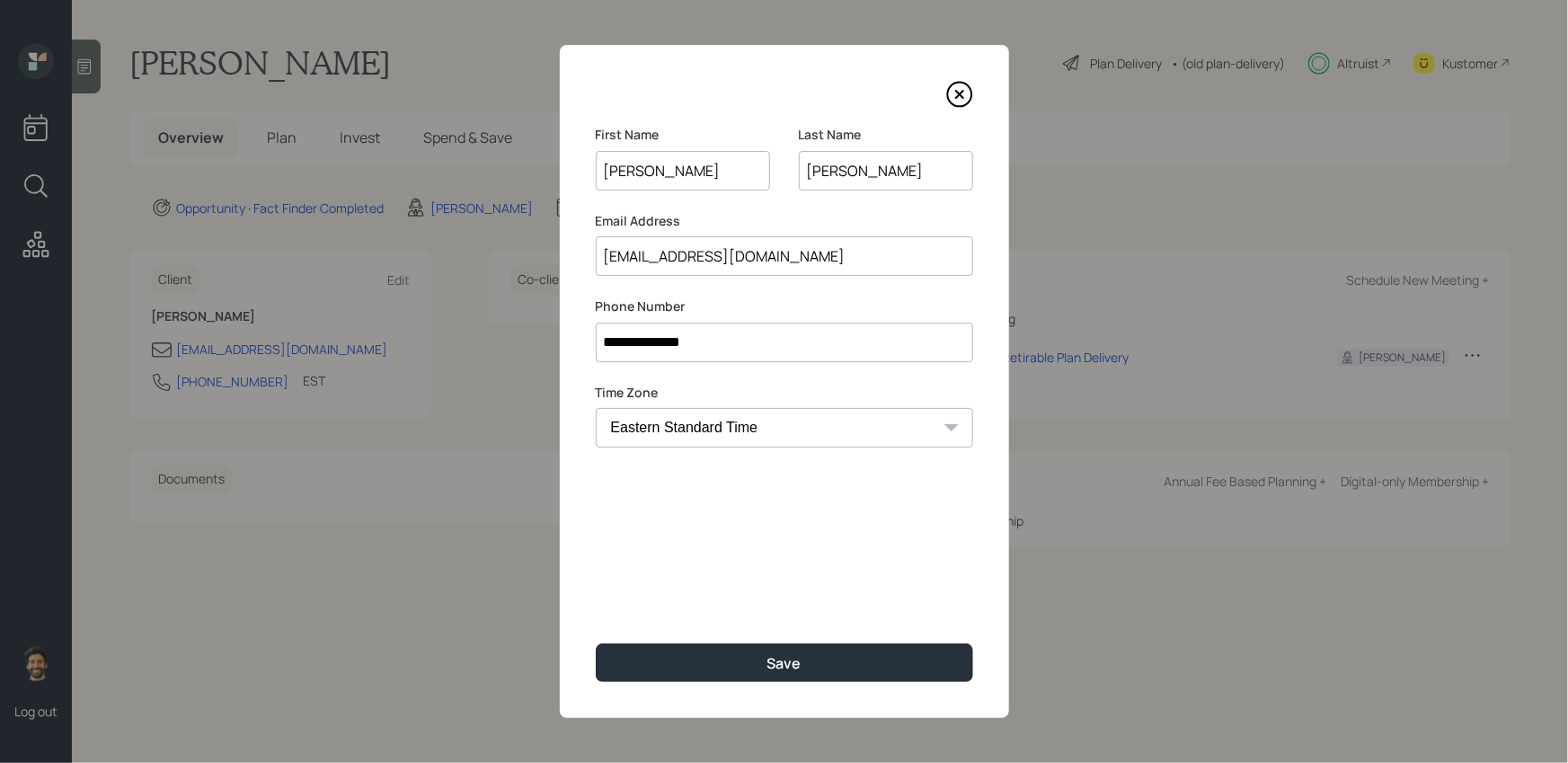 click on "**********" at bounding box center [784, 342] 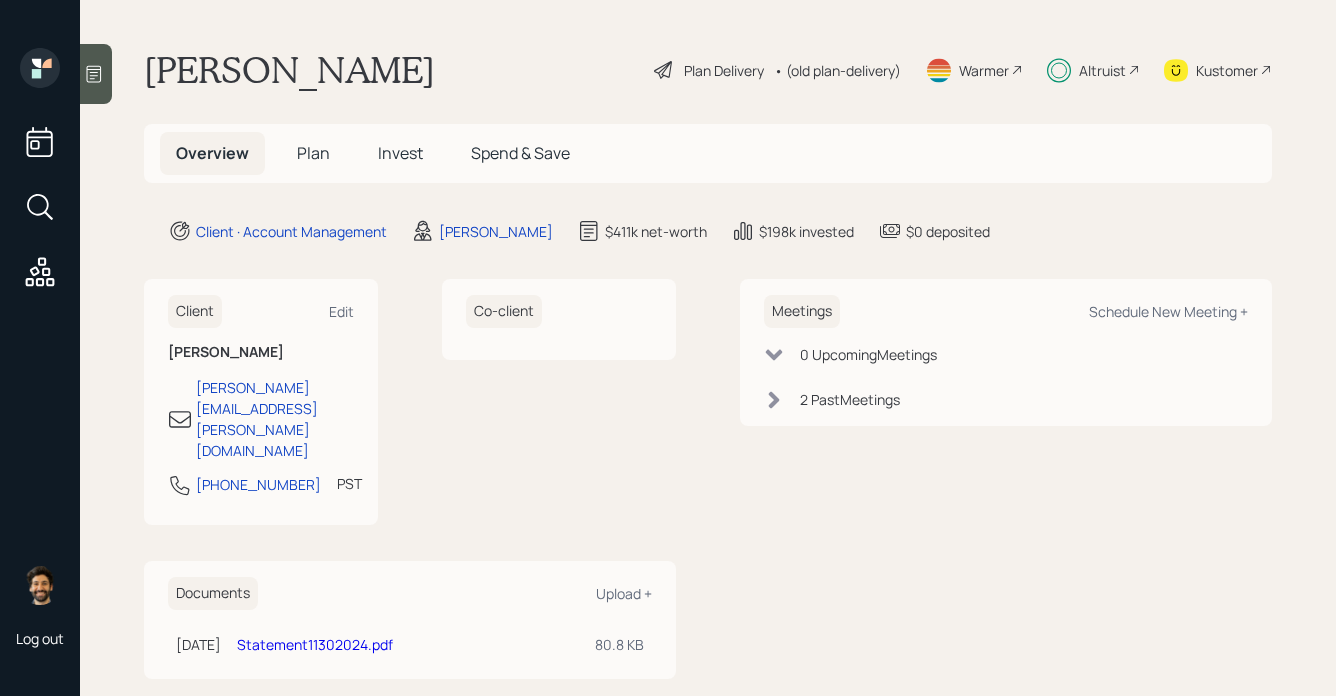 scroll, scrollTop: 0, scrollLeft: 0, axis: both 